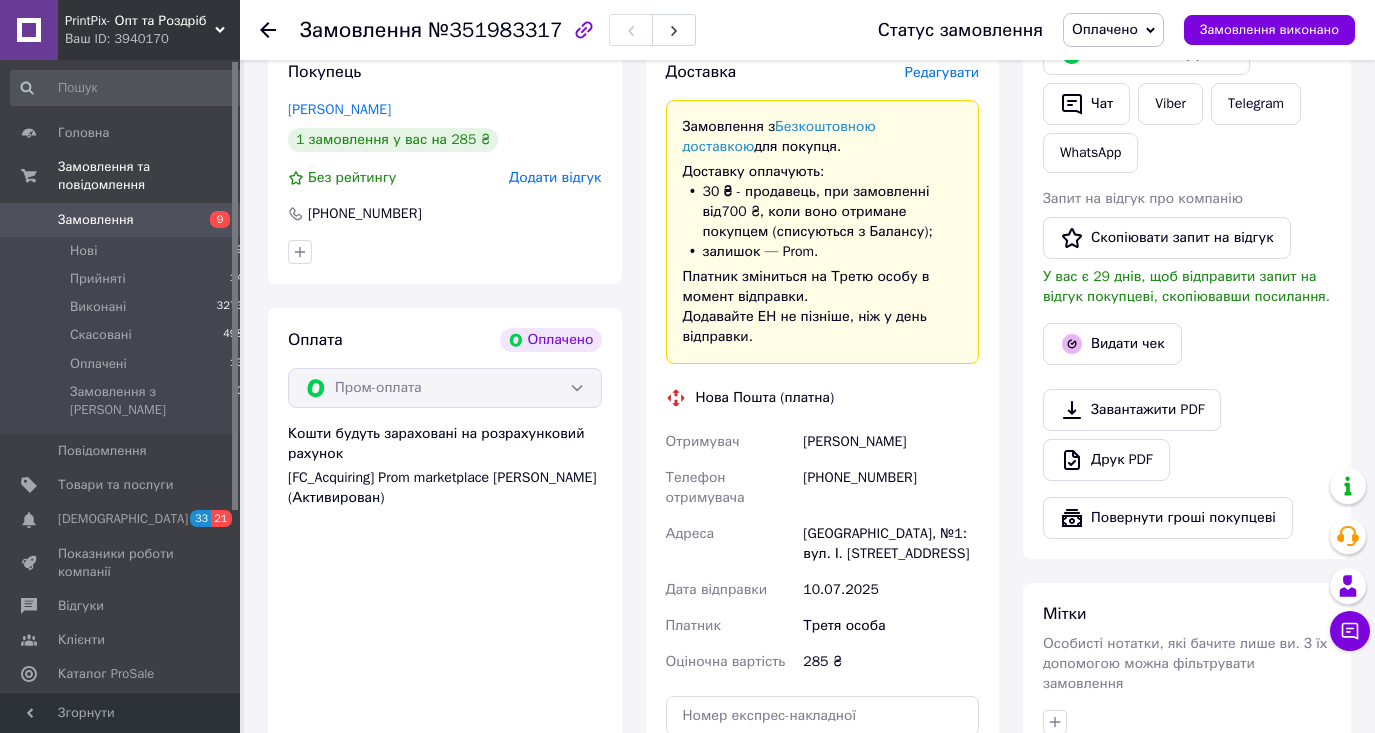 scroll, scrollTop: 800, scrollLeft: 0, axis: vertical 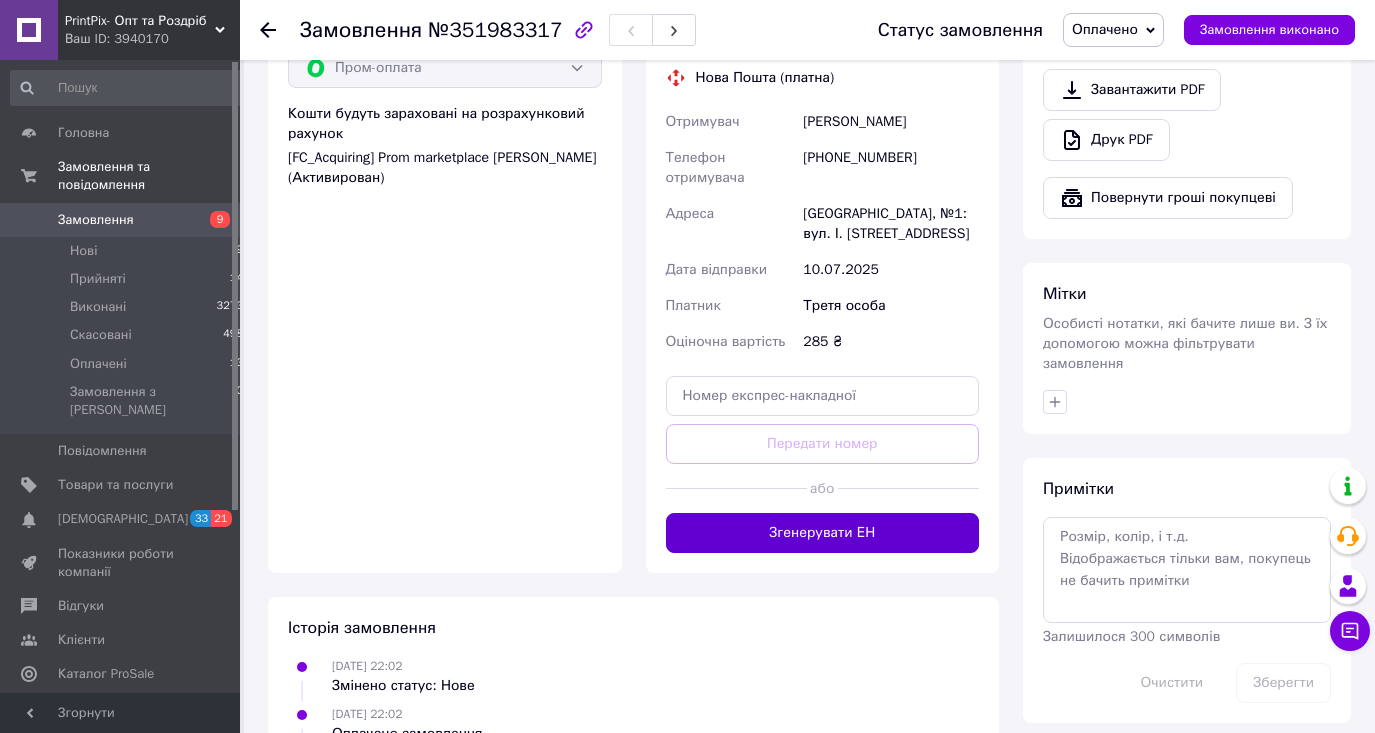 click on "Згенерувати ЕН" at bounding box center (823, 533) 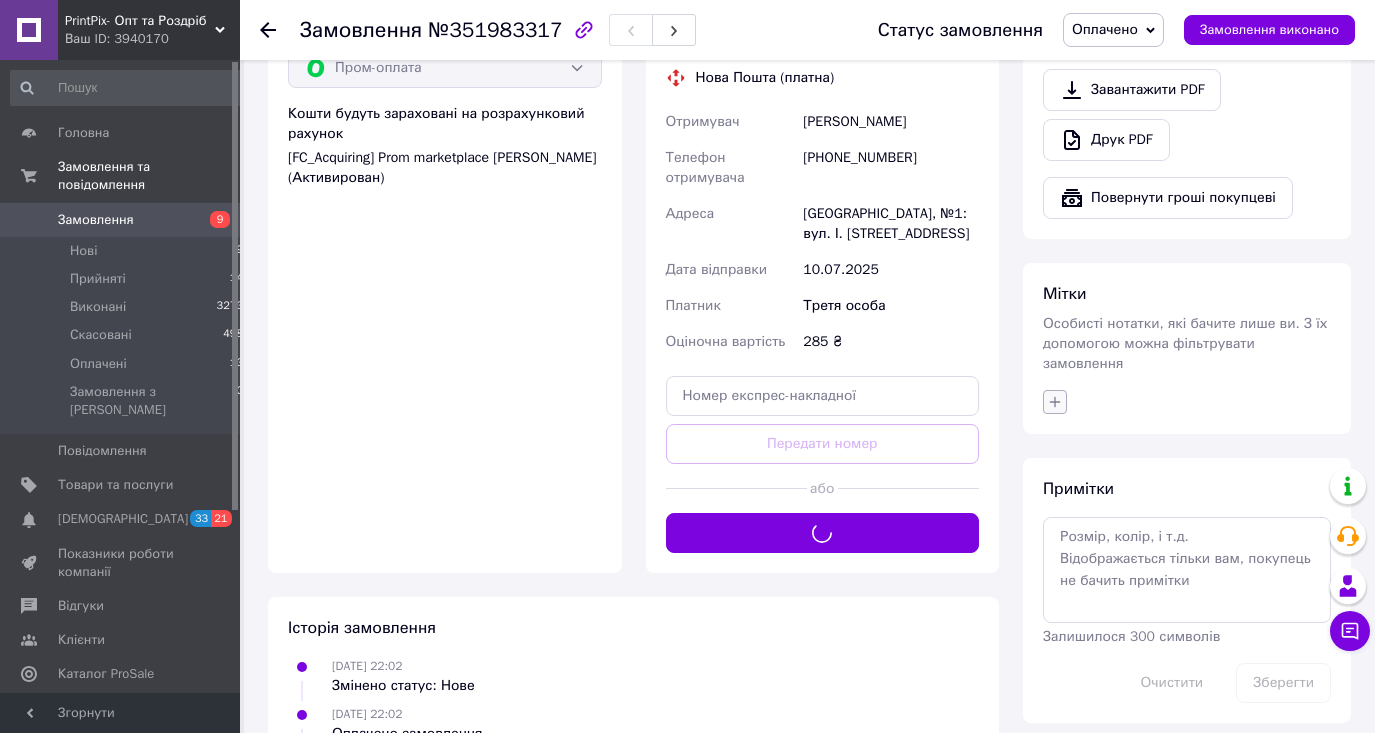 click at bounding box center (1055, 402) 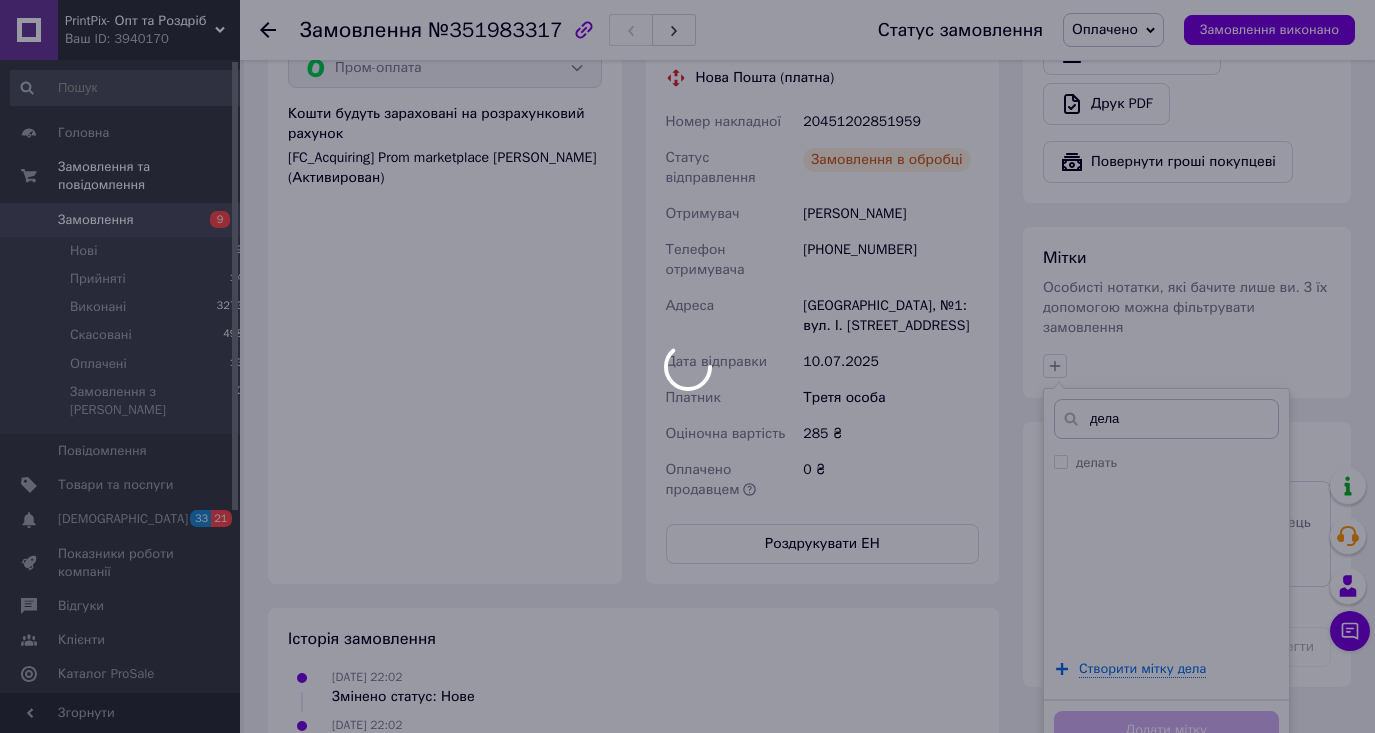 type on "дела" 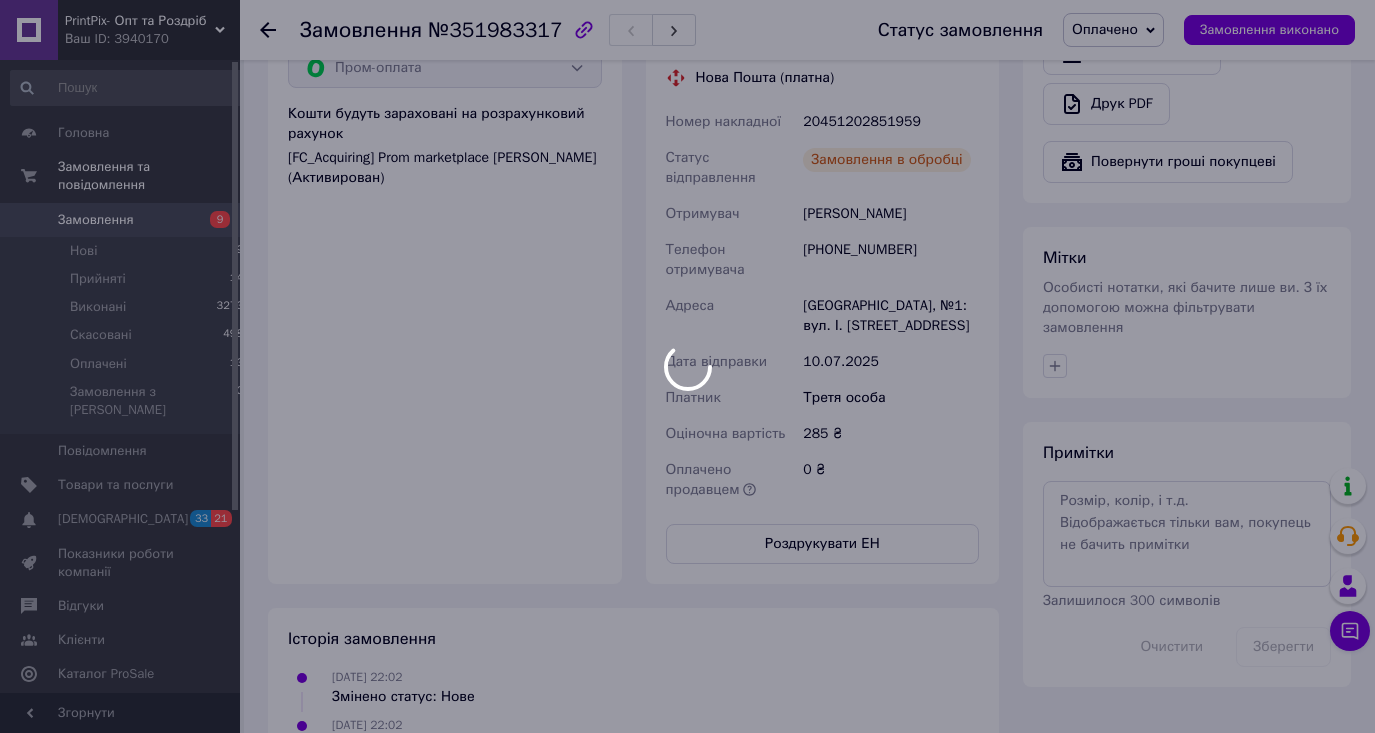 click at bounding box center [687, 366] 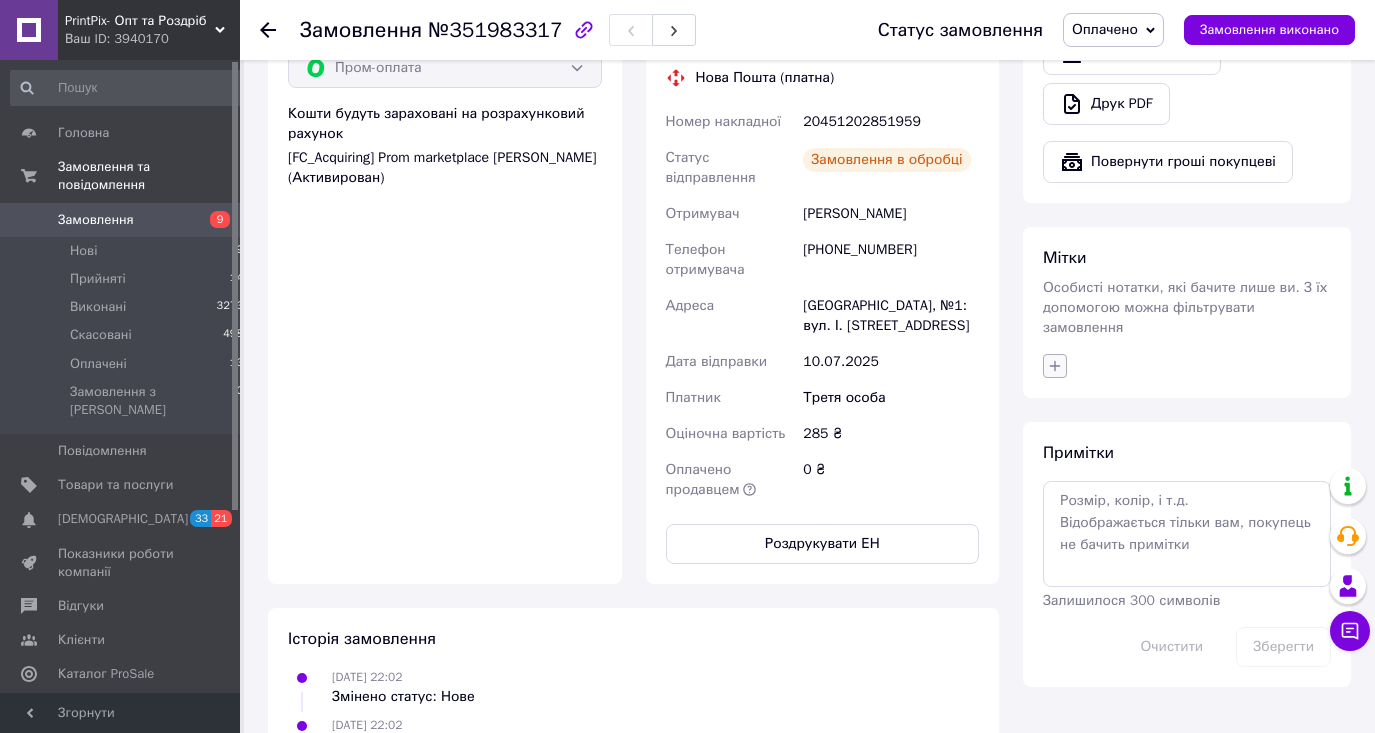 click 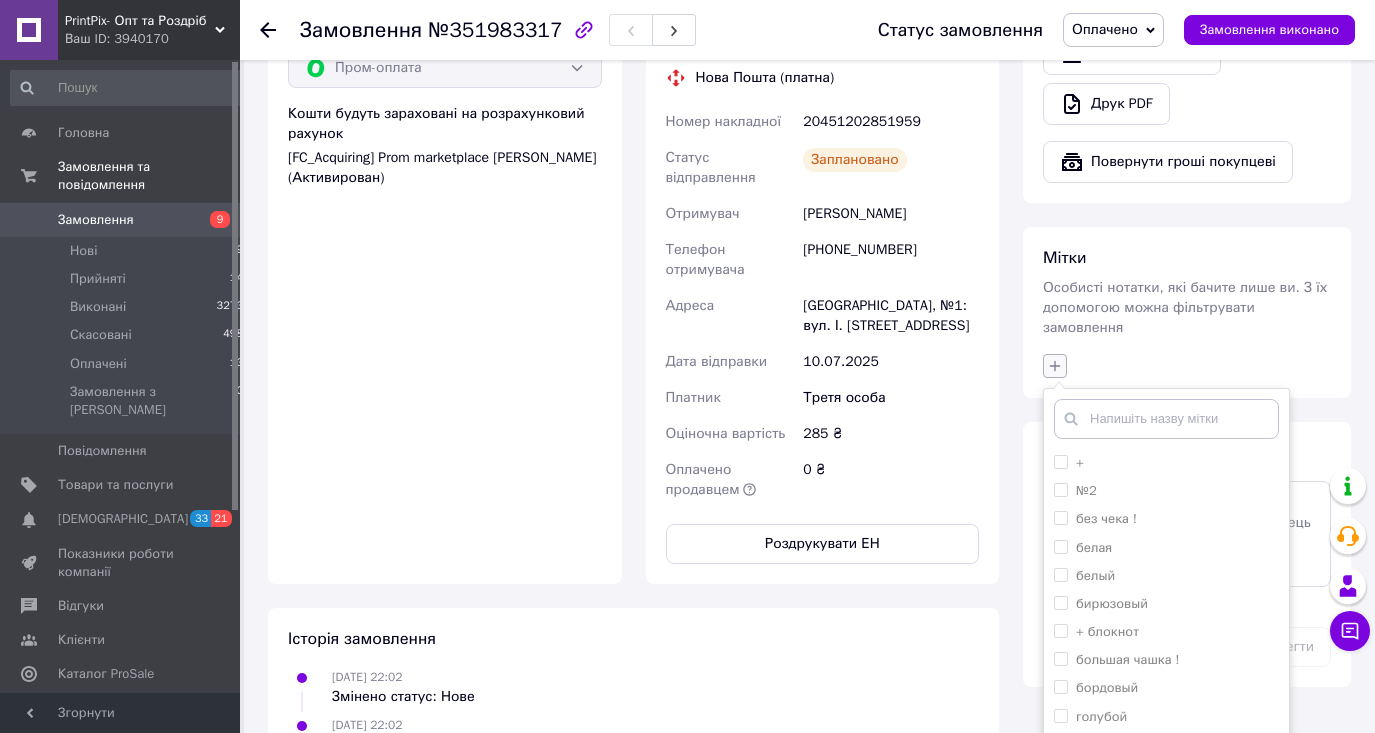 type on "е" 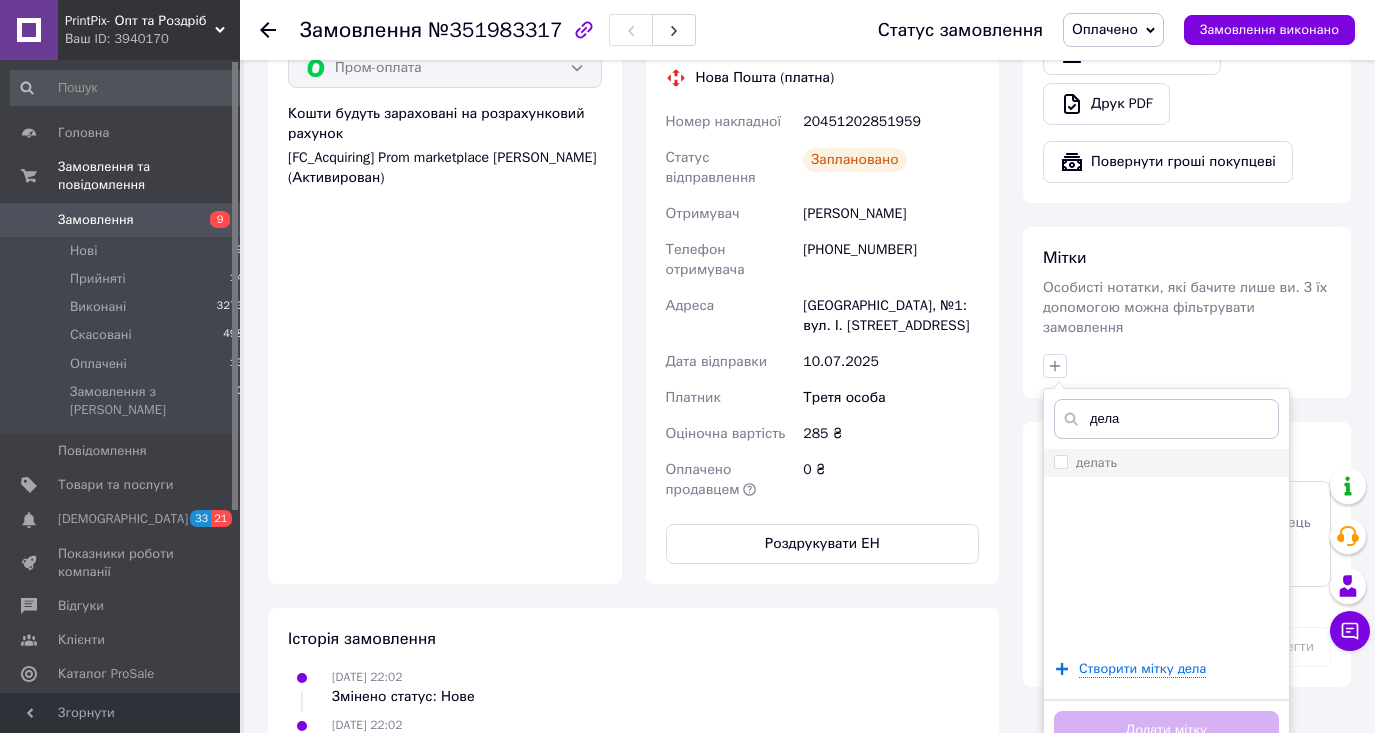 type on "дела" 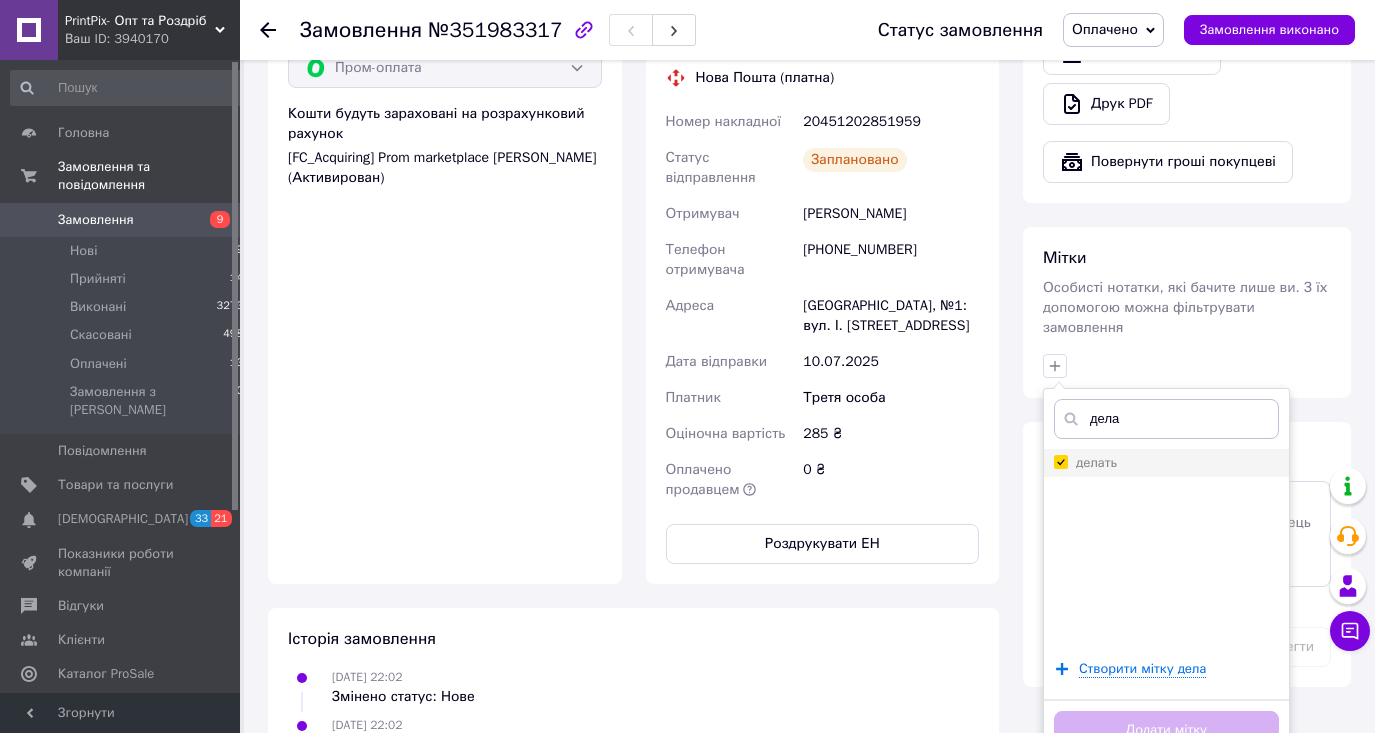 checkbox on "true" 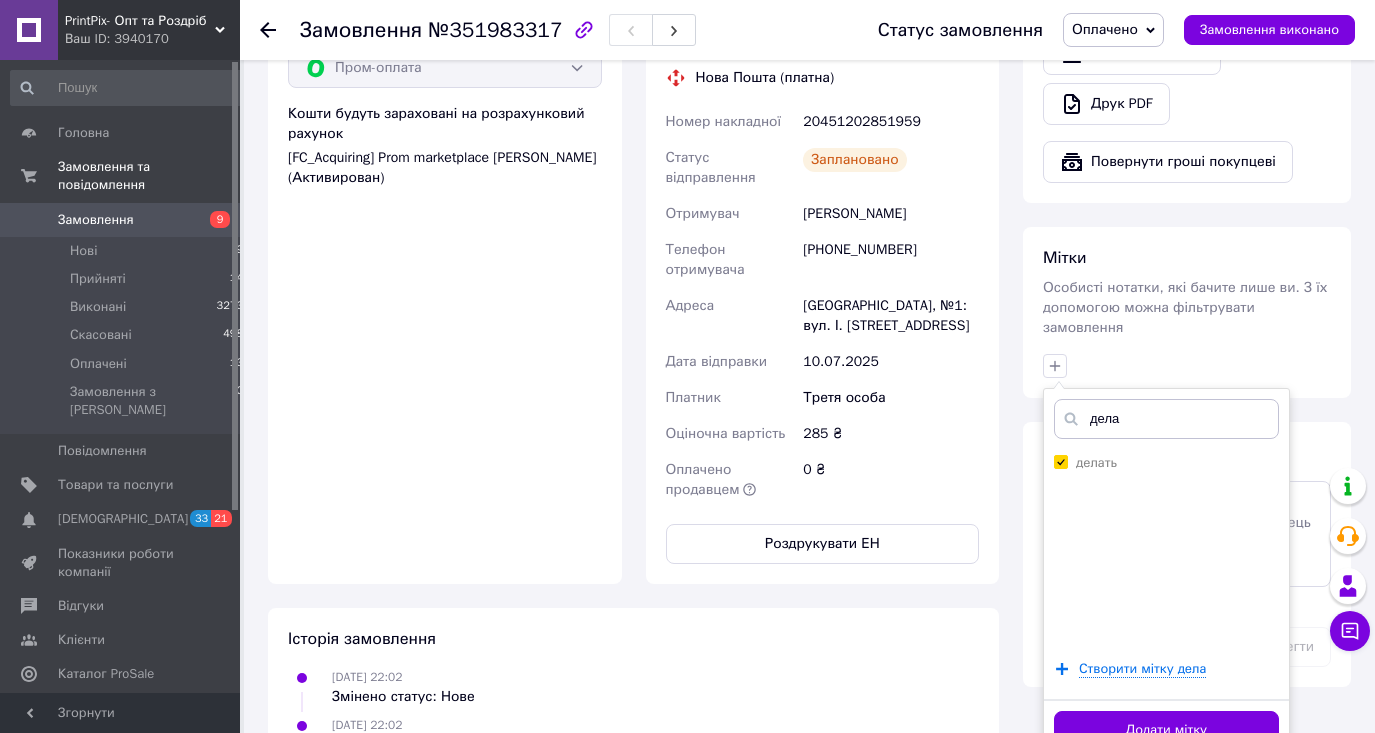 scroll, scrollTop: 992, scrollLeft: 0, axis: vertical 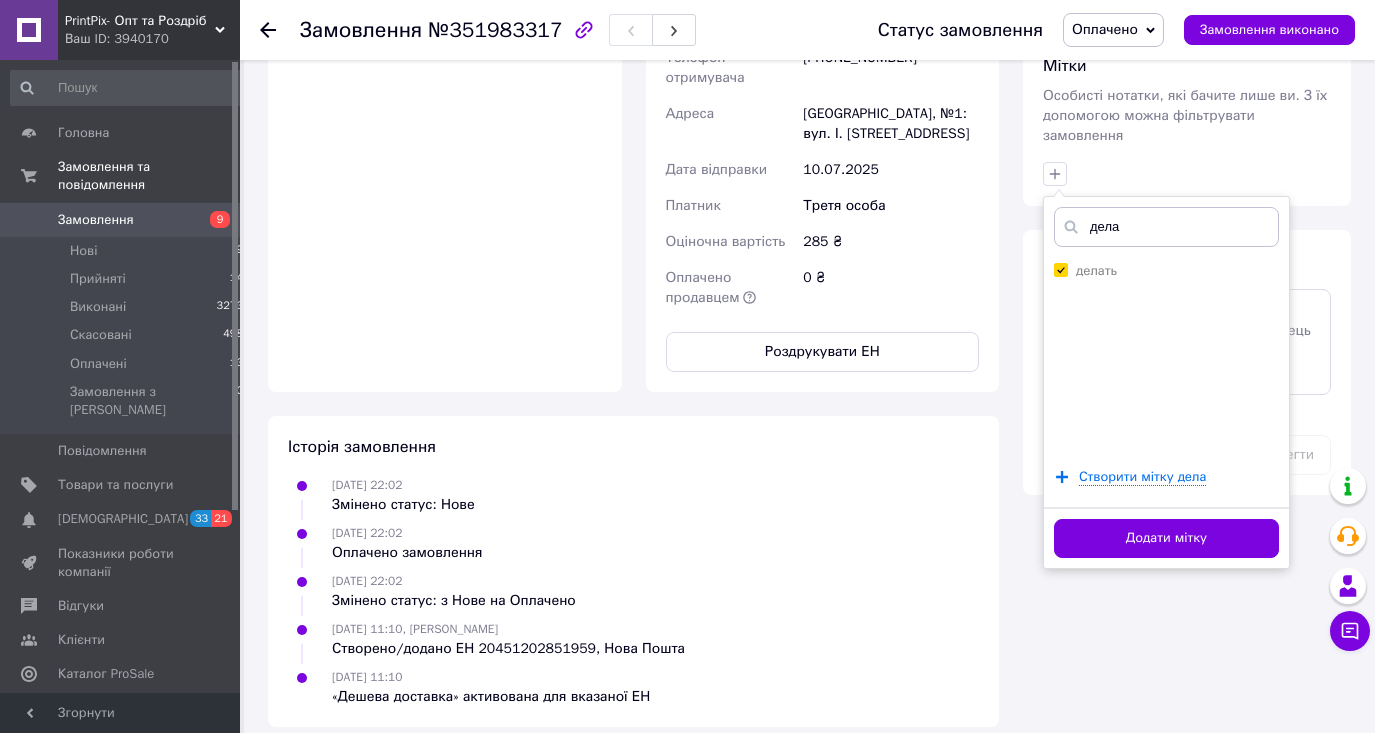 click on "дела делать Створити мітку   дела Додати мітку" at bounding box center [1166, 382] 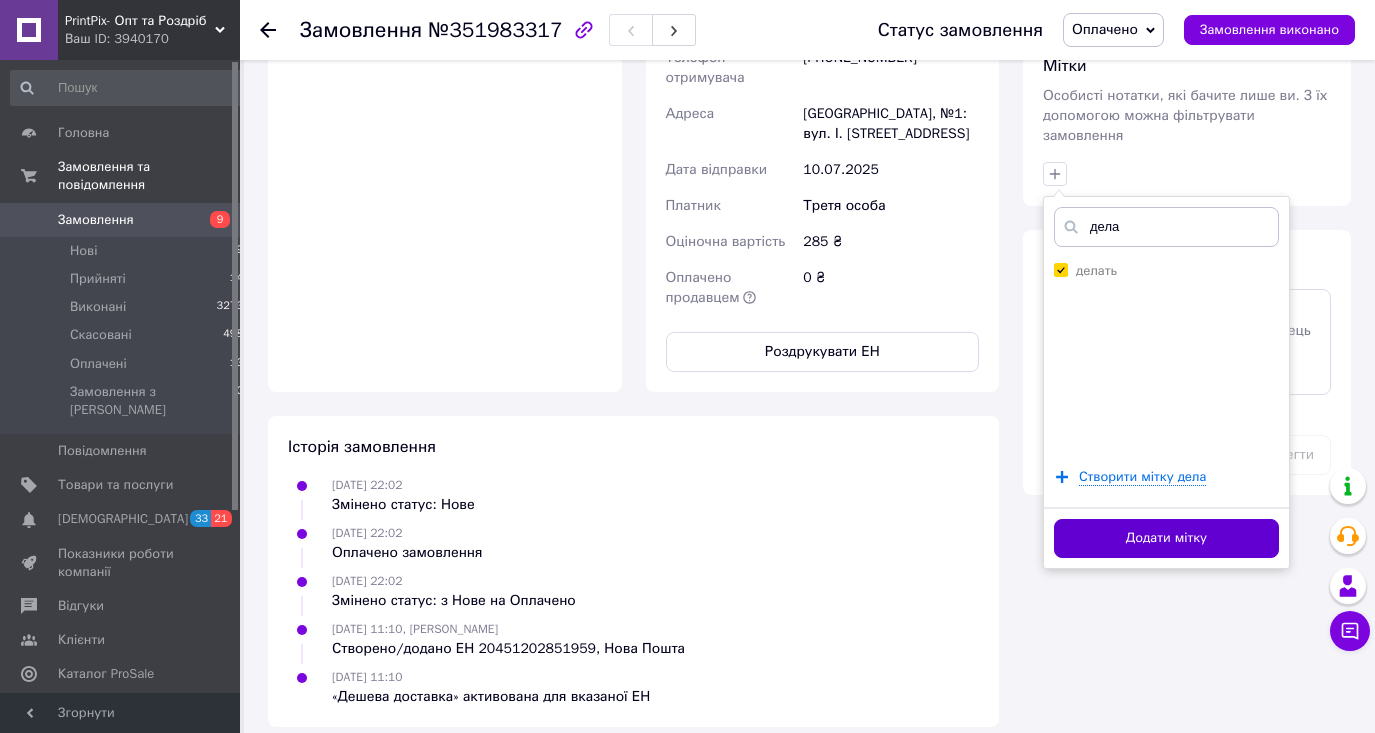 click on "Додати мітку" at bounding box center (1166, 538) 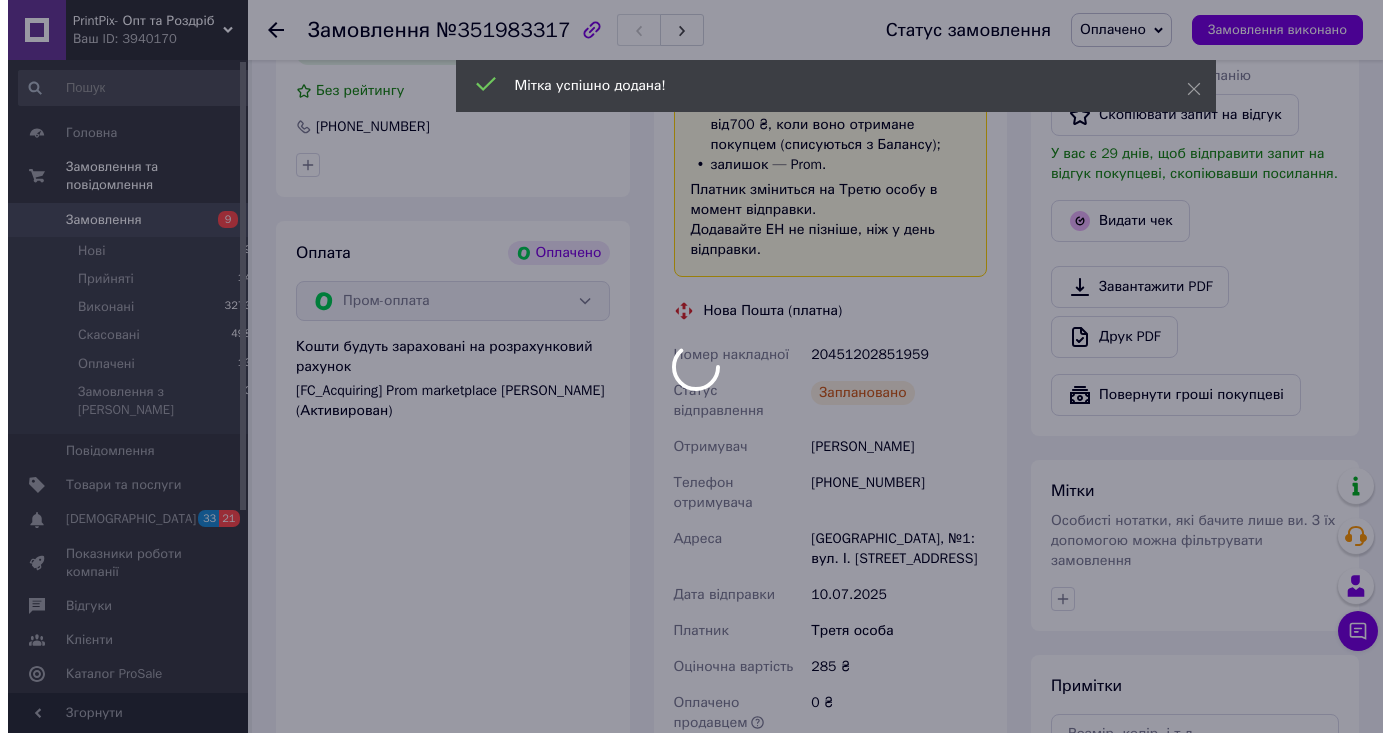 scroll, scrollTop: 471, scrollLeft: 0, axis: vertical 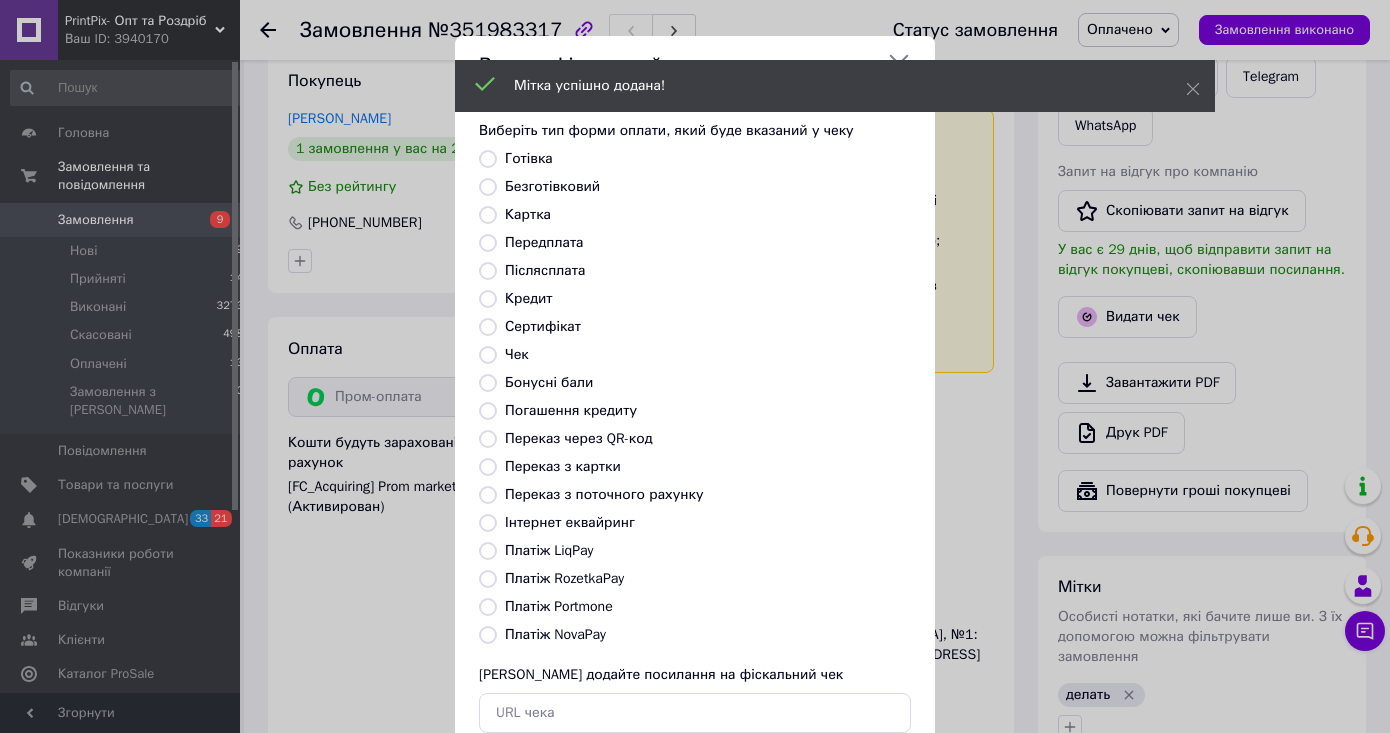 click on "Платіж RozetkaPay" at bounding box center [488, 579] 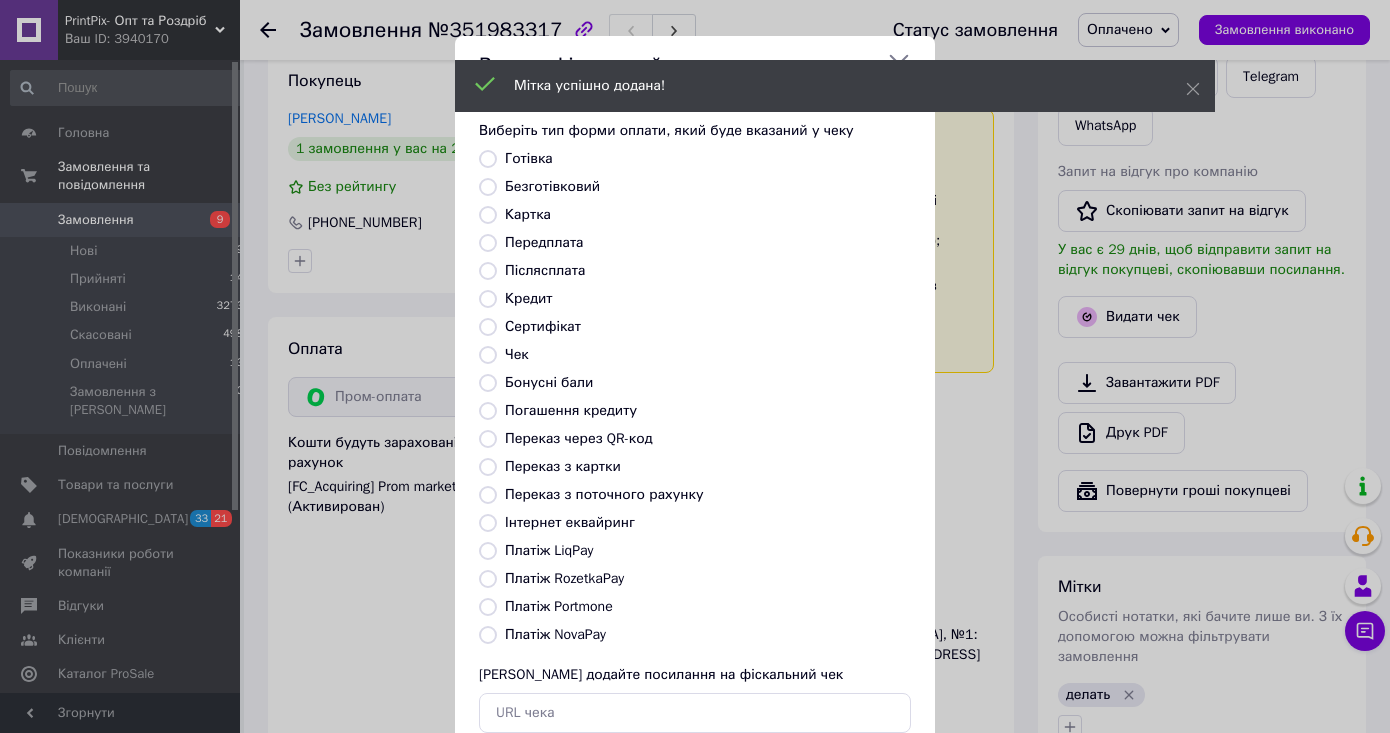 radio on "true" 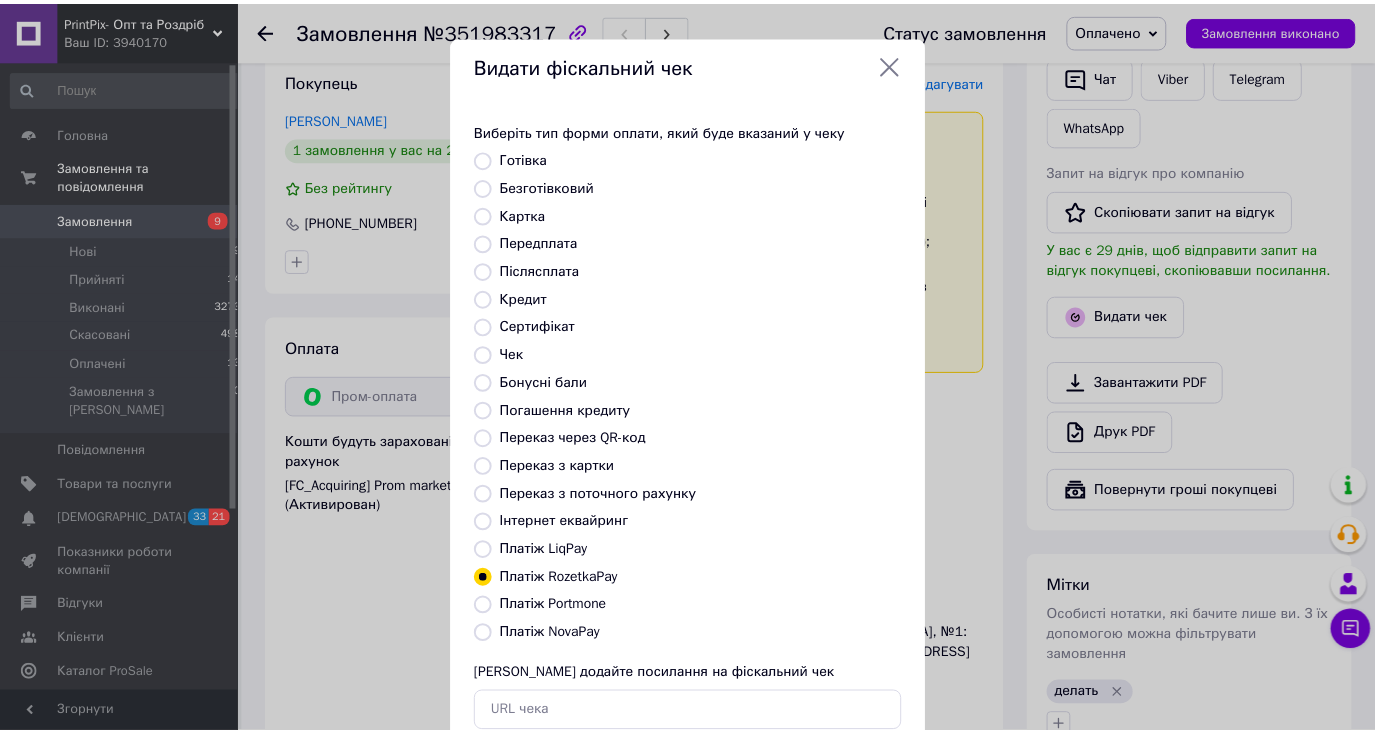 scroll, scrollTop: 126, scrollLeft: 0, axis: vertical 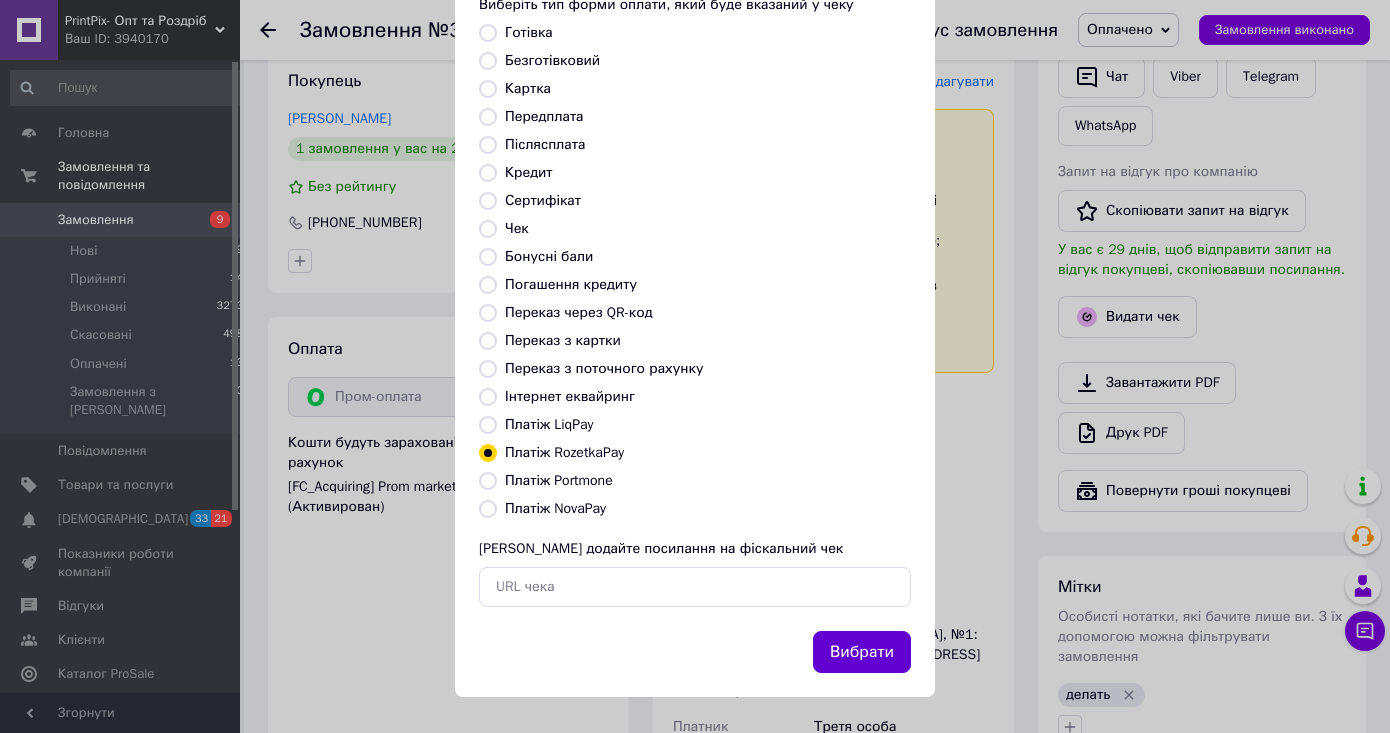 click on "Вибрати" at bounding box center (862, 652) 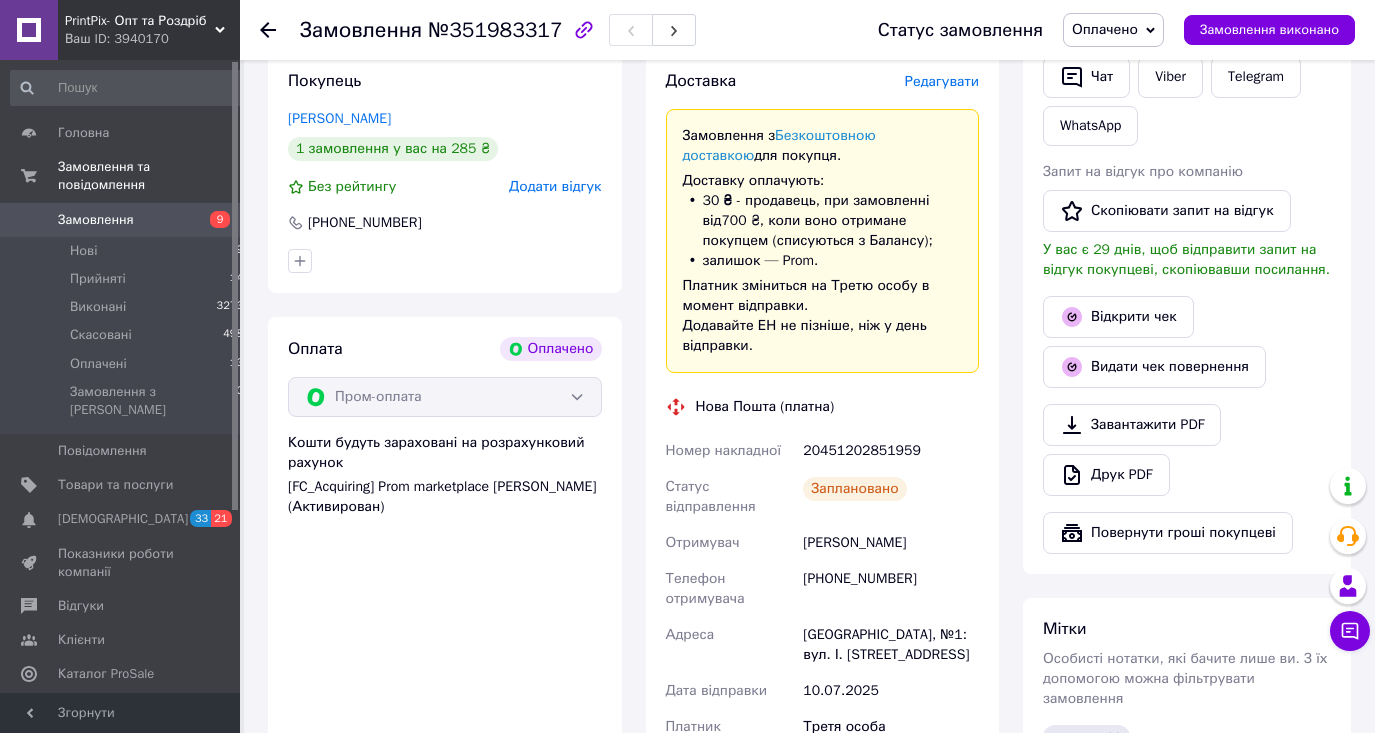 scroll, scrollTop: 279, scrollLeft: 0, axis: vertical 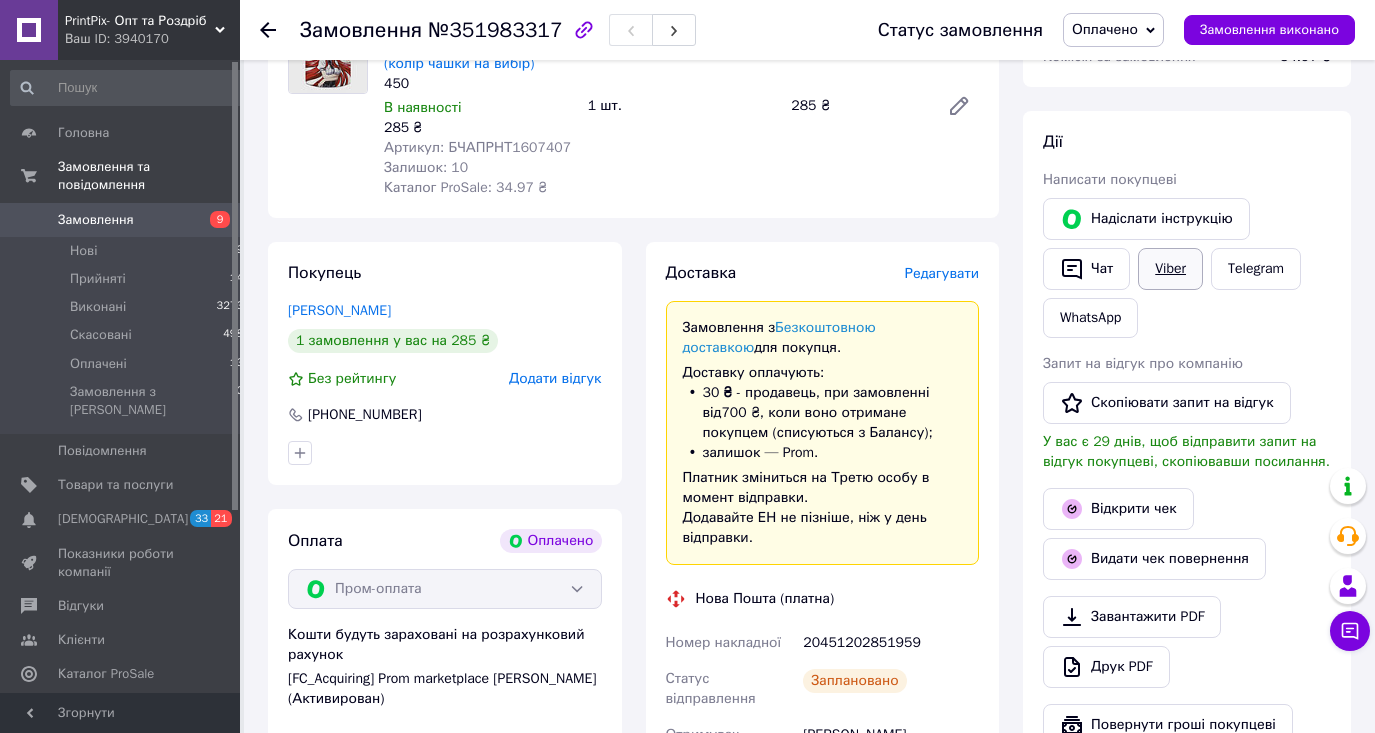 click on "Viber" at bounding box center (1170, 269) 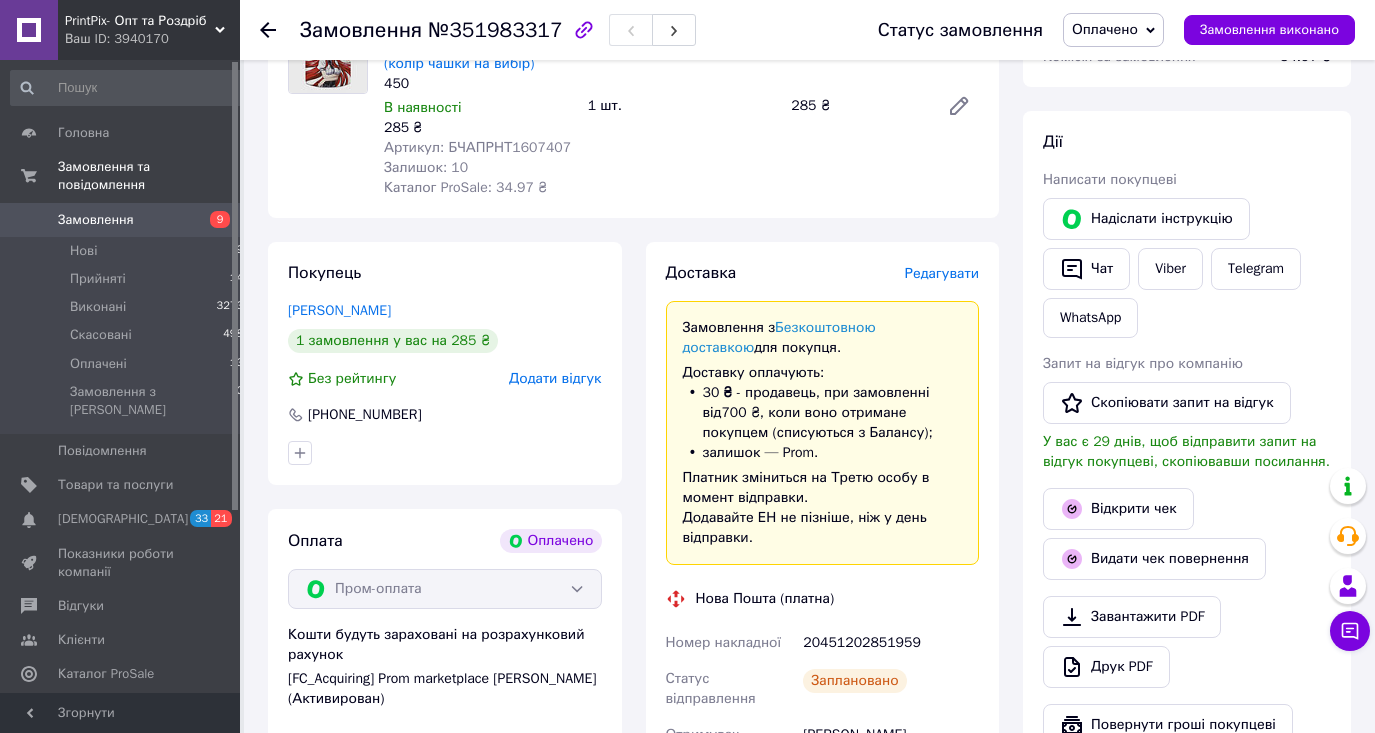 scroll, scrollTop: 471, scrollLeft: 0, axis: vertical 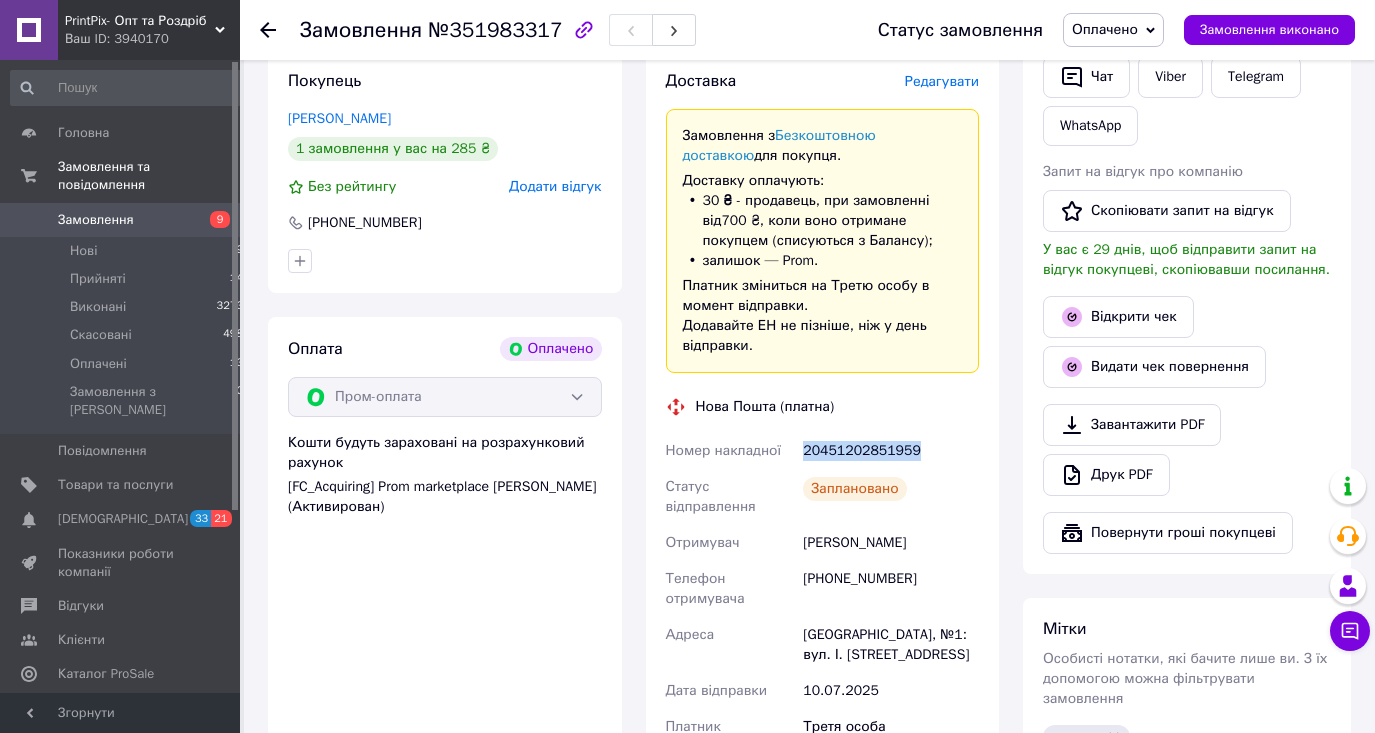 drag, startPoint x: 943, startPoint y: 484, endPoint x: 801, endPoint y: 478, distance: 142.12671 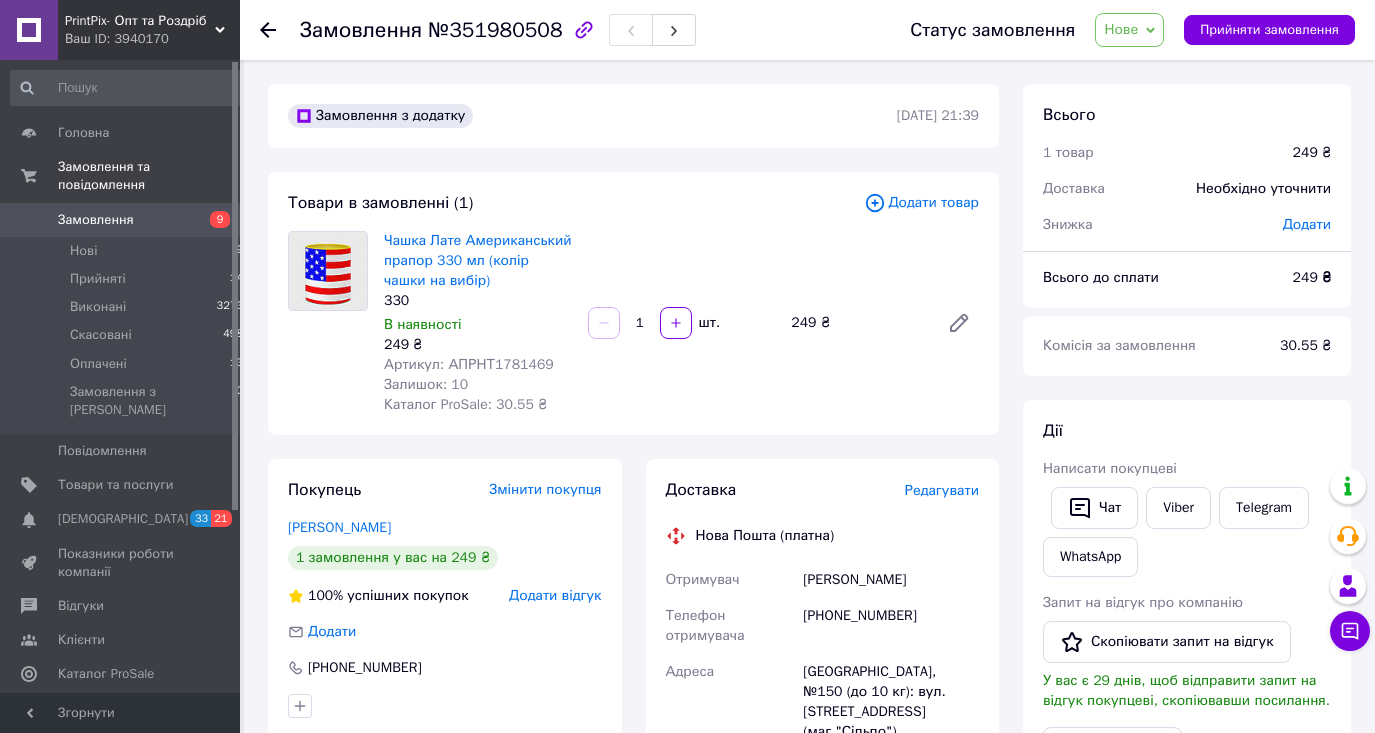 scroll, scrollTop: 0, scrollLeft: 0, axis: both 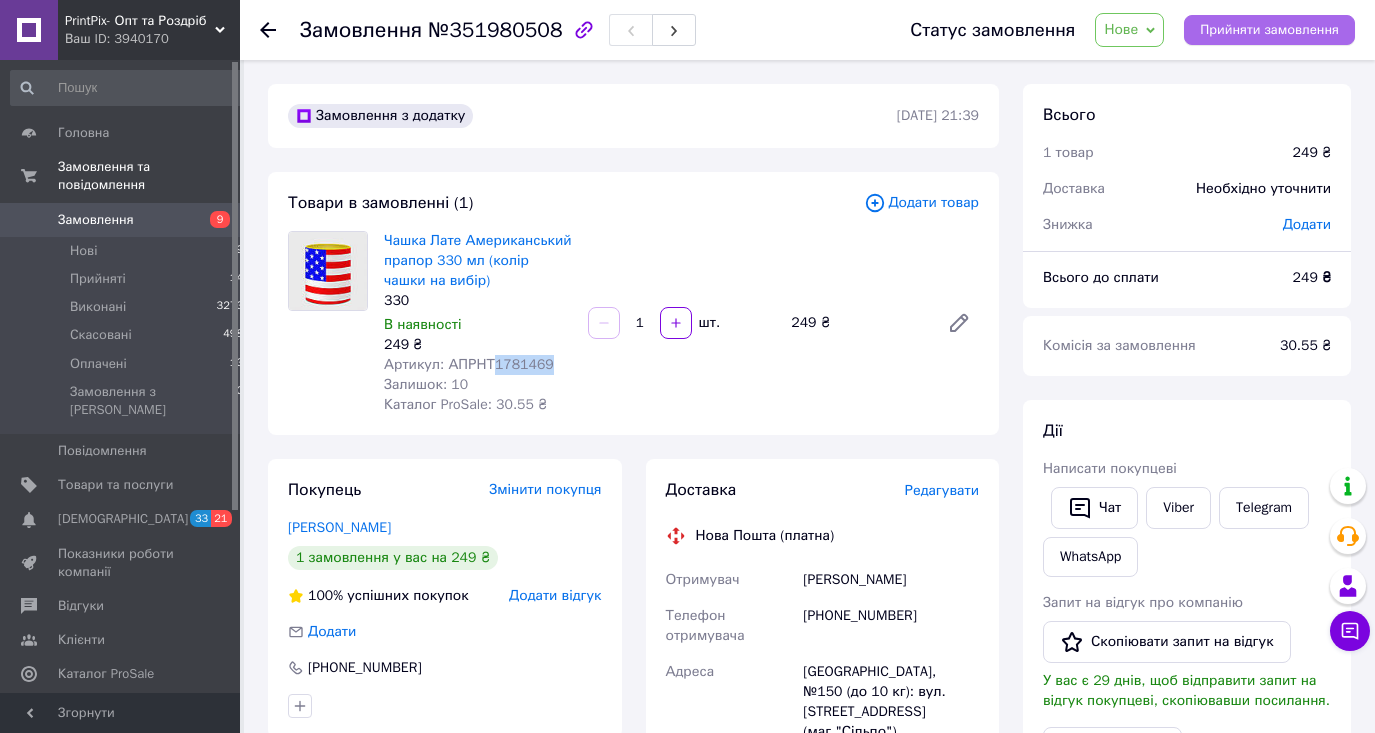 click on "Прийняти замовлення" at bounding box center (1269, 30) 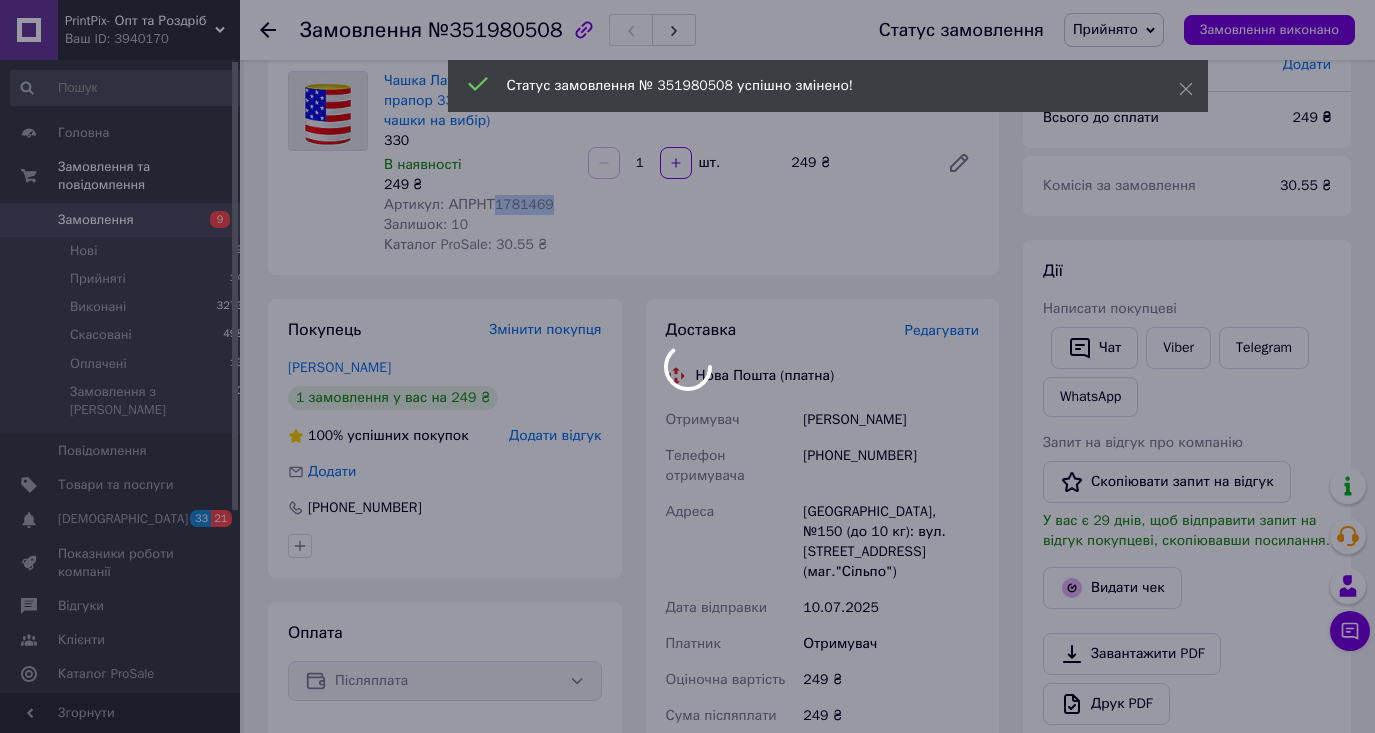 scroll, scrollTop: 464, scrollLeft: 0, axis: vertical 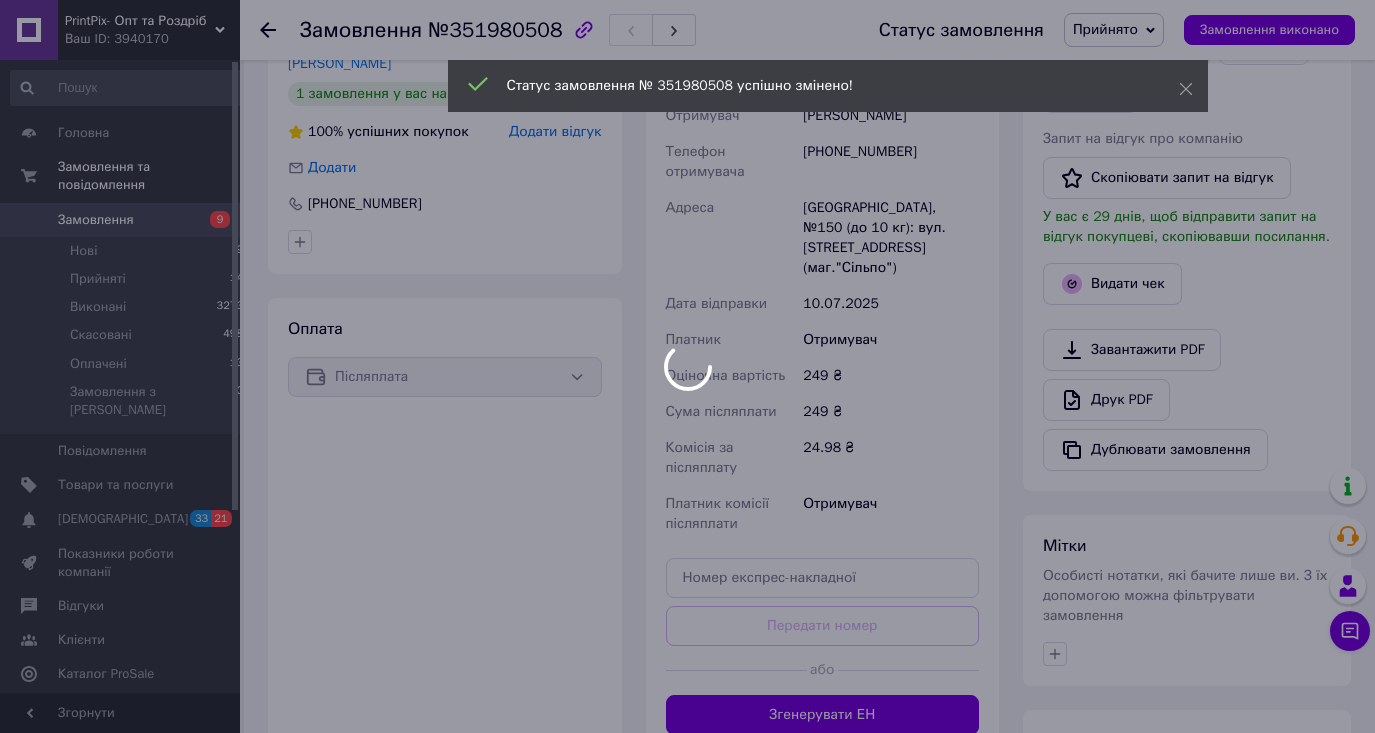 click on "PrintPix- Опт та Роздріб Ваш ID: 3940170 Сайт PrintPix- Опт та [PERSON_NAME] покупця Перевірити стан системи Сторінка на порталі [PERSON_NAME] [PERSON_NAME] Головна Замовлення та повідомлення Замовлення 9 Нові 9 Прийняті 14 Виконані 3273 Скасовані 498 Оплачені 13 Замовлення з Розетки 0 Повідомлення 0 Товари та послуги Сповіщення 33 21 Показники роботи компанії Відгуки Клієнти Каталог ProSale Аналітика Інструменти веб-майстра та SEO Управління сайтом Гаманець компанії [PERSON_NAME] Тарифи та рахунки Prom топ Згорнути 330 249 ₴" at bounding box center [687, 267] 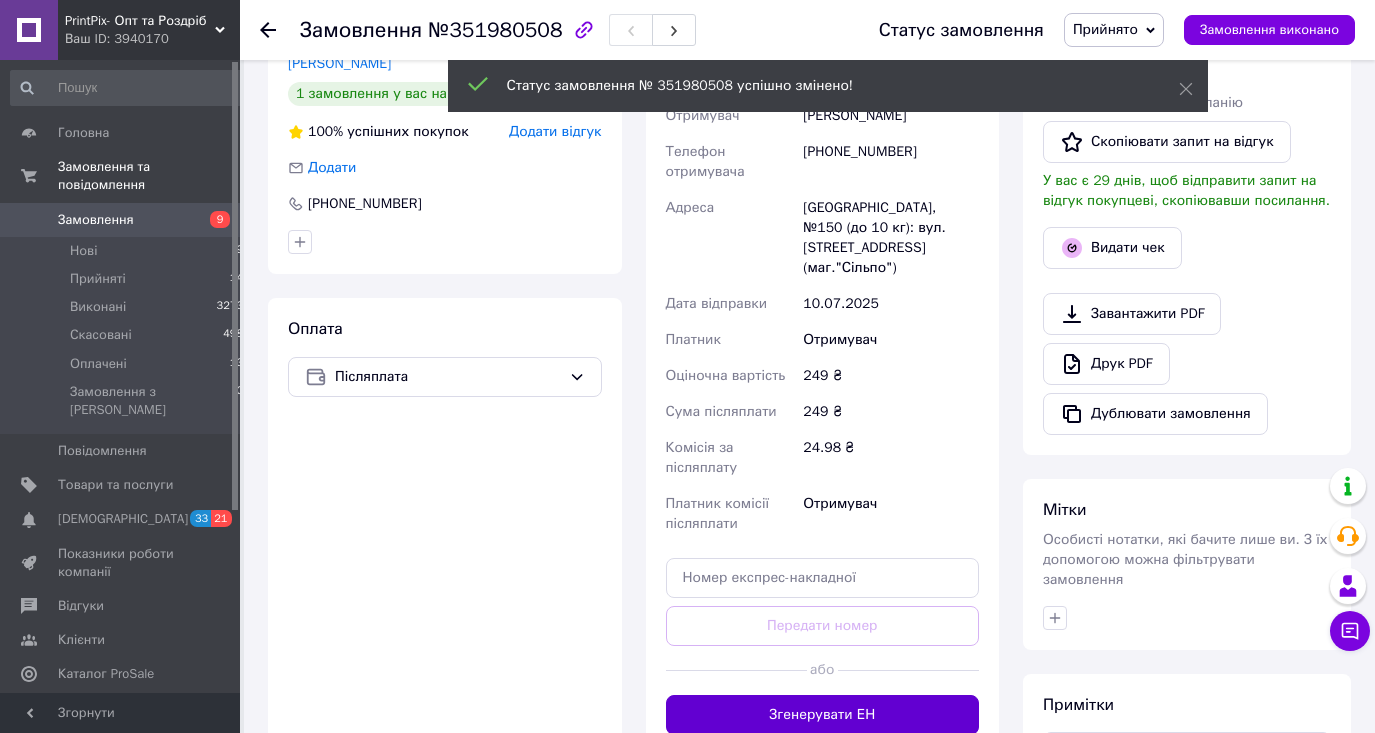 click on "Згенерувати ЕН" at bounding box center (823, 715) 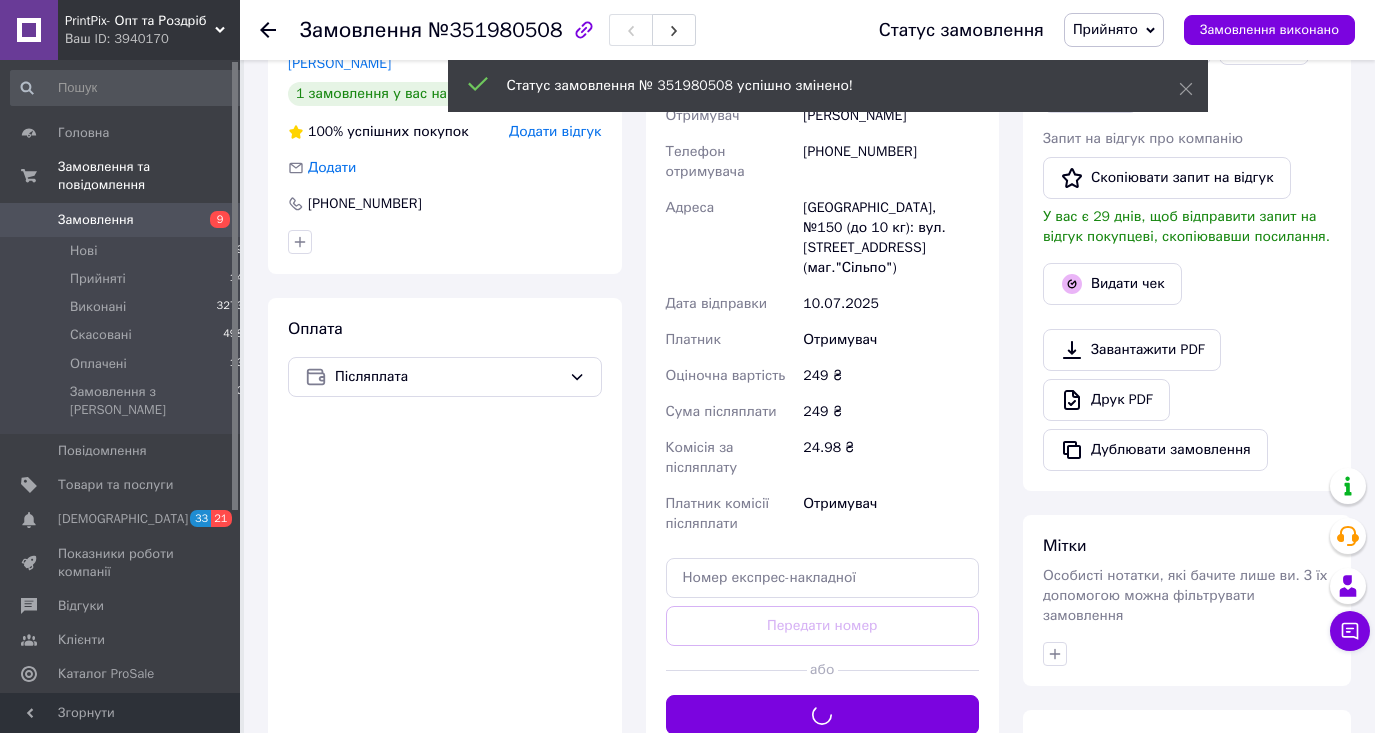 click on "Мітки Особисті нотатки, які бачите лише ви. З їх допомогою можна фільтрувати замовлення" at bounding box center (1187, 600) 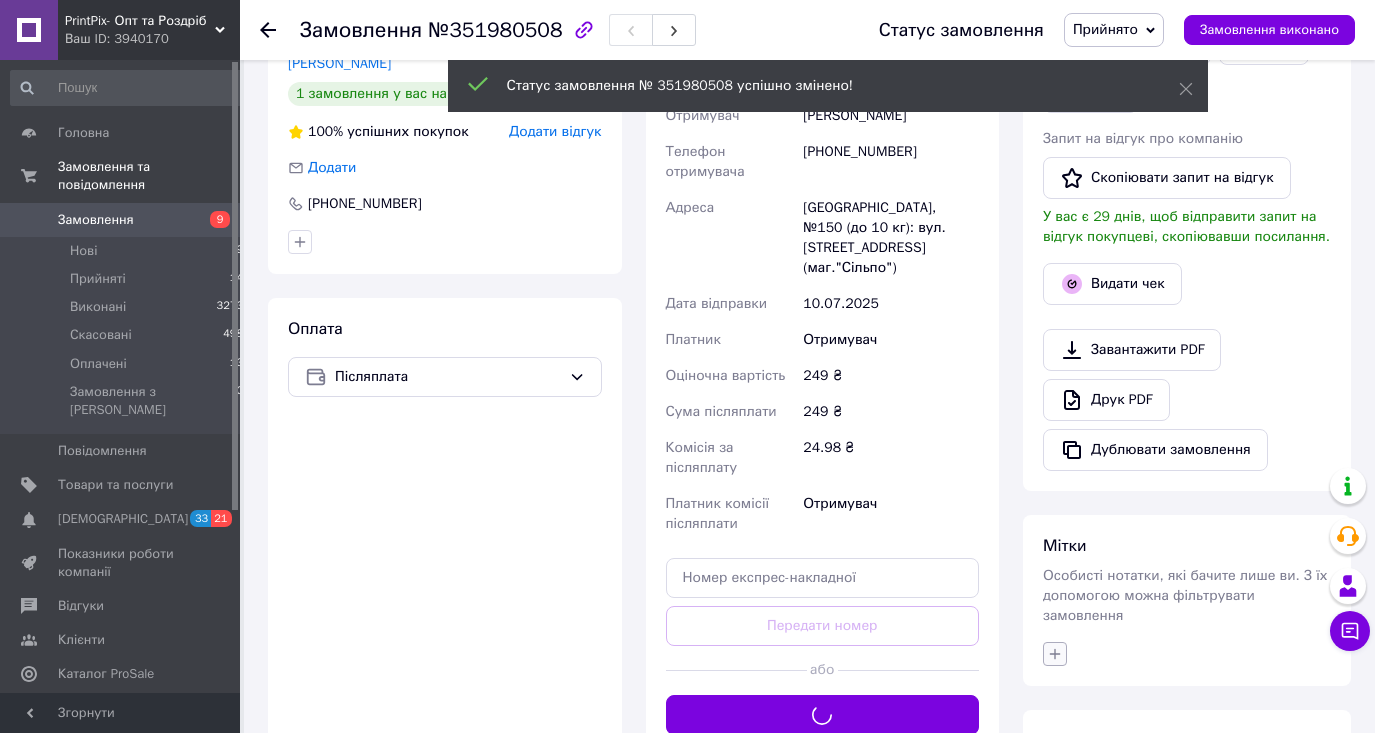 click 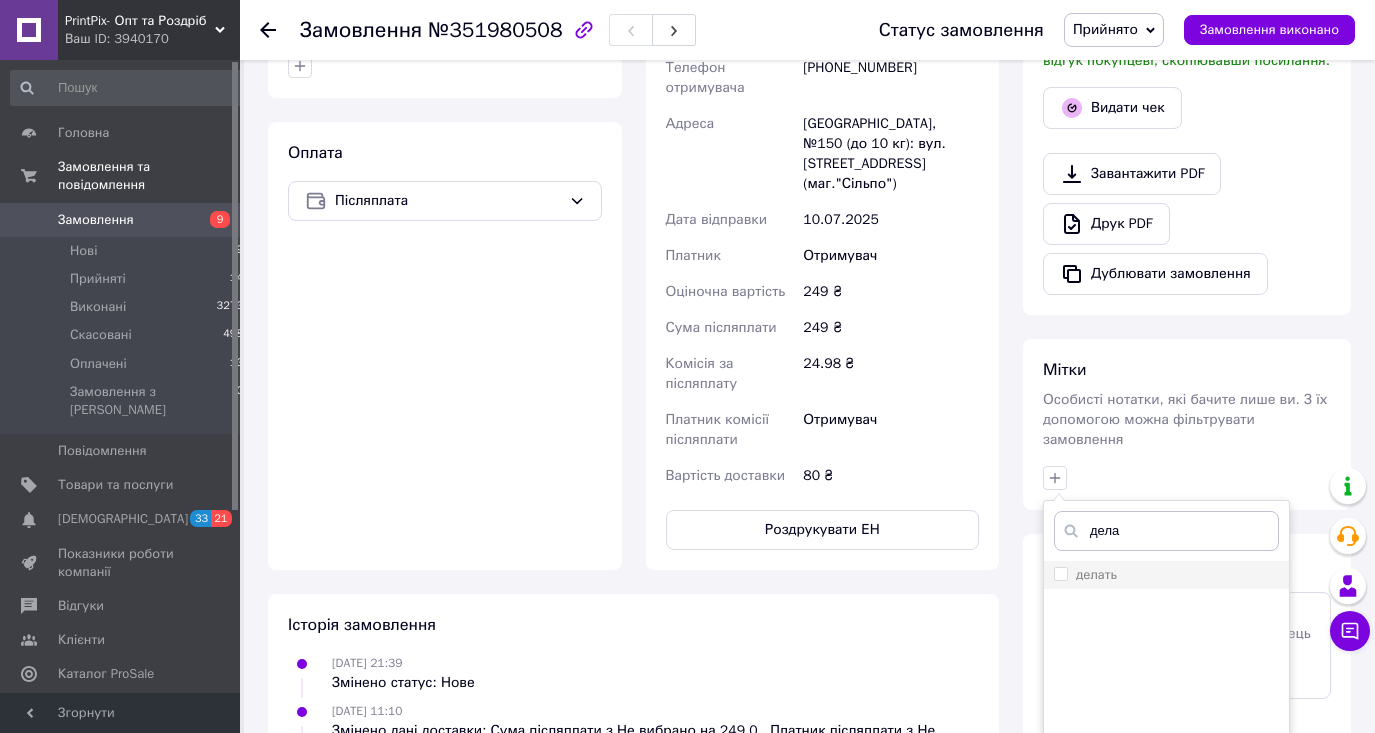 type on "дела" 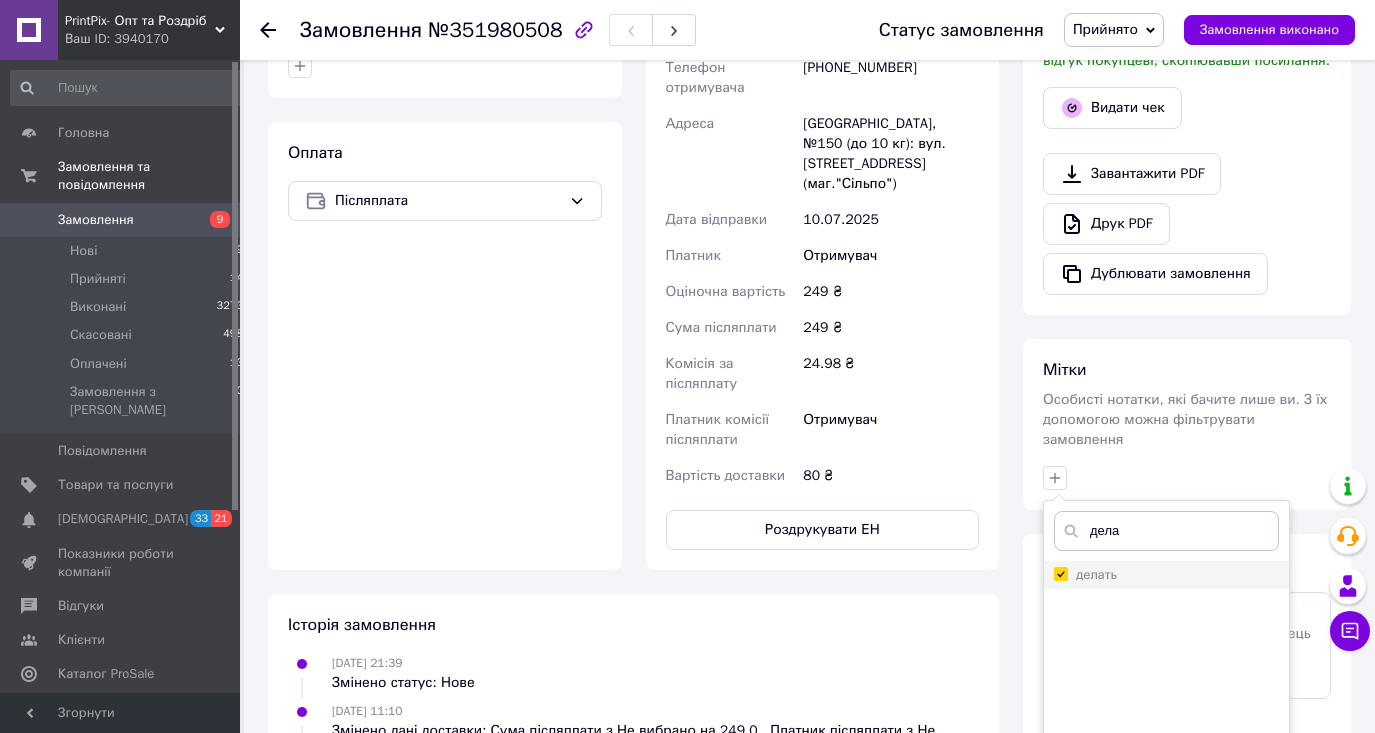 checkbox on "true" 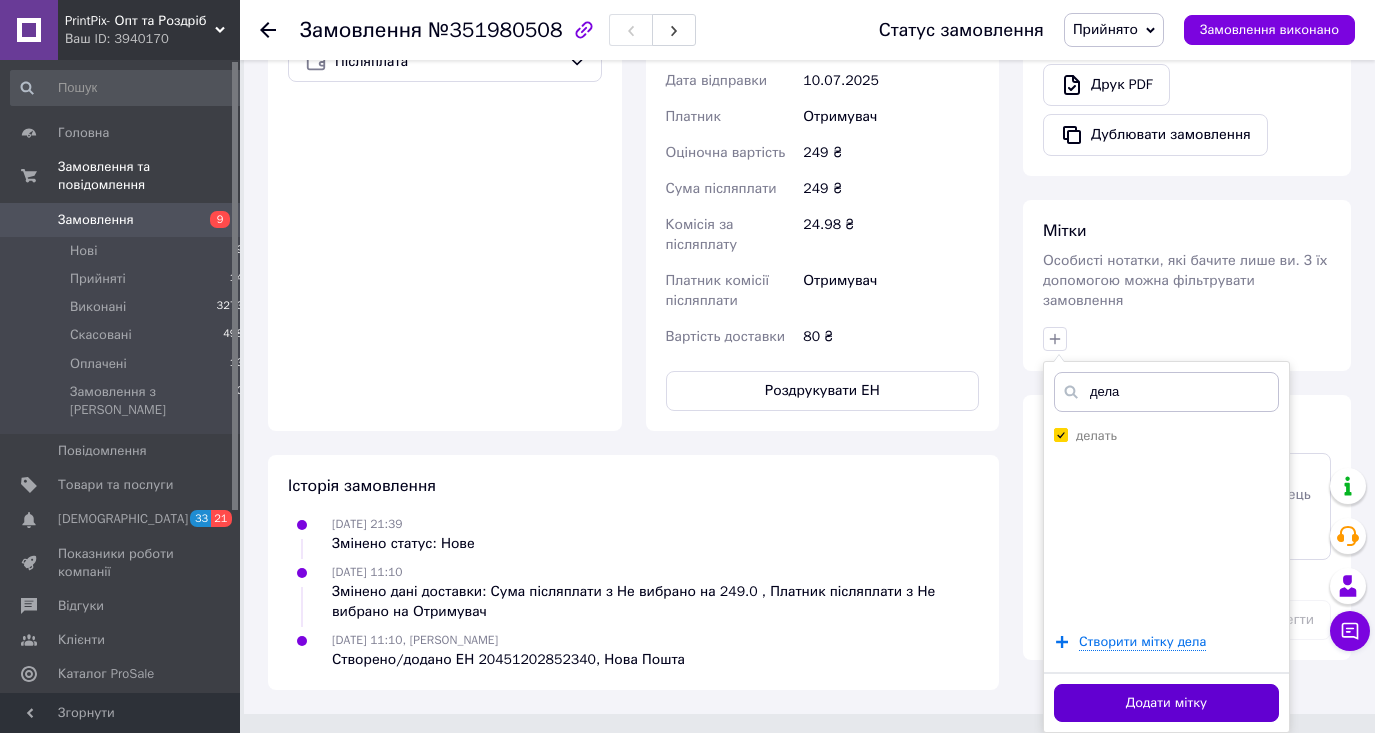 click on "Додати мітку" at bounding box center [1166, 703] 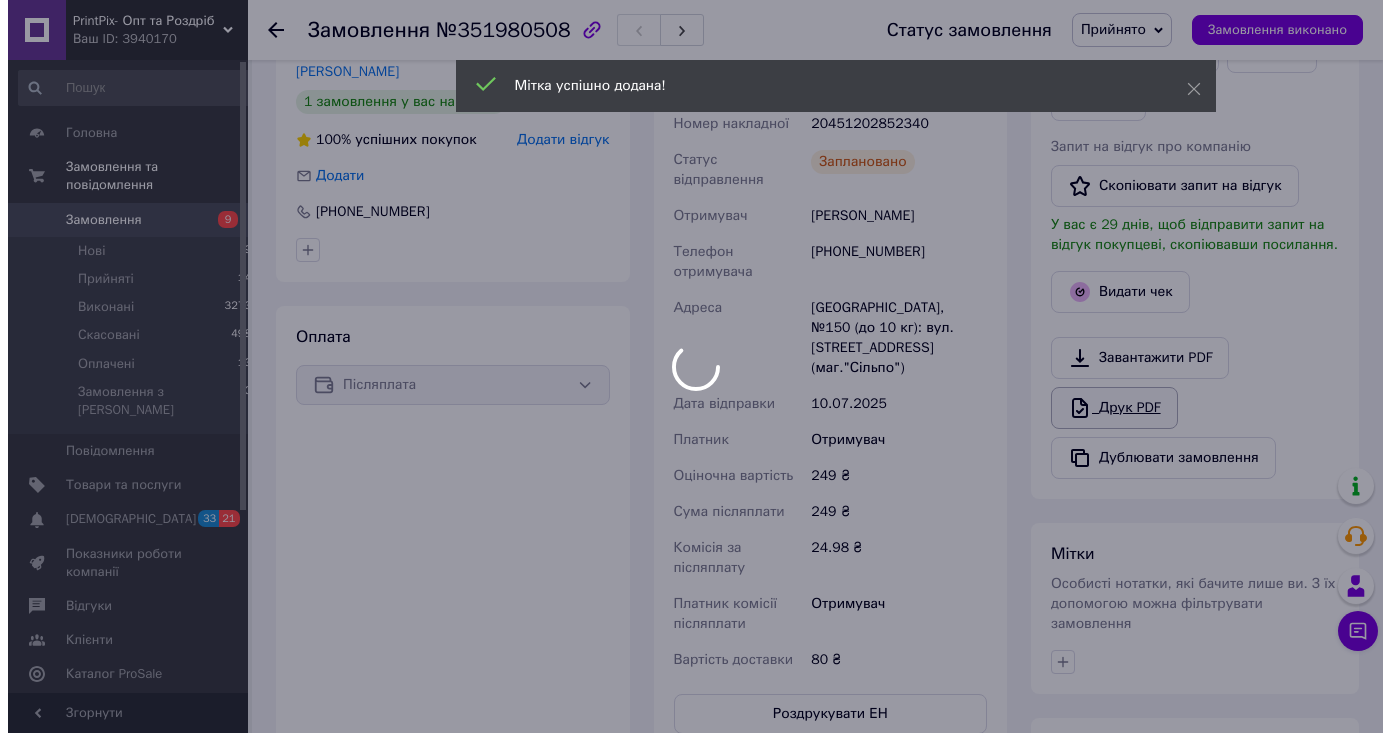 scroll, scrollTop: 344, scrollLeft: 0, axis: vertical 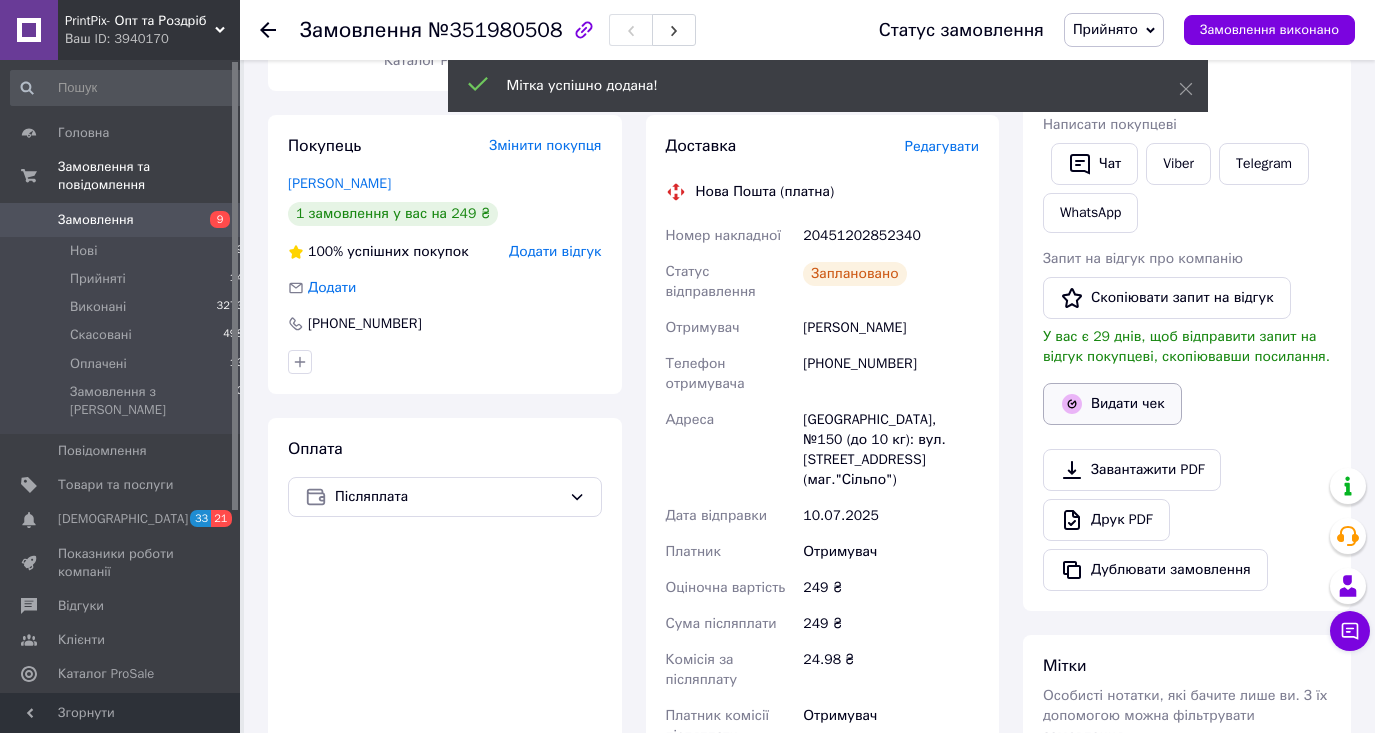 click on "Видати чек" at bounding box center (1112, 404) 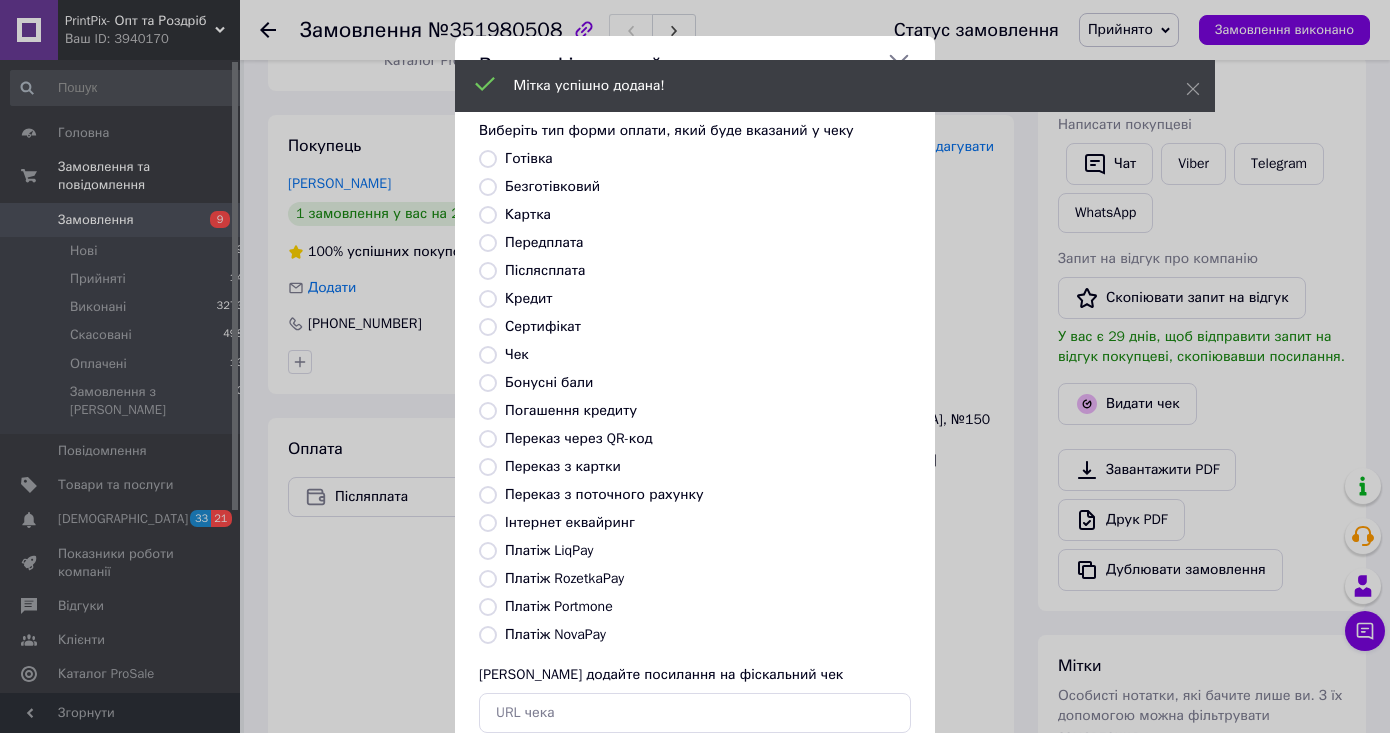 click on "Платіж NovaPay" at bounding box center [488, 635] 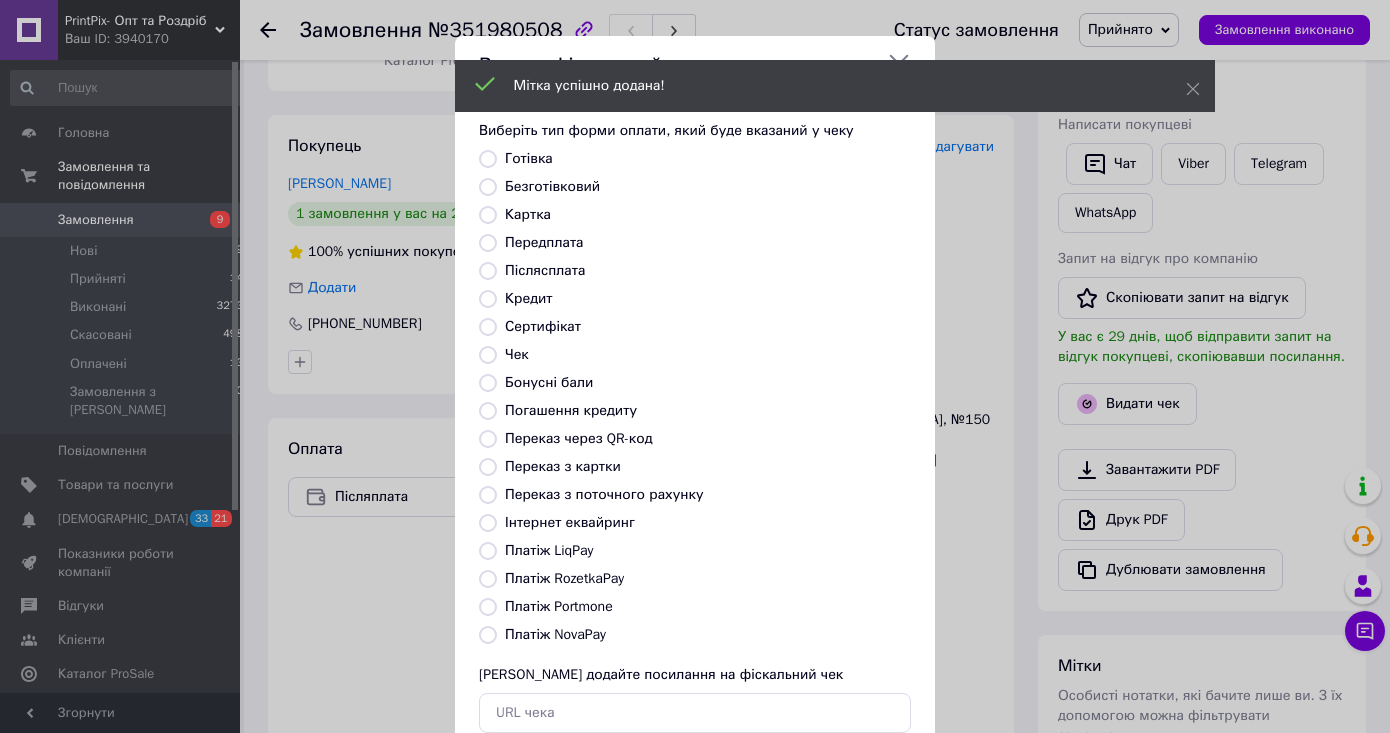 radio on "true" 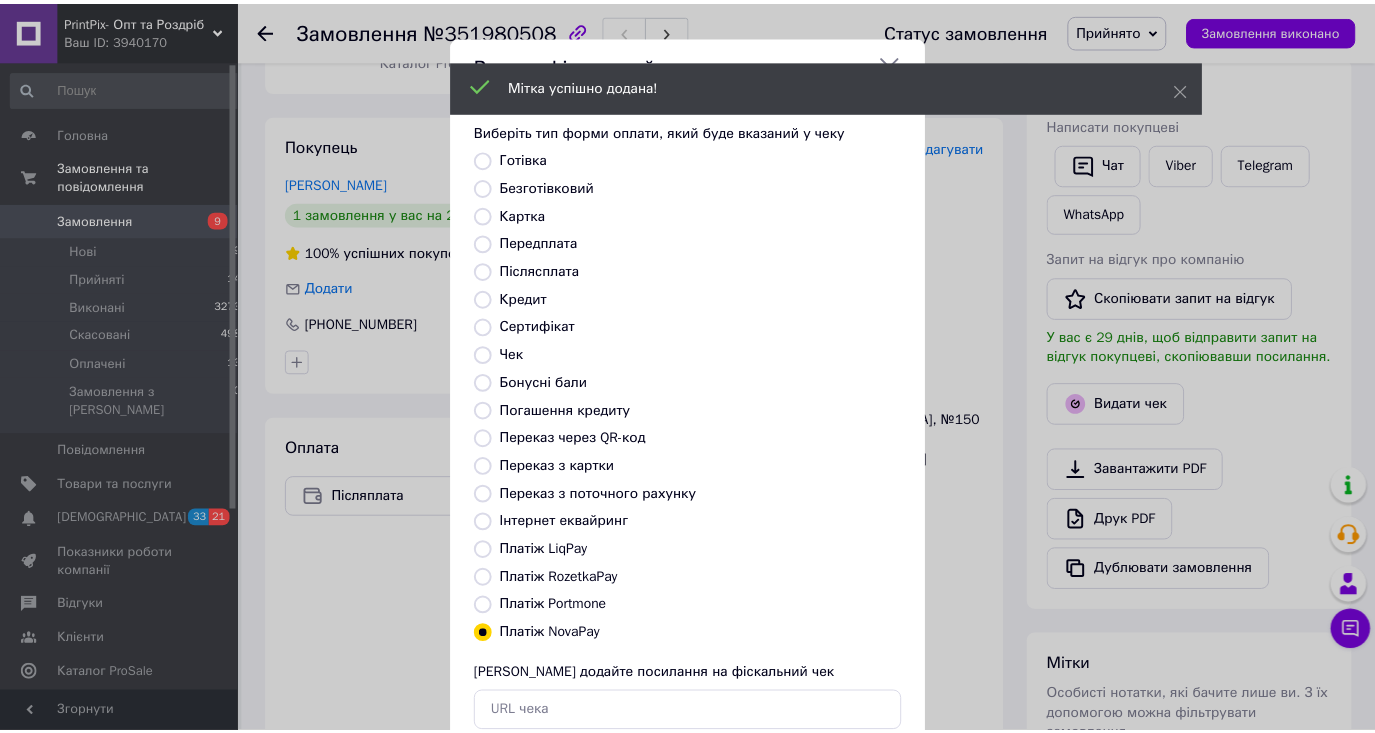 scroll, scrollTop: 126, scrollLeft: 0, axis: vertical 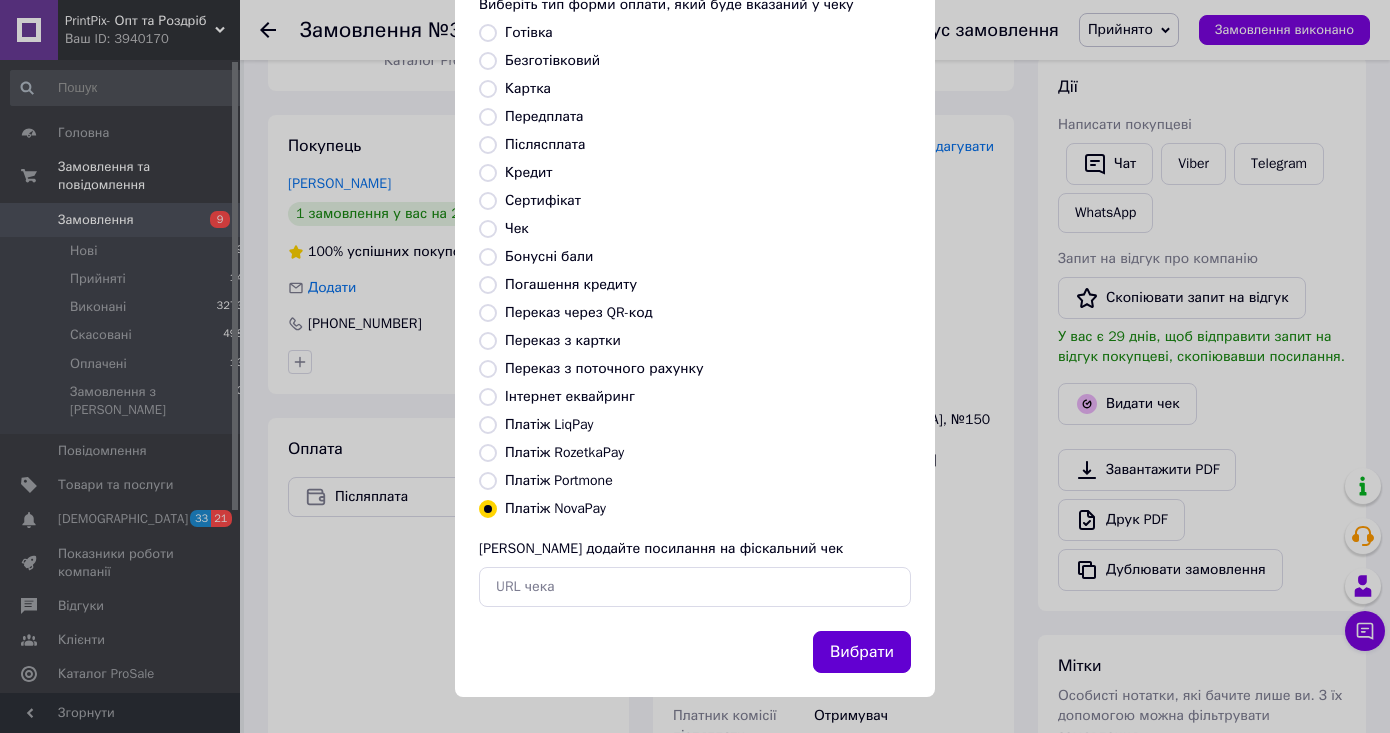 click on "Вибрати" at bounding box center (862, 652) 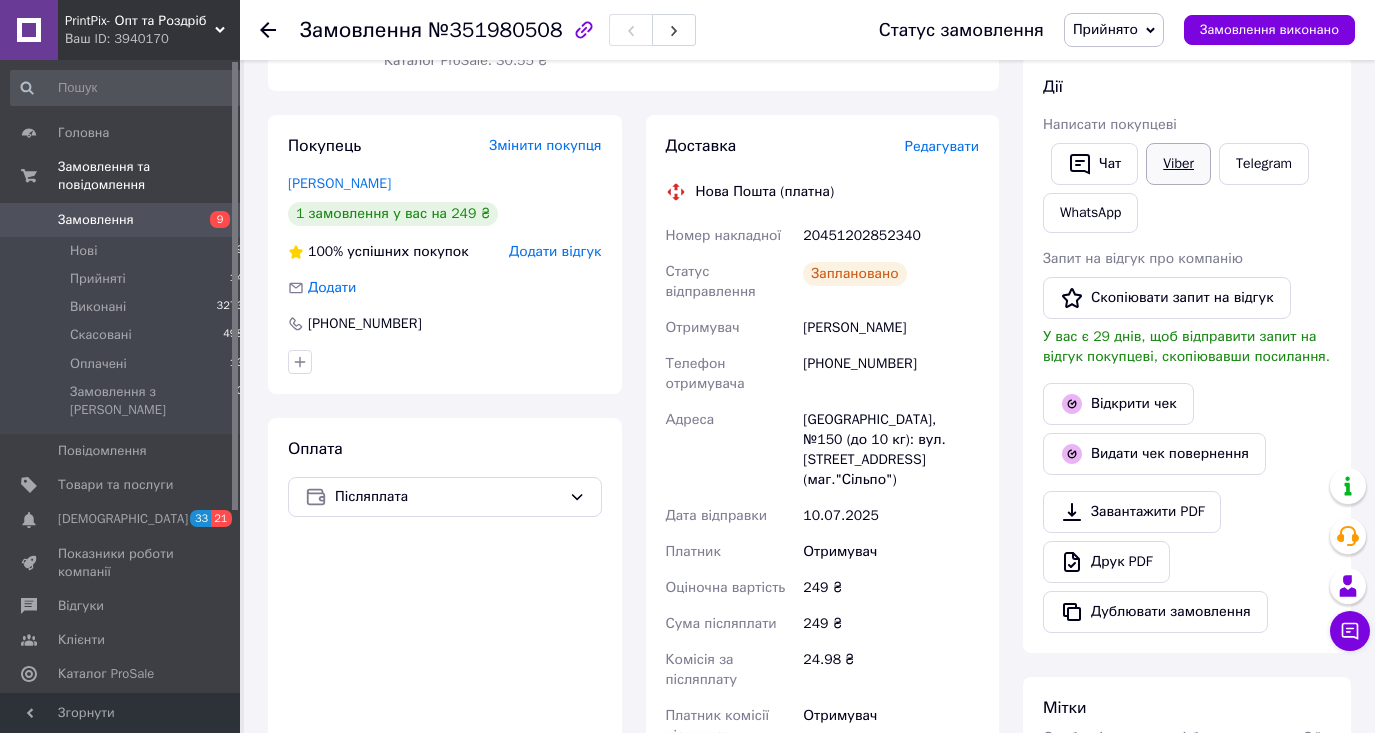 scroll, scrollTop: 136, scrollLeft: 0, axis: vertical 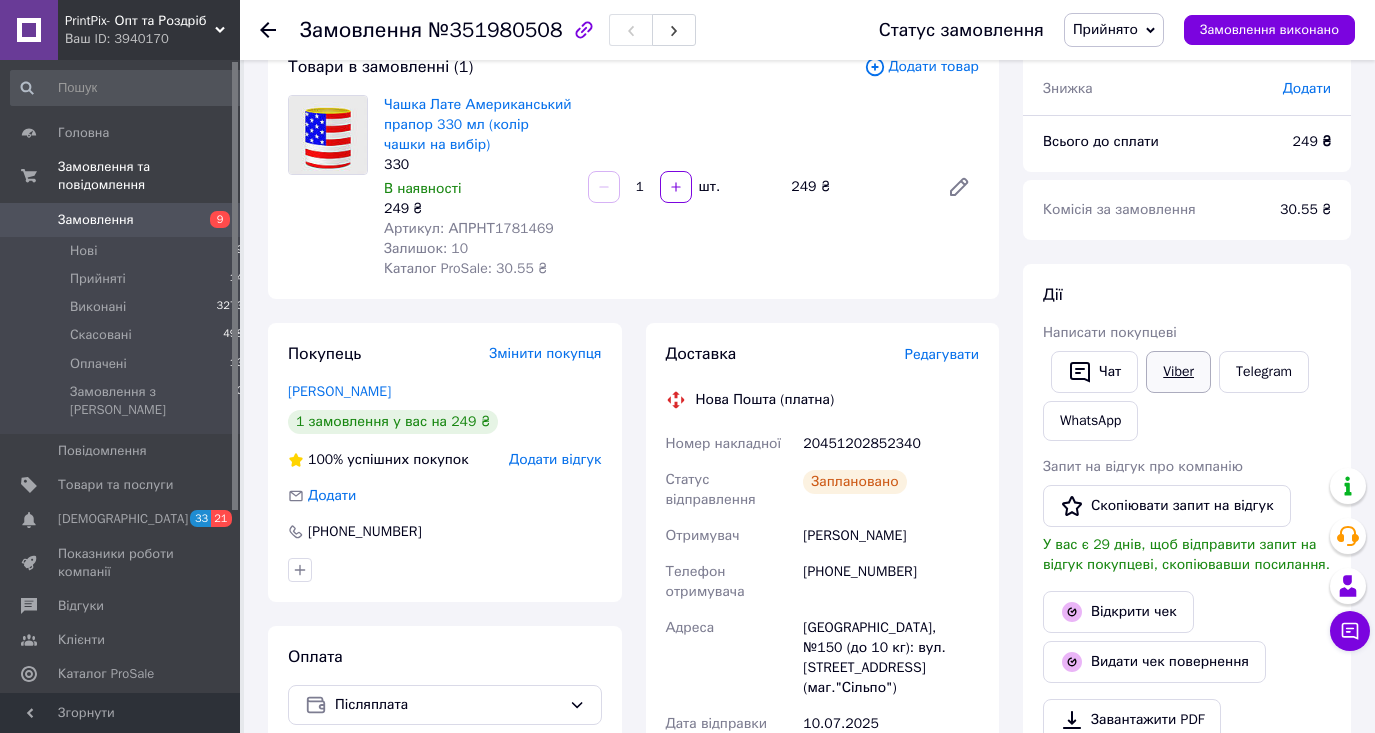 click on "Viber" at bounding box center (1178, 372) 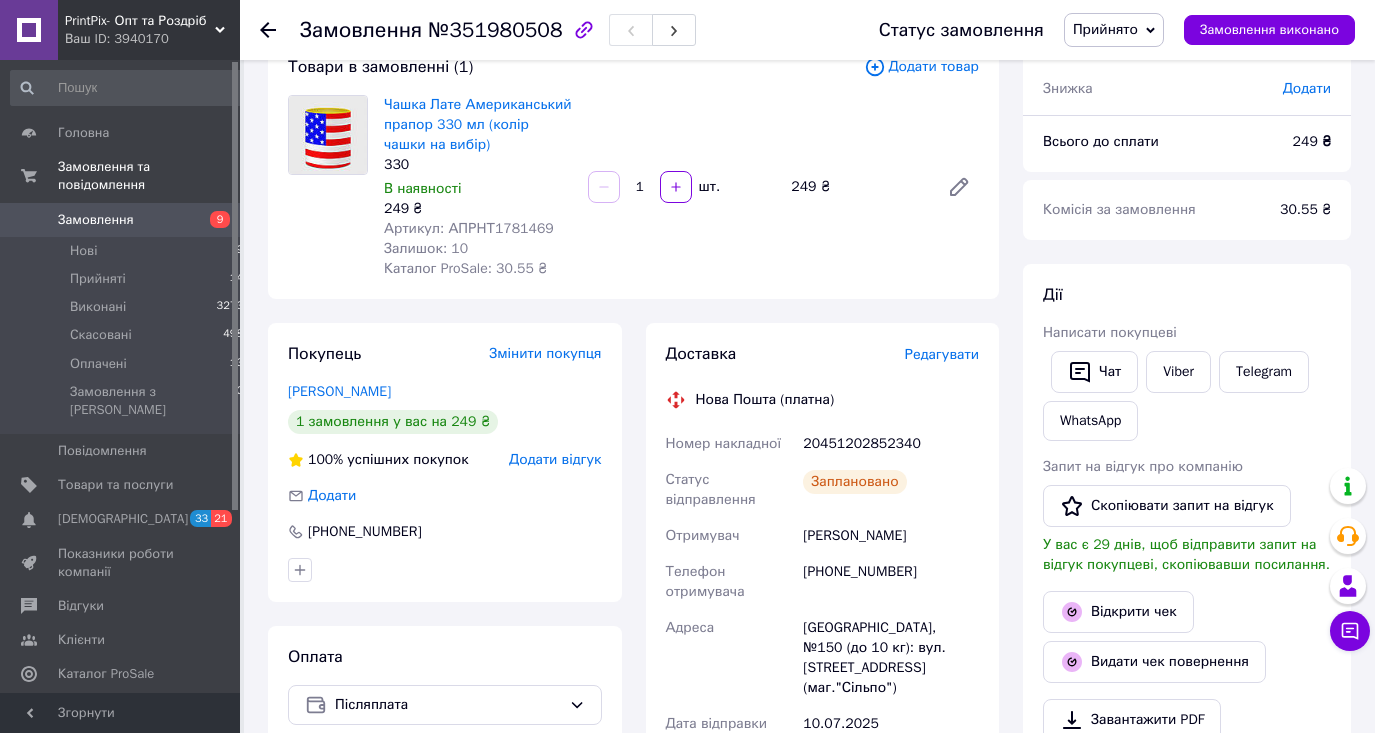 scroll, scrollTop: 248, scrollLeft: 0, axis: vertical 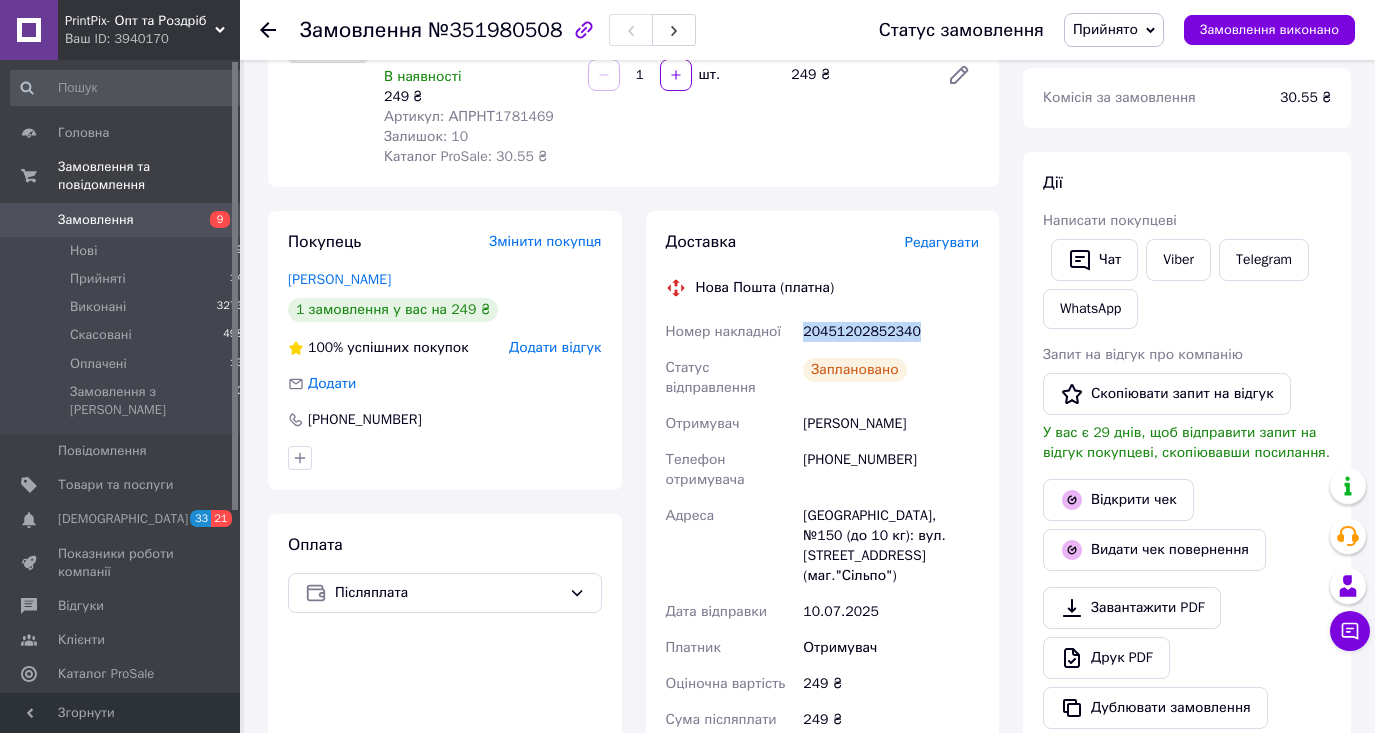drag, startPoint x: 929, startPoint y: 359, endPoint x: 792, endPoint y: 349, distance: 137.36447 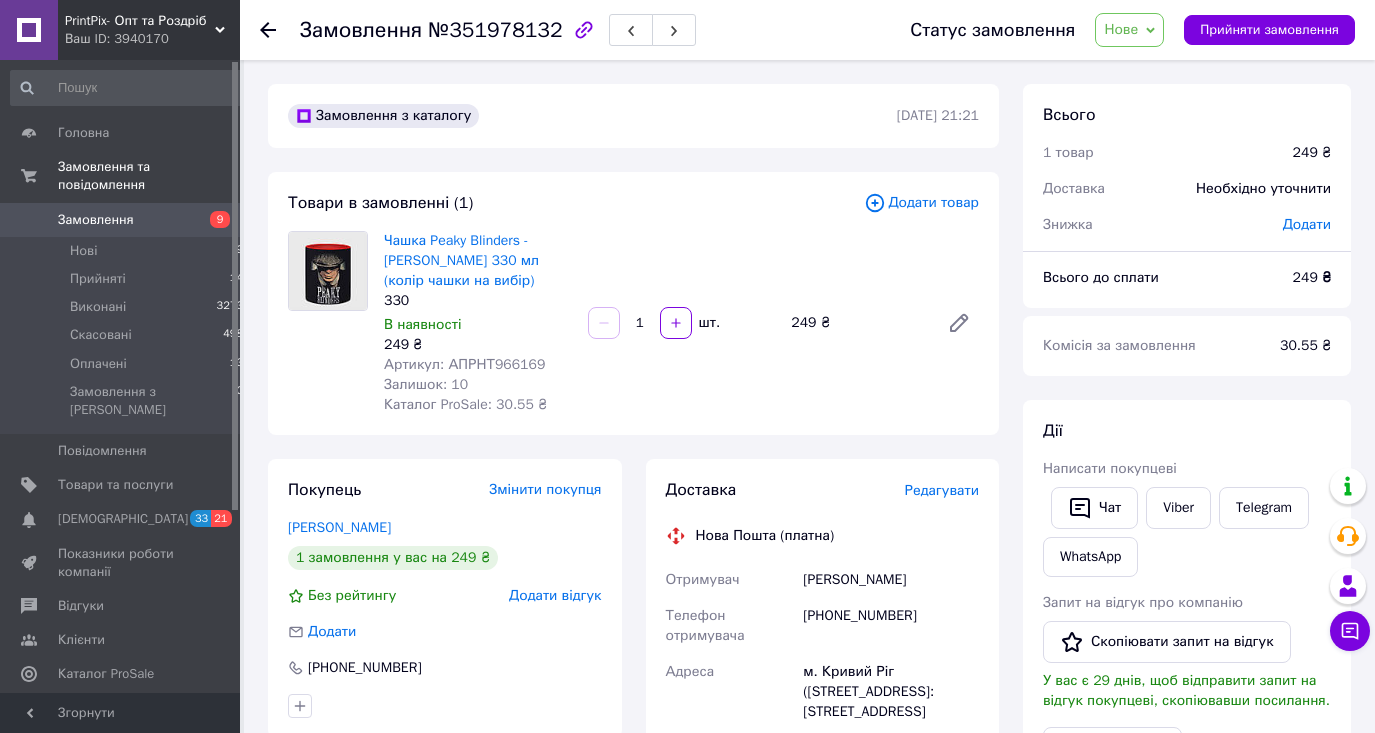 scroll, scrollTop: 0, scrollLeft: 0, axis: both 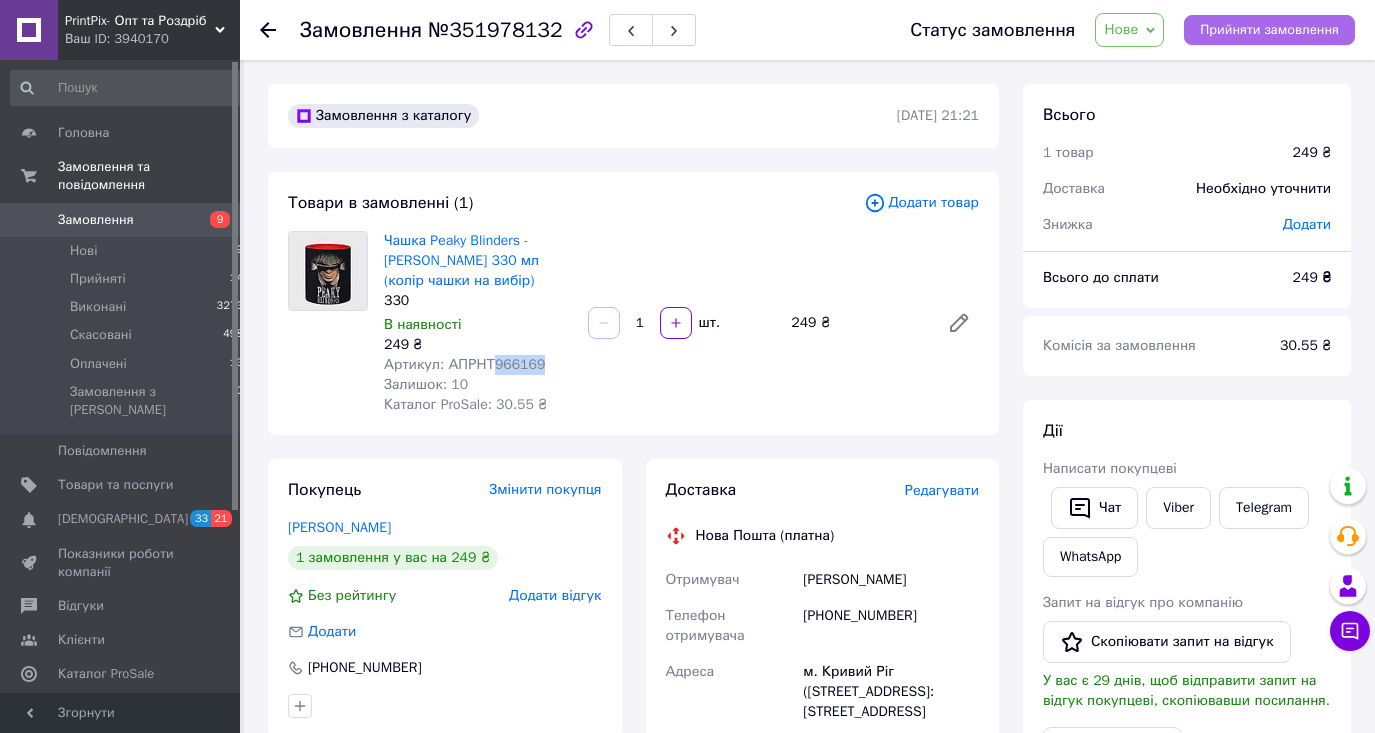 click on "Прийняти замовлення" at bounding box center [1269, 30] 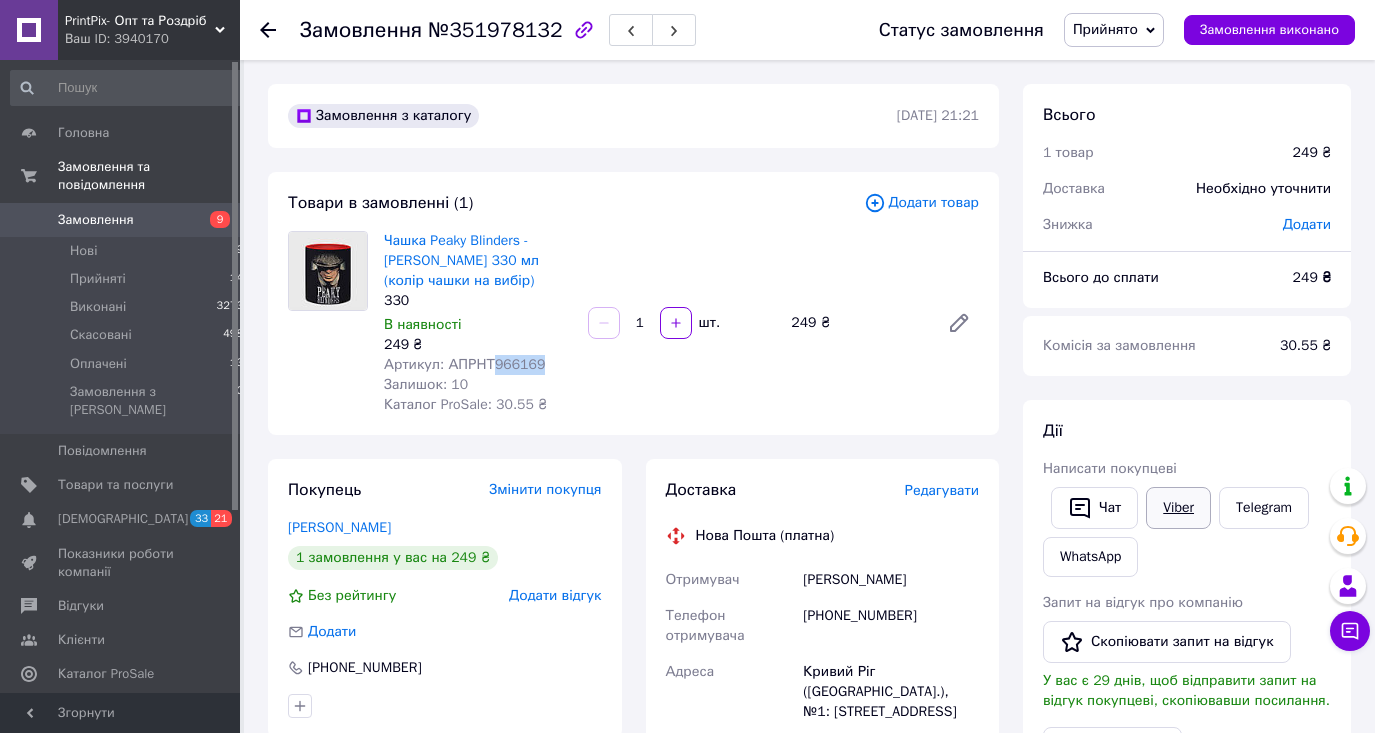 click on "Viber" at bounding box center [1178, 508] 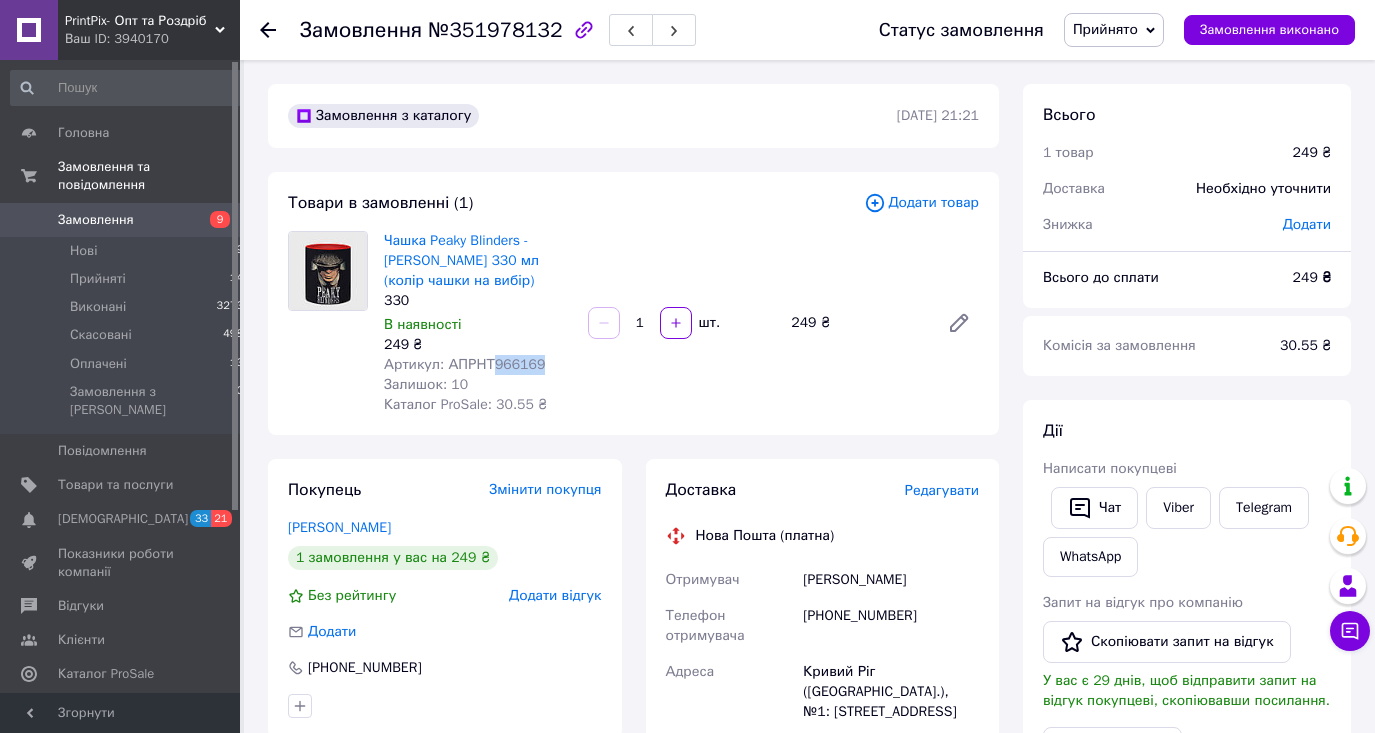 scroll, scrollTop: 320, scrollLeft: 0, axis: vertical 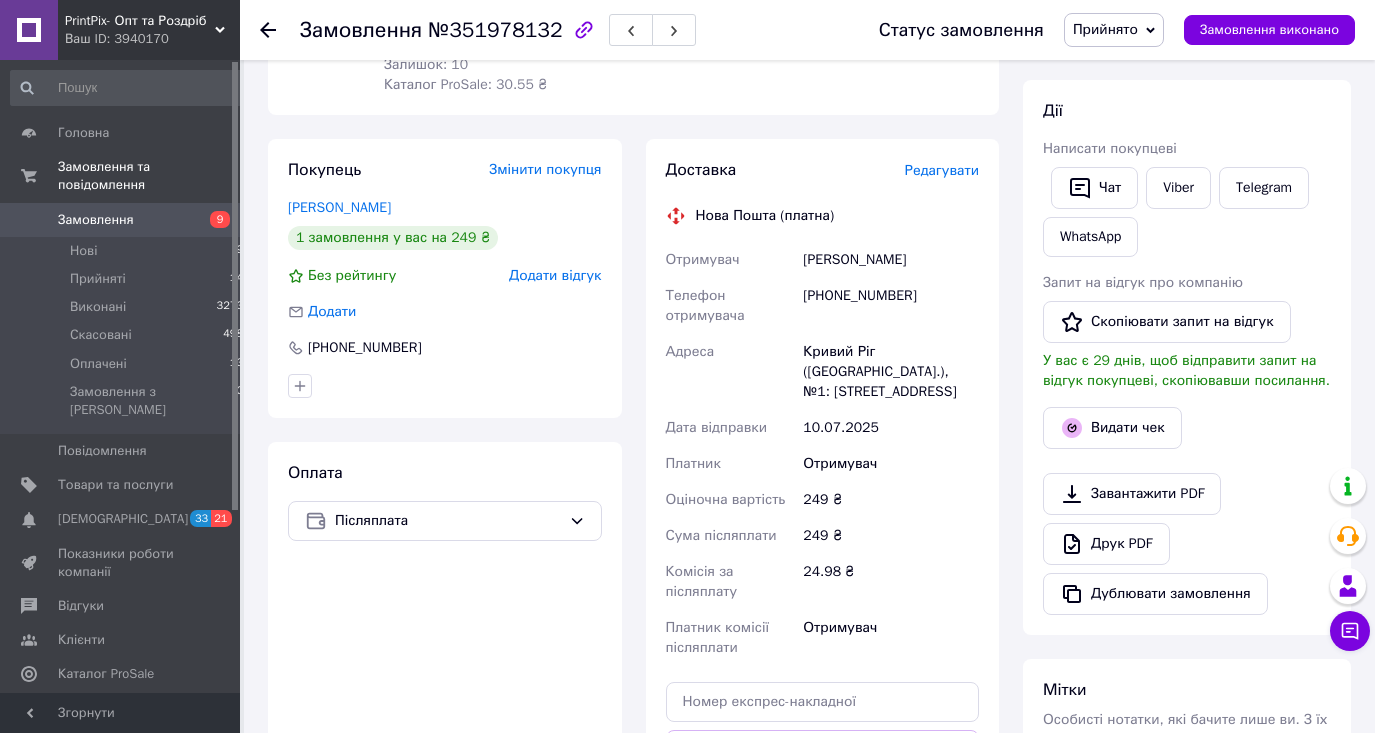 drag, startPoint x: 662, startPoint y: 257, endPoint x: 880, endPoint y: 439, distance: 283.9859 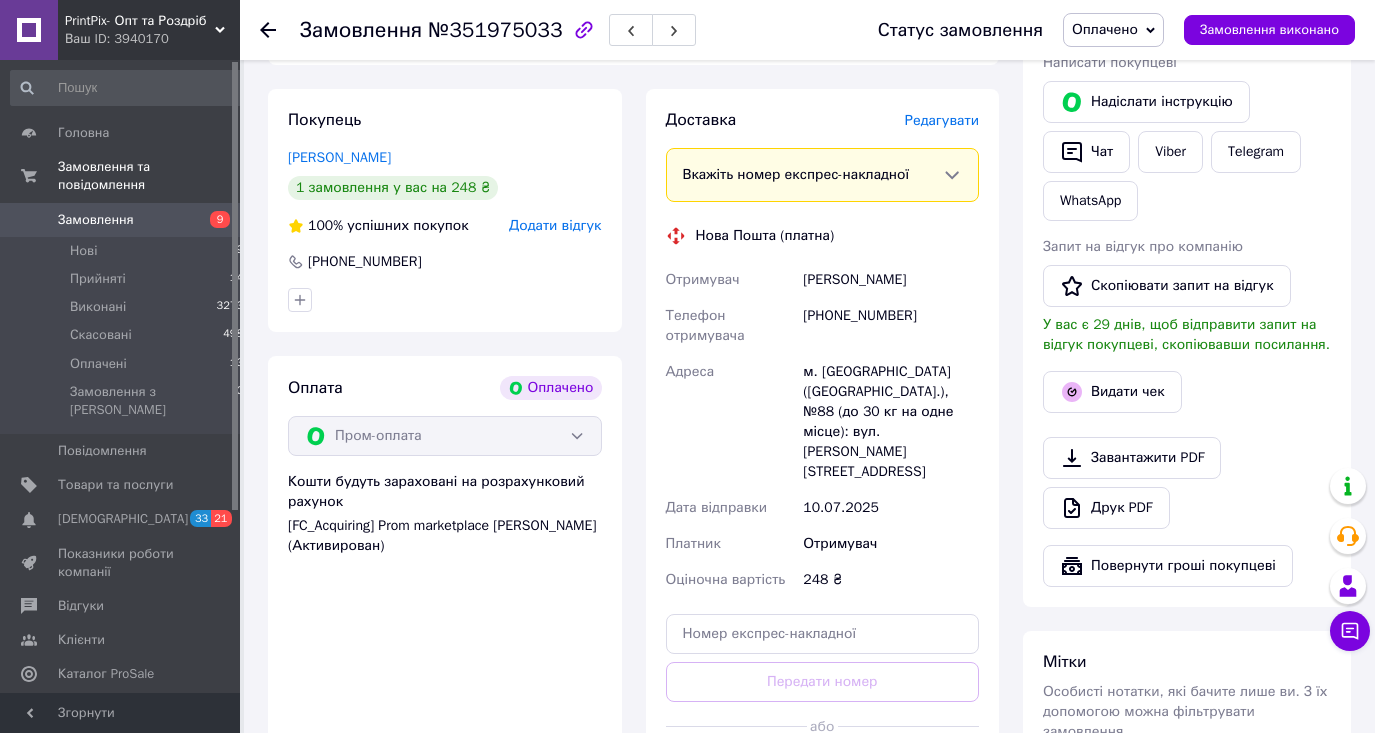 scroll, scrollTop: 560, scrollLeft: 0, axis: vertical 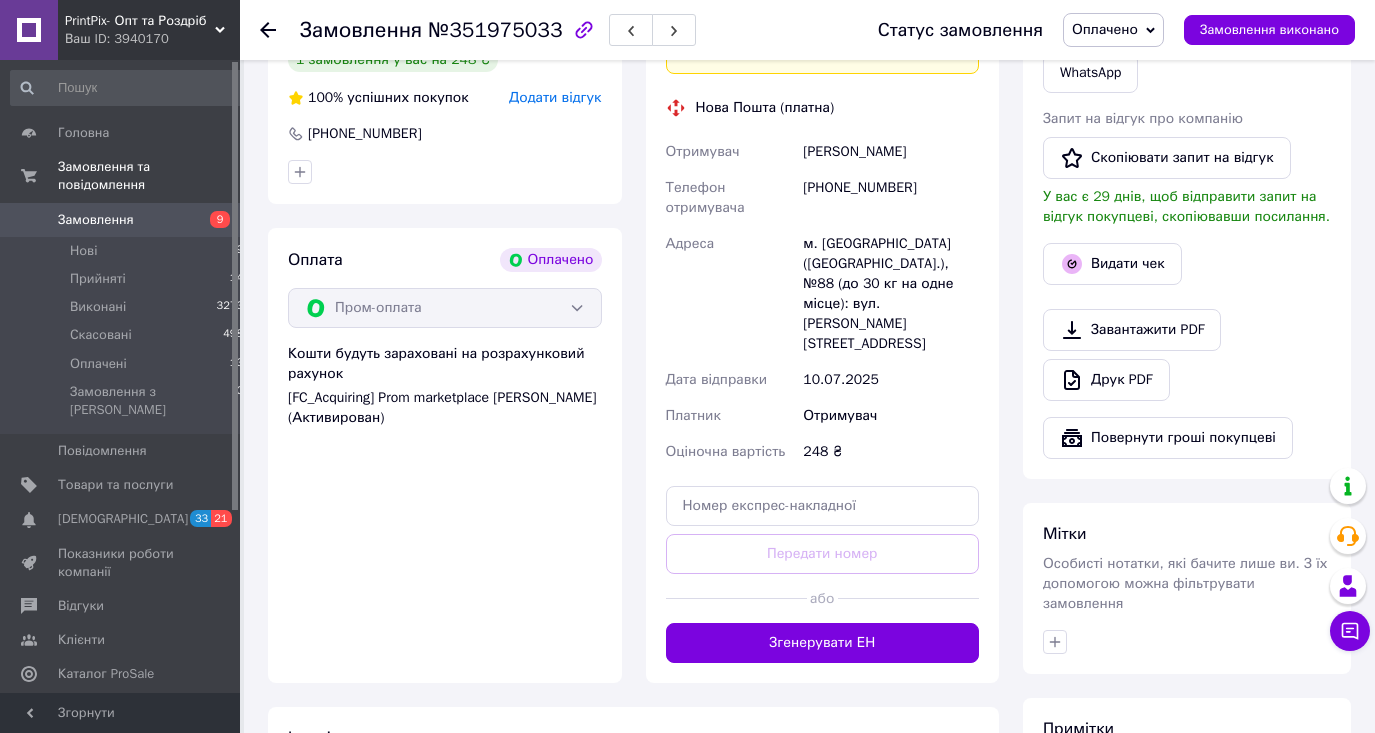 drag, startPoint x: 853, startPoint y: 608, endPoint x: 927, endPoint y: 620, distance: 74.96666 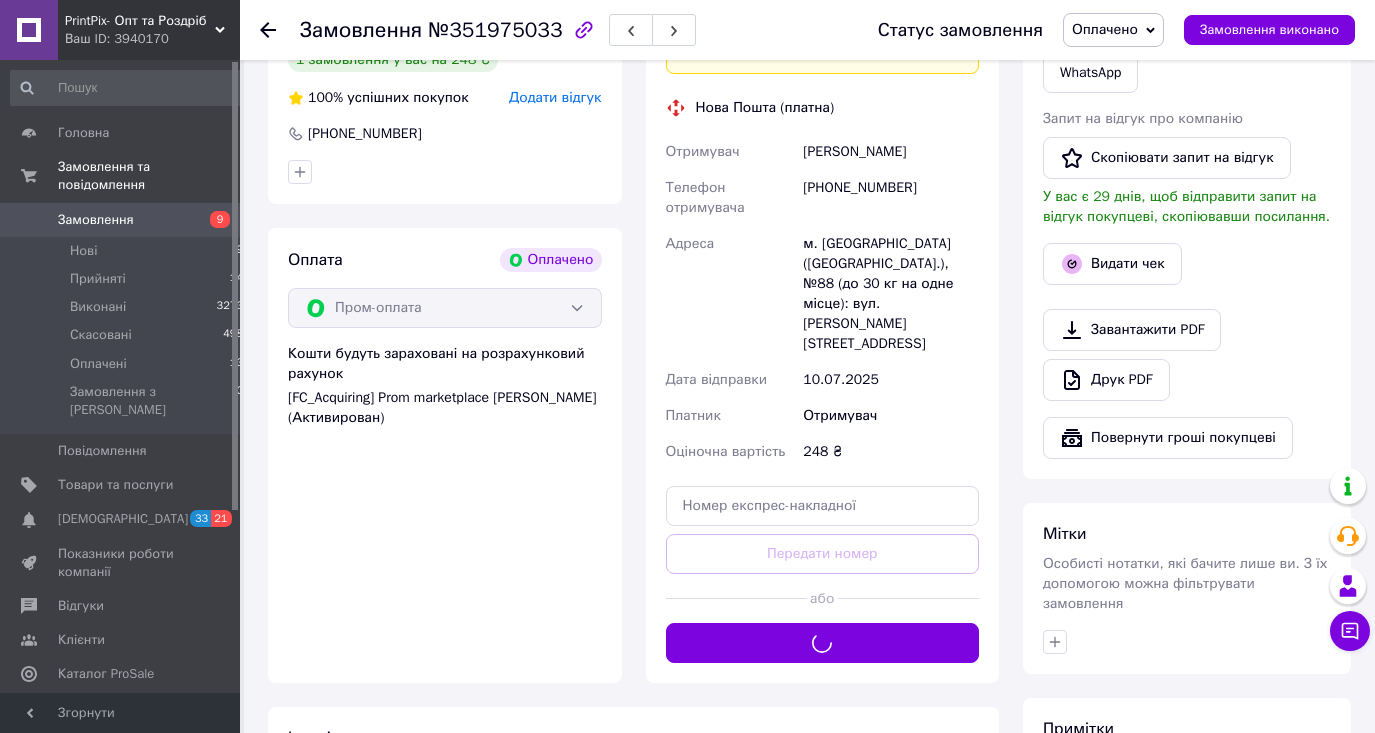 click at bounding box center (1187, 642) 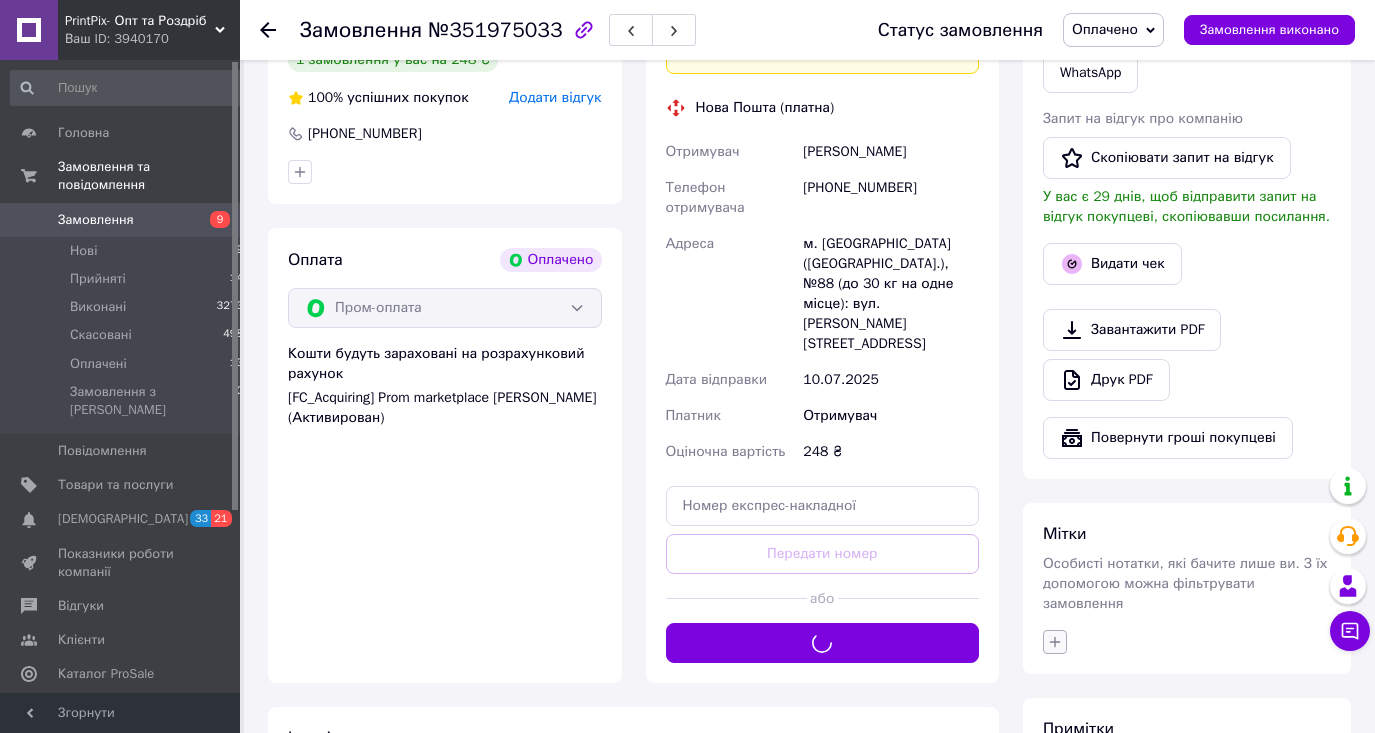 click 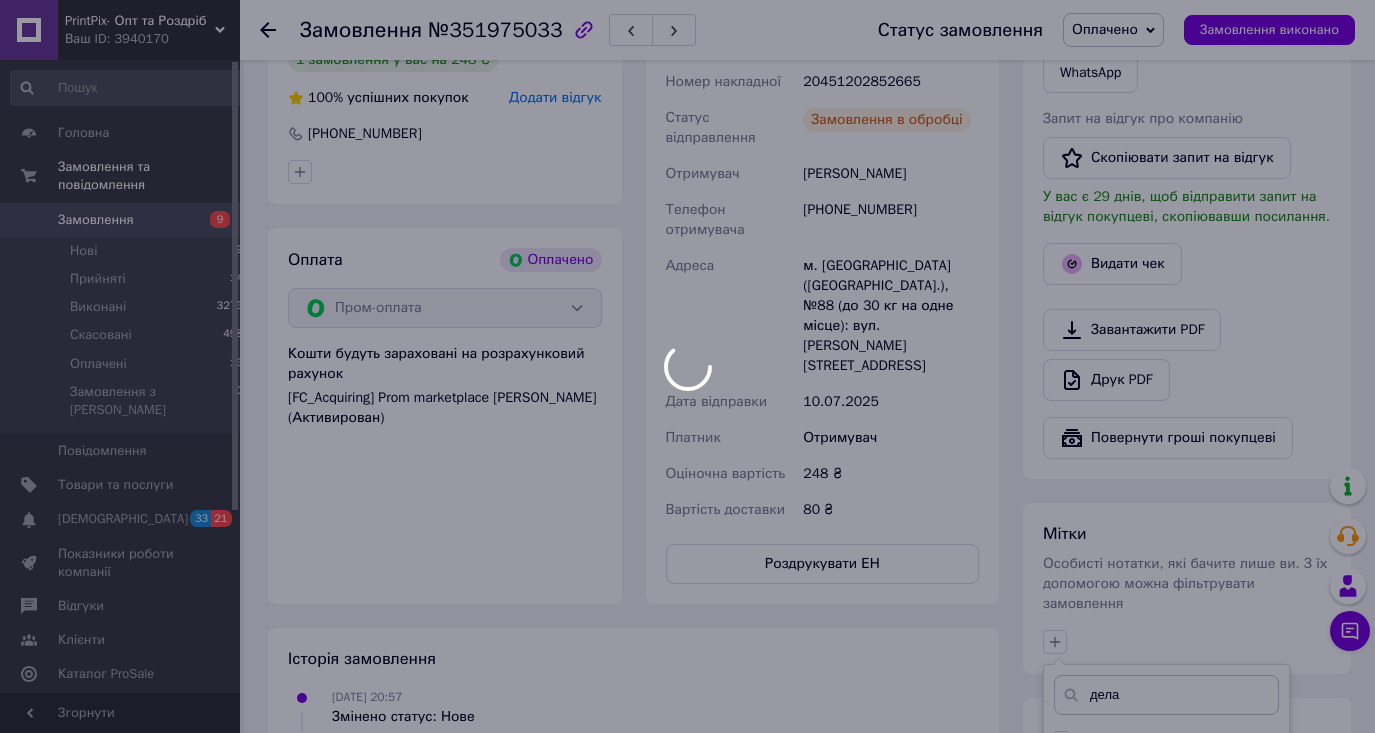 scroll, scrollTop: 864, scrollLeft: 0, axis: vertical 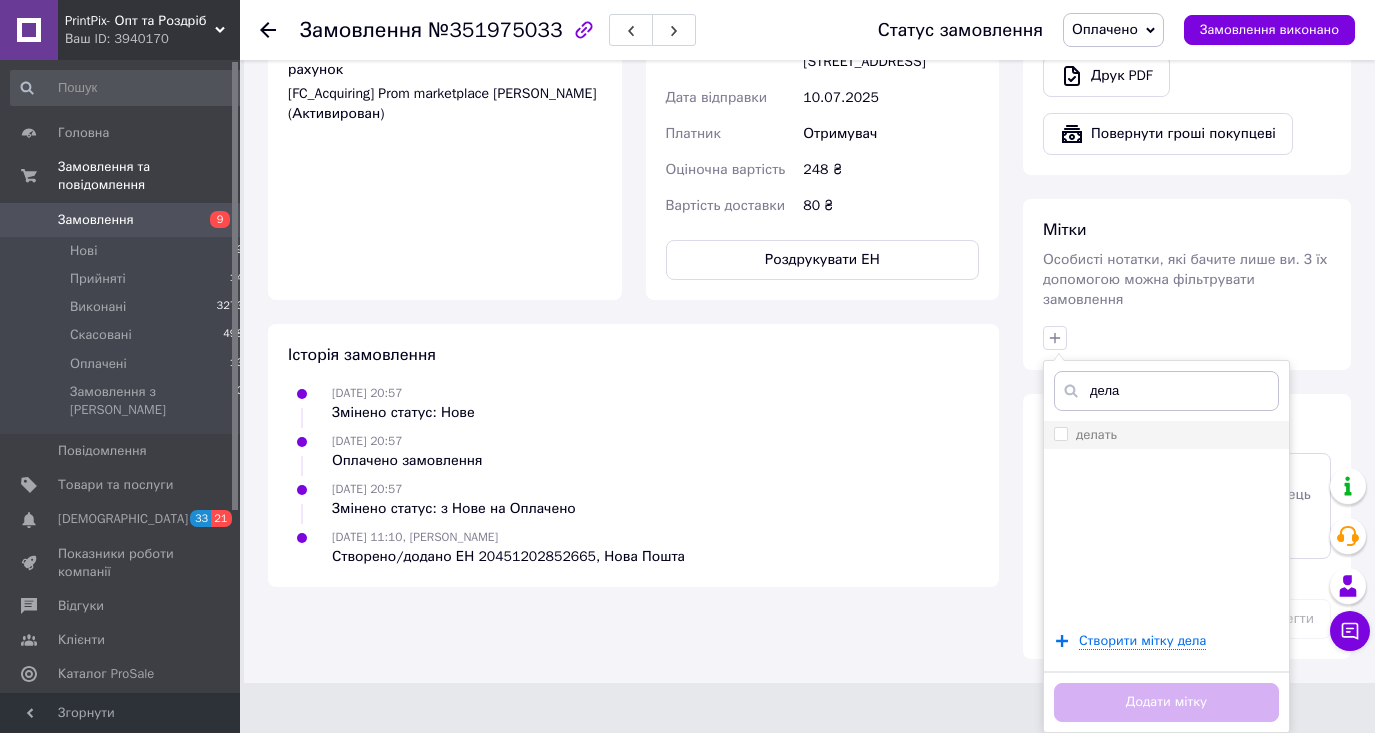type on "дела" 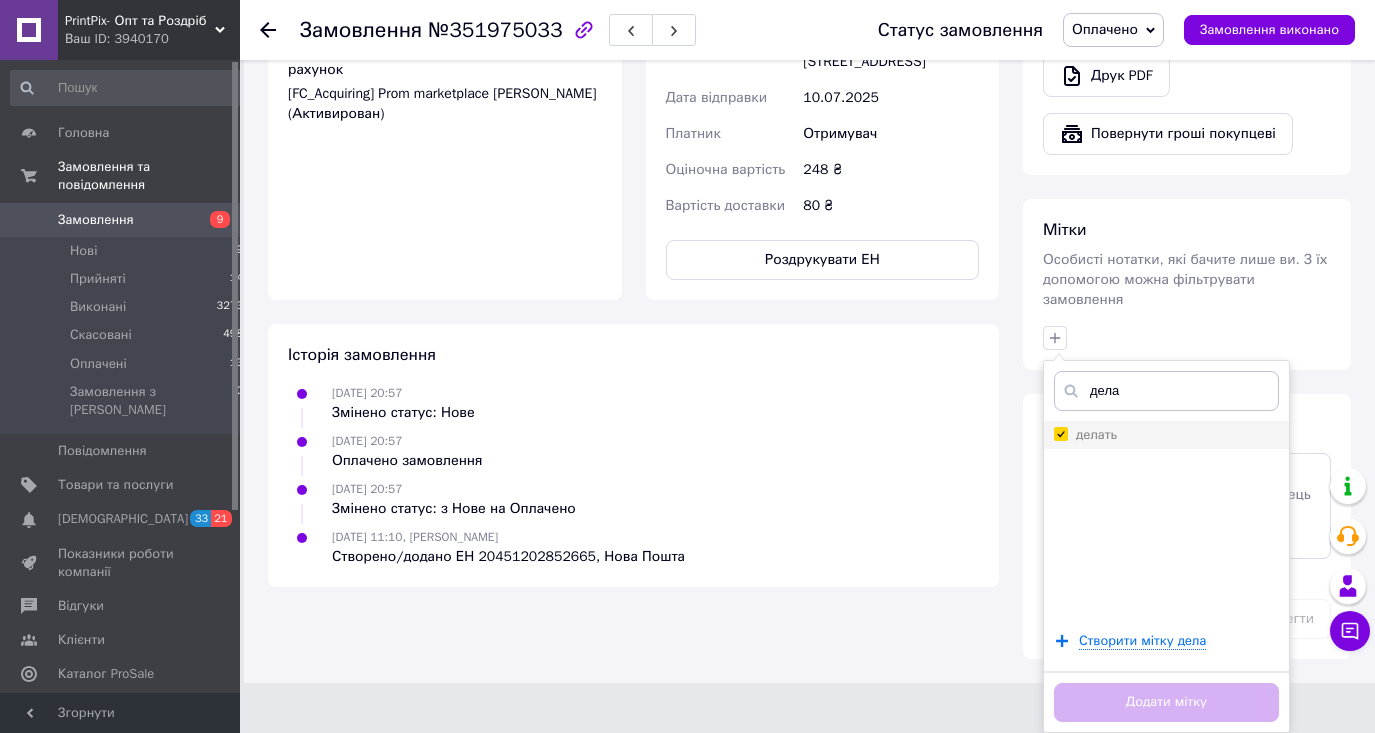 checkbox on "true" 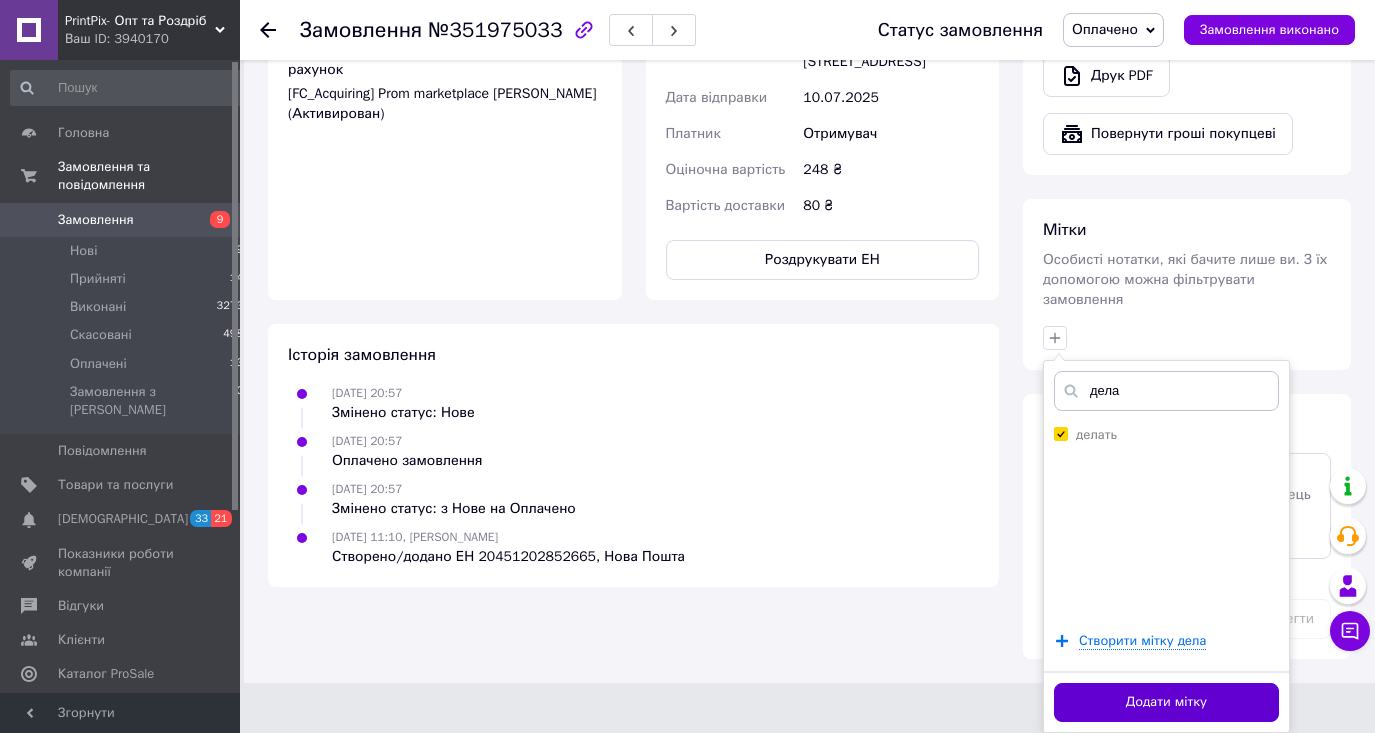 click on "Додати мітку" at bounding box center (1166, 702) 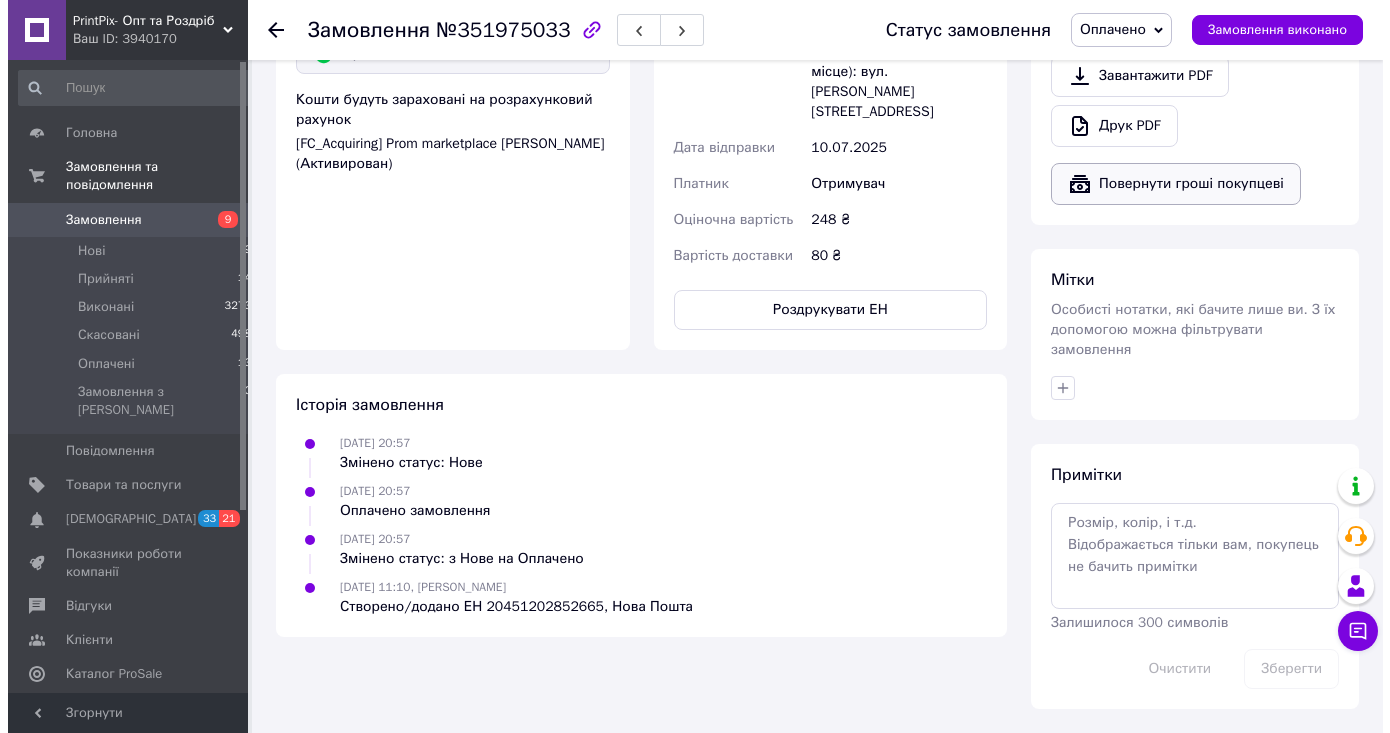scroll, scrollTop: 495, scrollLeft: 0, axis: vertical 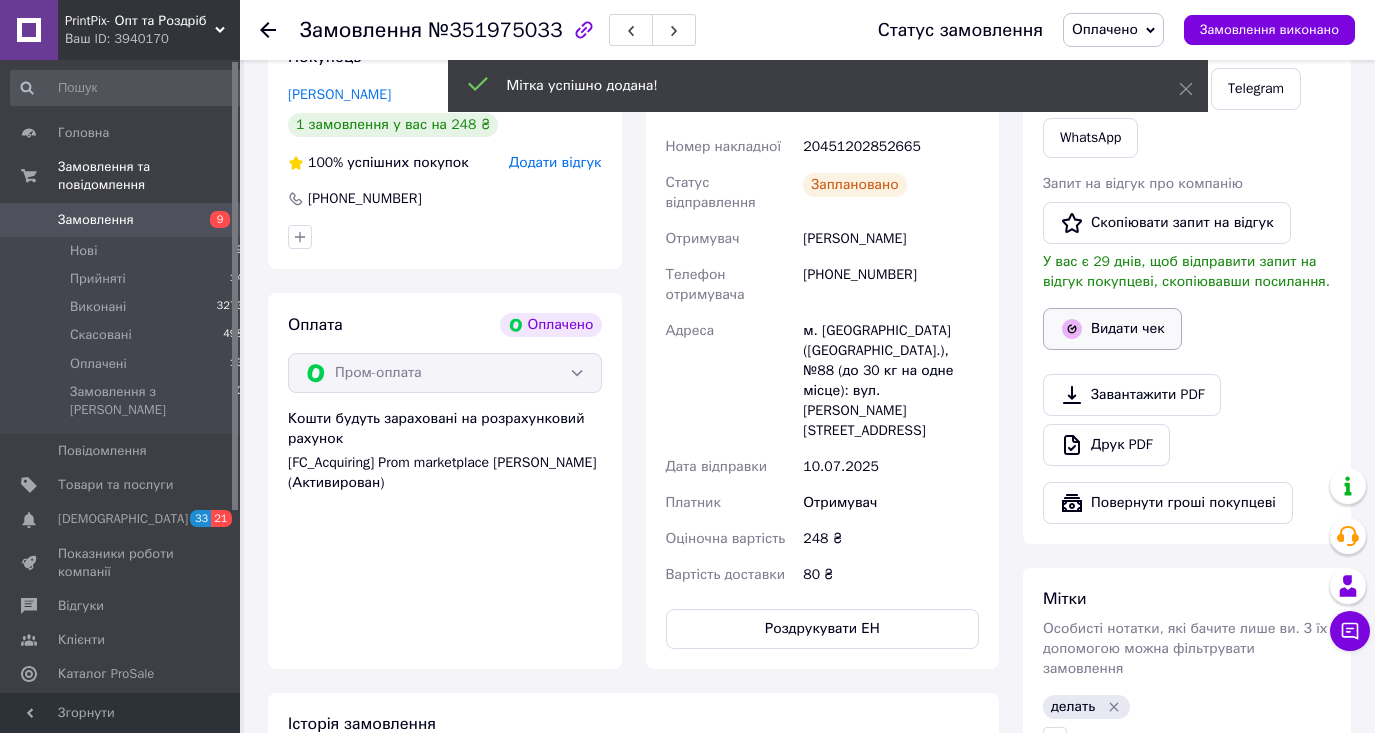click on "Видати чек" at bounding box center (1112, 329) 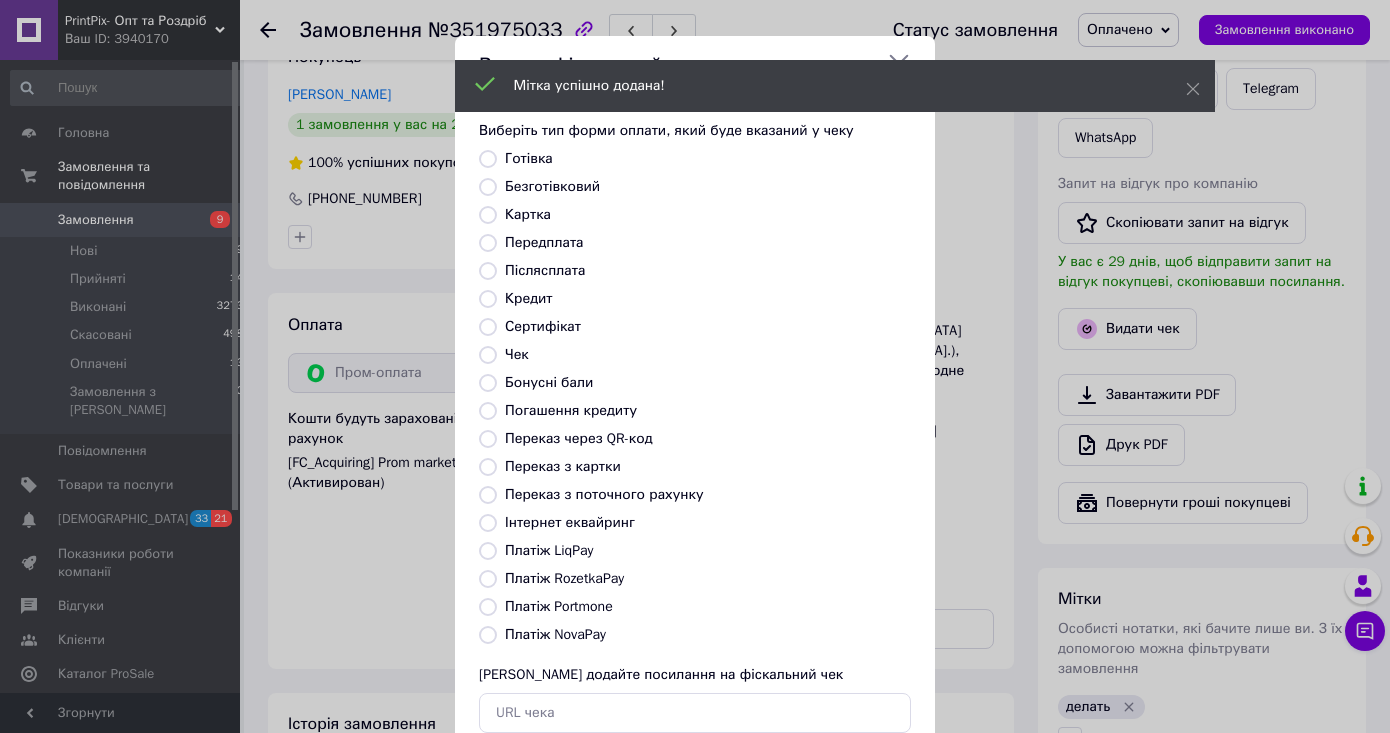 click on "Платіж RozetkaPay" at bounding box center (488, 579) 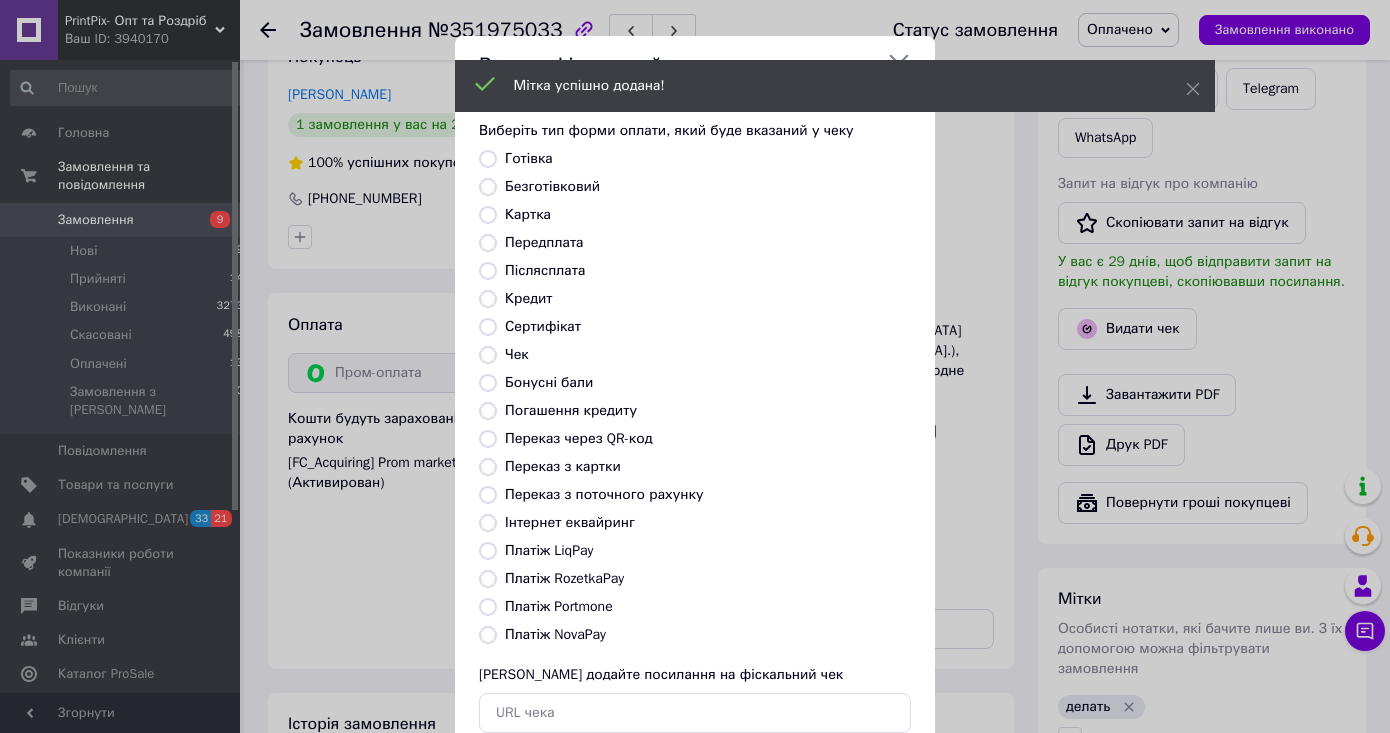 radio on "true" 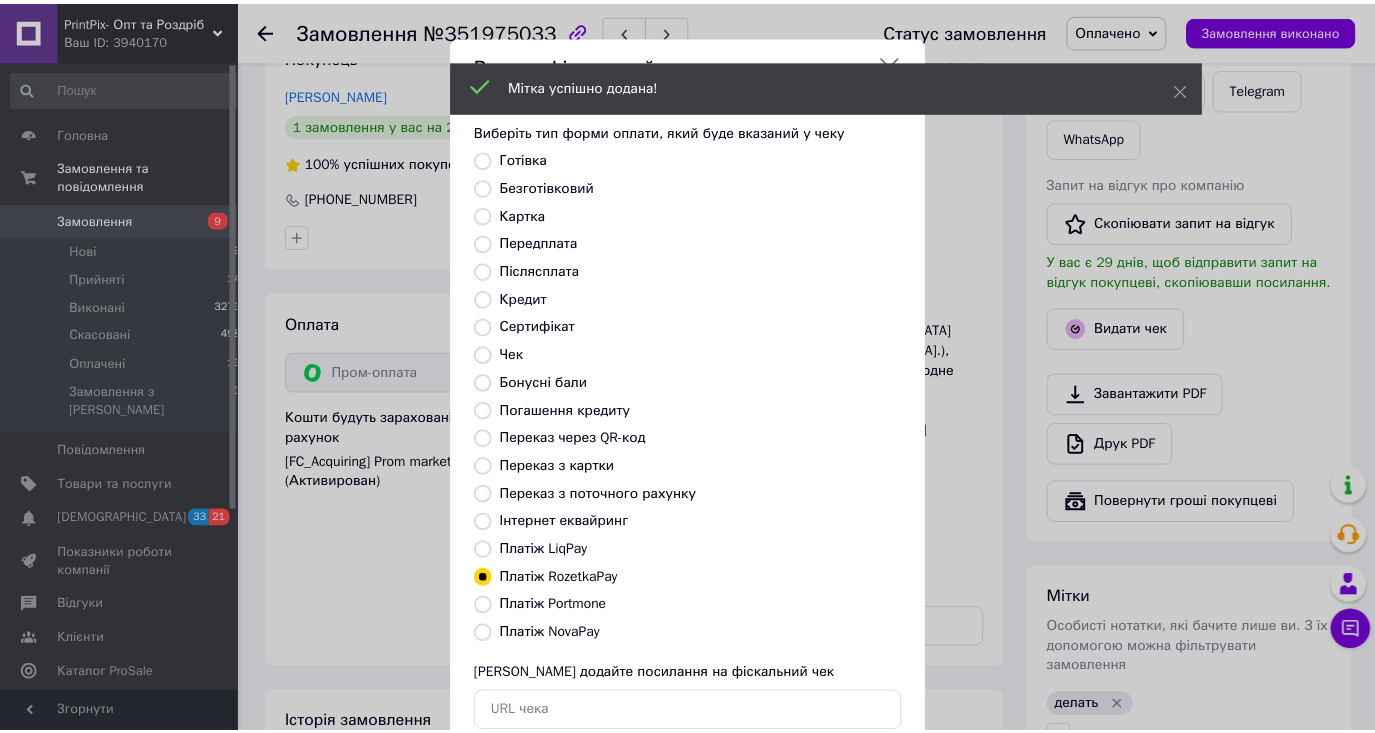 scroll, scrollTop: 126, scrollLeft: 0, axis: vertical 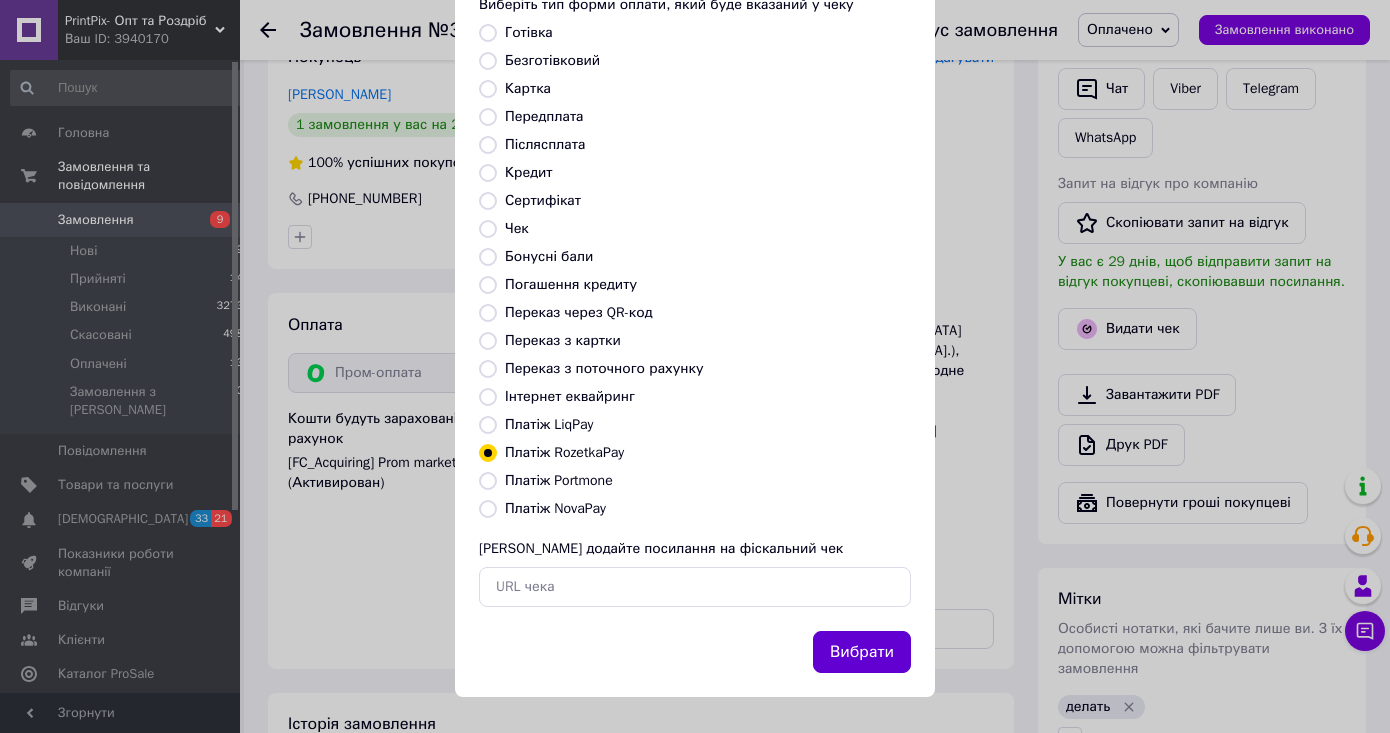 click on "Вибрати" at bounding box center (862, 652) 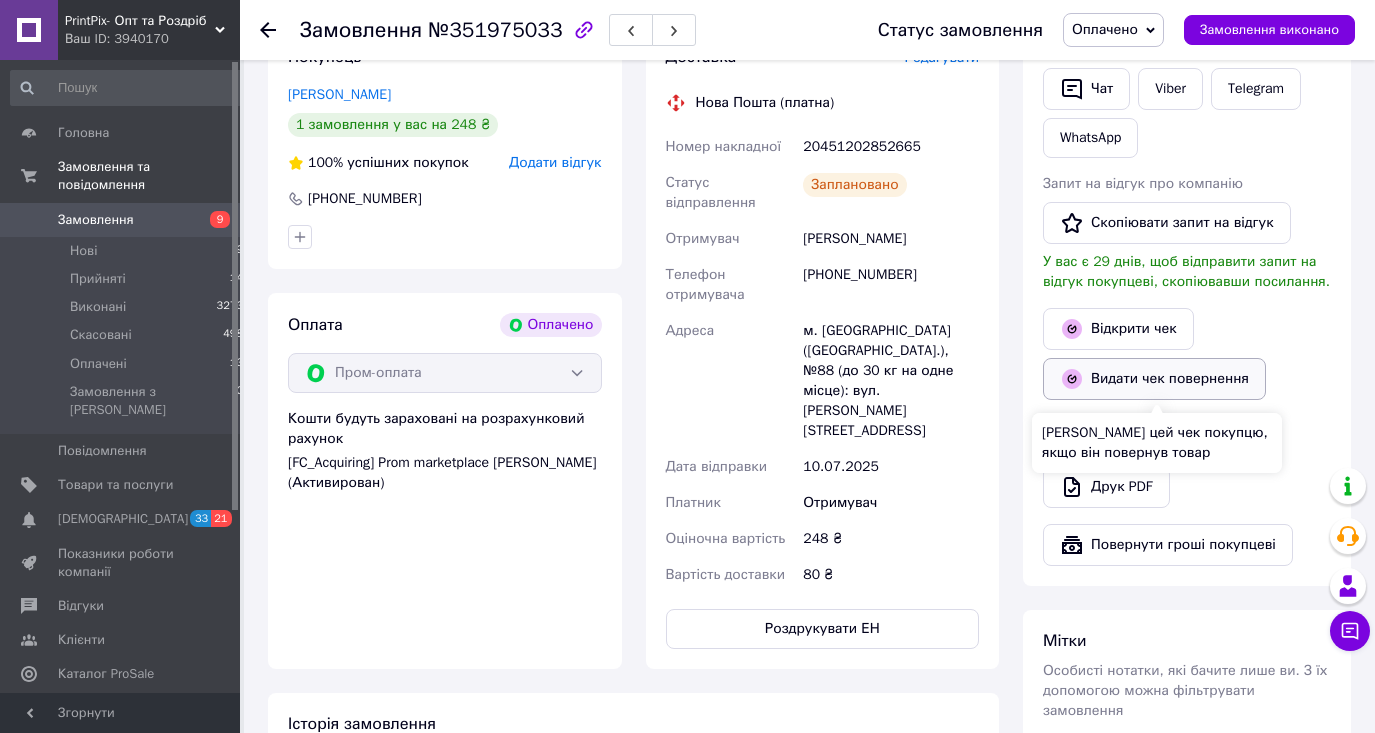 scroll, scrollTop: 479, scrollLeft: 0, axis: vertical 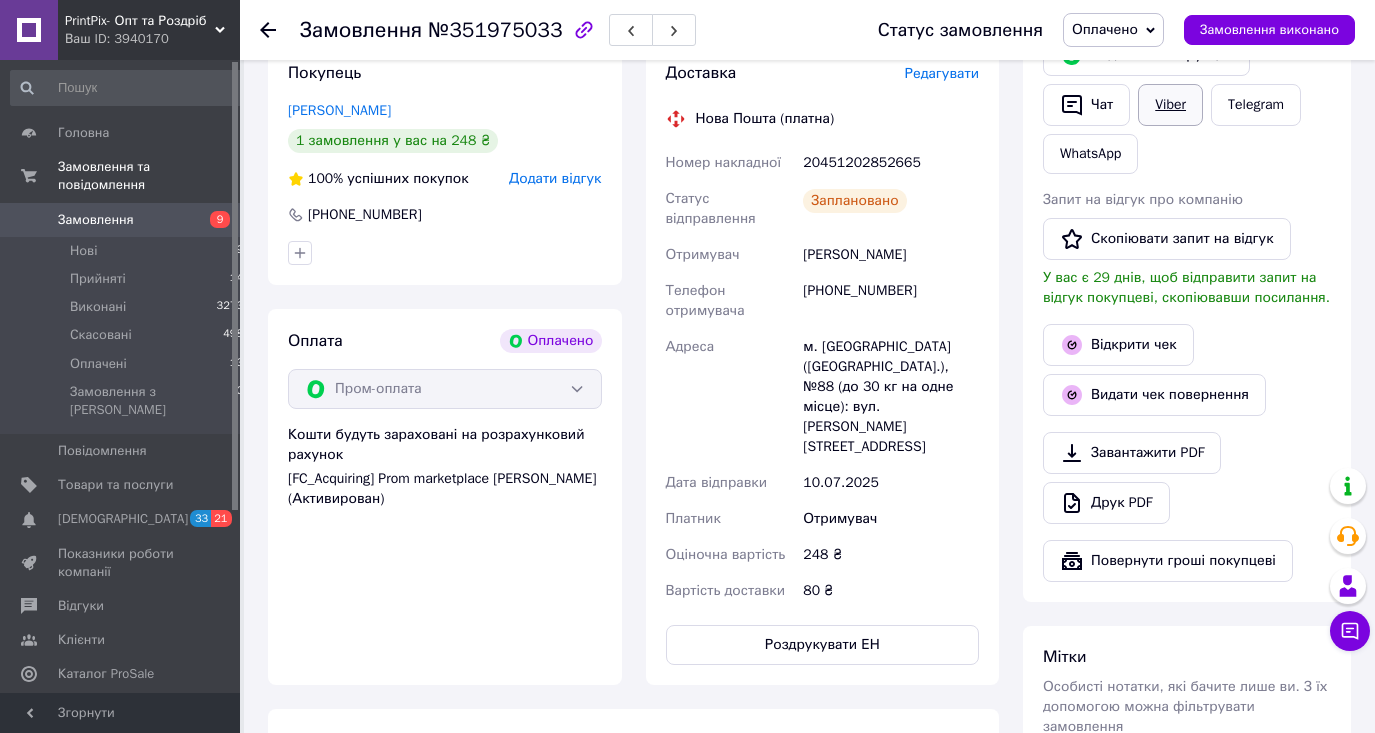 click on "Viber" at bounding box center (1170, 105) 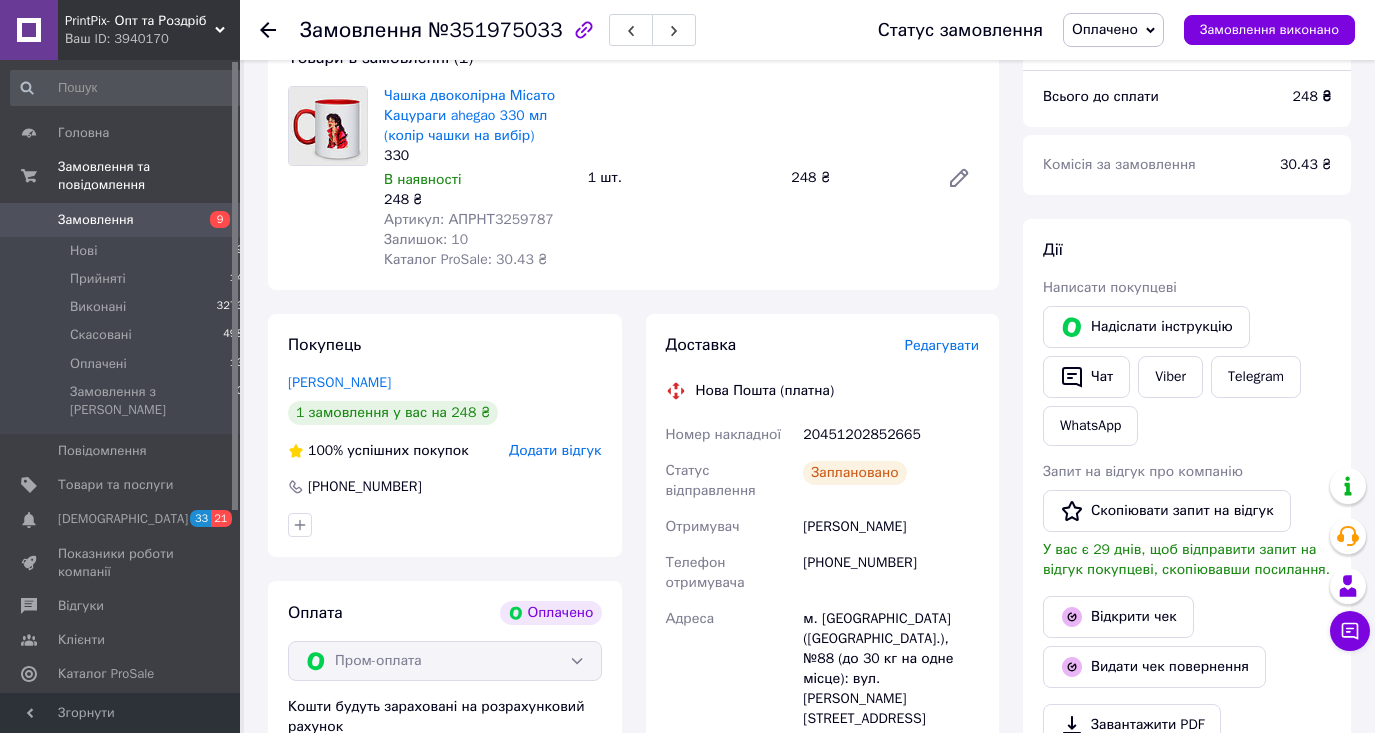 scroll, scrollTop: 383, scrollLeft: 0, axis: vertical 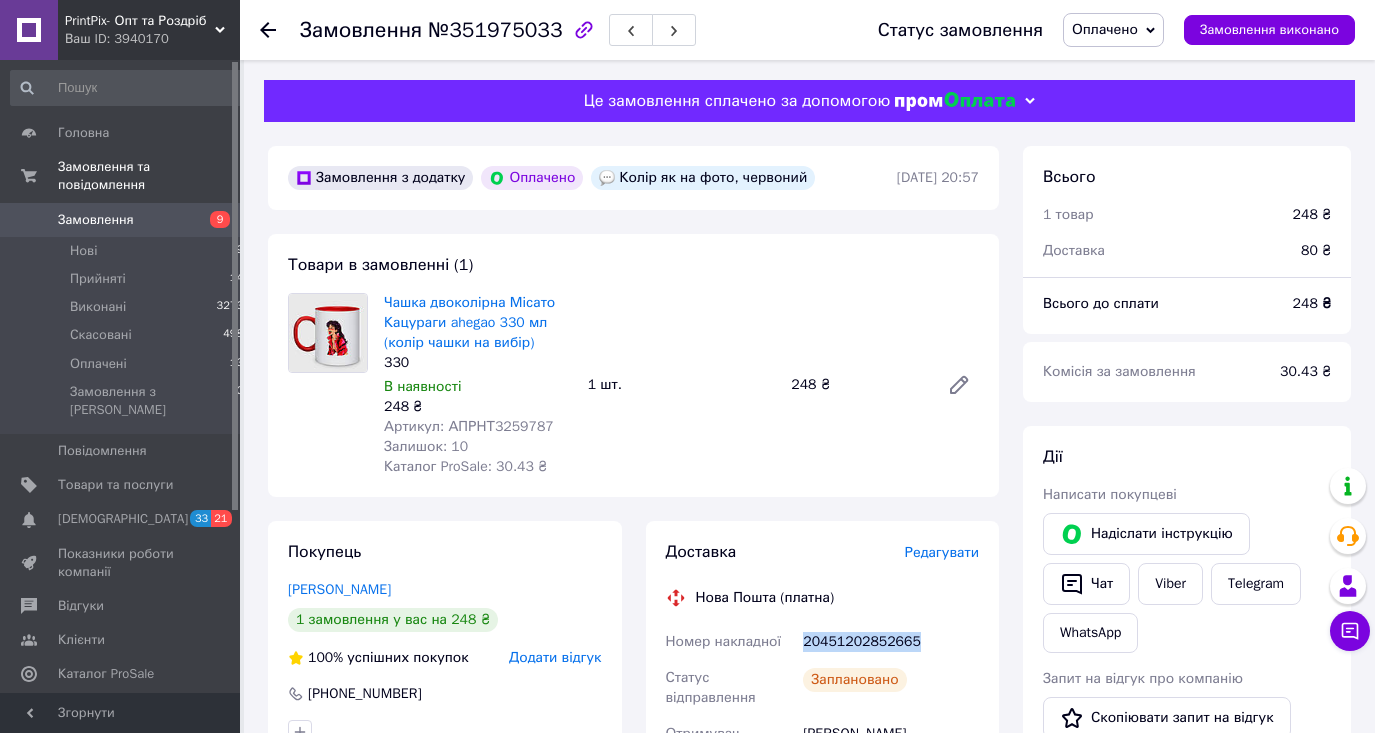 drag, startPoint x: 933, startPoint y: 643, endPoint x: 802, endPoint y: 646, distance: 131.03435 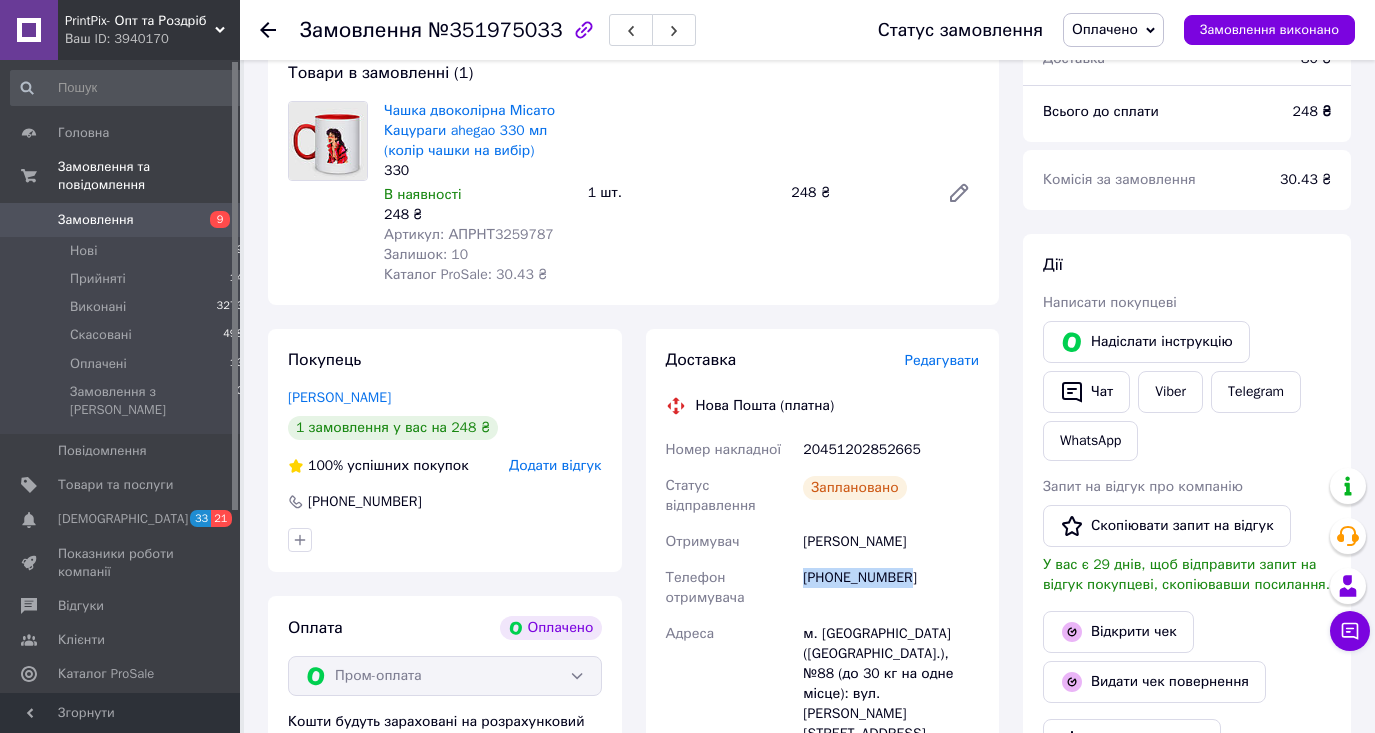 drag, startPoint x: 928, startPoint y: 580, endPoint x: 800, endPoint y: 584, distance: 128.06248 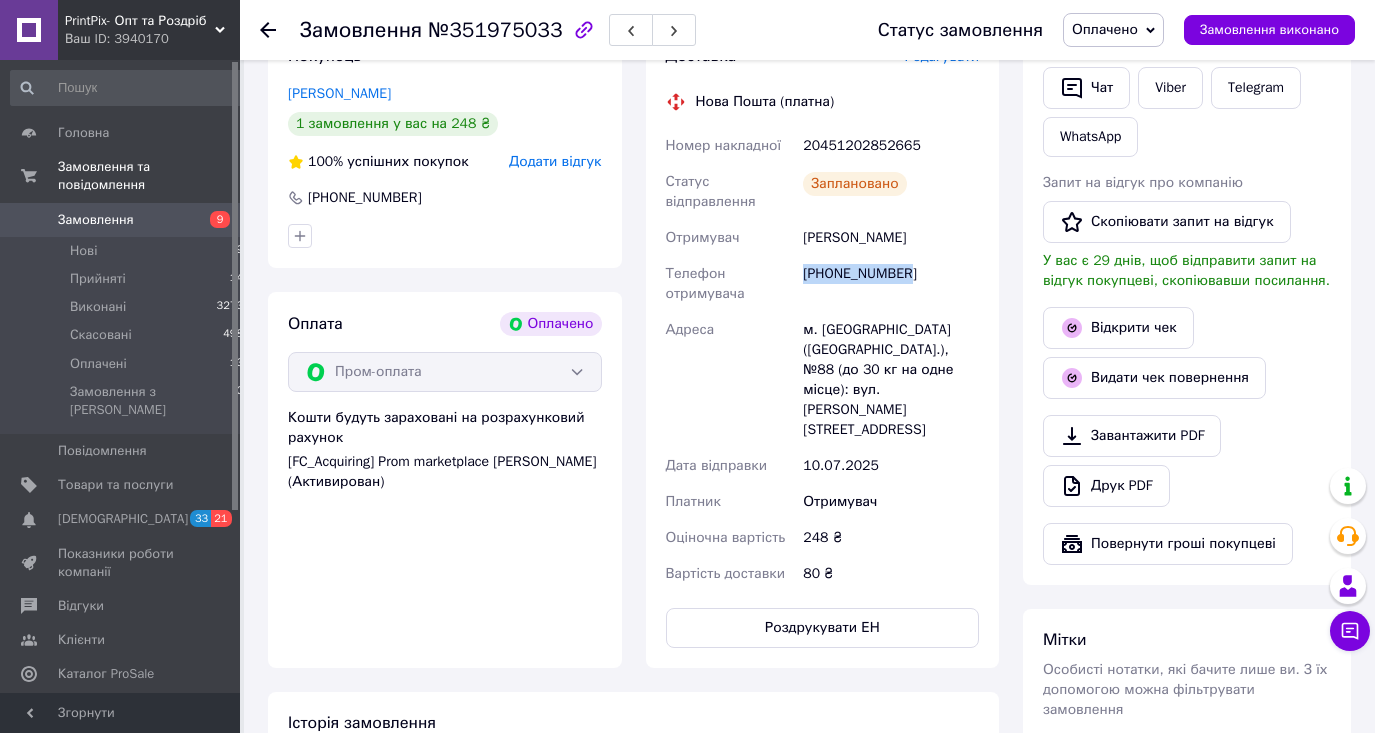 scroll, scrollTop: 736, scrollLeft: 0, axis: vertical 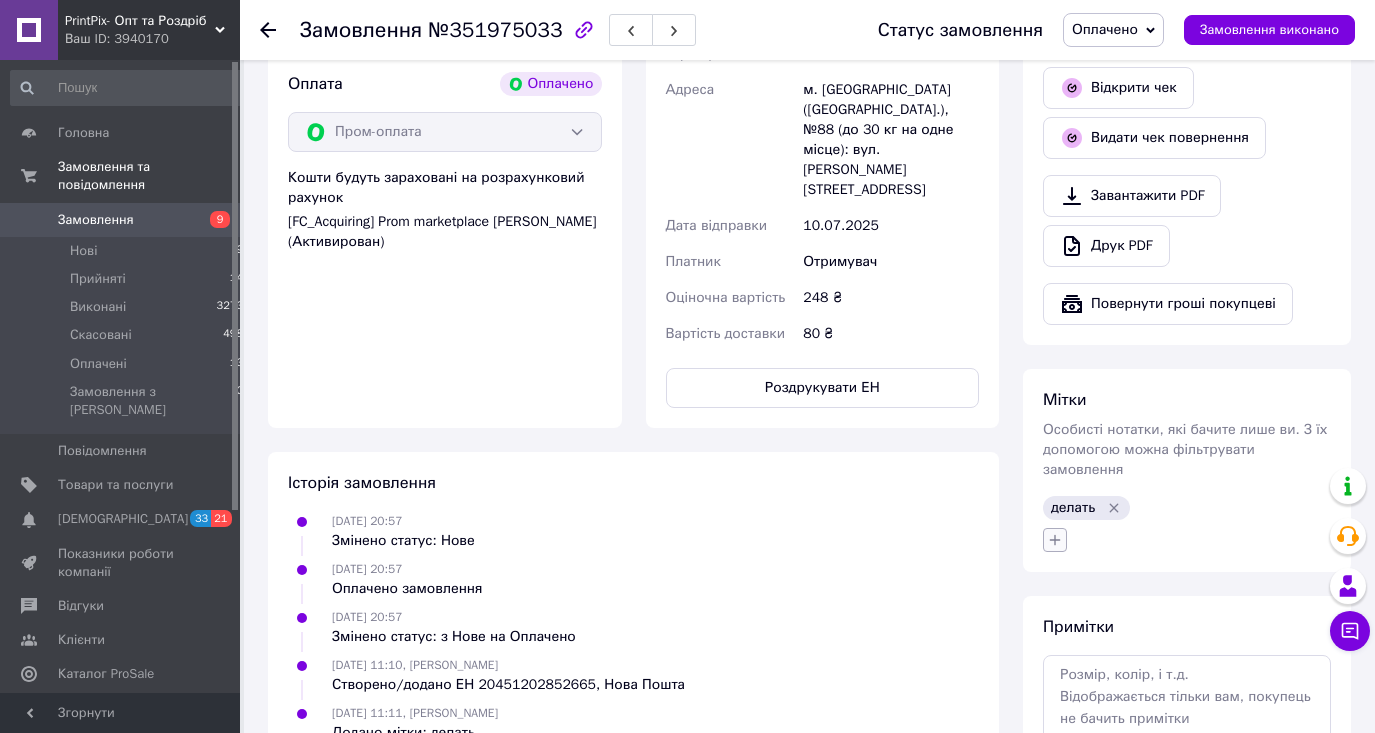 click 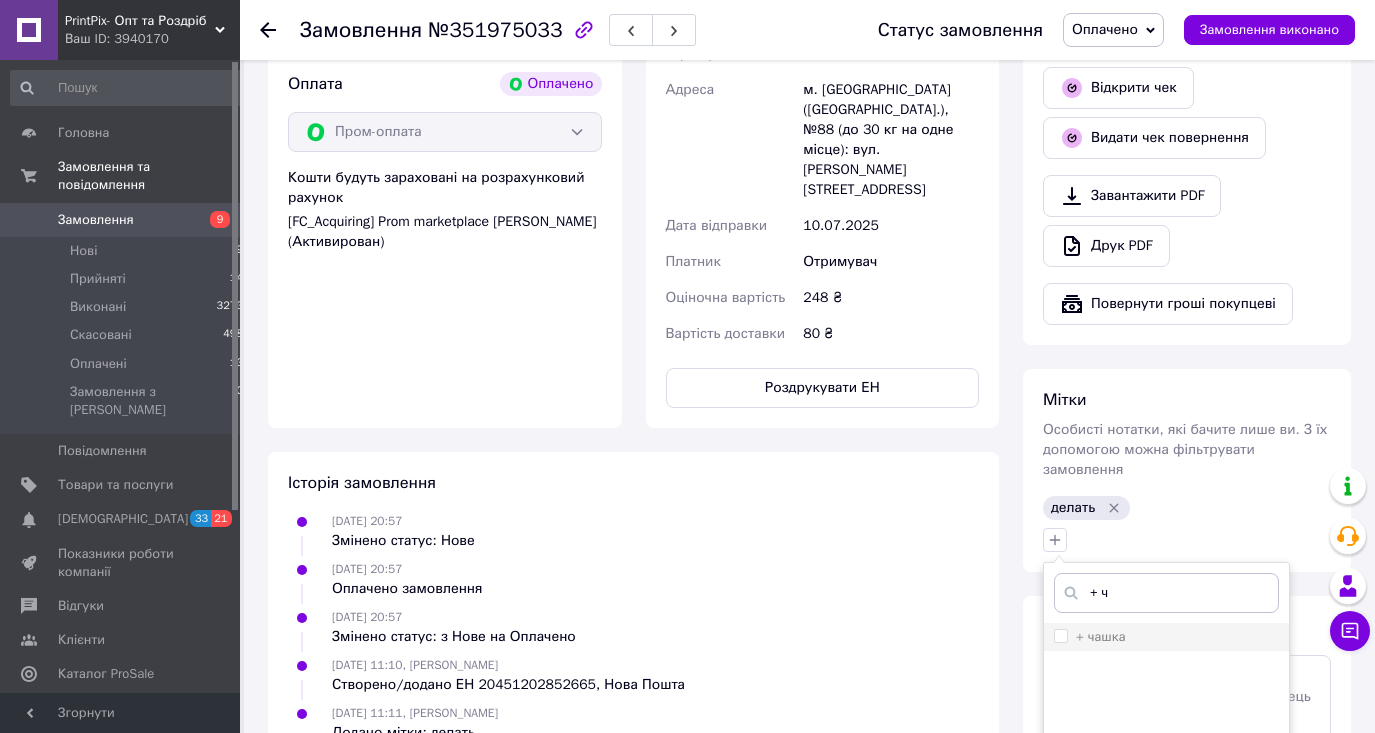 type on "+ ч" 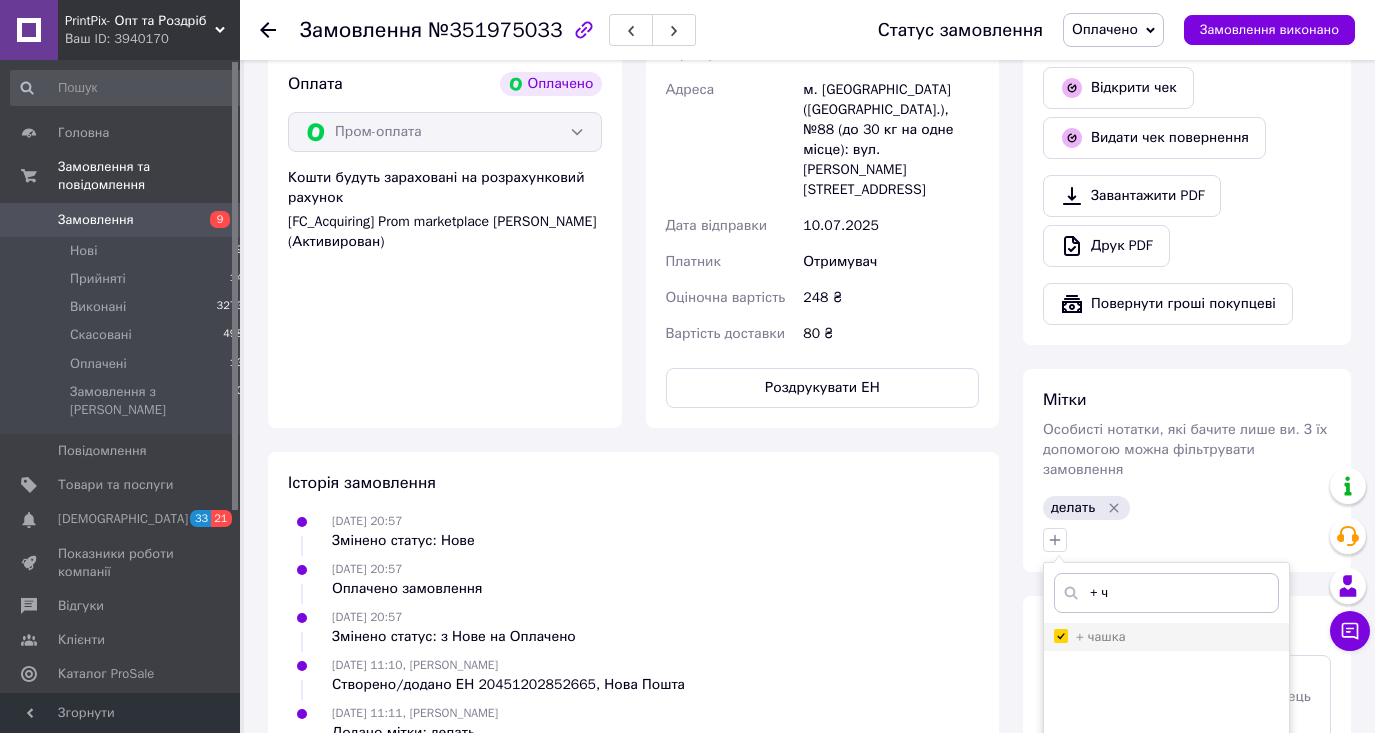 checkbox on "true" 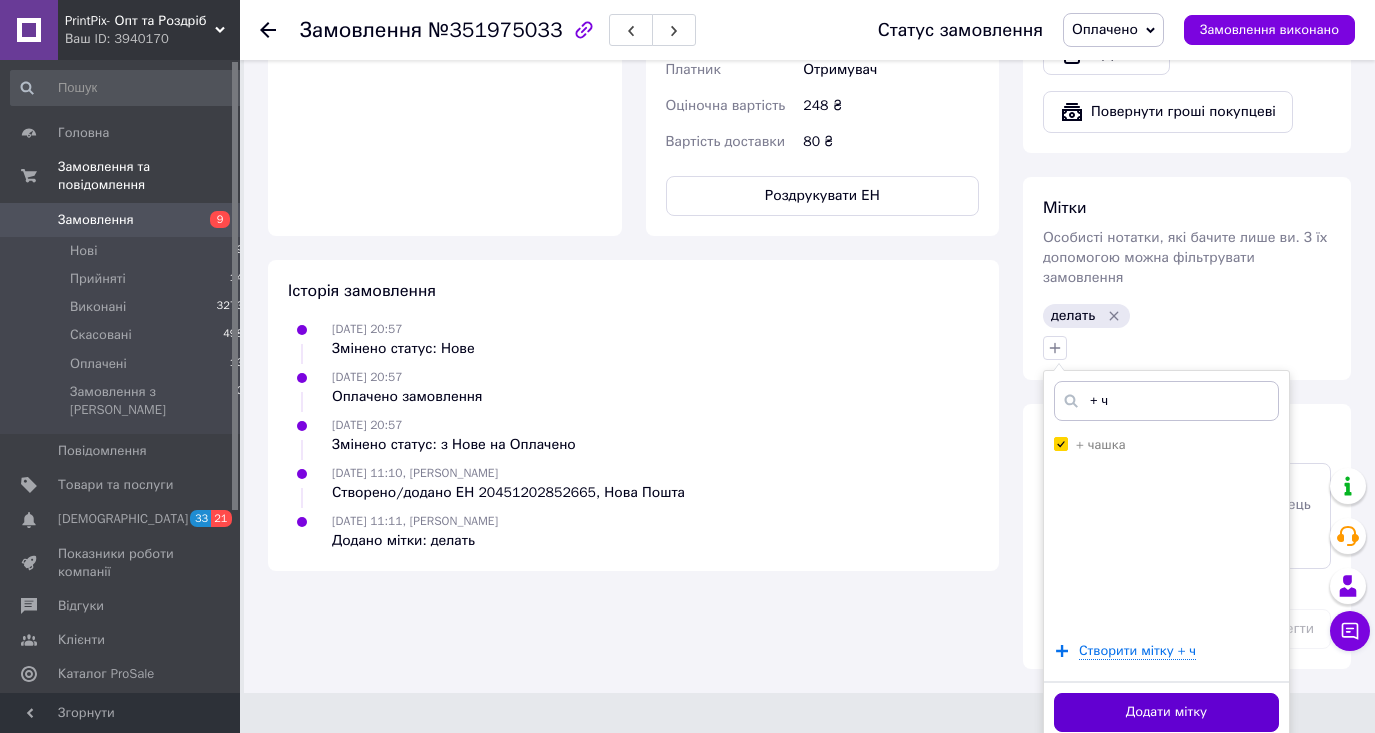 click on "Додати мітку" at bounding box center [1166, 712] 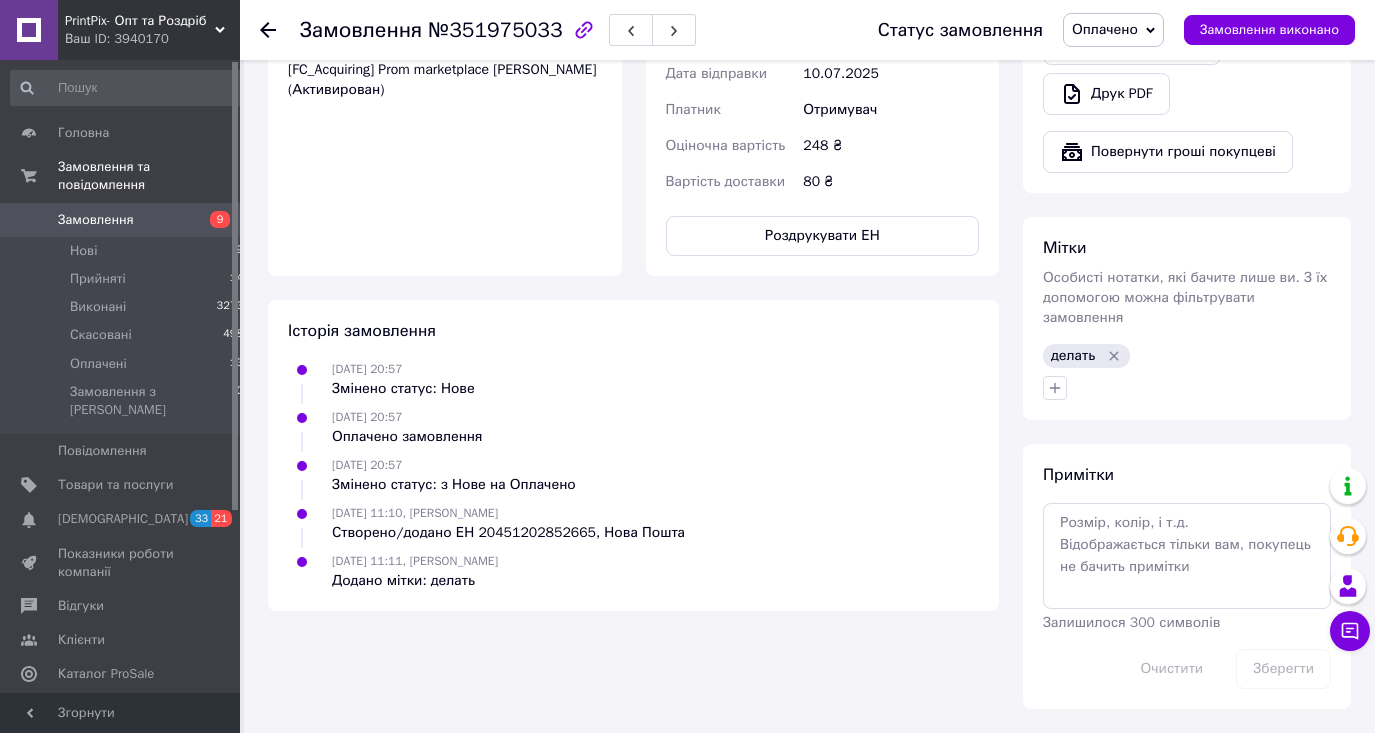 scroll, scrollTop: 889, scrollLeft: 0, axis: vertical 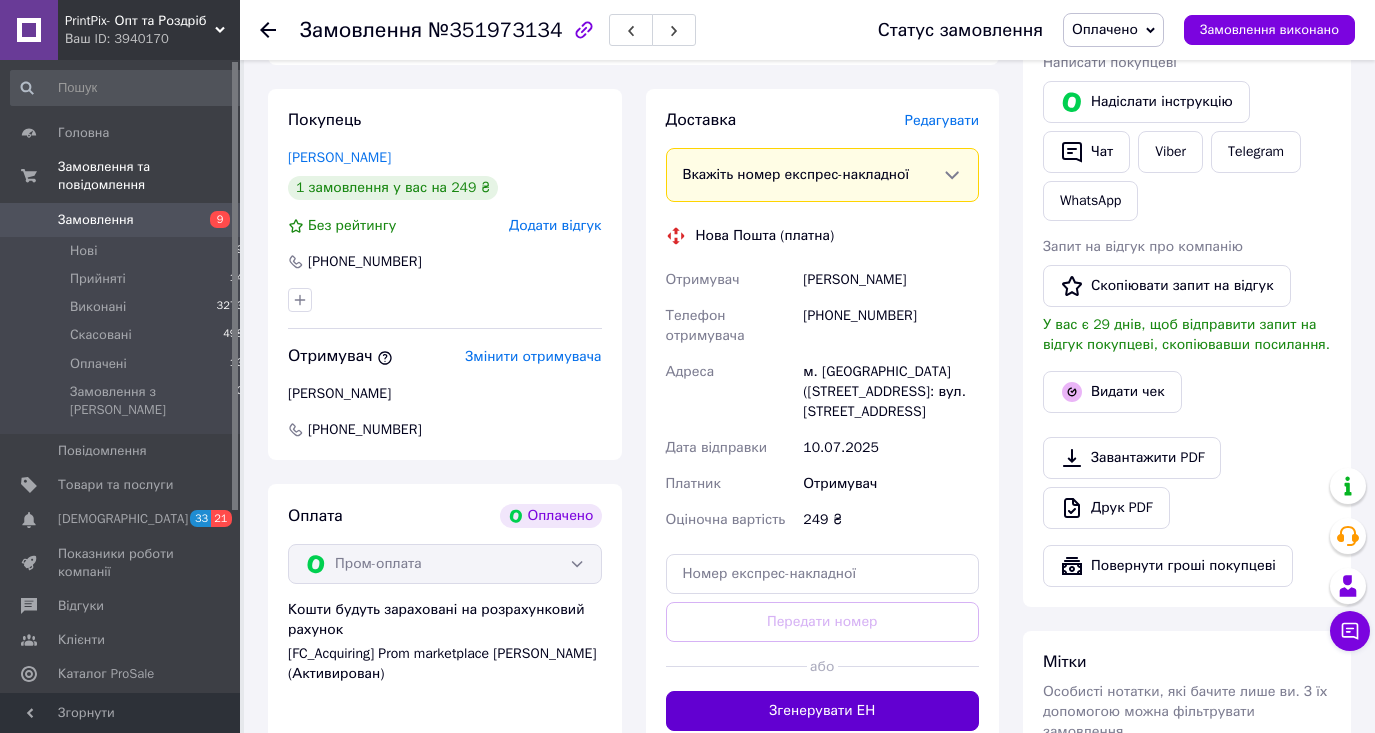 click on "Згенерувати ЕН" at bounding box center (823, 711) 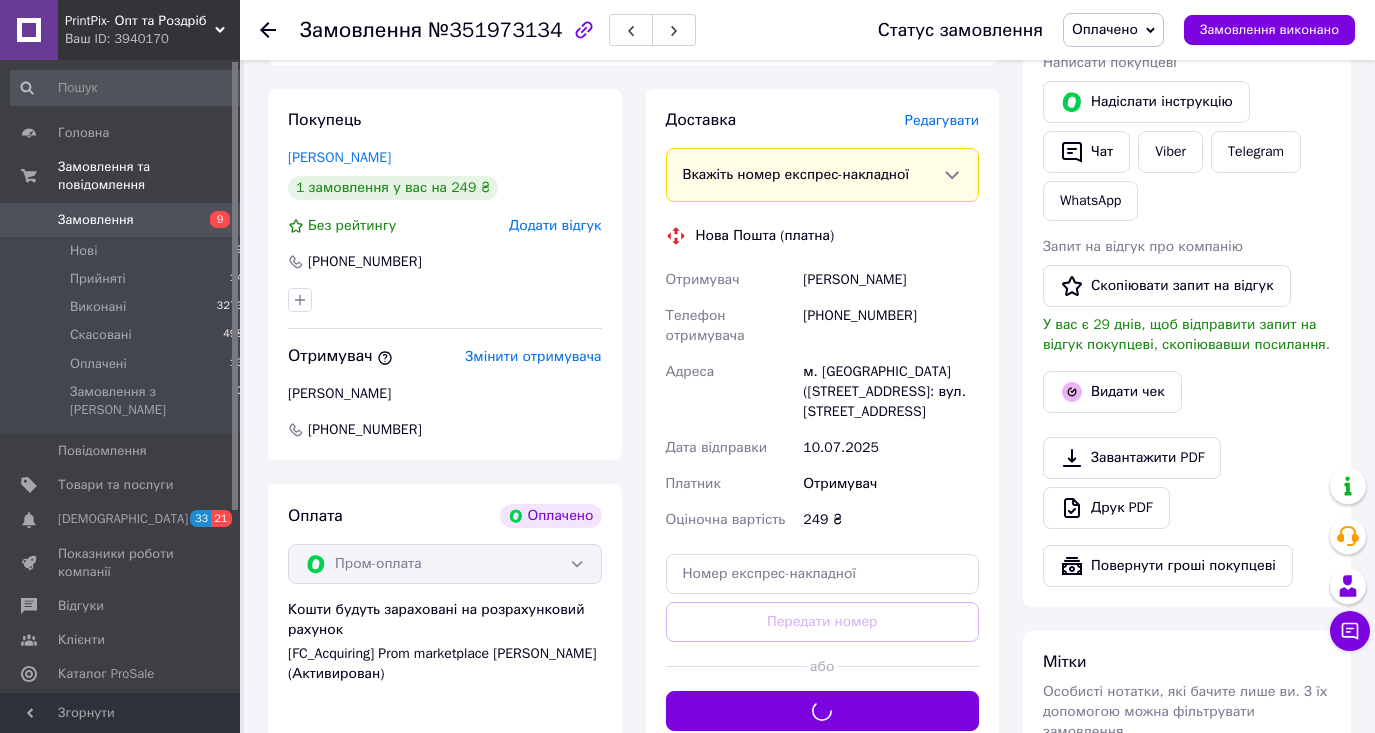 scroll, scrollTop: 640, scrollLeft: 0, axis: vertical 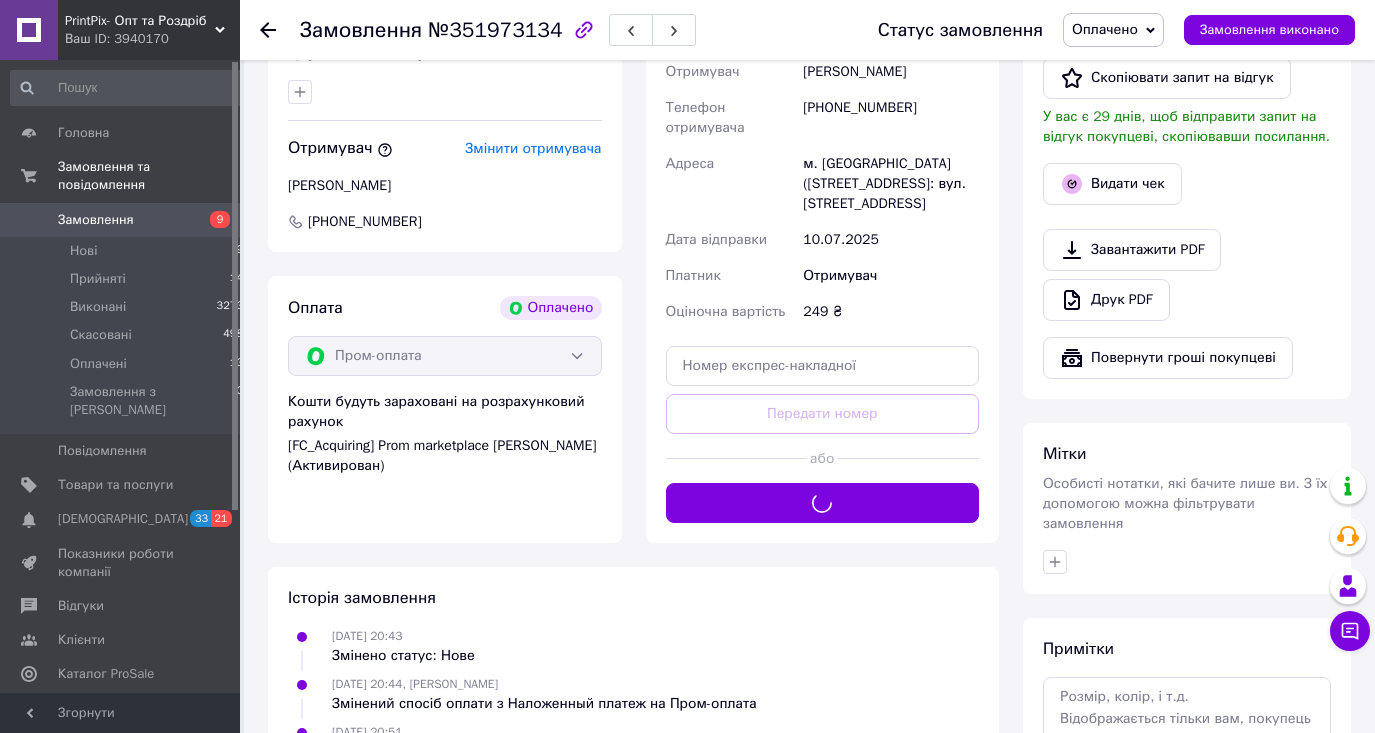 click at bounding box center (1187, 562) 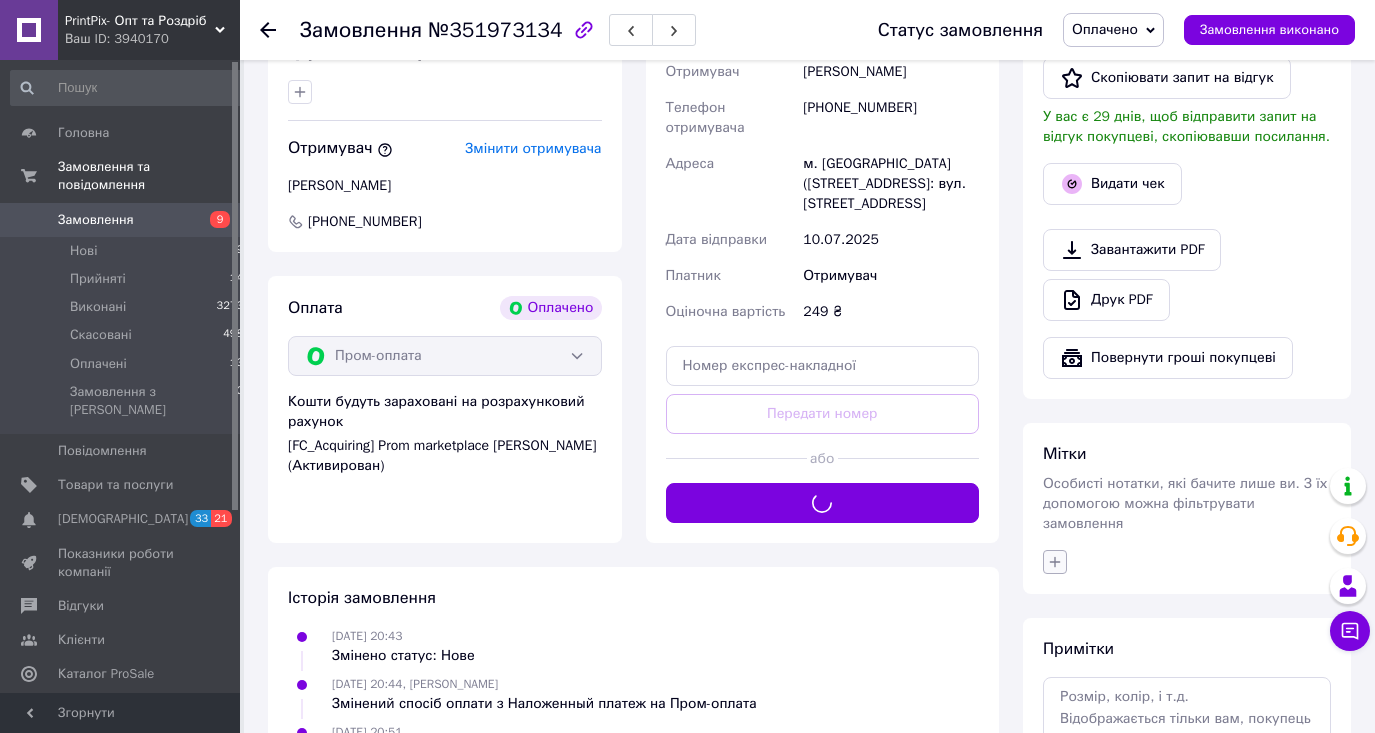 click 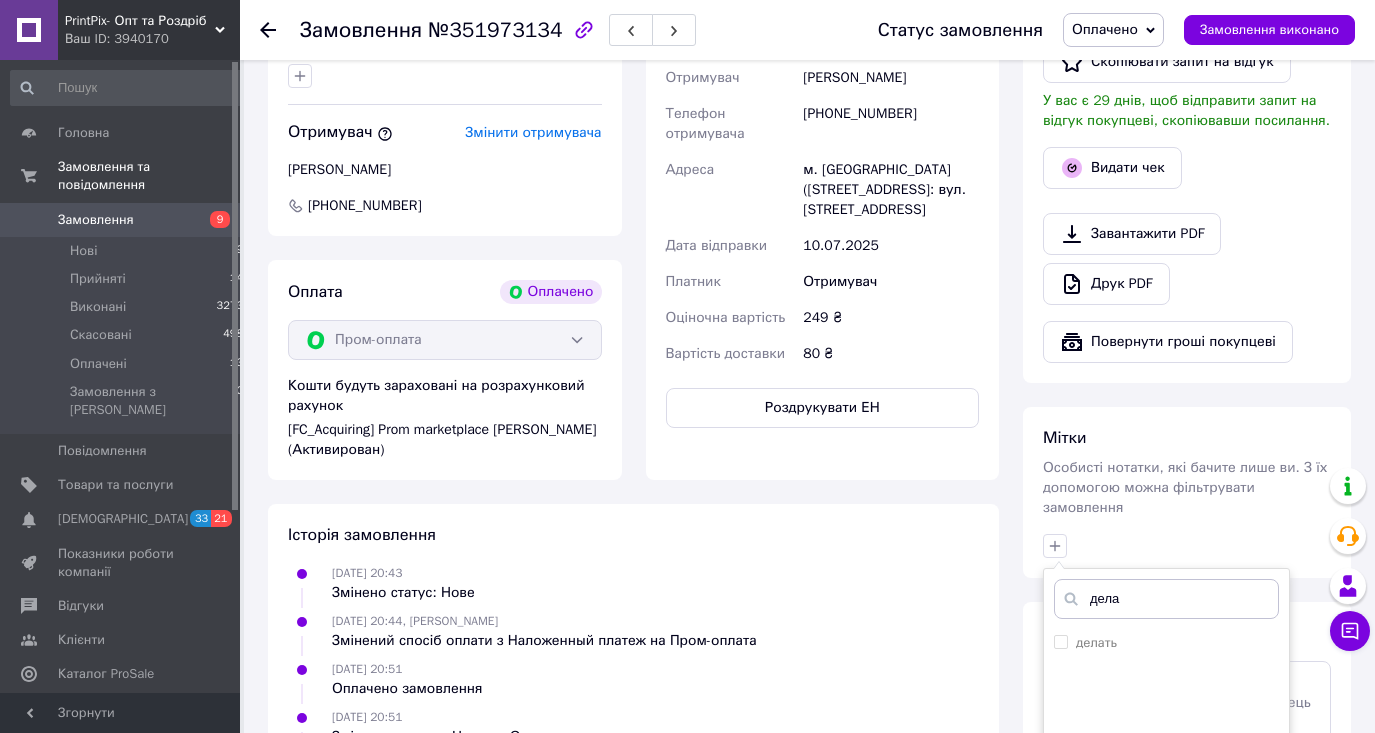 scroll, scrollTop: 832, scrollLeft: 0, axis: vertical 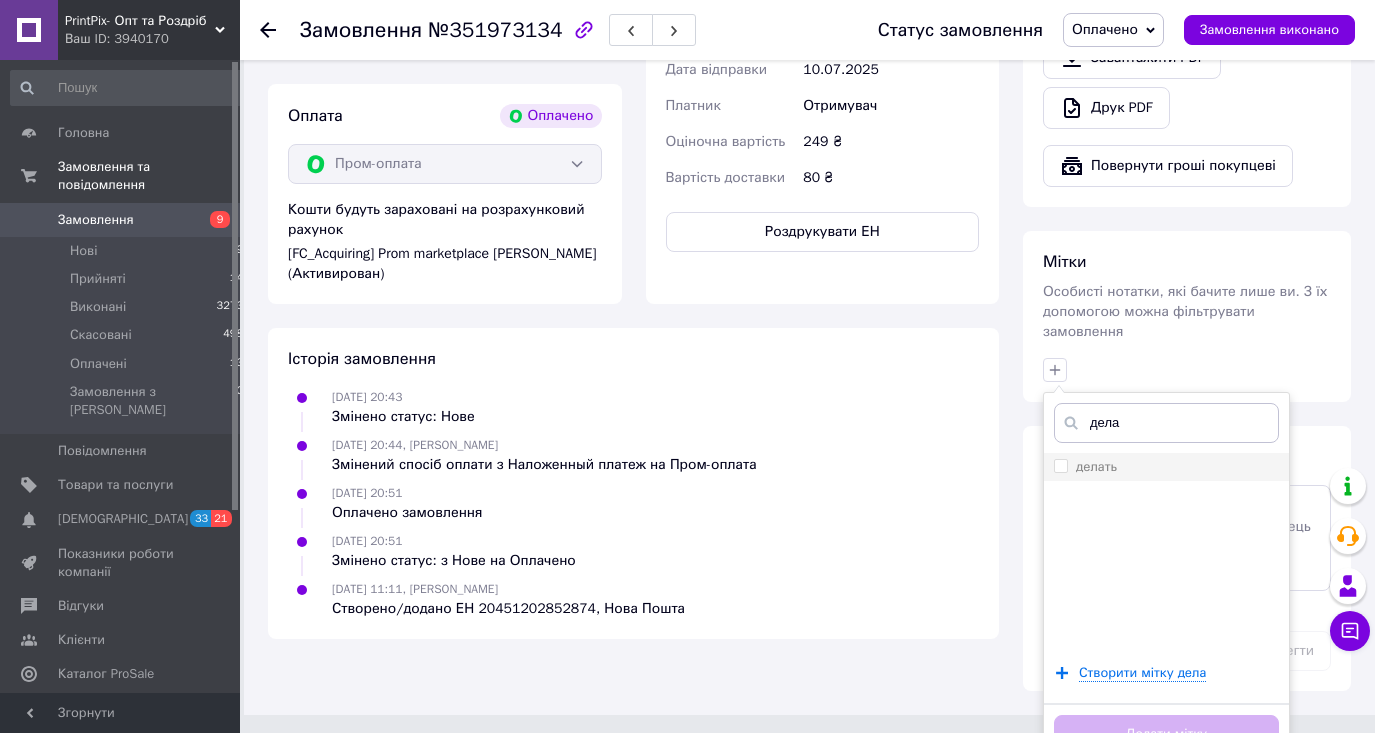 type on "дела" 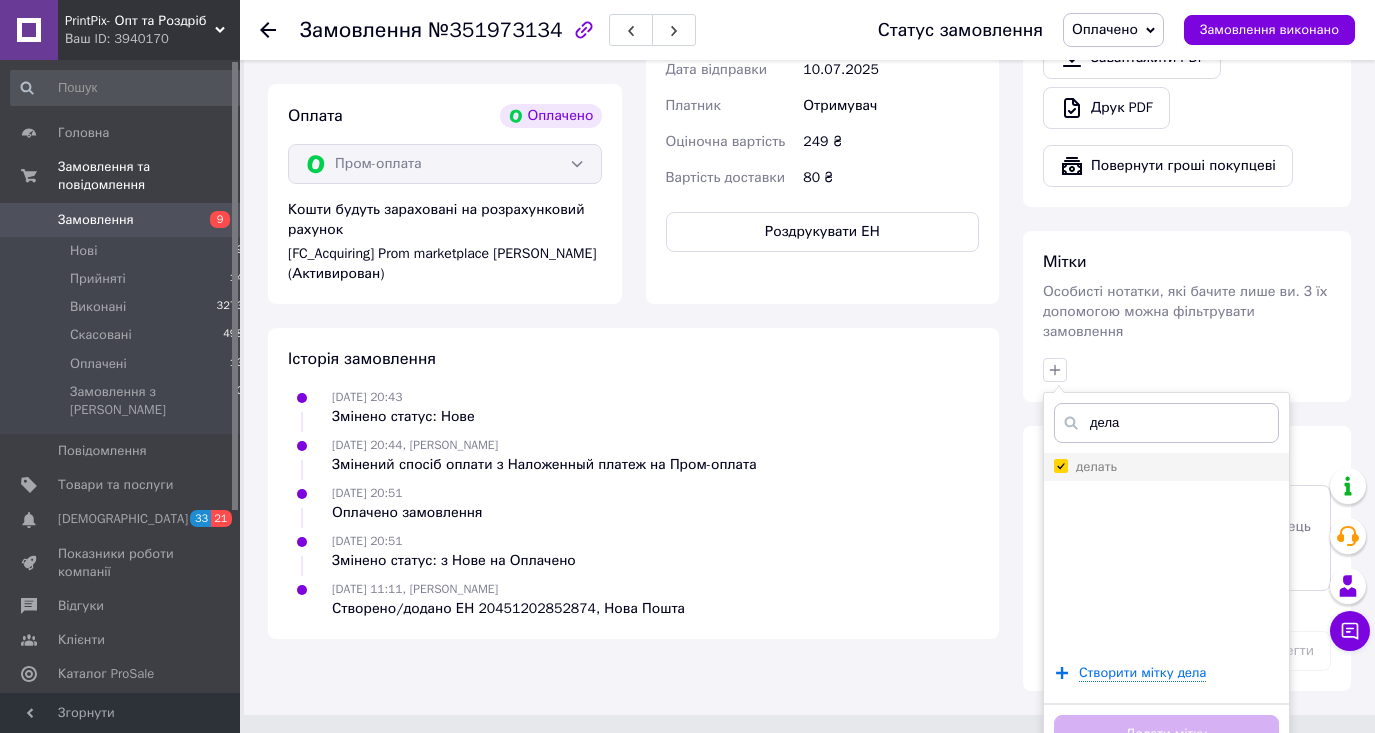 checkbox on "true" 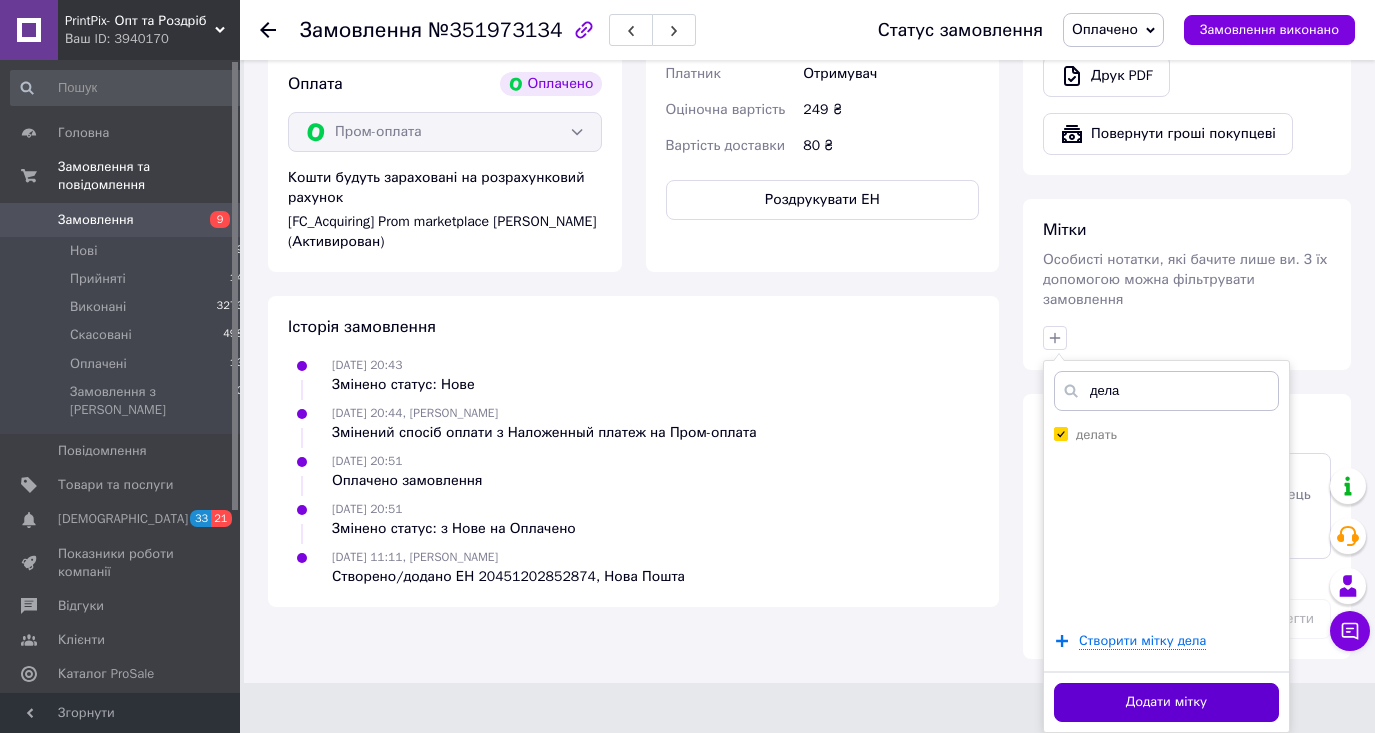 click on "Додати мітку" at bounding box center [1166, 702] 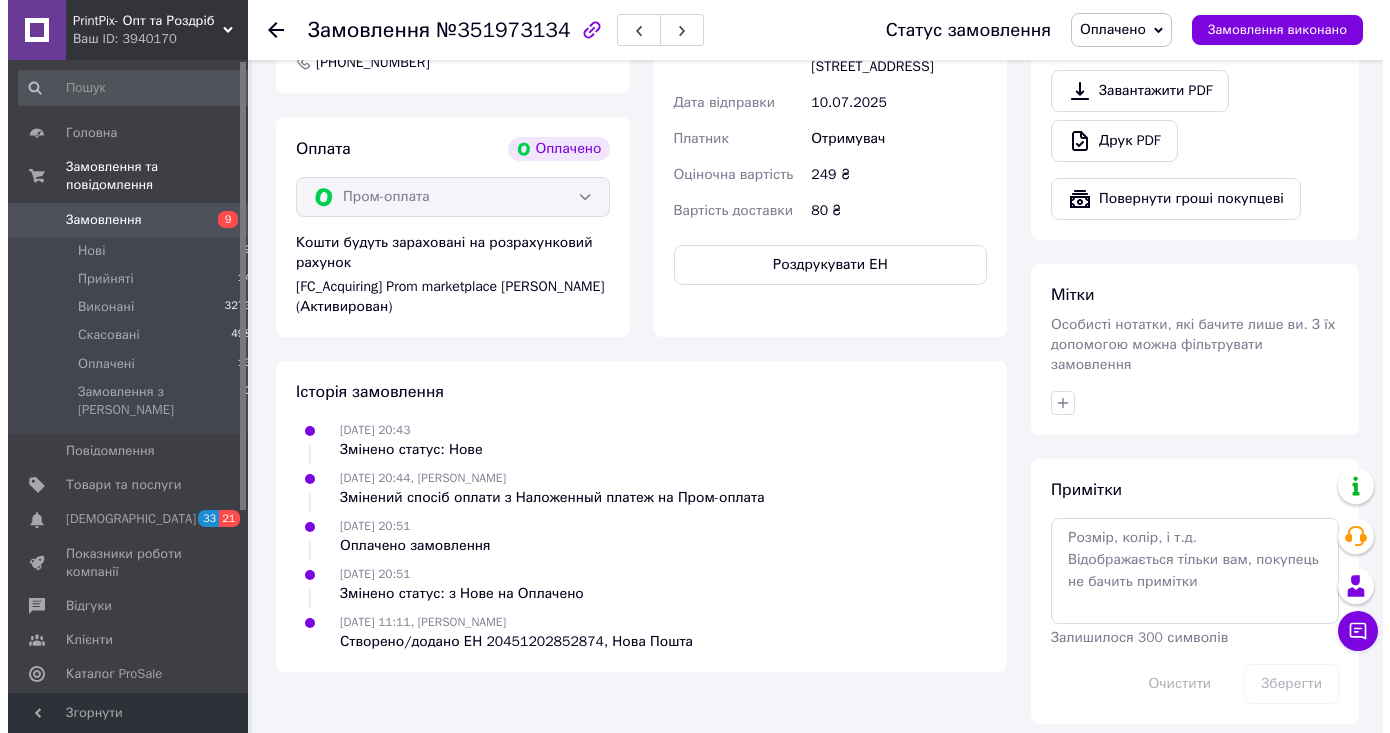 scroll, scrollTop: 607, scrollLeft: 0, axis: vertical 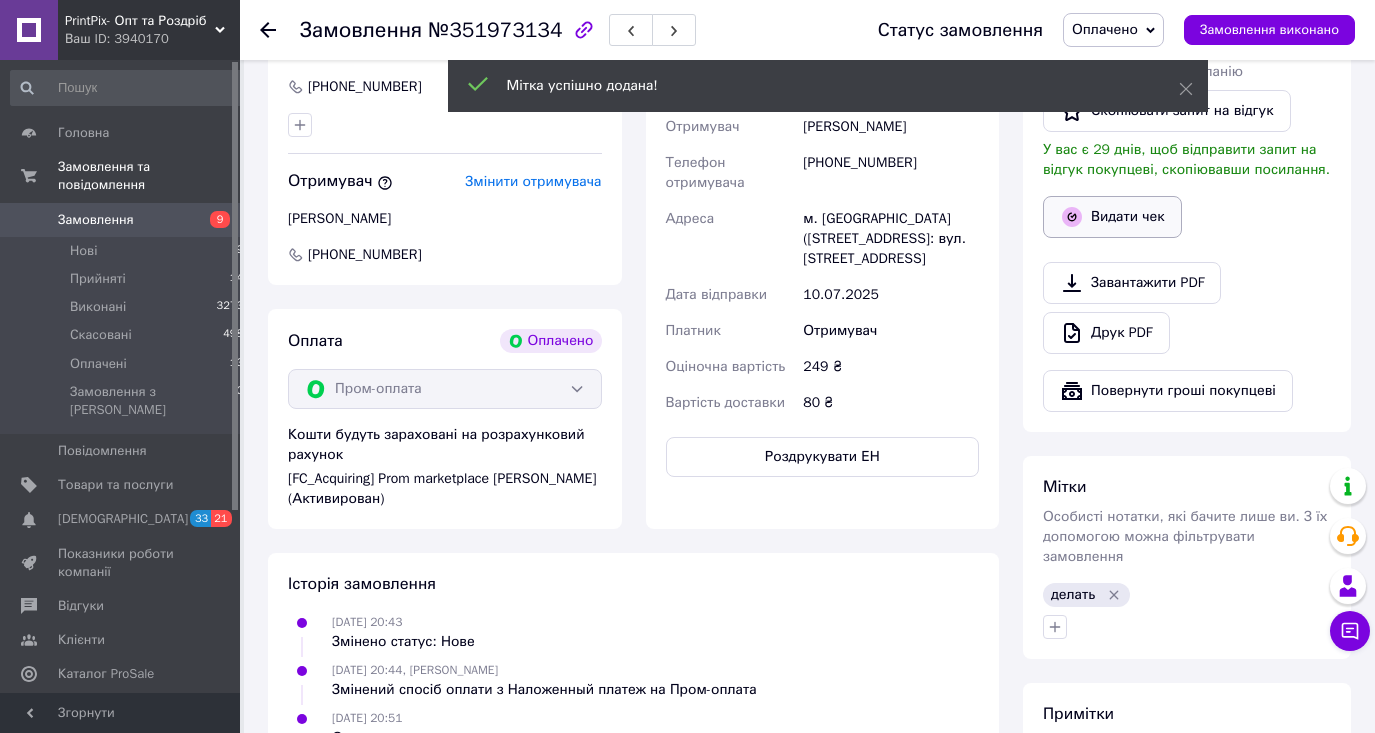 click on "Видати чек" at bounding box center [1112, 217] 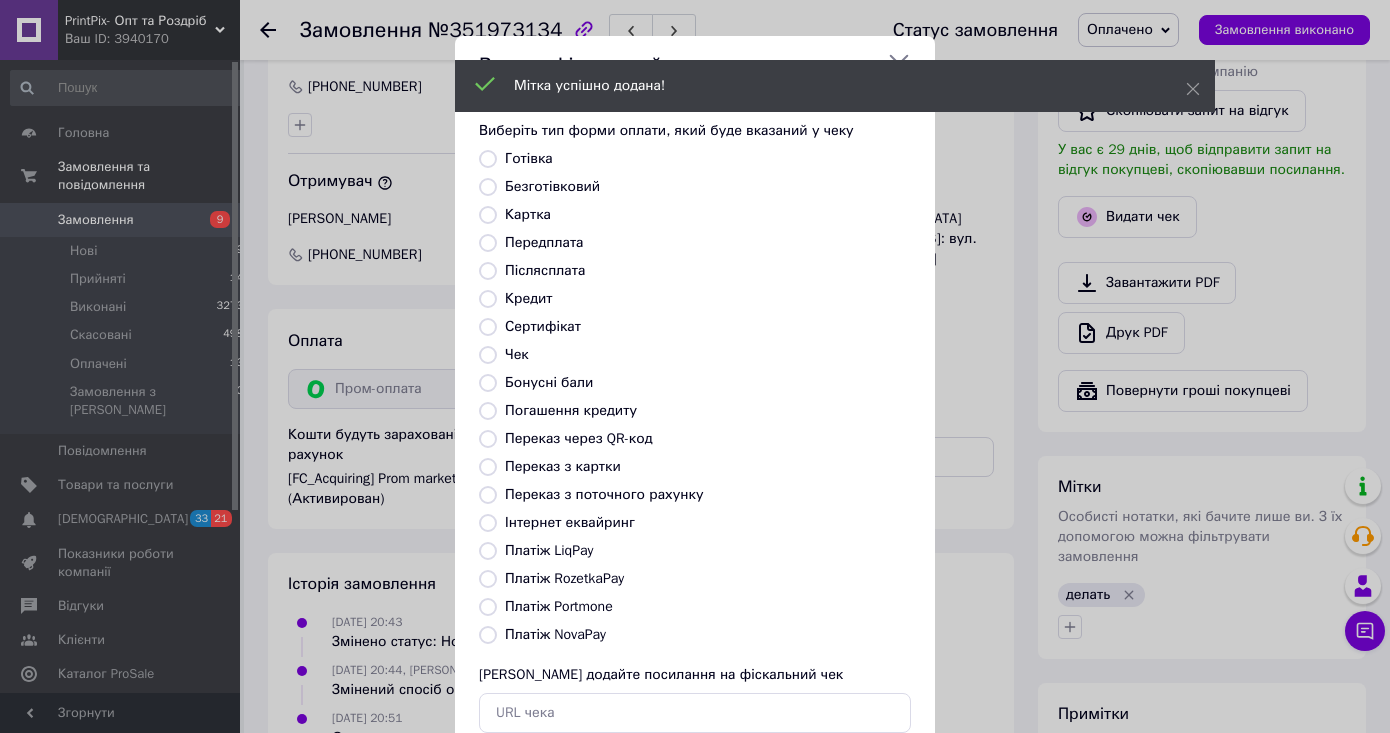 click on "Платіж RozetkaPay" at bounding box center [488, 579] 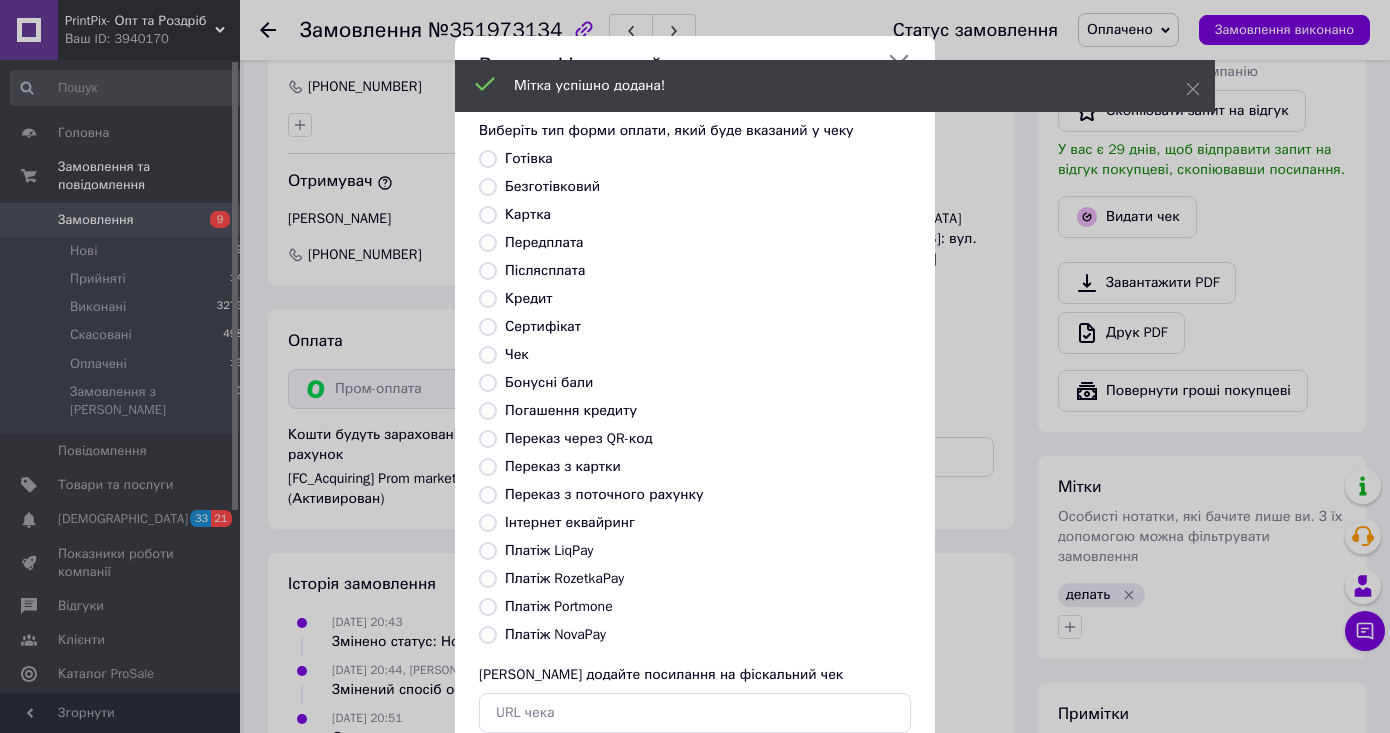 radio on "true" 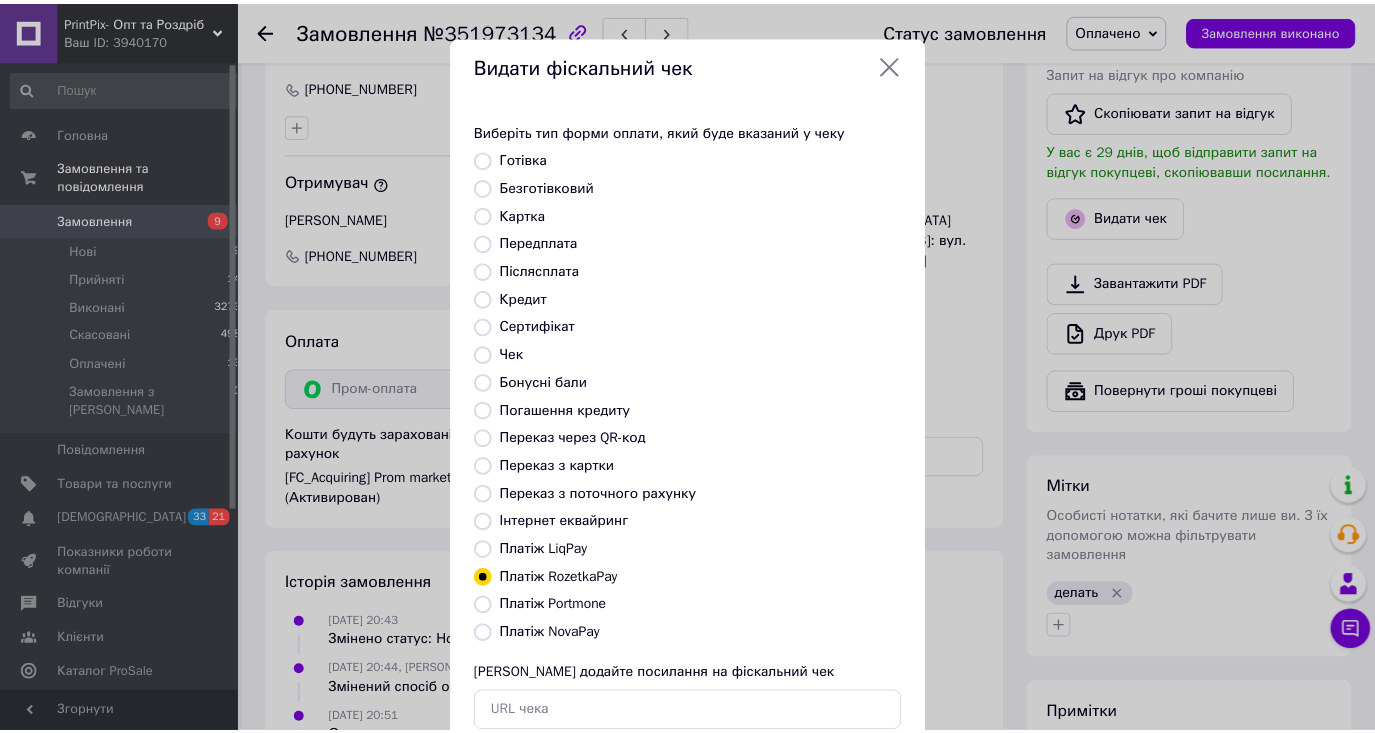 scroll, scrollTop: 126, scrollLeft: 0, axis: vertical 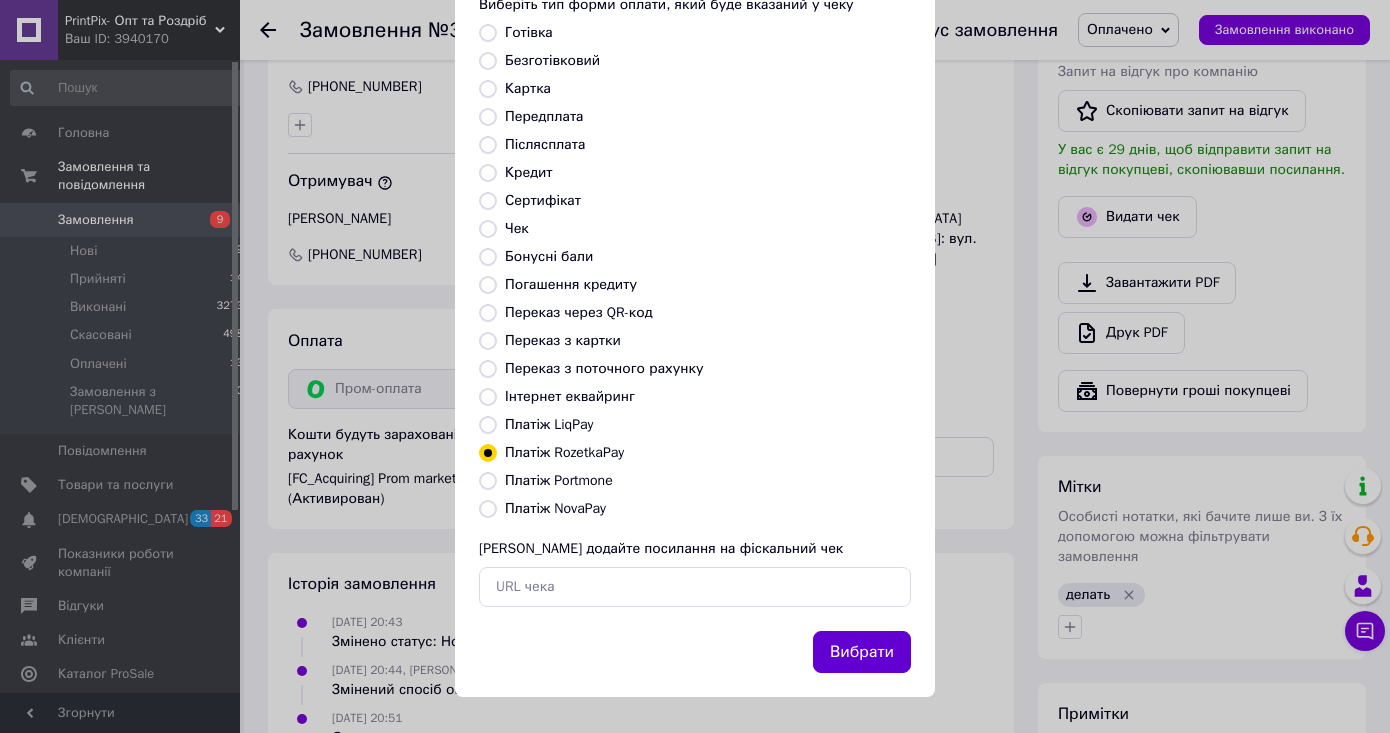 click on "Вибрати" at bounding box center [862, 652] 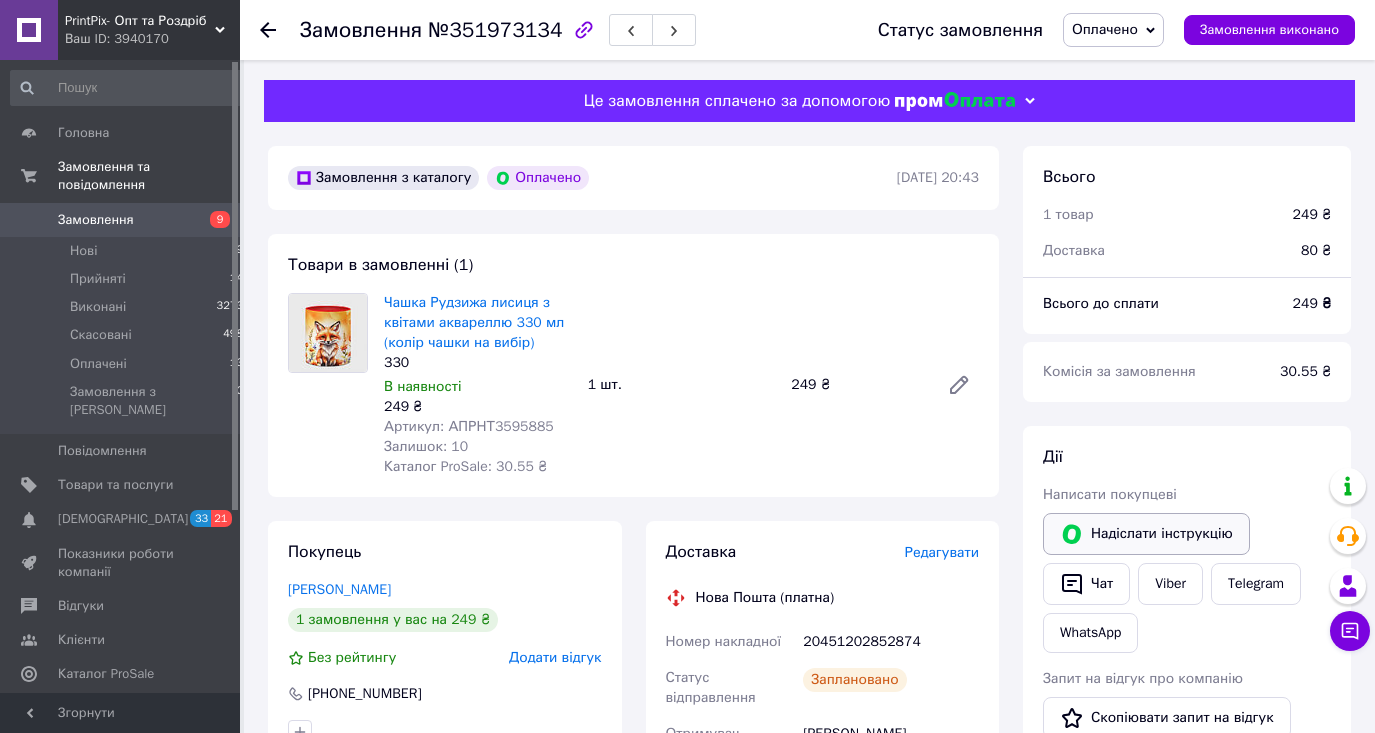 scroll, scrollTop: 192, scrollLeft: 0, axis: vertical 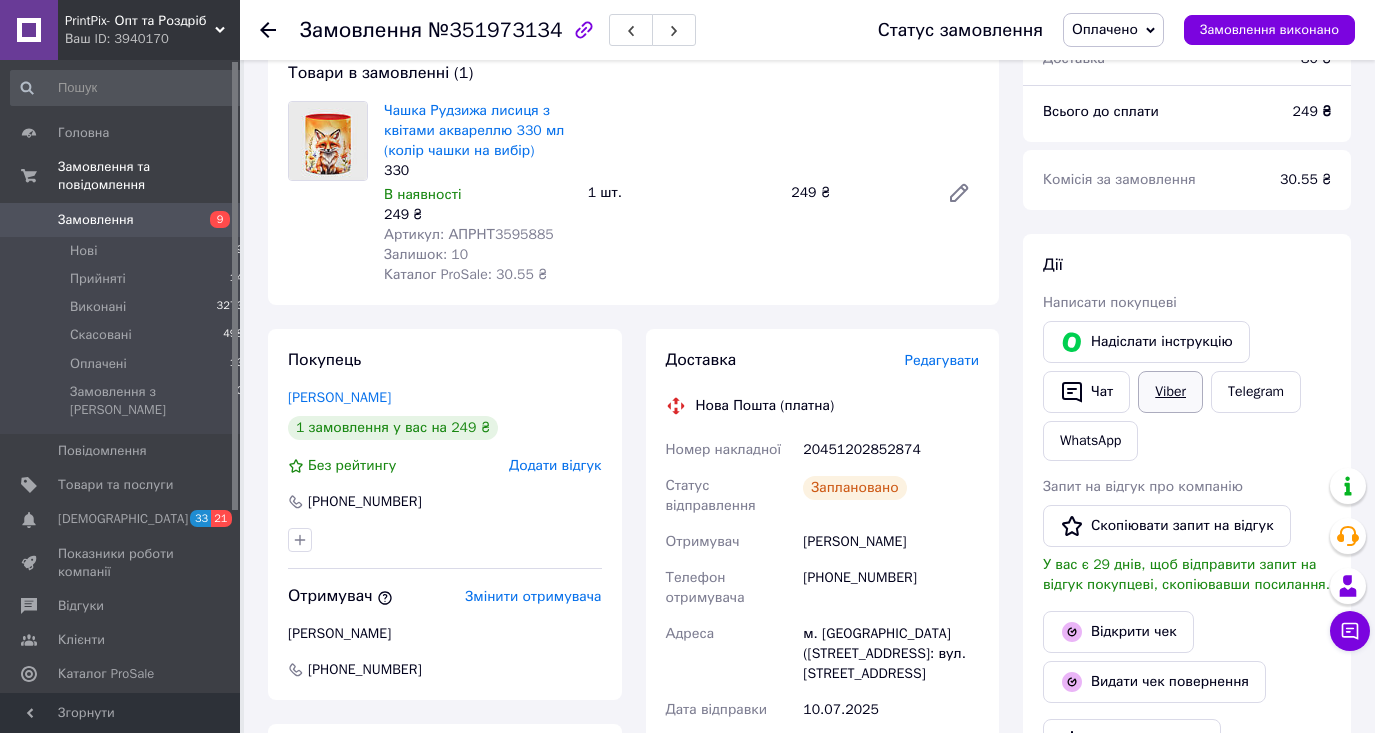 click on "Viber" at bounding box center [1170, 392] 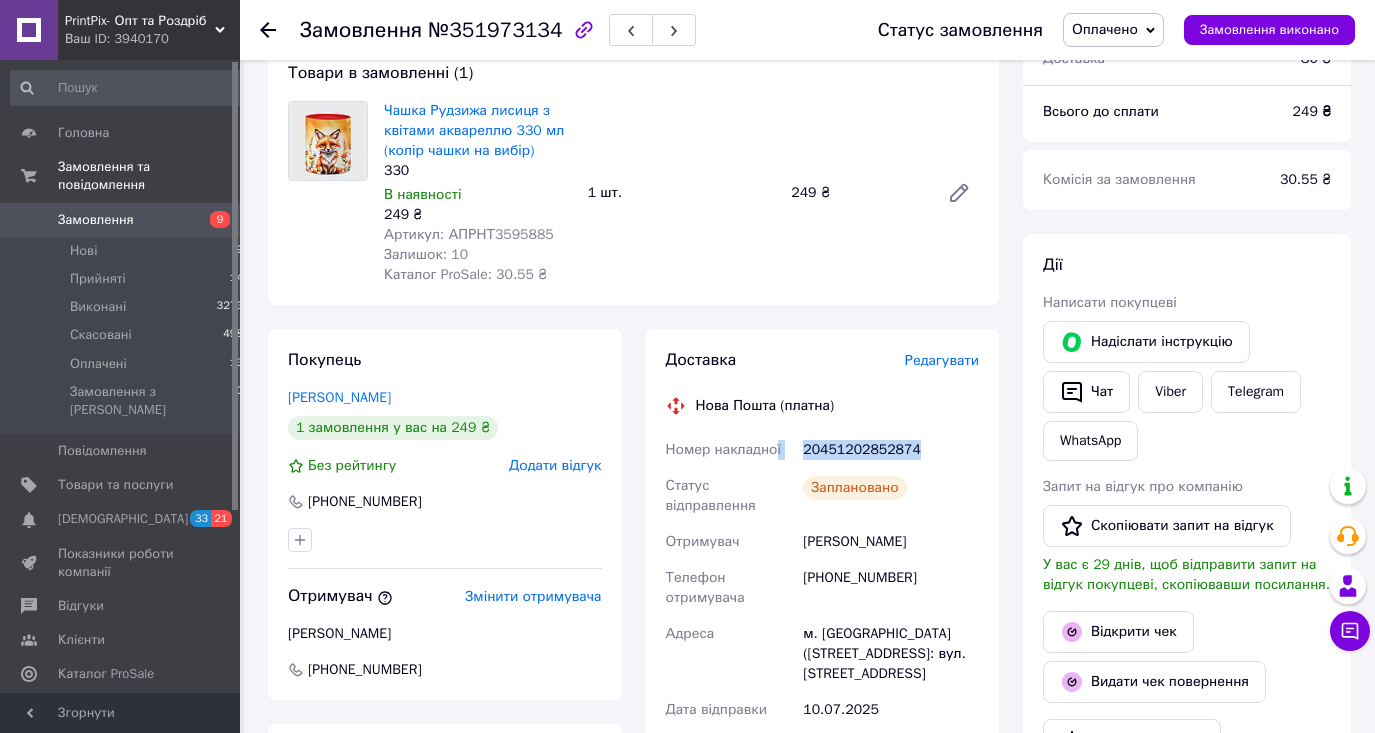 drag, startPoint x: 930, startPoint y: 456, endPoint x: 776, endPoint y: 452, distance: 154.05194 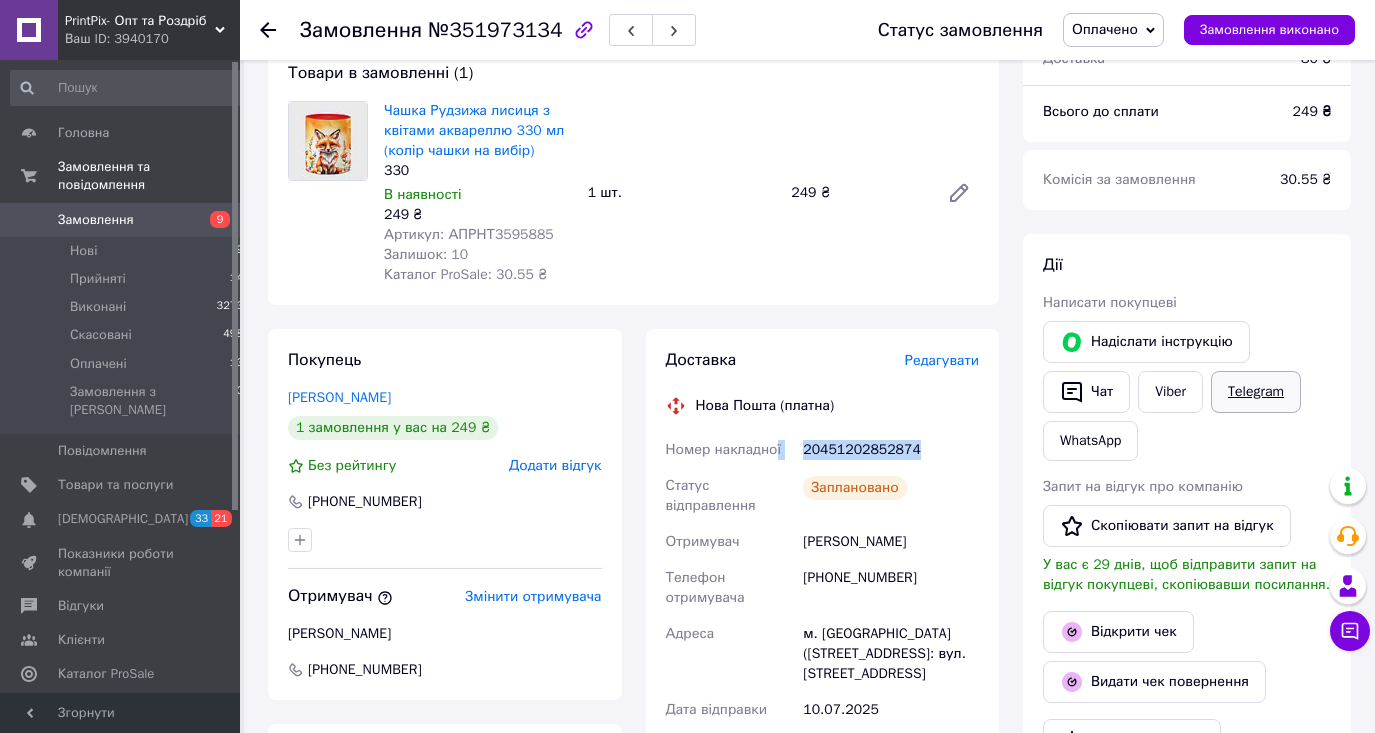 click on "Telegram" at bounding box center (1256, 392) 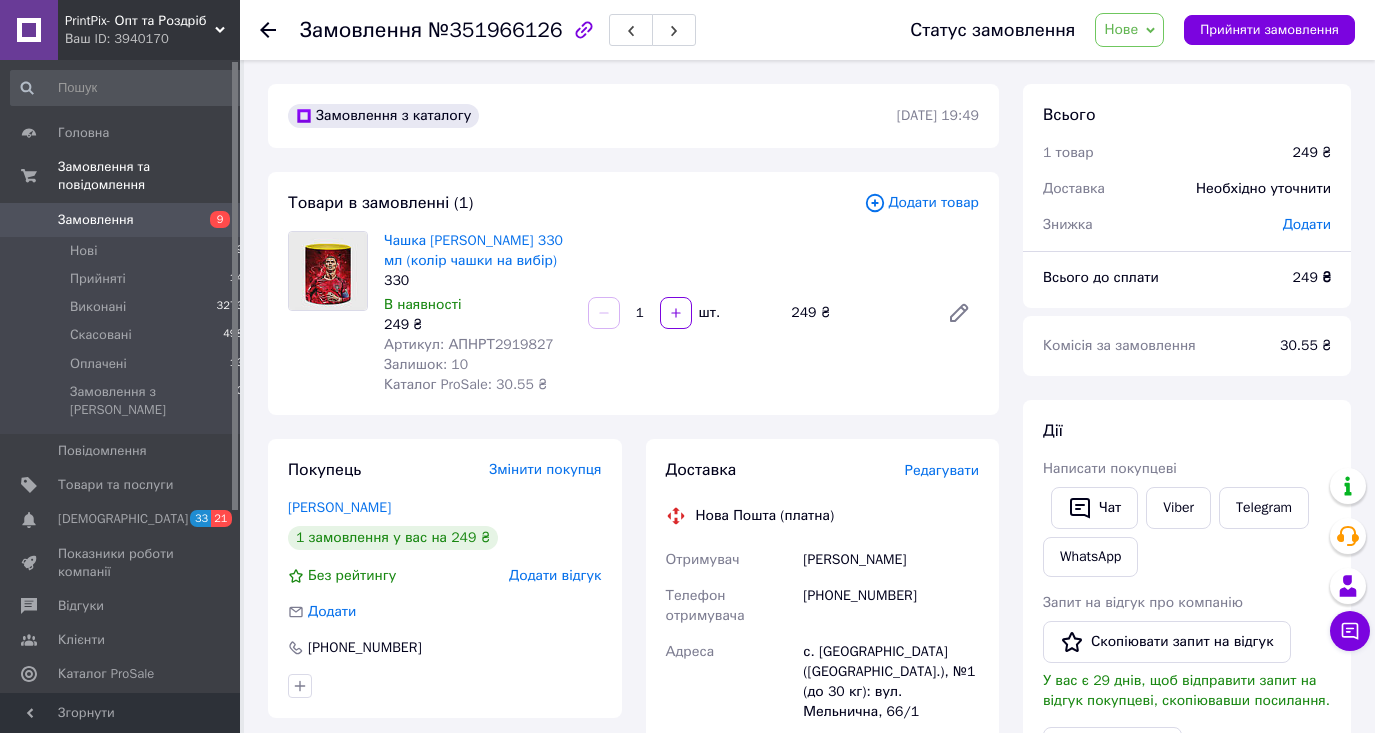 scroll, scrollTop: 0, scrollLeft: 0, axis: both 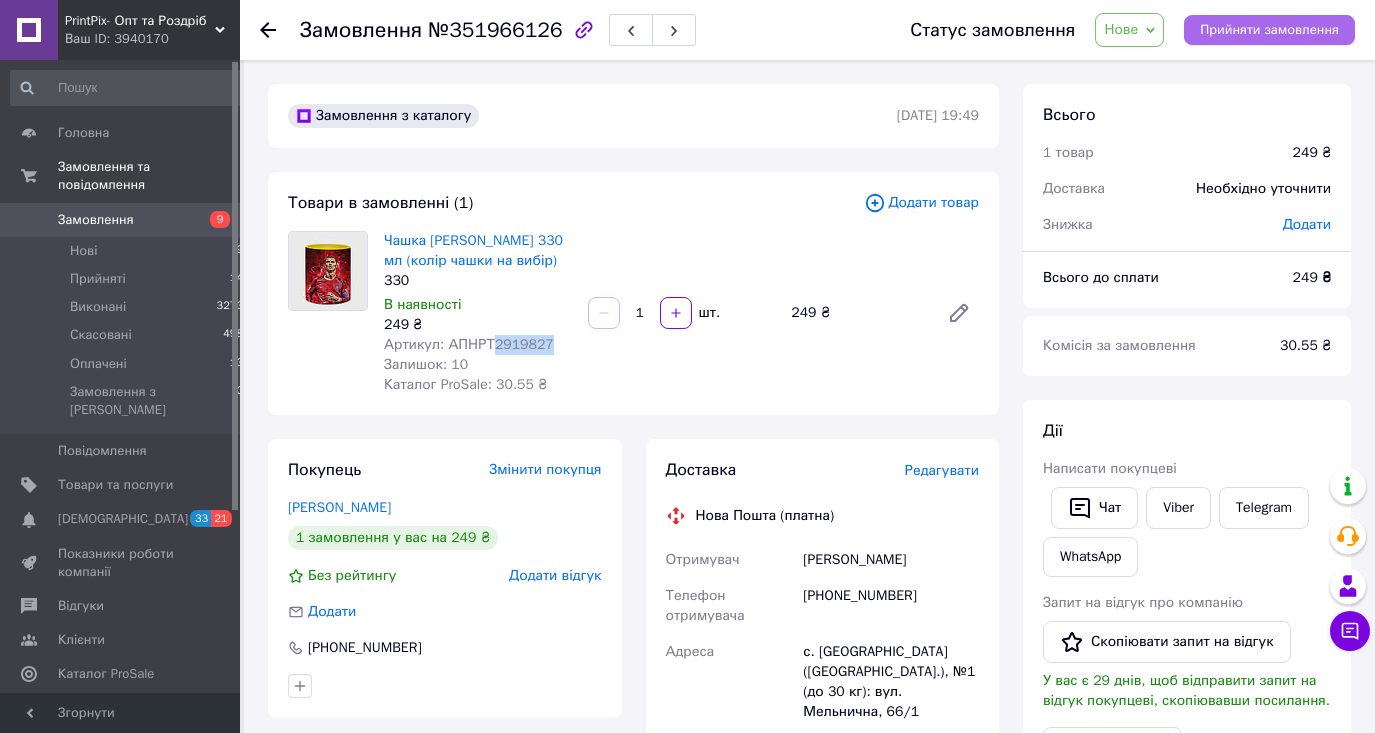 click on "Прийняти замовлення" at bounding box center [1269, 30] 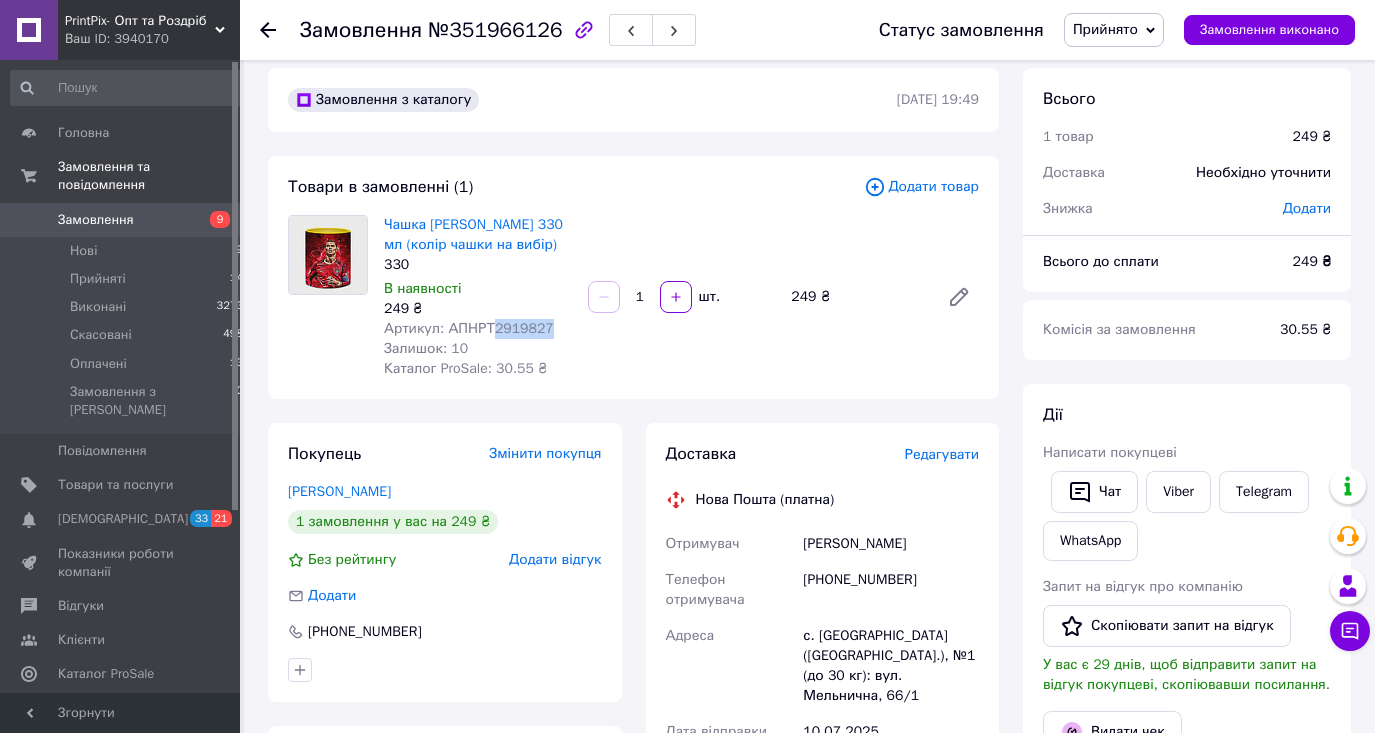scroll, scrollTop: 96, scrollLeft: 0, axis: vertical 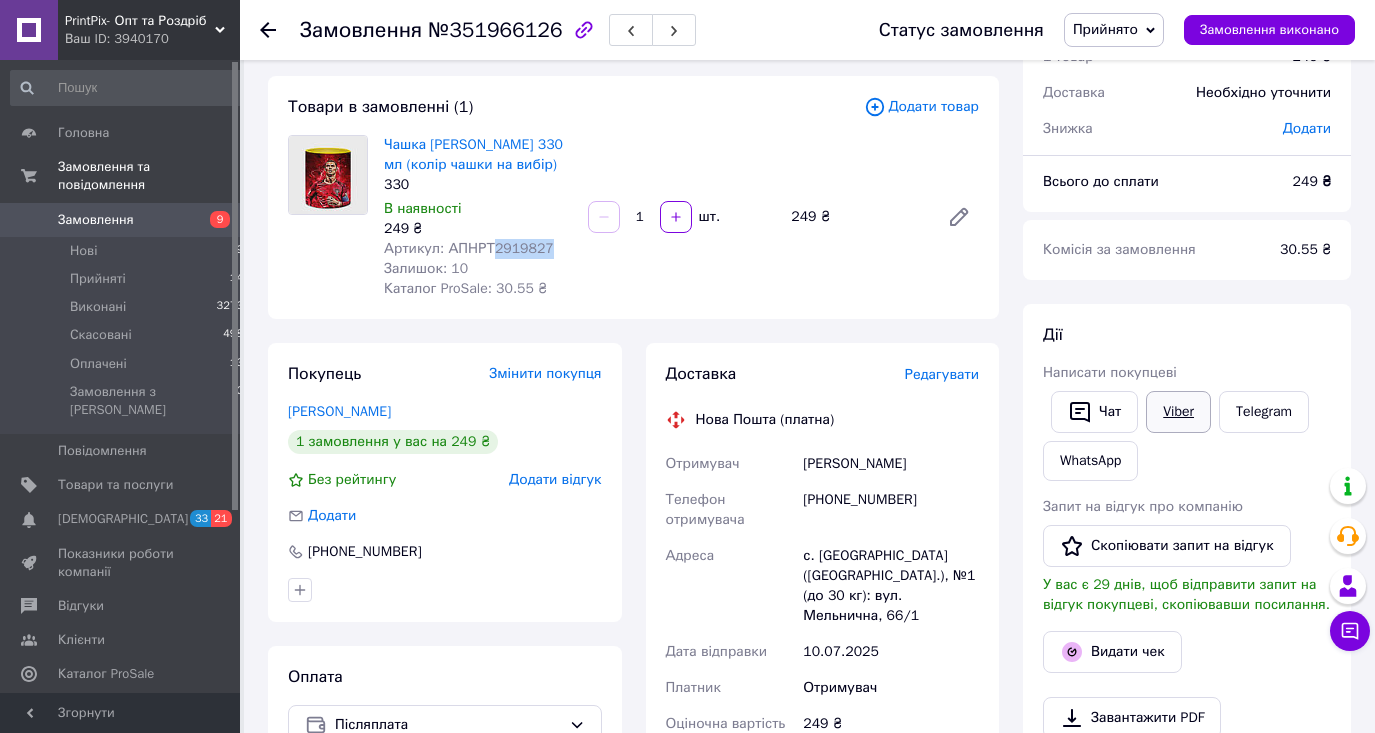 click on "Viber" at bounding box center [1178, 412] 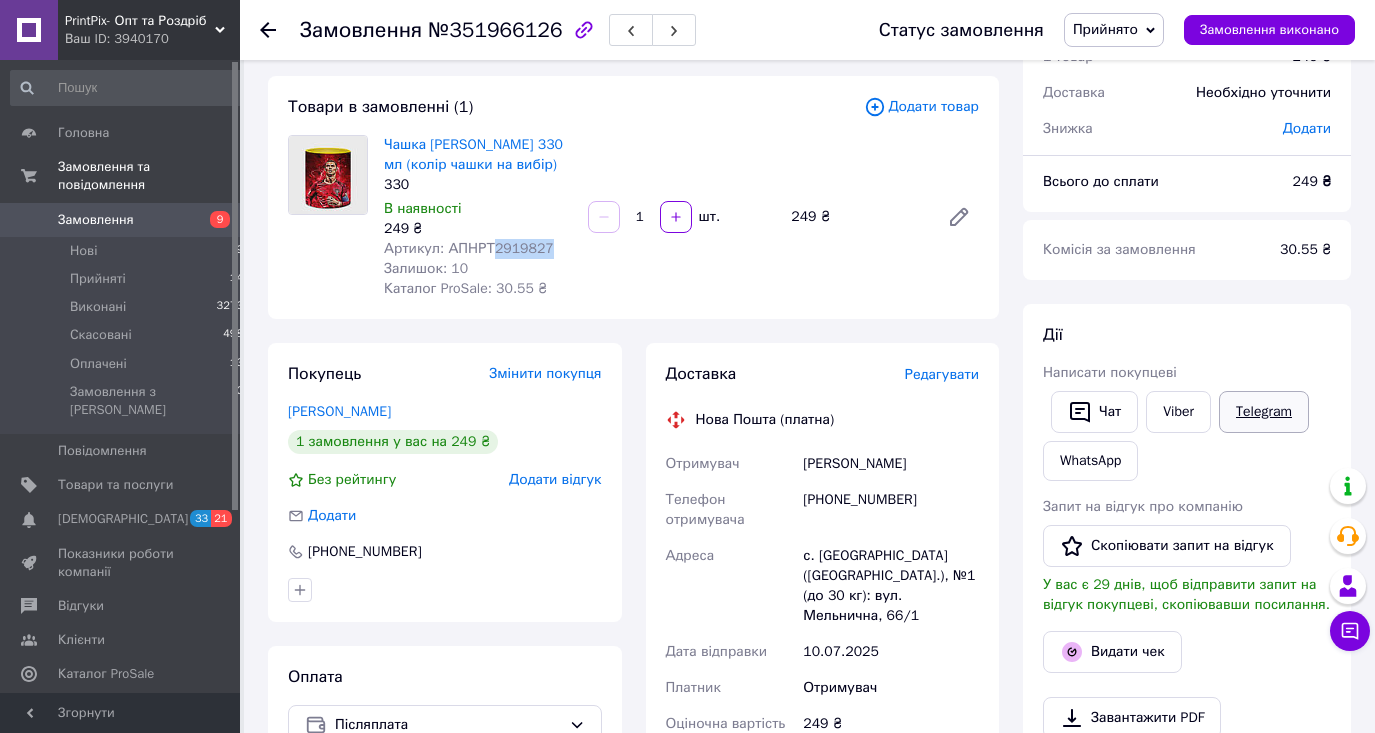 click on "Telegram" at bounding box center (1264, 412) 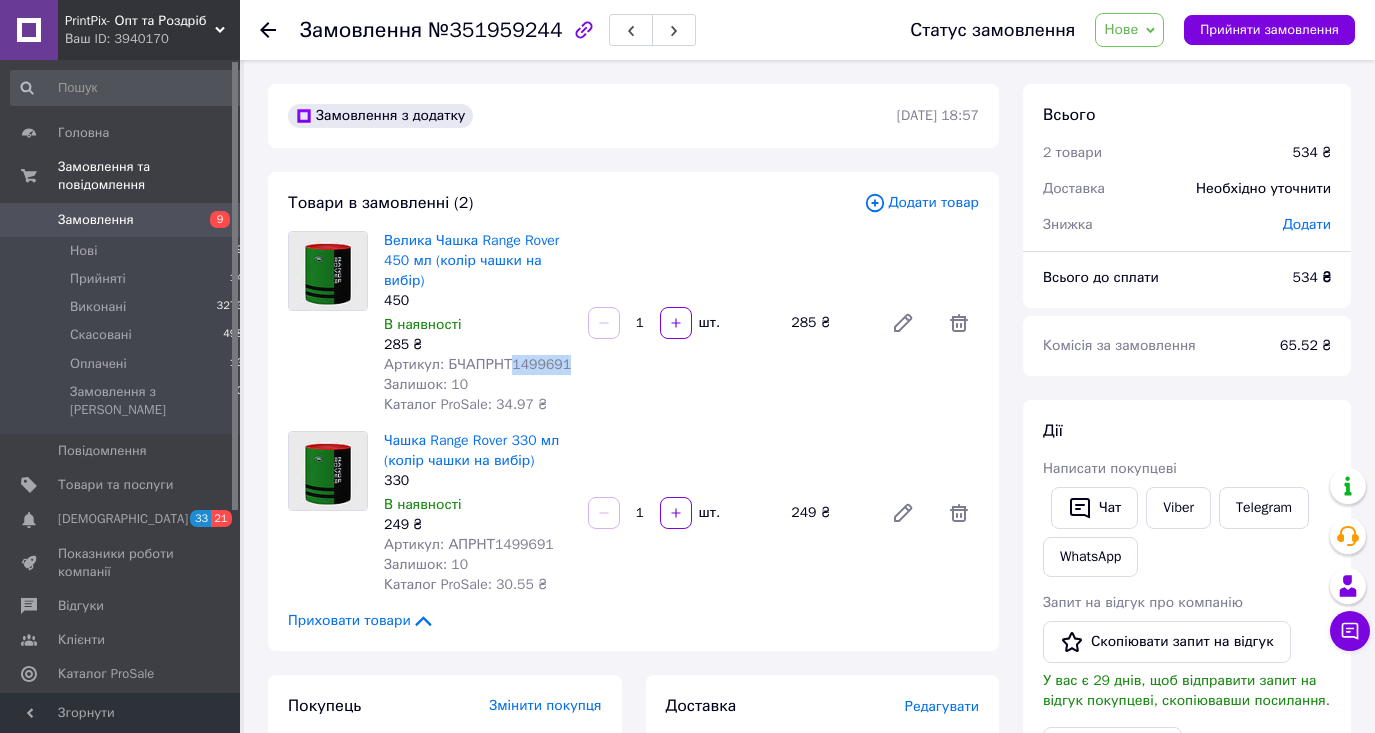 scroll, scrollTop: 32, scrollLeft: 0, axis: vertical 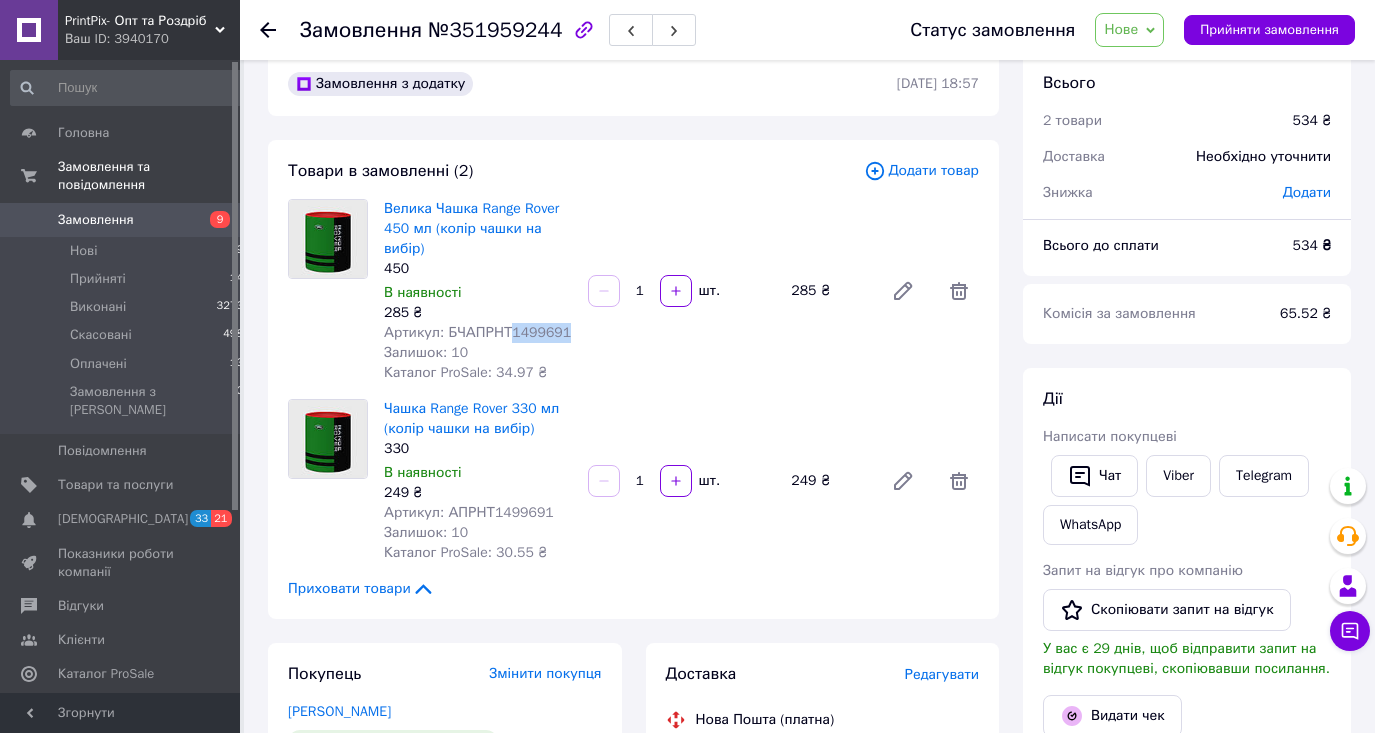 drag, startPoint x: 1317, startPoint y: 30, endPoint x: 1296, endPoint y: 45, distance: 25.806976 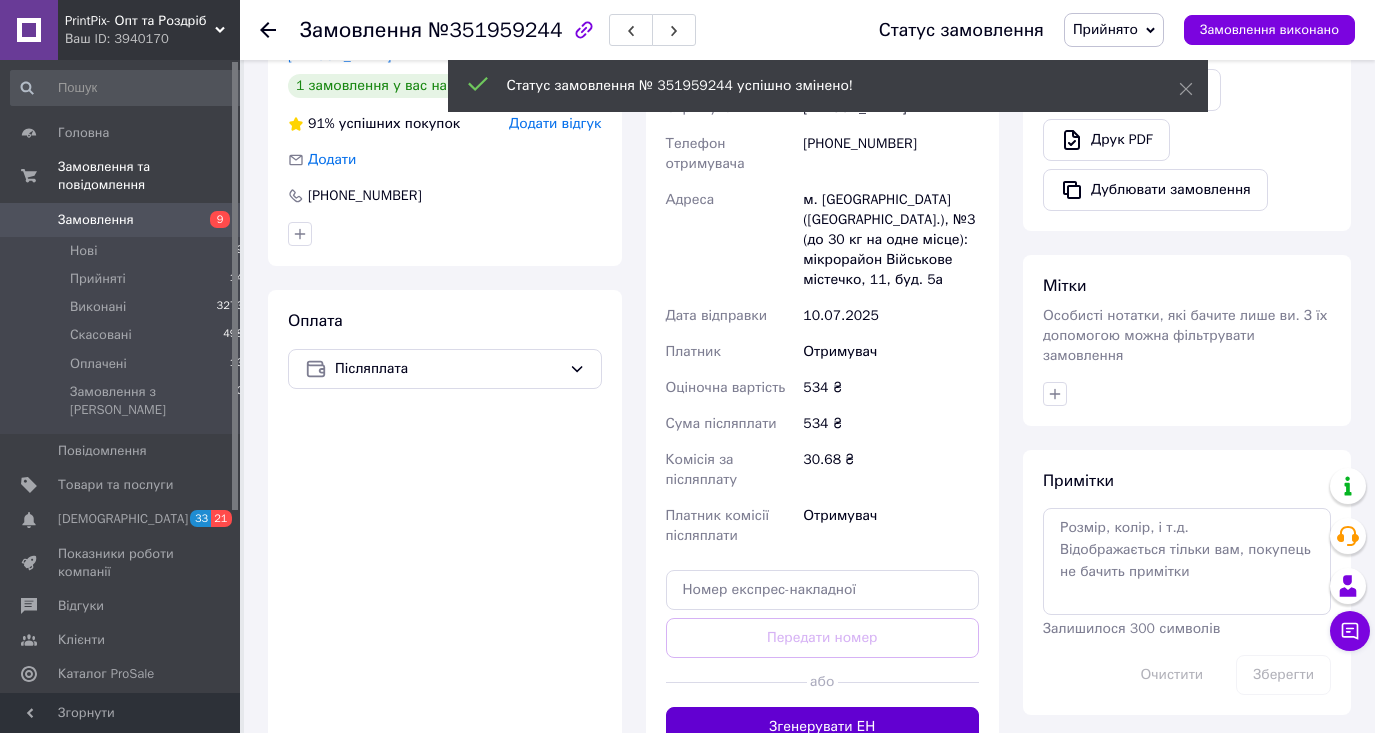 scroll, scrollTop: 784, scrollLeft: 0, axis: vertical 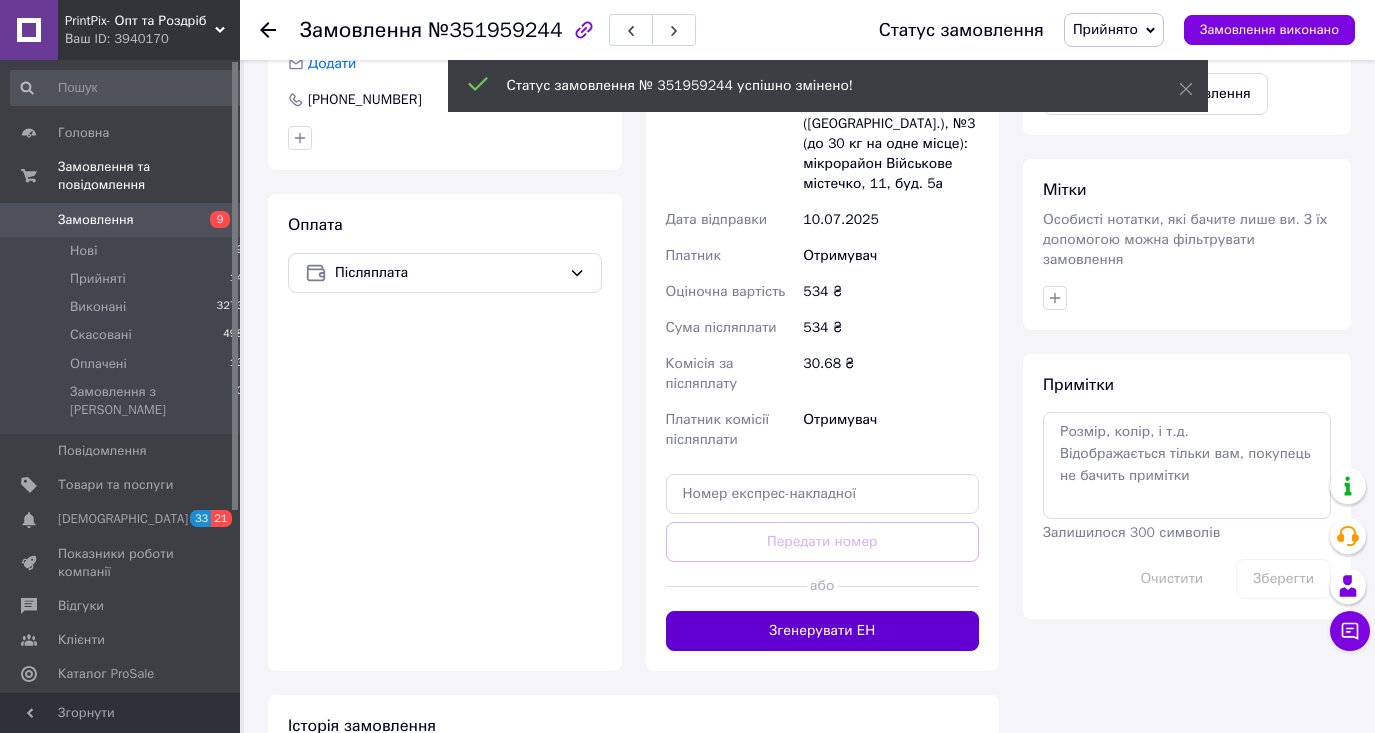 click on "Згенерувати ЕН" at bounding box center (823, 631) 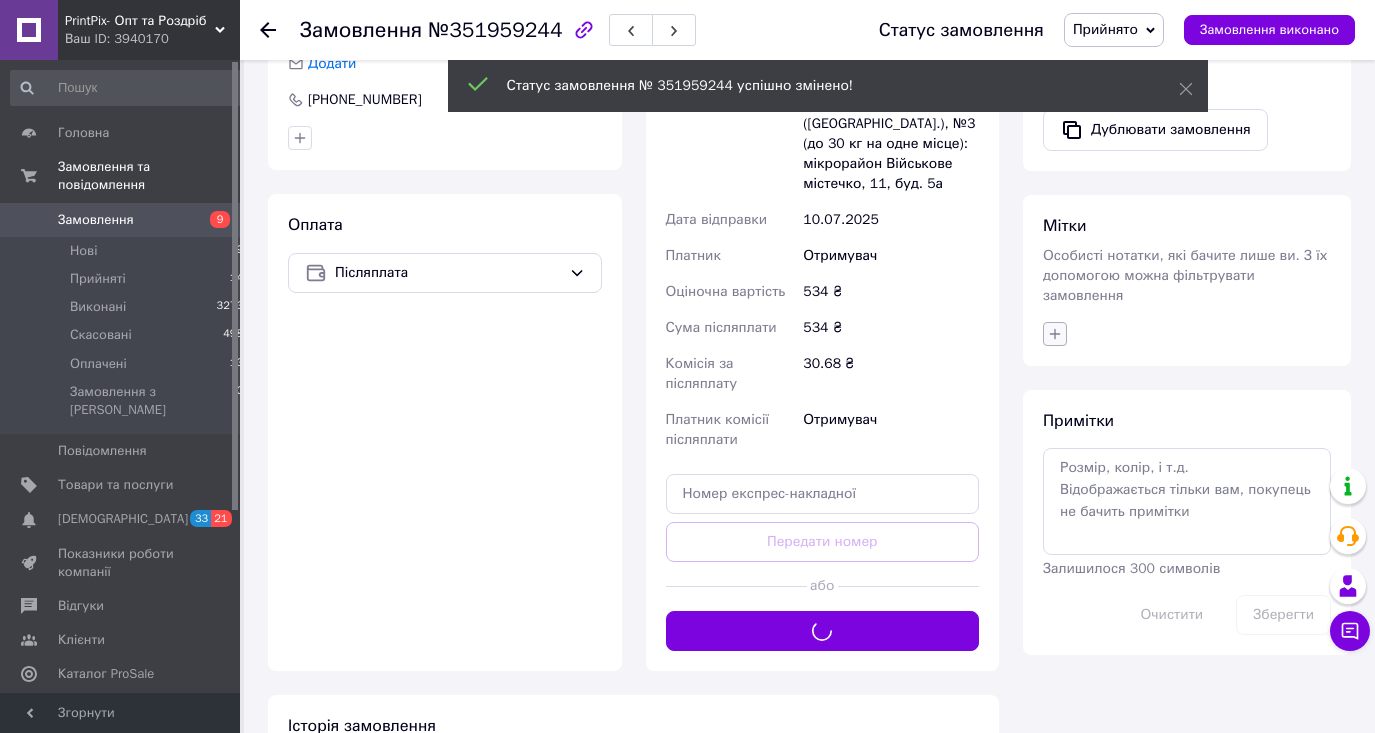 click 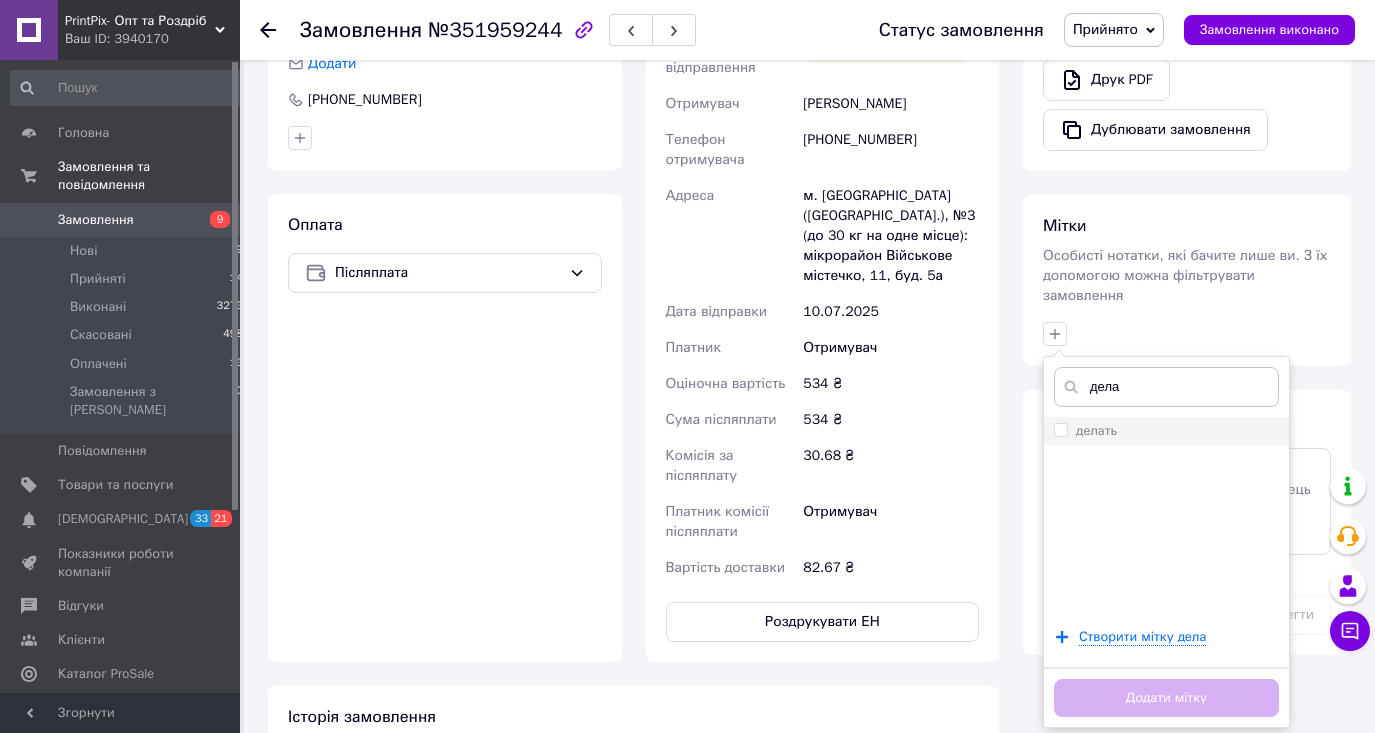 type on "дела" 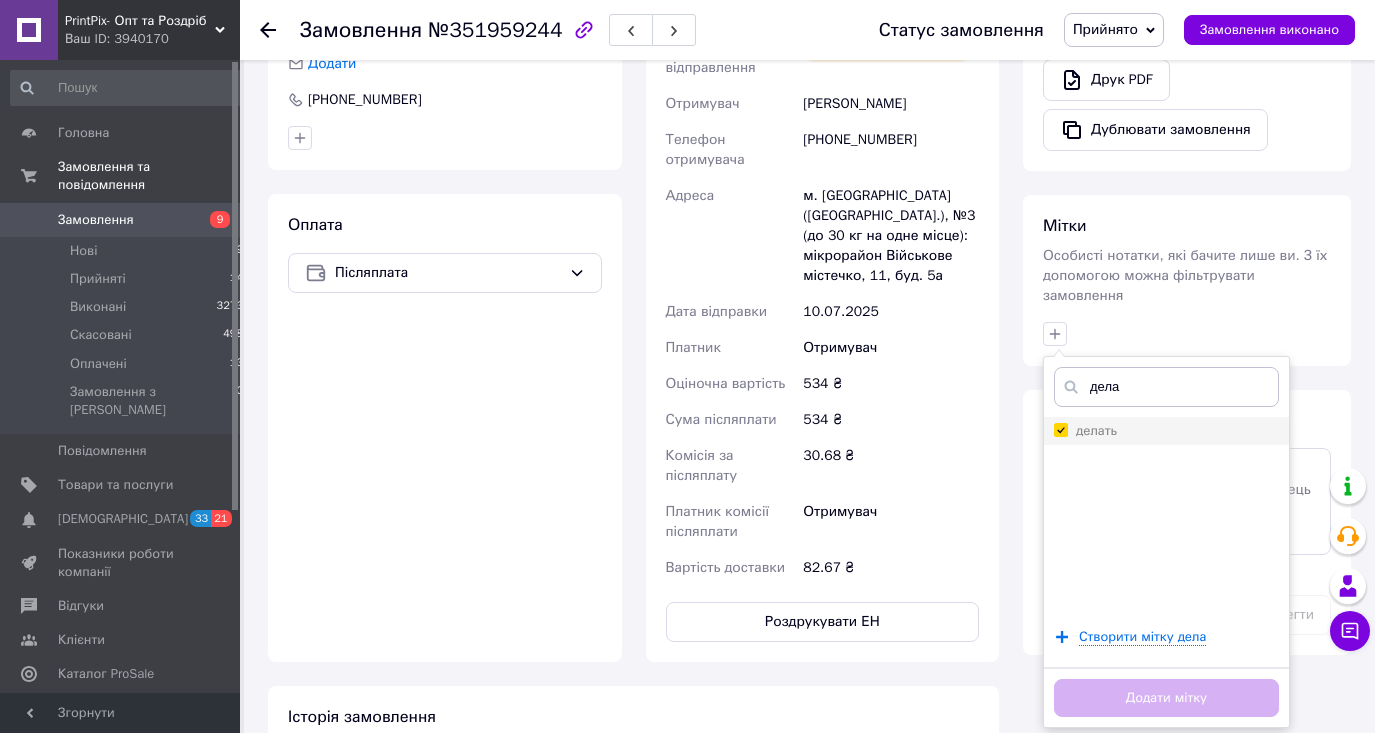 checkbox on "true" 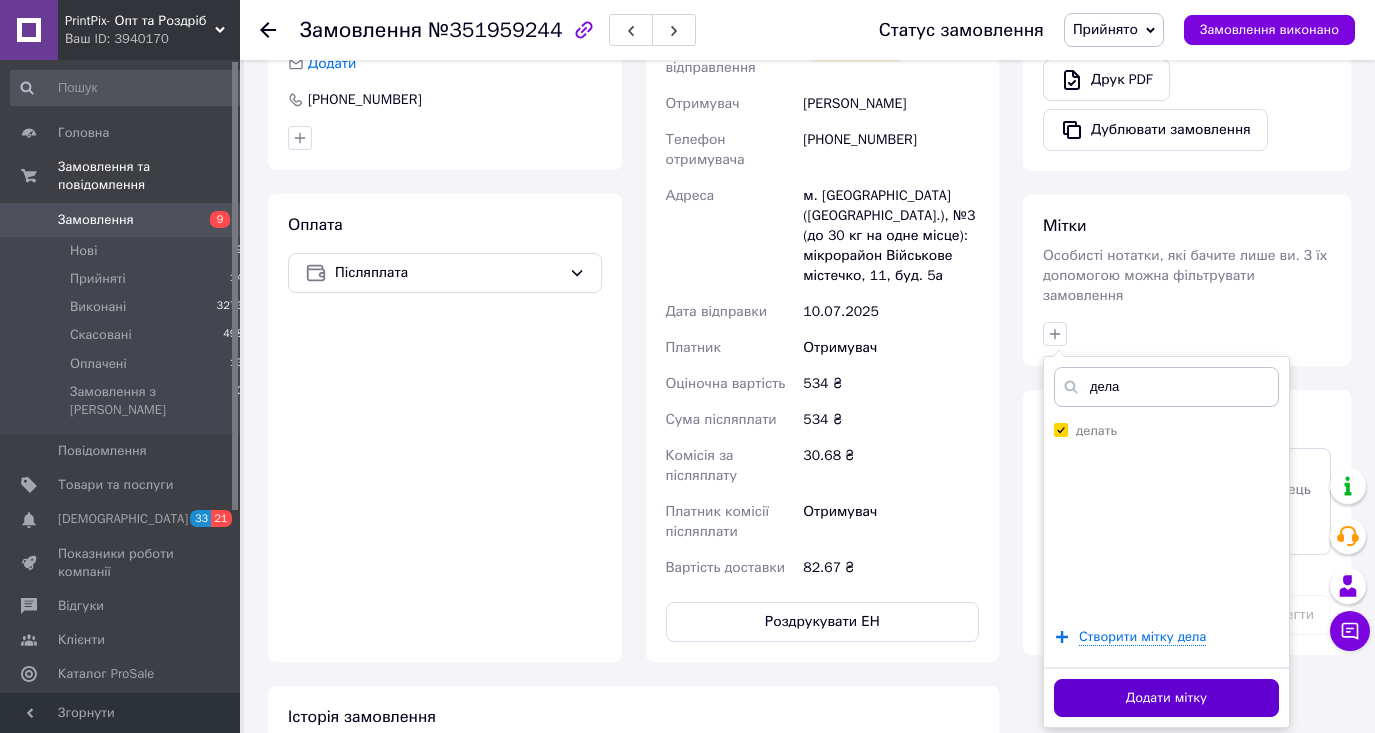 click on "Додати мітку" at bounding box center (1166, 698) 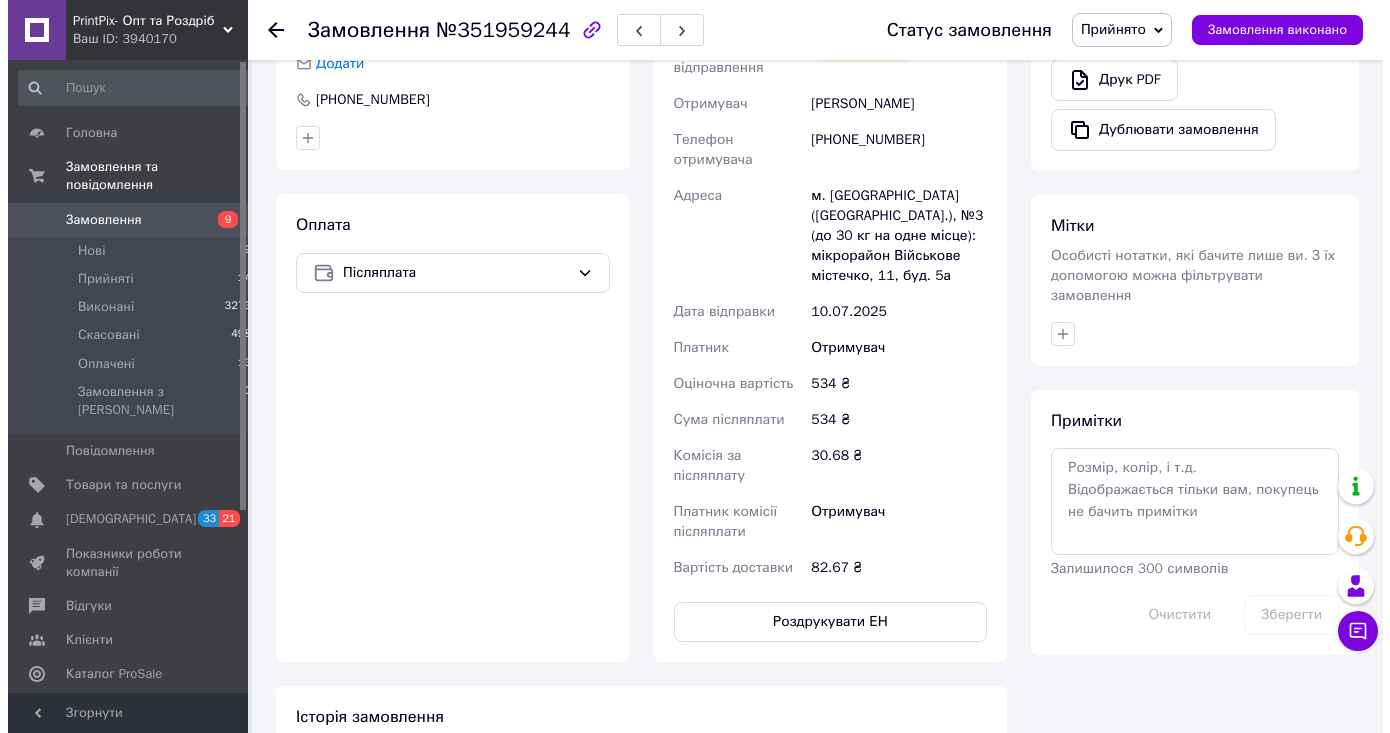 scroll, scrollTop: 576, scrollLeft: 0, axis: vertical 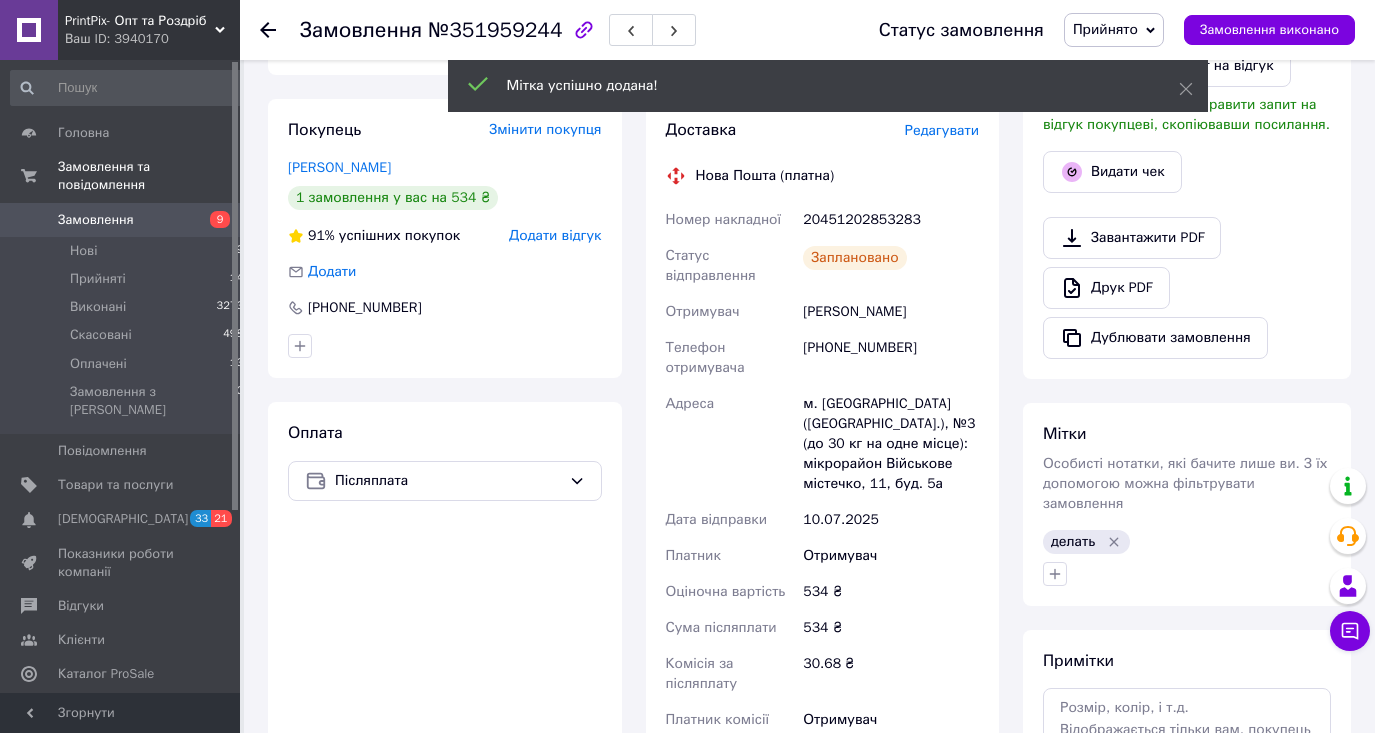 click 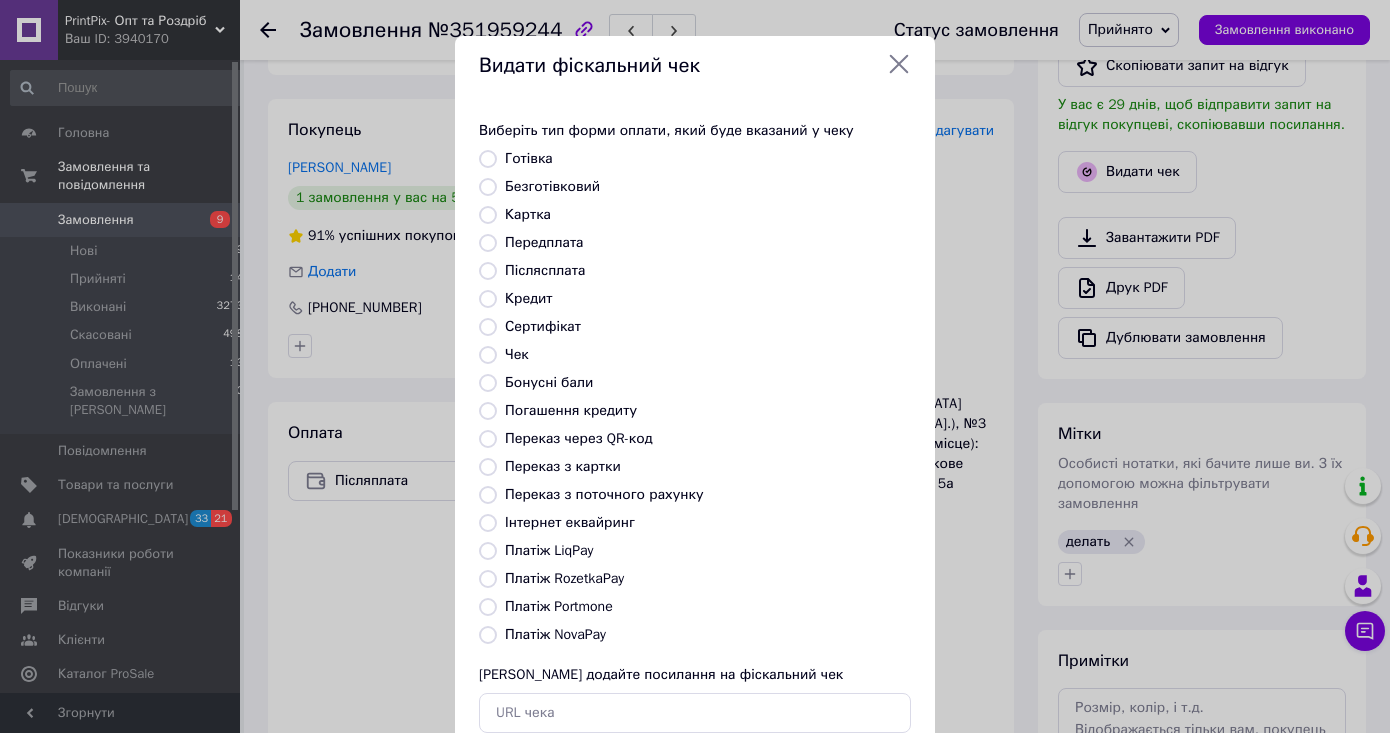 click on "Платіж NovaPay" at bounding box center (488, 635) 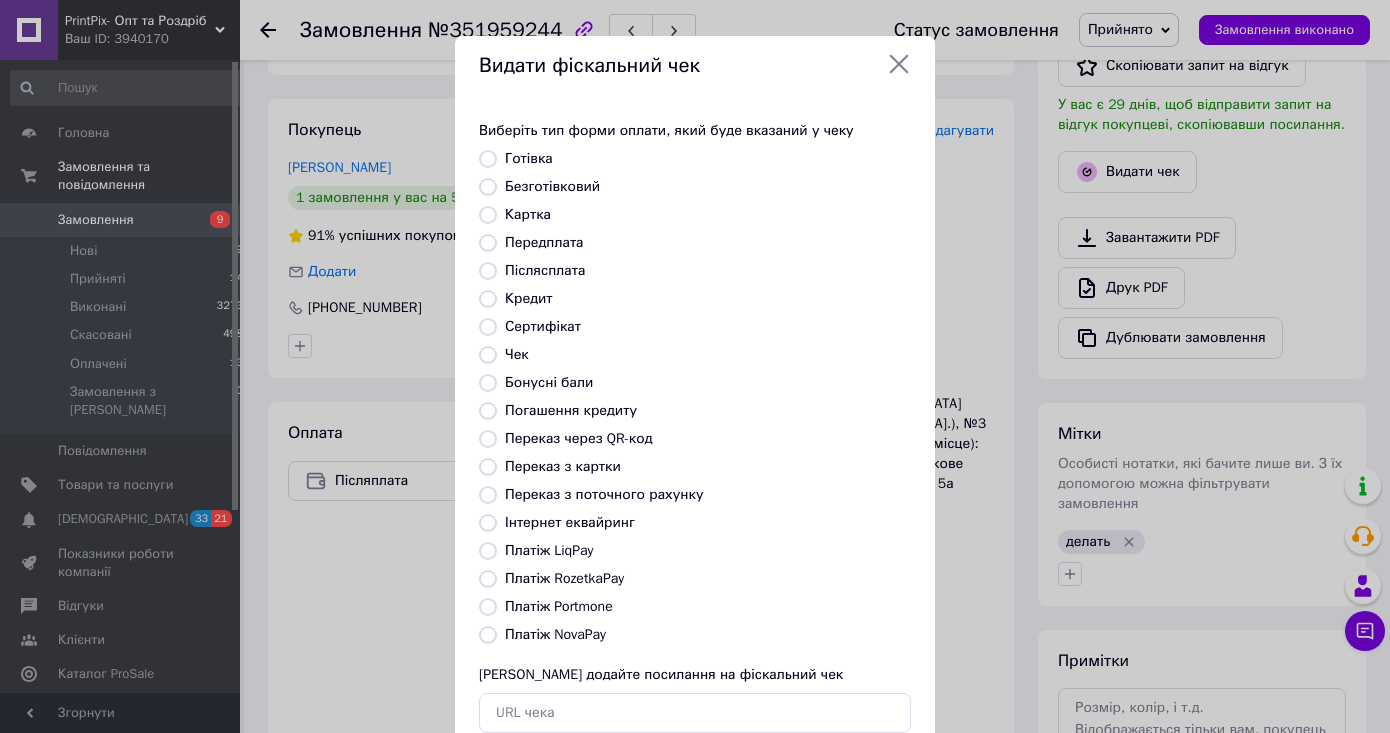 radio on "true" 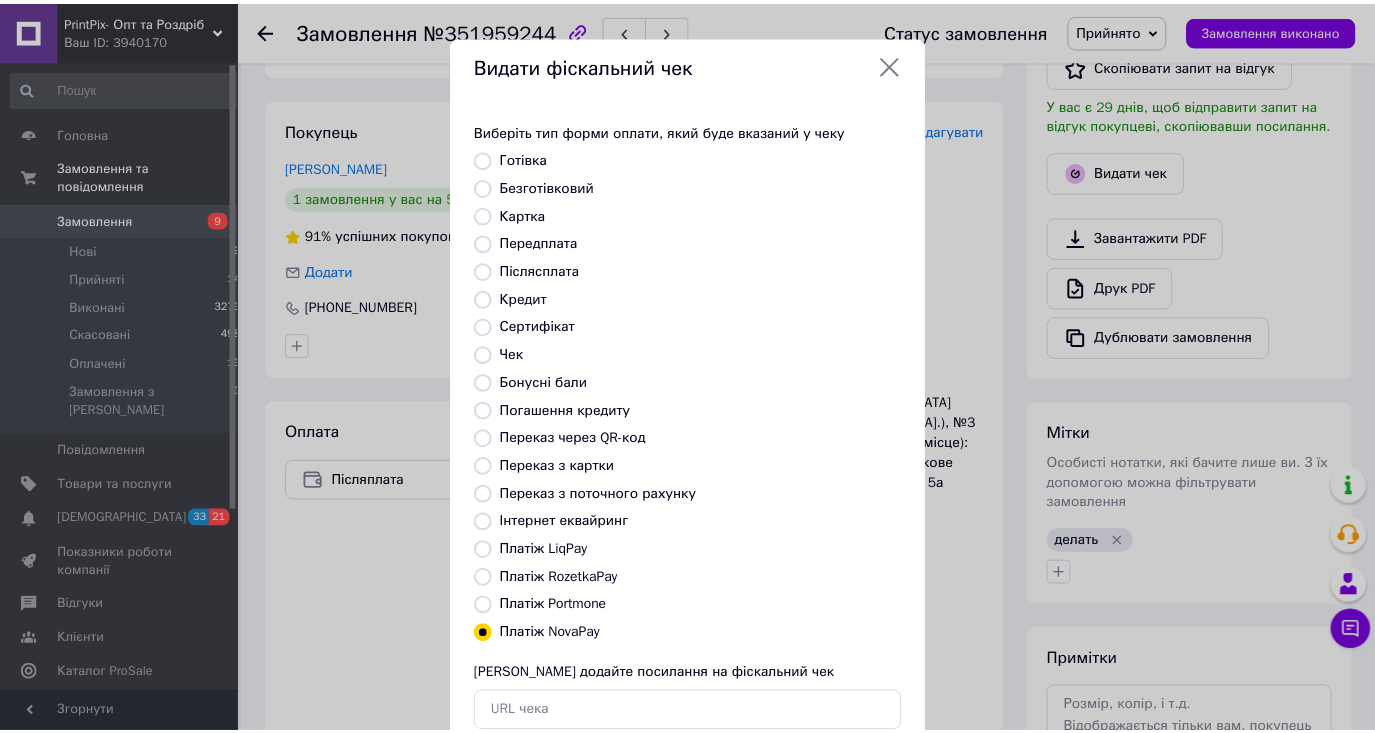scroll, scrollTop: 102, scrollLeft: 0, axis: vertical 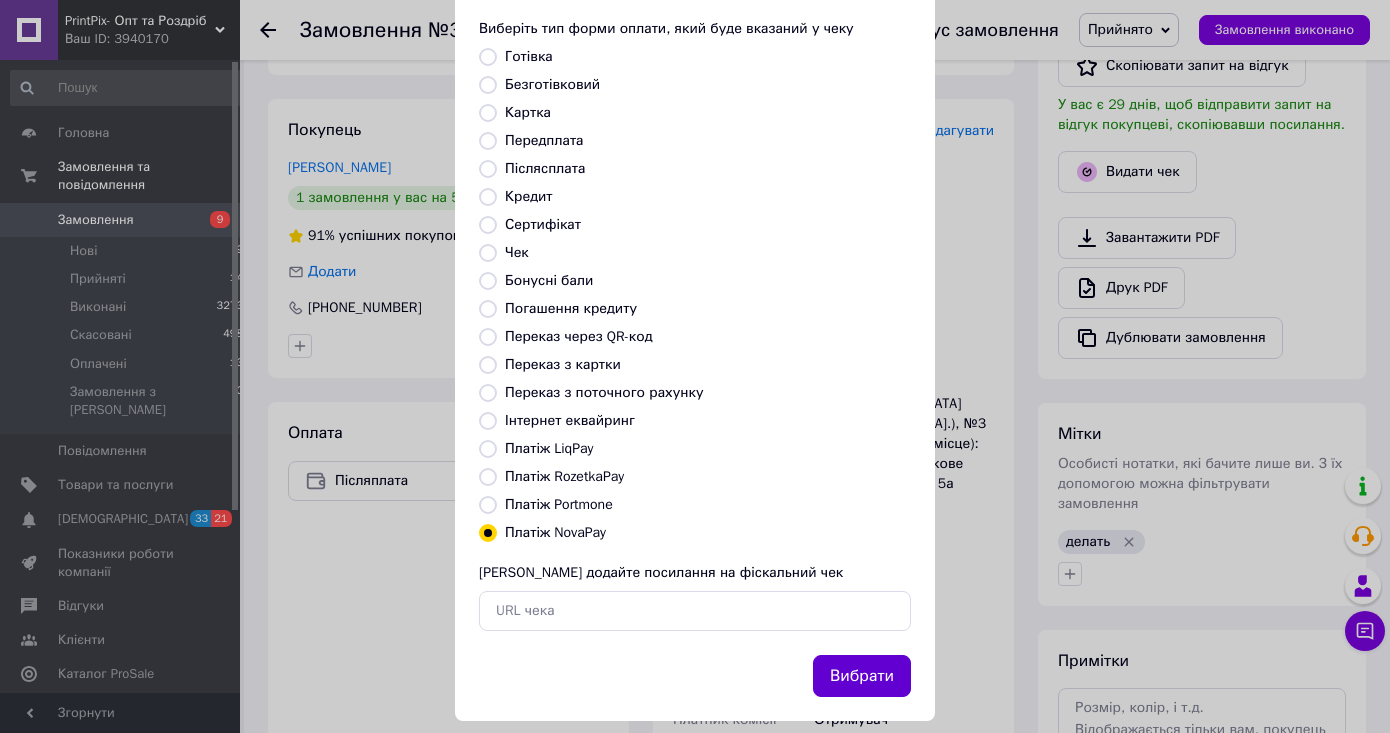 click on "Вибрати" at bounding box center (862, 676) 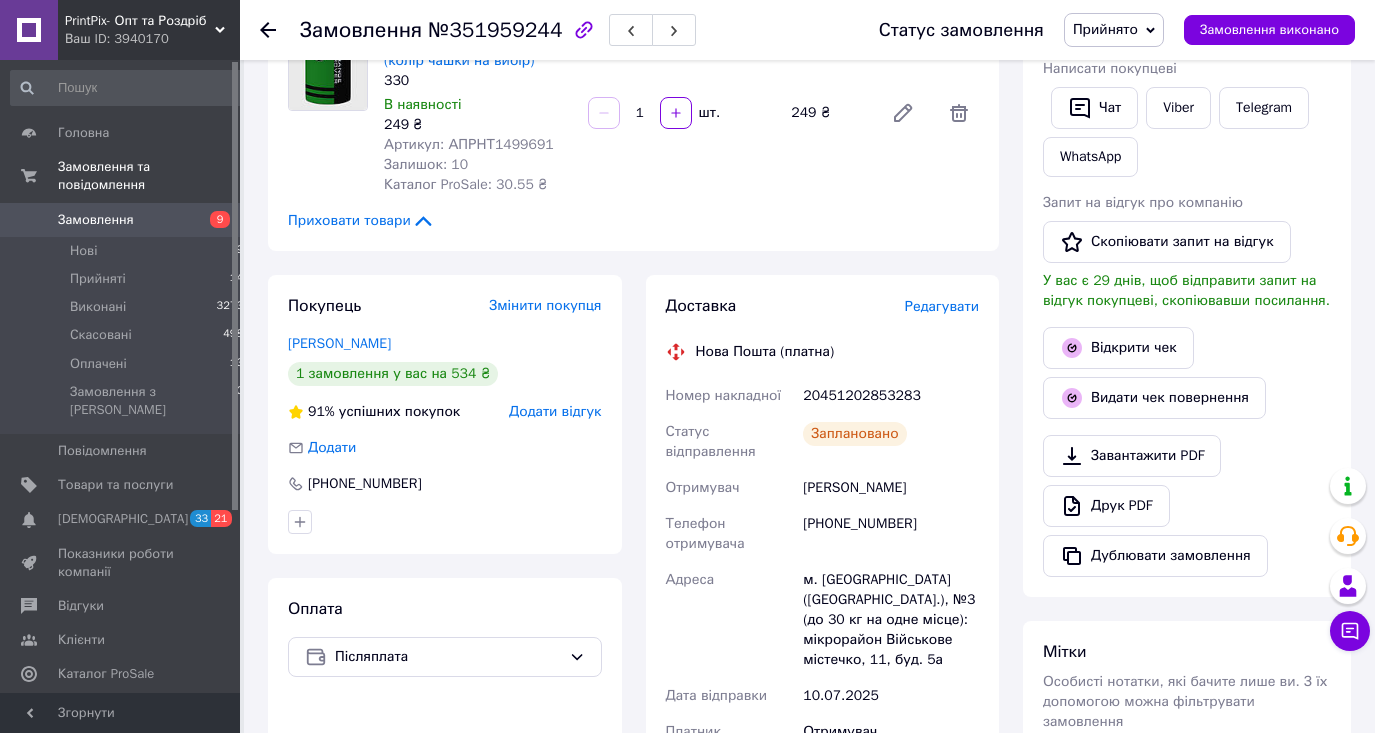 scroll, scrollTop: 336, scrollLeft: 0, axis: vertical 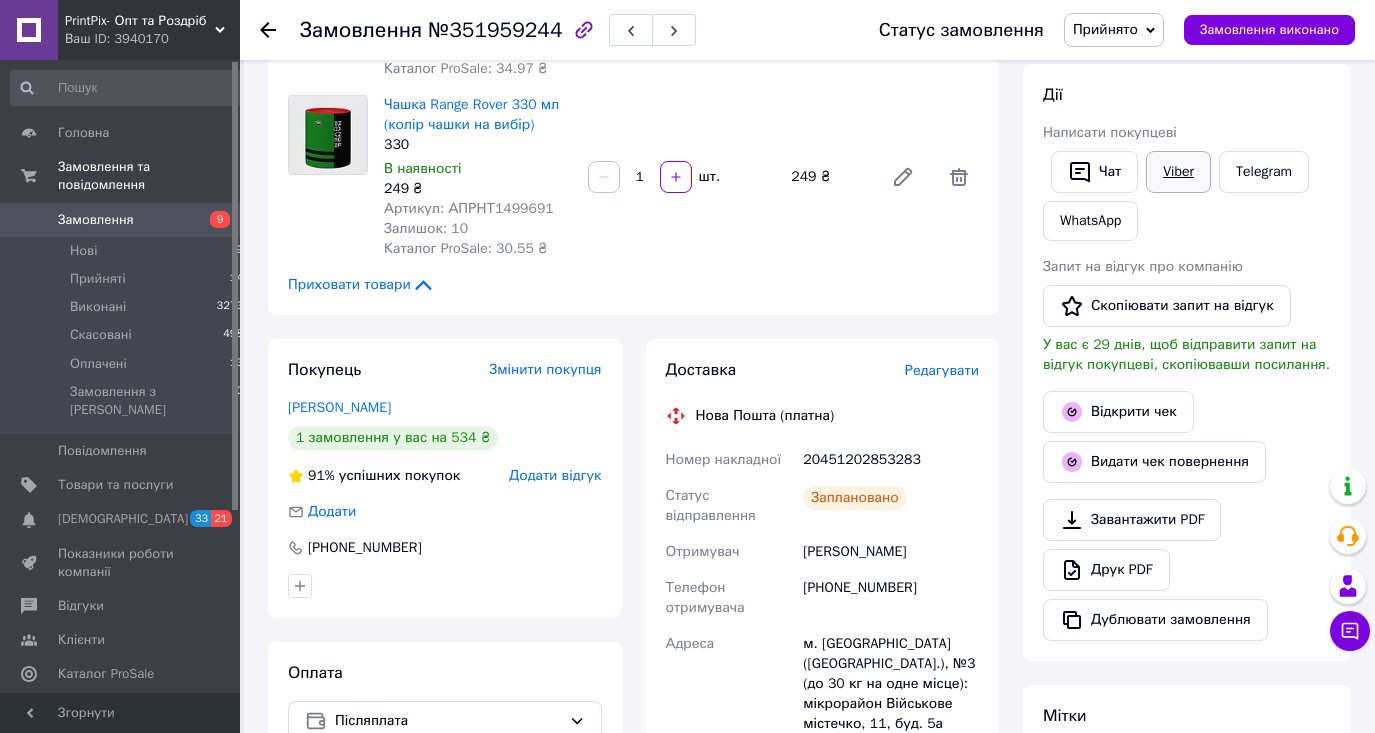 click on "Viber" at bounding box center [1178, 172] 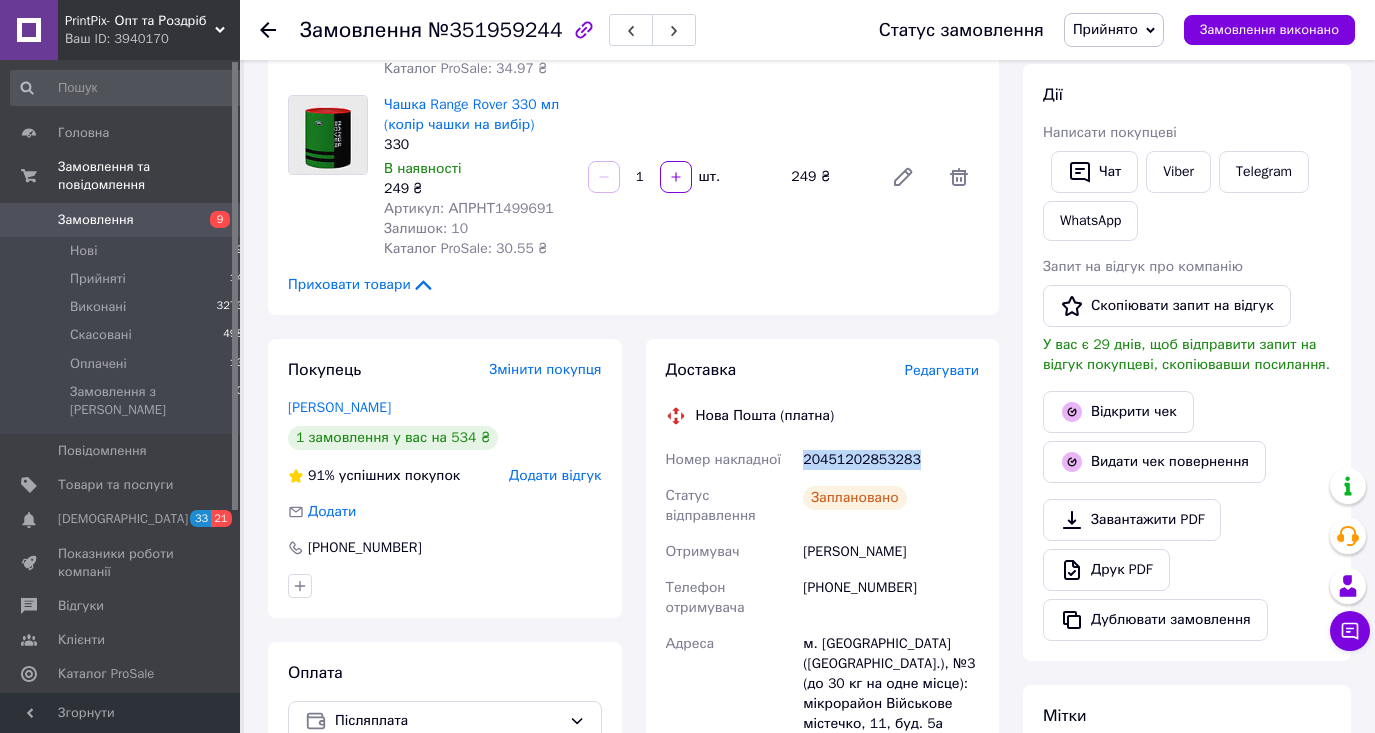 drag, startPoint x: 876, startPoint y: 466, endPoint x: 801, endPoint y: 461, distance: 75.16648 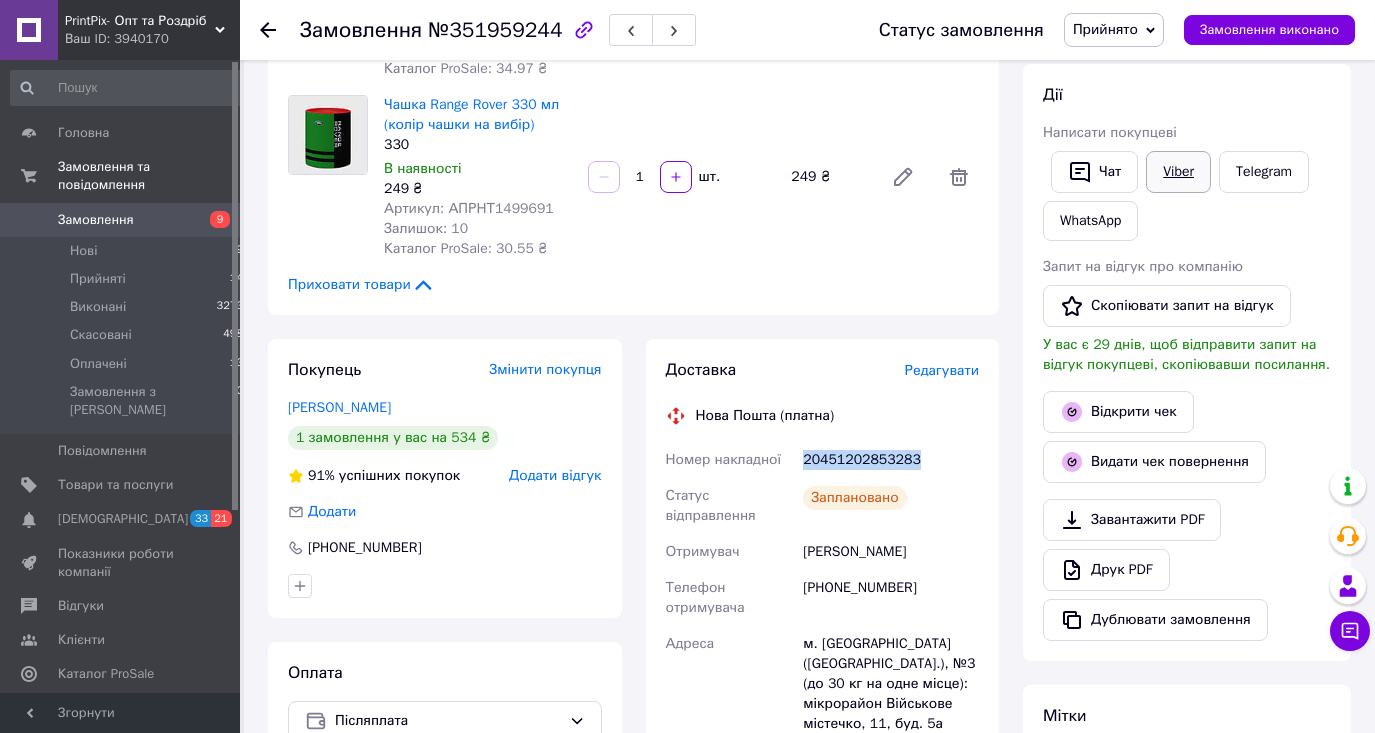 click on "Viber" at bounding box center [1178, 172] 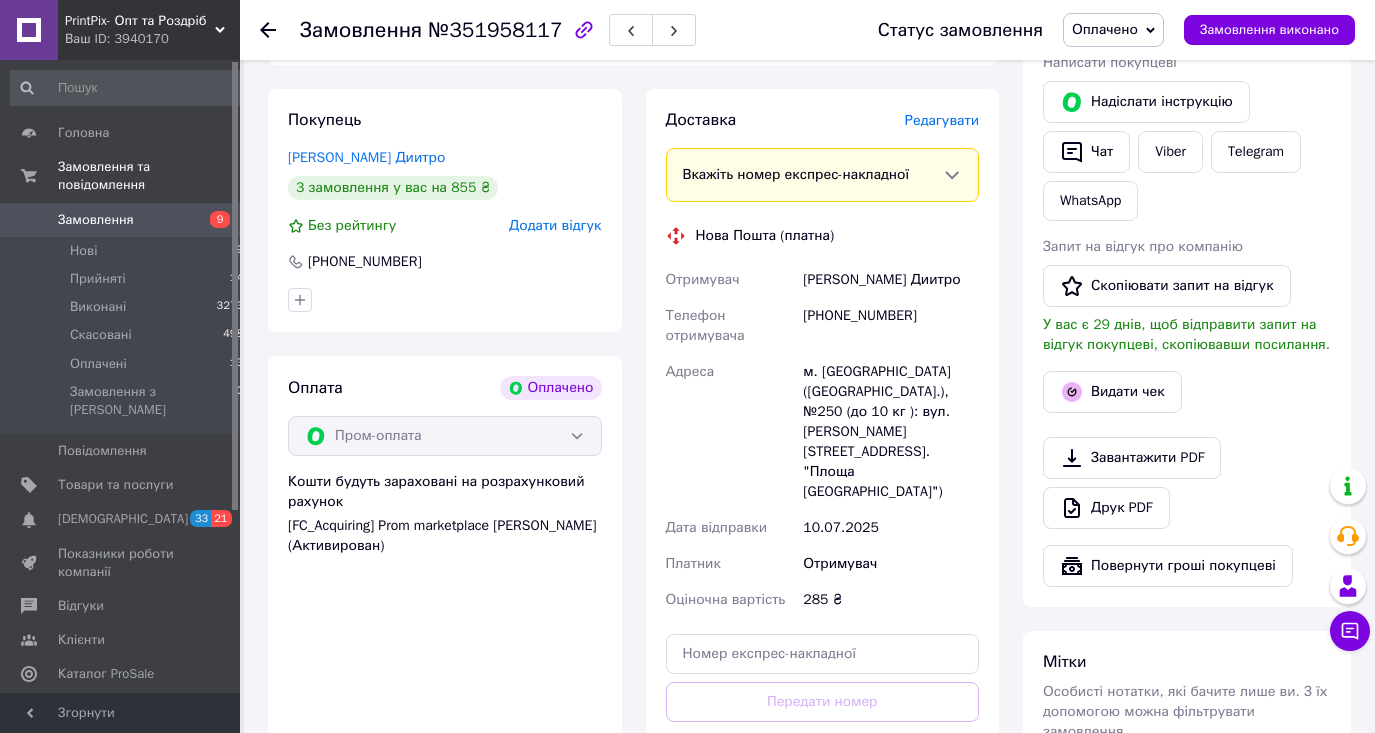 scroll, scrollTop: 560, scrollLeft: 0, axis: vertical 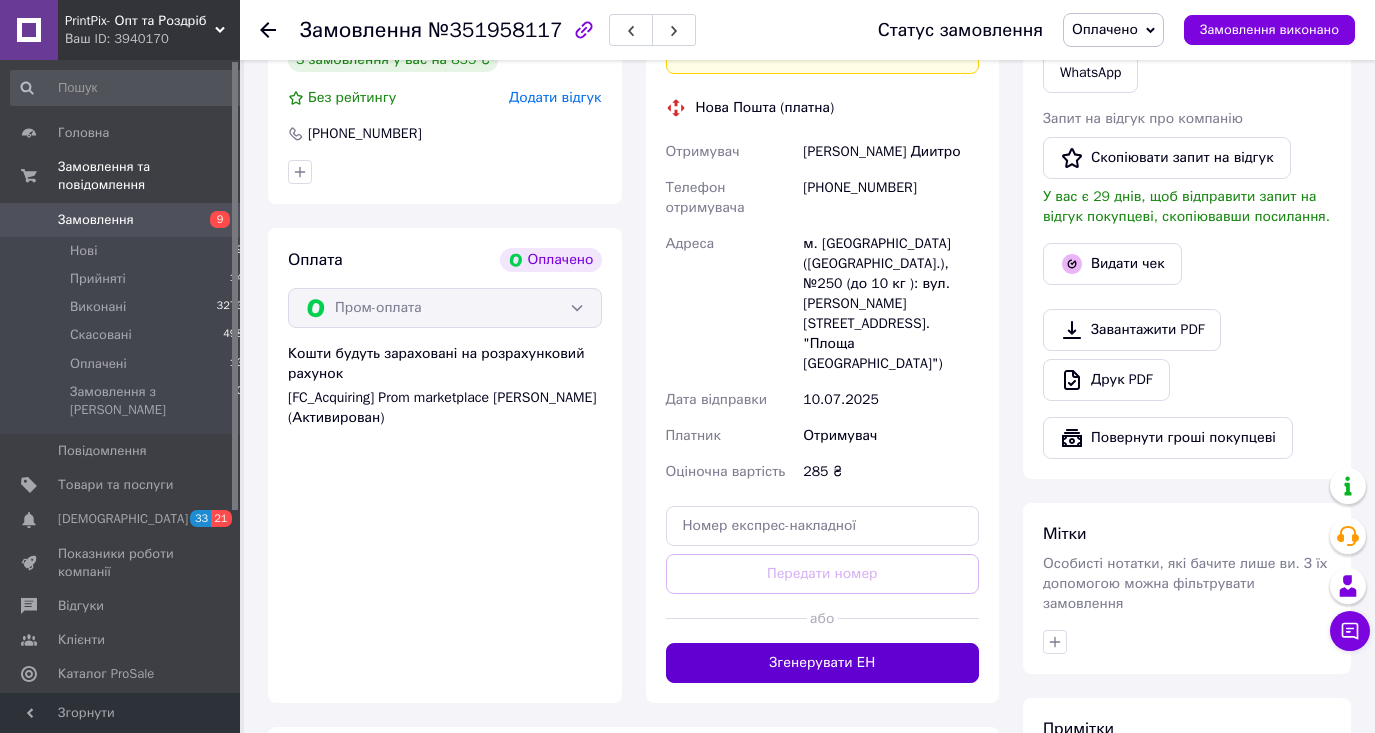 click on "Згенерувати ЕН" at bounding box center (823, 663) 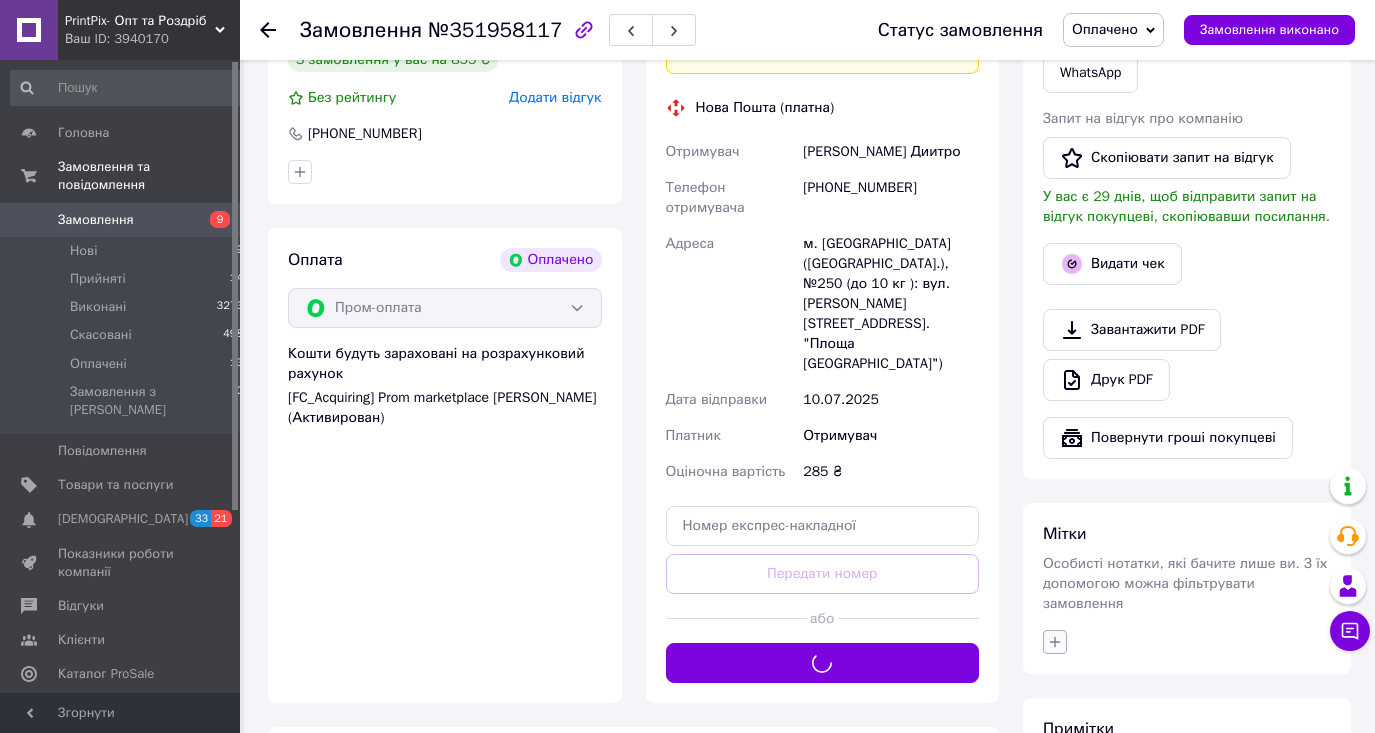 click 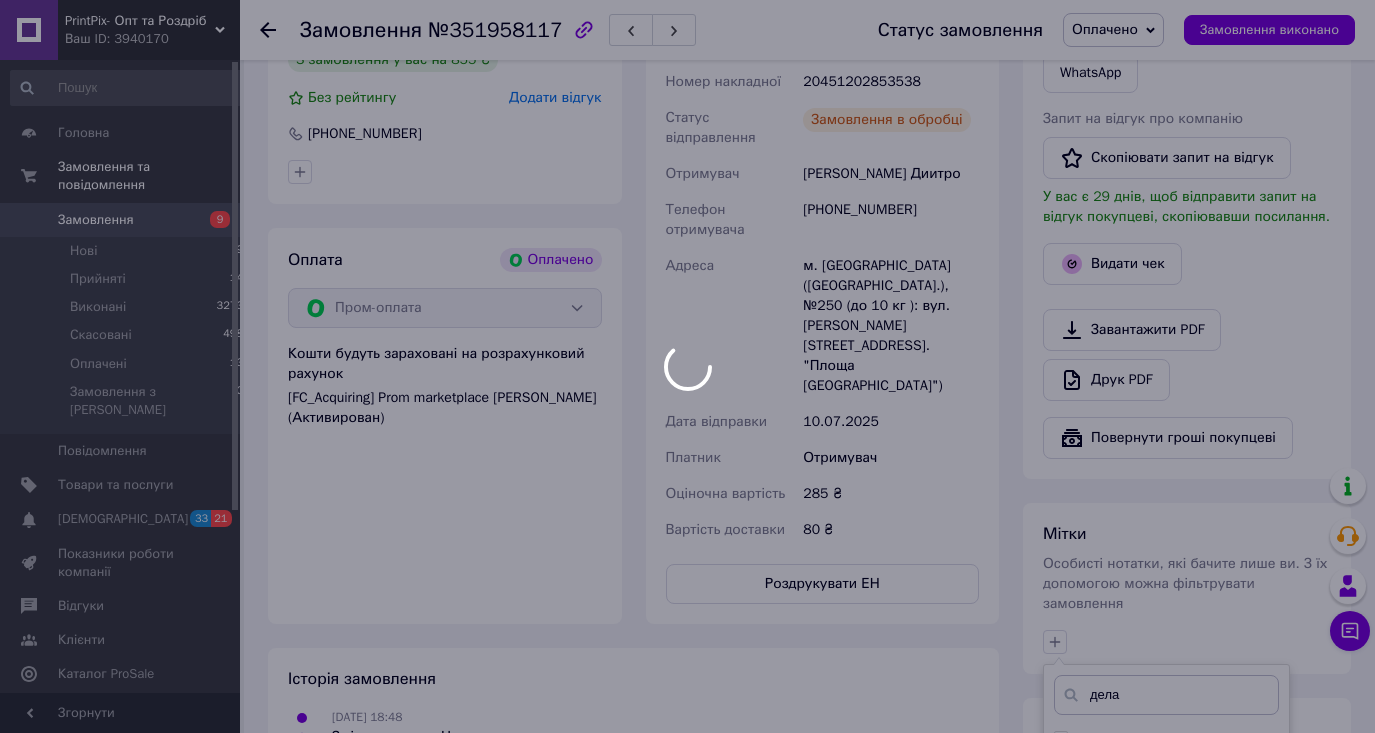 scroll, scrollTop: 864, scrollLeft: 0, axis: vertical 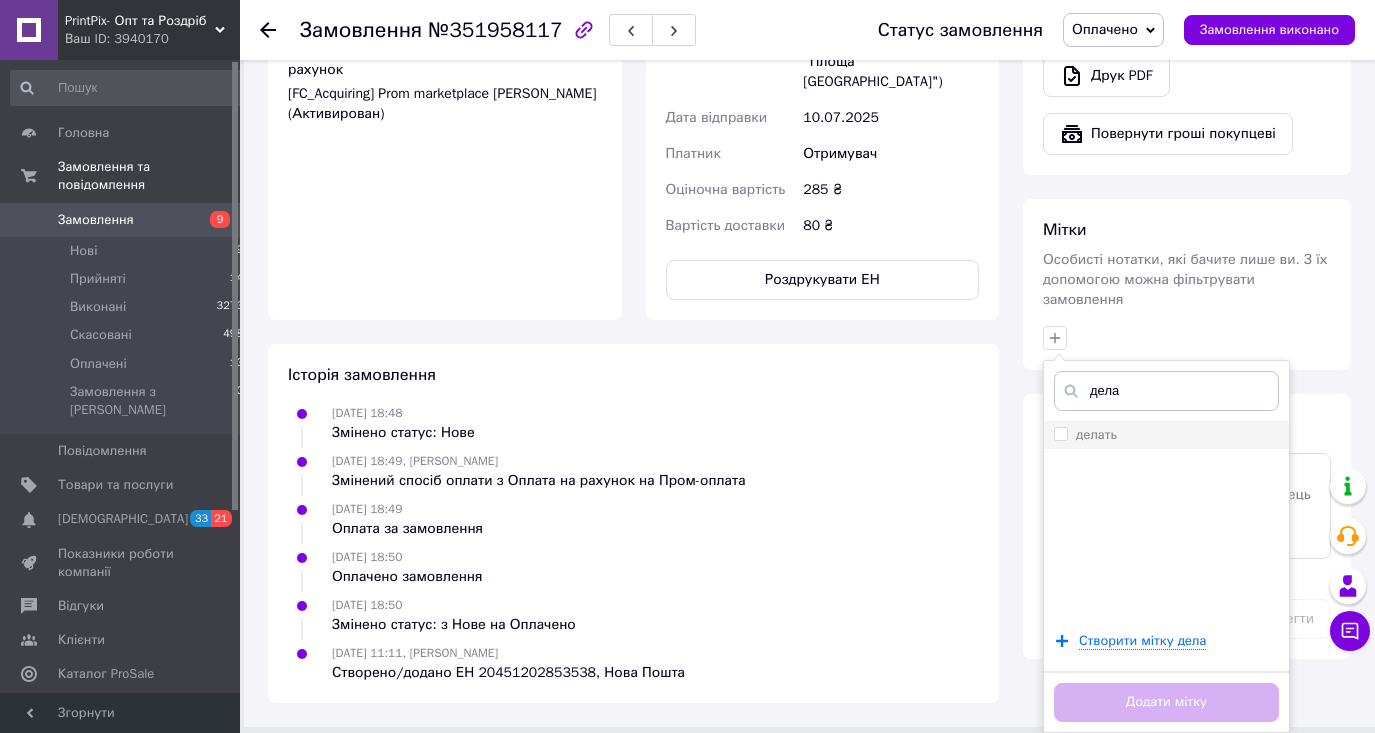 type on "дела" 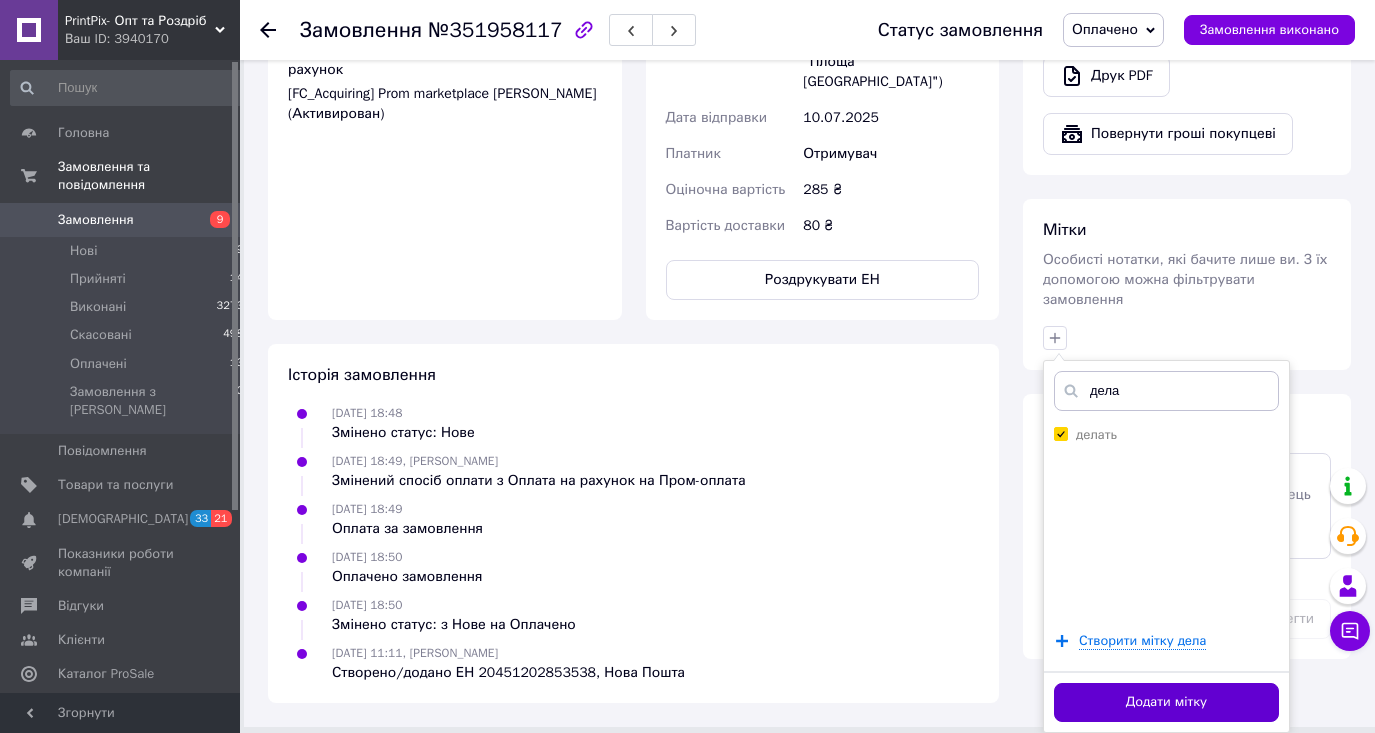 click on "Додати мітку" at bounding box center (1166, 702) 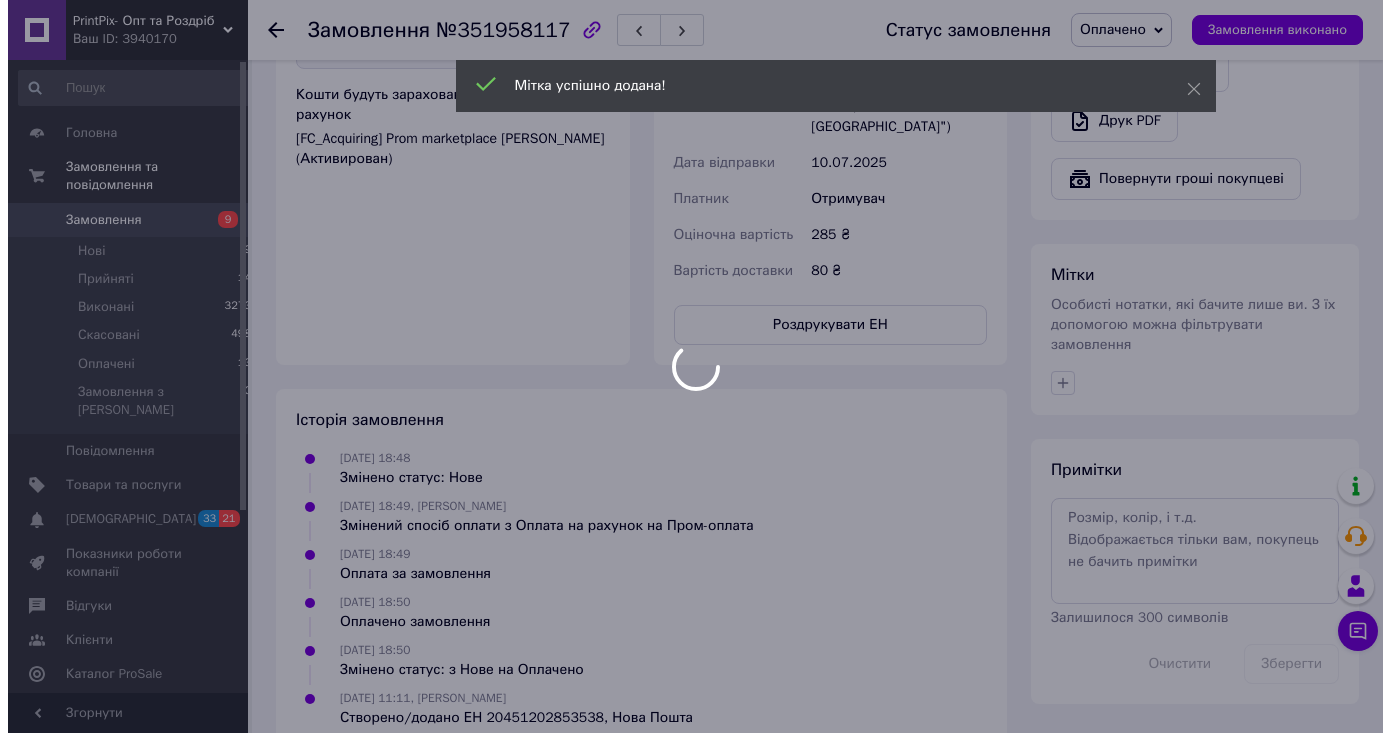 scroll, scrollTop: 515, scrollLeft: 0, axis: vertical 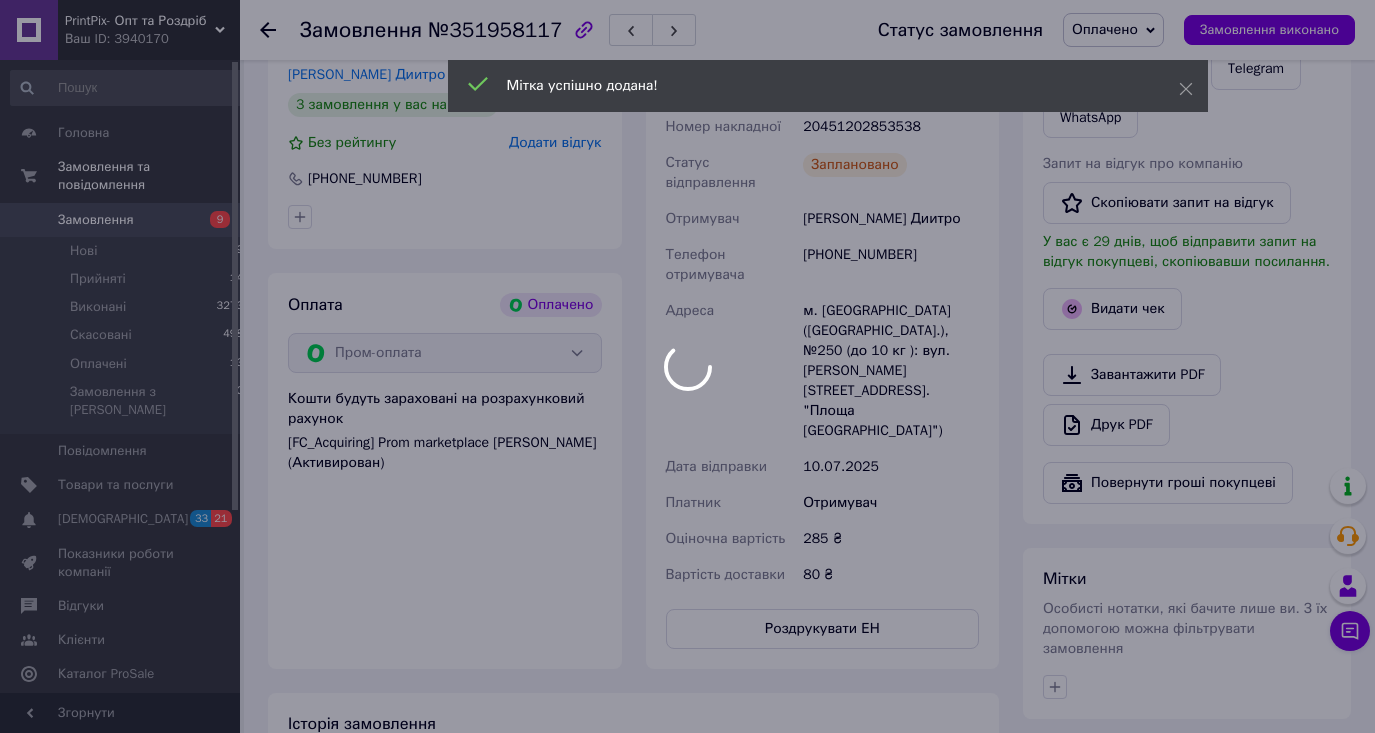click at bounding box center [687, 366] 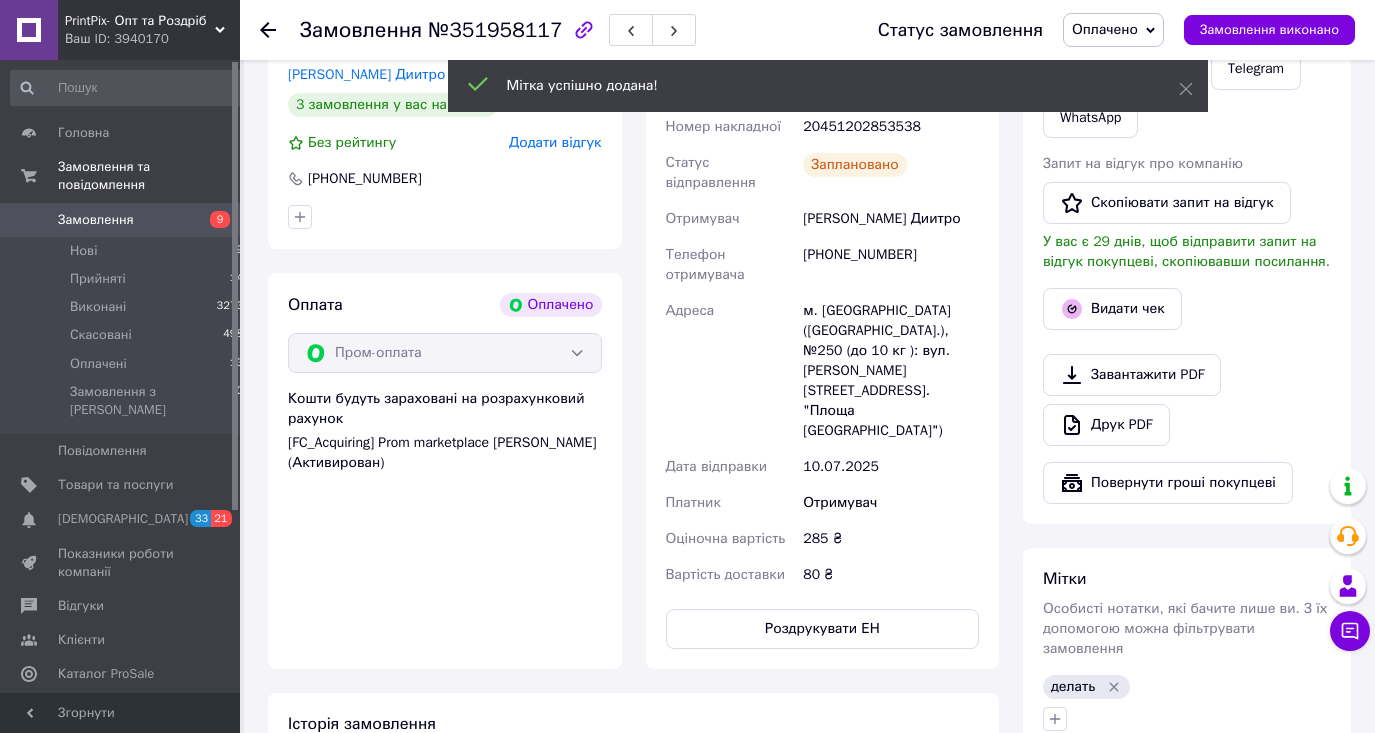 click 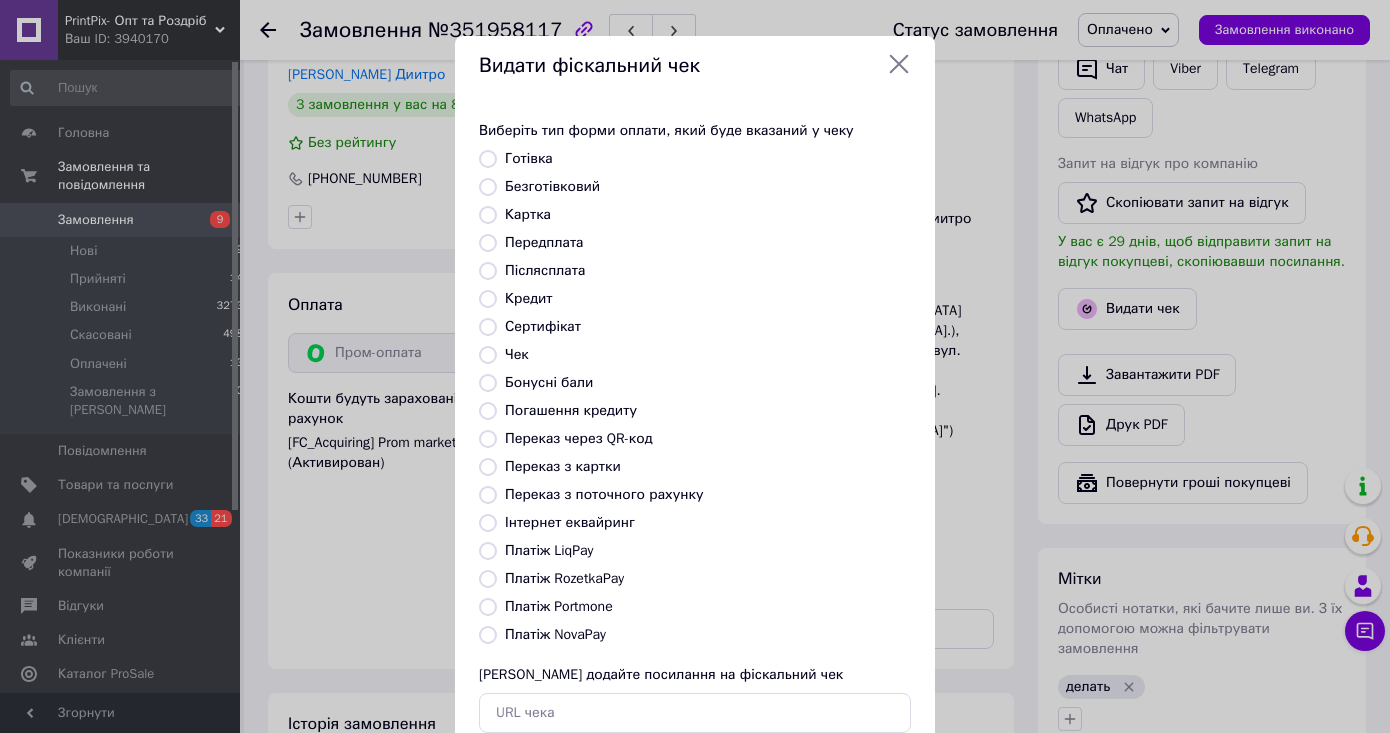 click on "Платіж RozetkaPay" at bounding box center (488, 579) 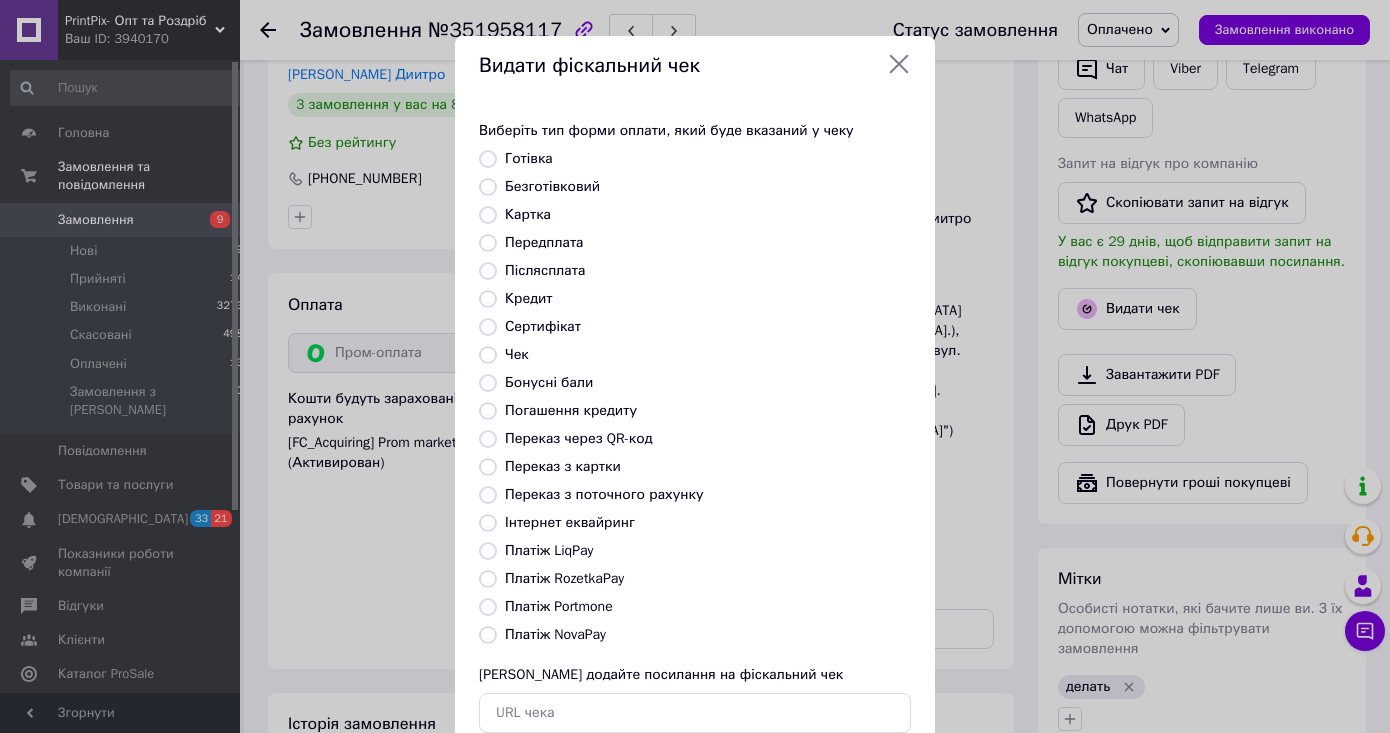 radio on "true" 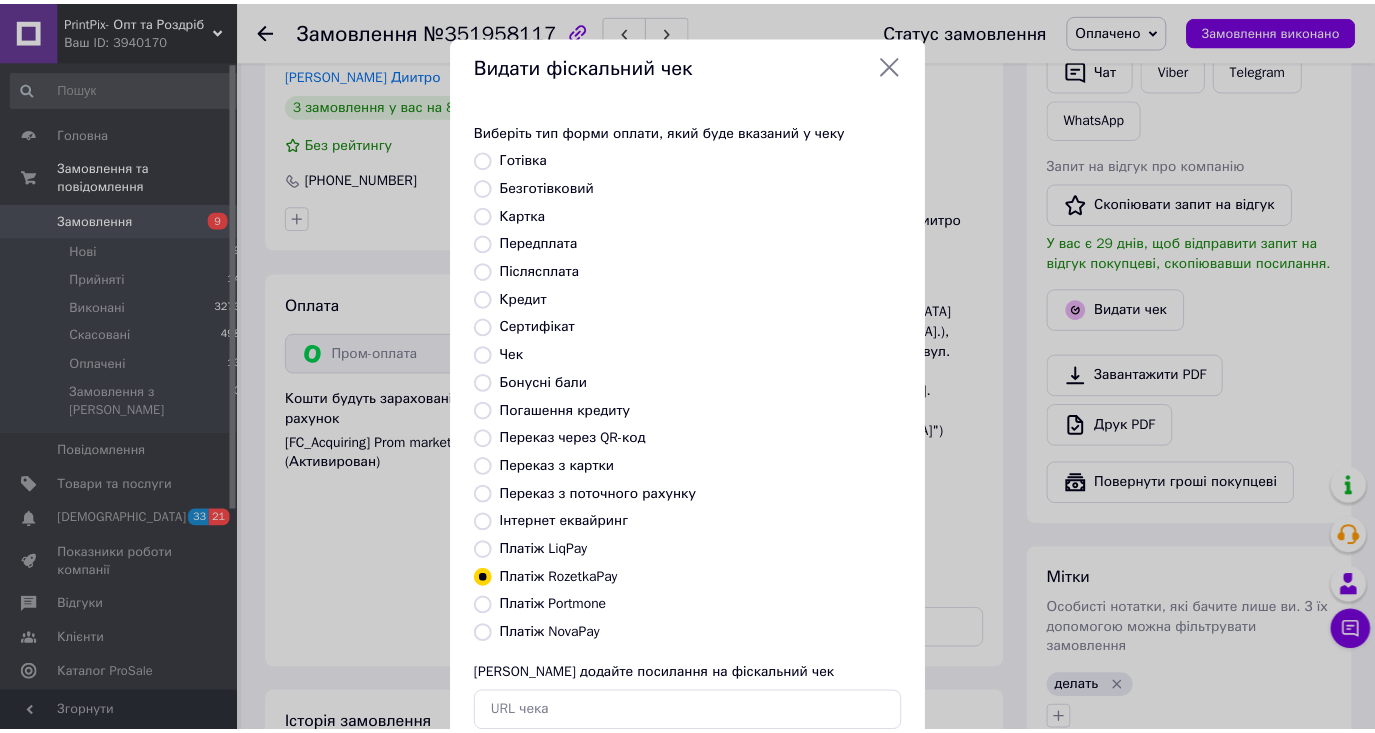 scroll, scrollTop: 102, scrollLeft: 0, axis: vertical 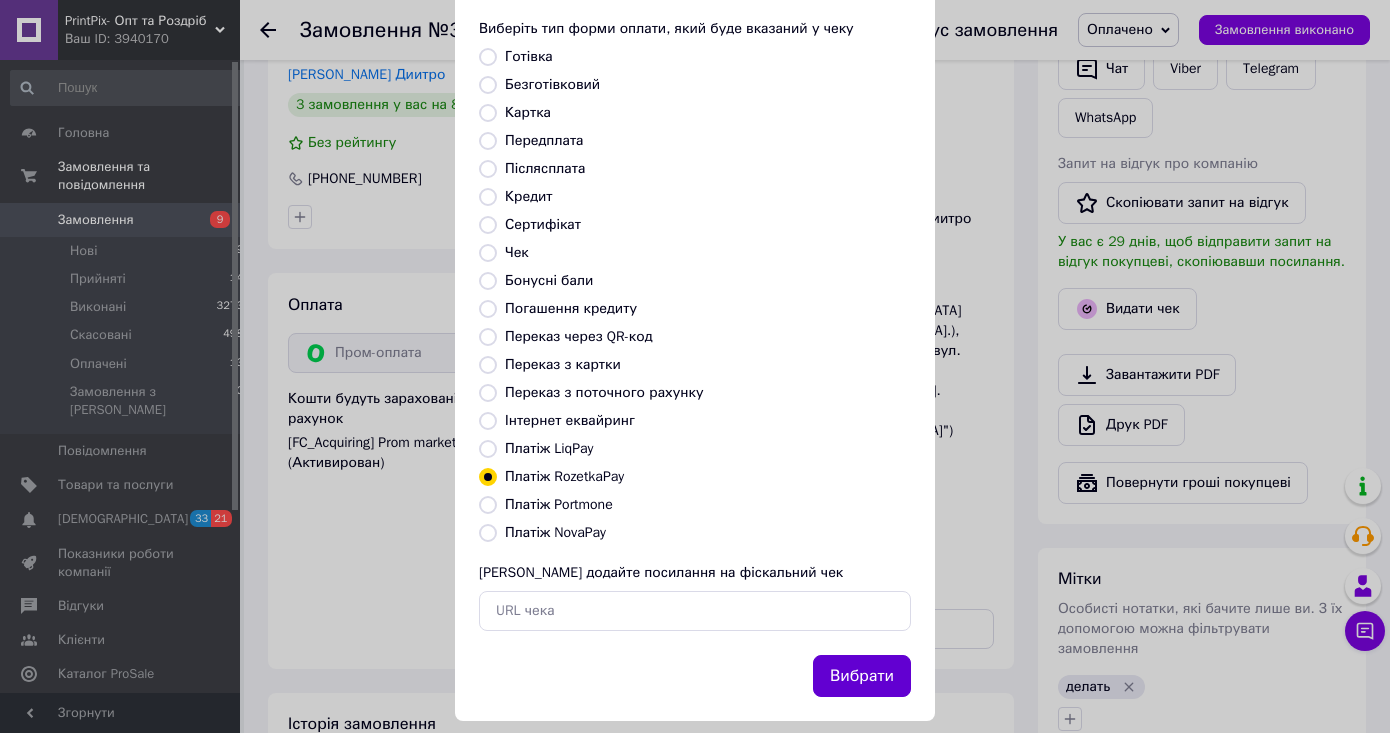 click on "Вибрати" at bounding box center [862, 676] 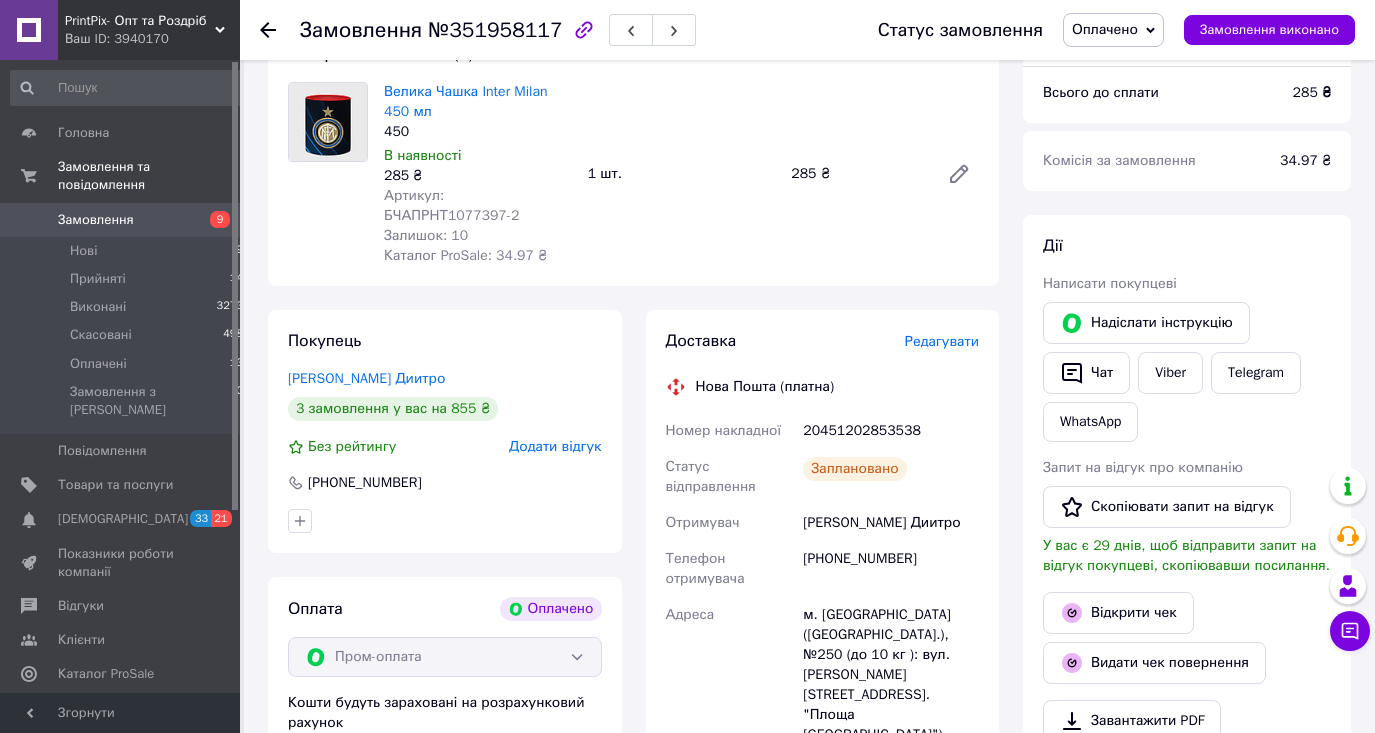 scroll, scrollTop: 99, scrollLeft: 0, axis: vertical 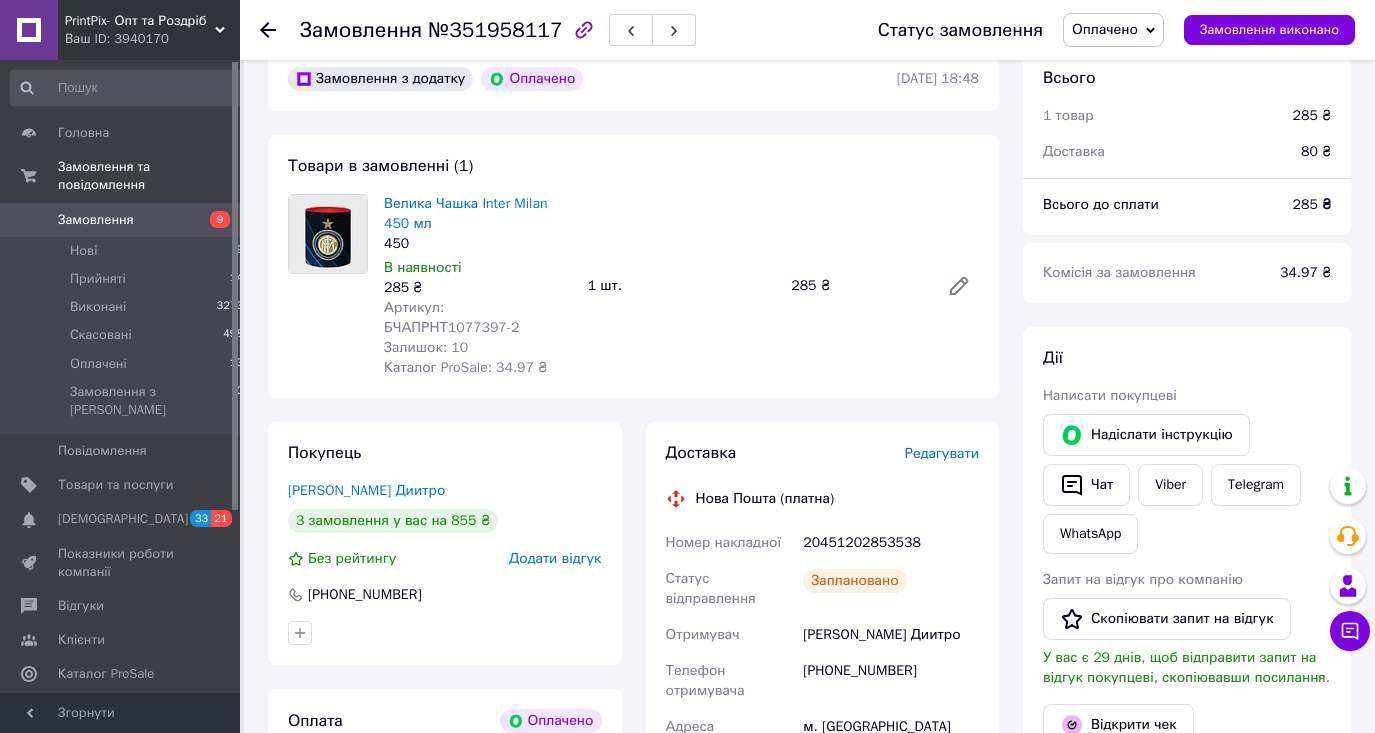 click on "Viber" at bounding box center (1170, 485) 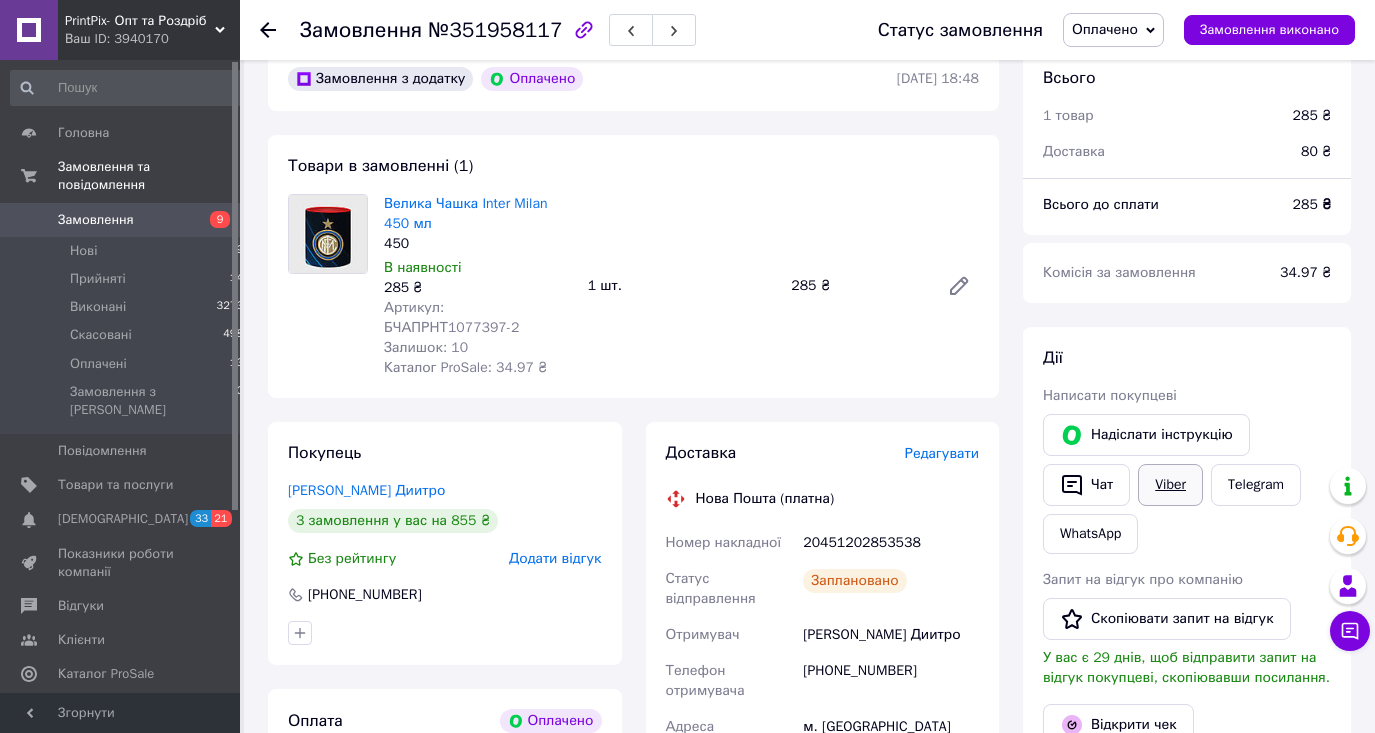 click on "Viber" at bounding box center (1170, 485) 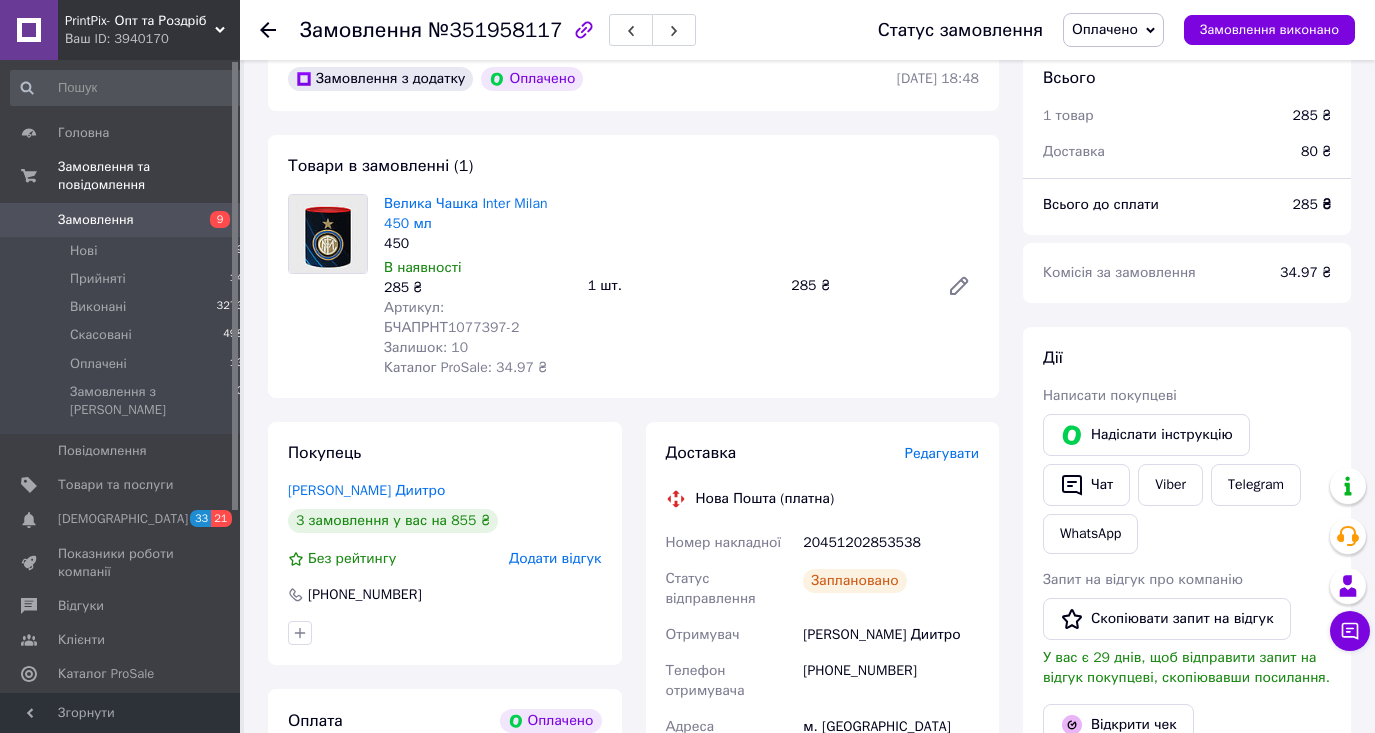 scroll, scrollTop: 195, scrollLeft: 0, axis: vertical 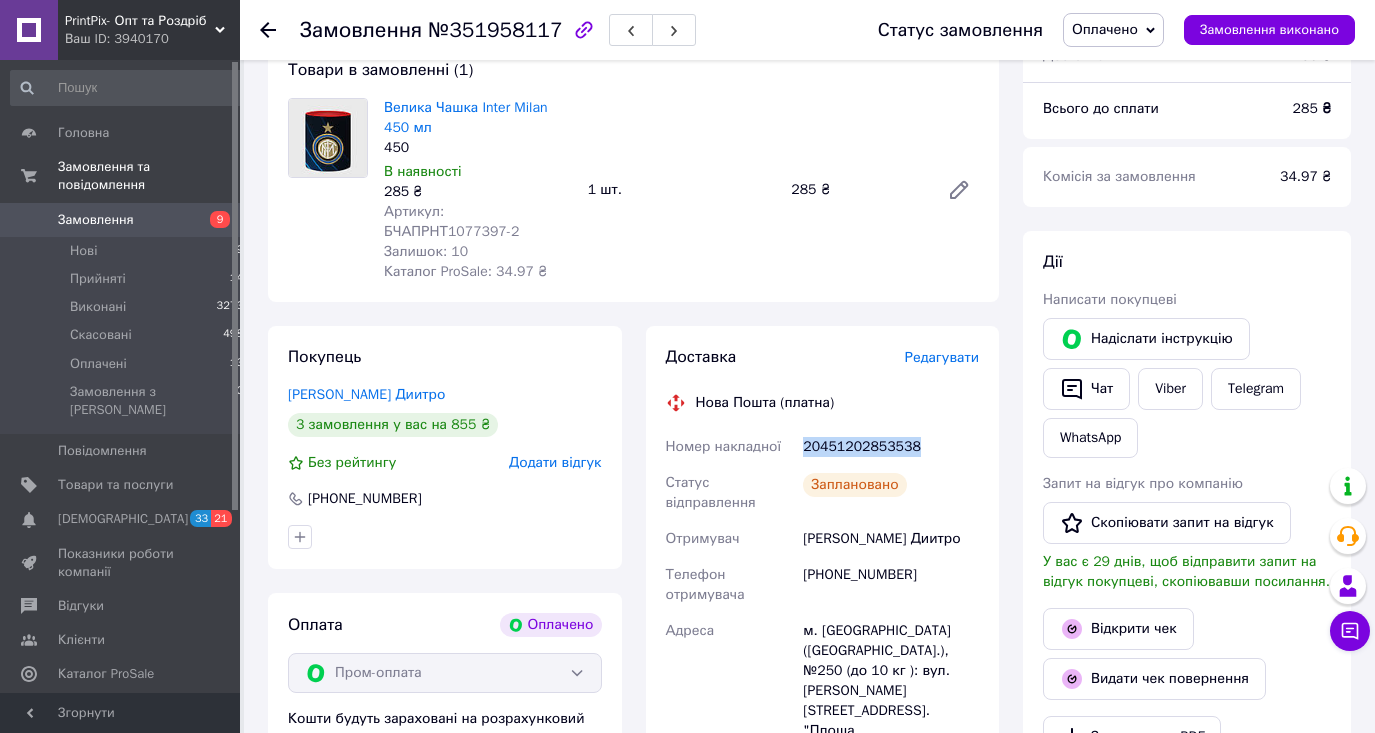 drag, startPoint x: 937, startPoint y: 454, endPoint x: 801, endPoint y: 451, distance: 136.03308 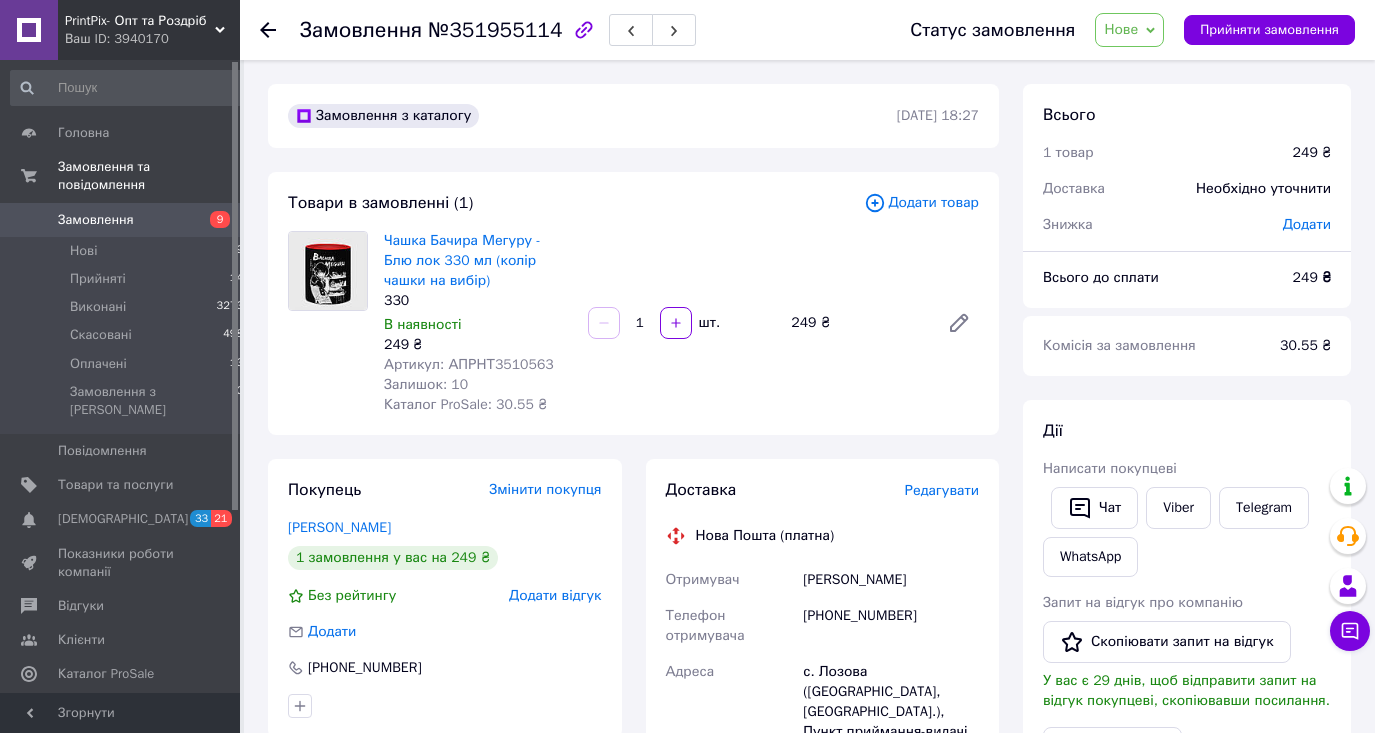 scroll, scrollTop: 0, scrollLeft: 0, axis: both 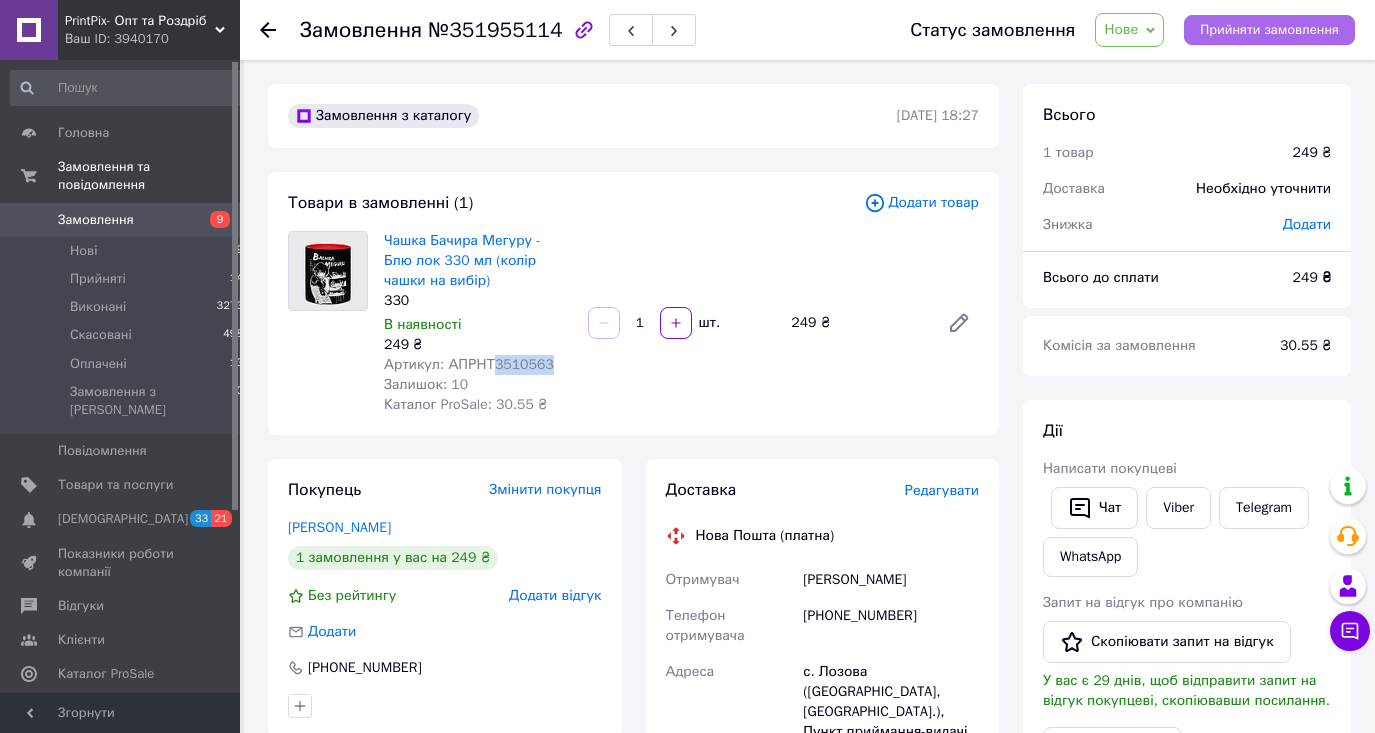 click on "Прийняти замовлення" at bounding box center [1269, 30] 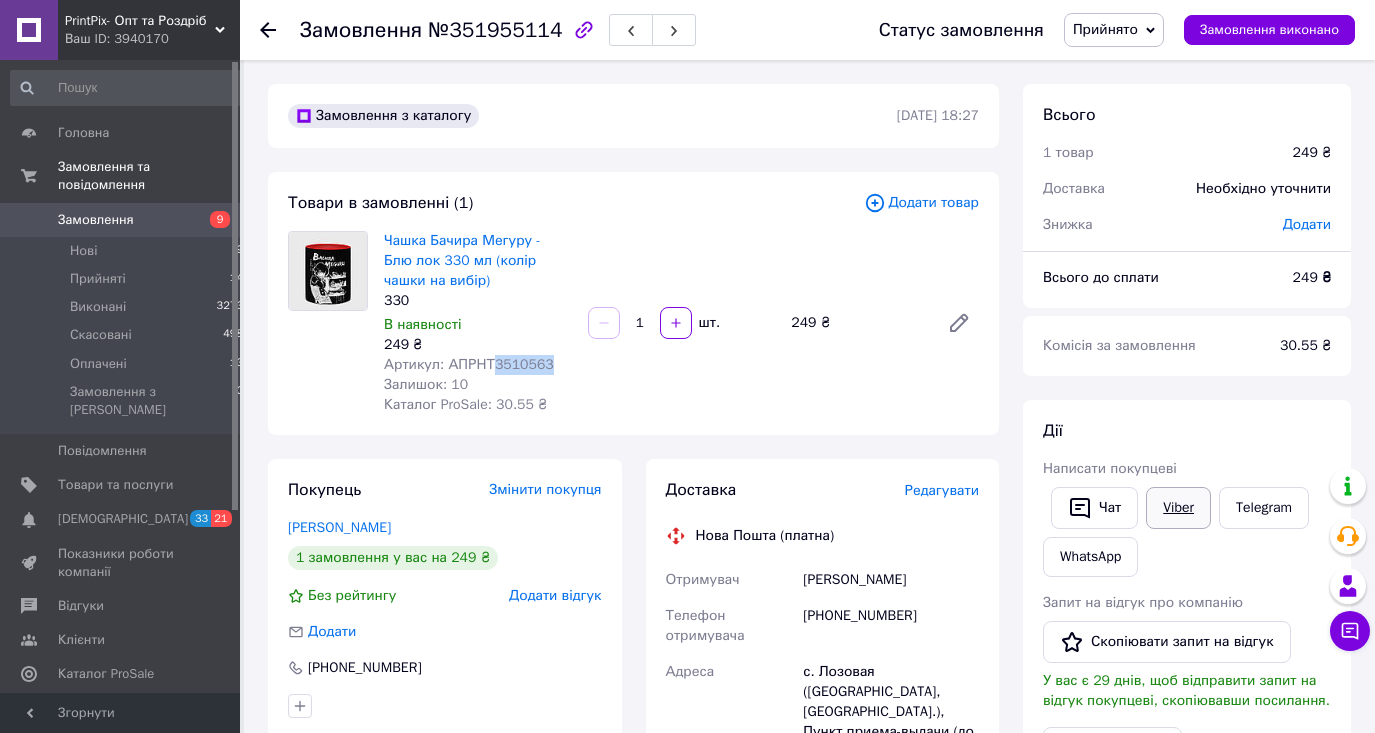 click on "Viber" at bounding box center (1178, 508) 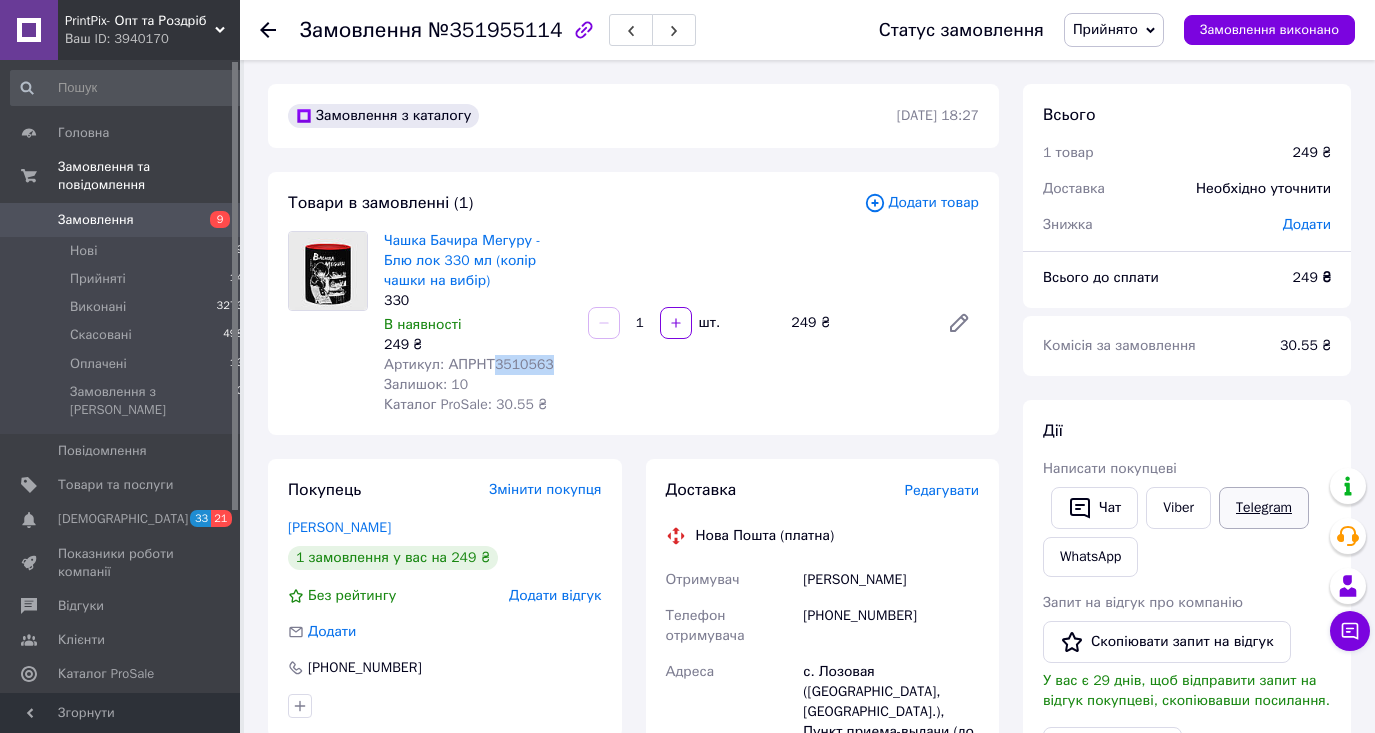 drag, startPoint x: 1257, startPoint y: 503, endPoint x: 1239, endPoint y: 502, distance: 18.027756 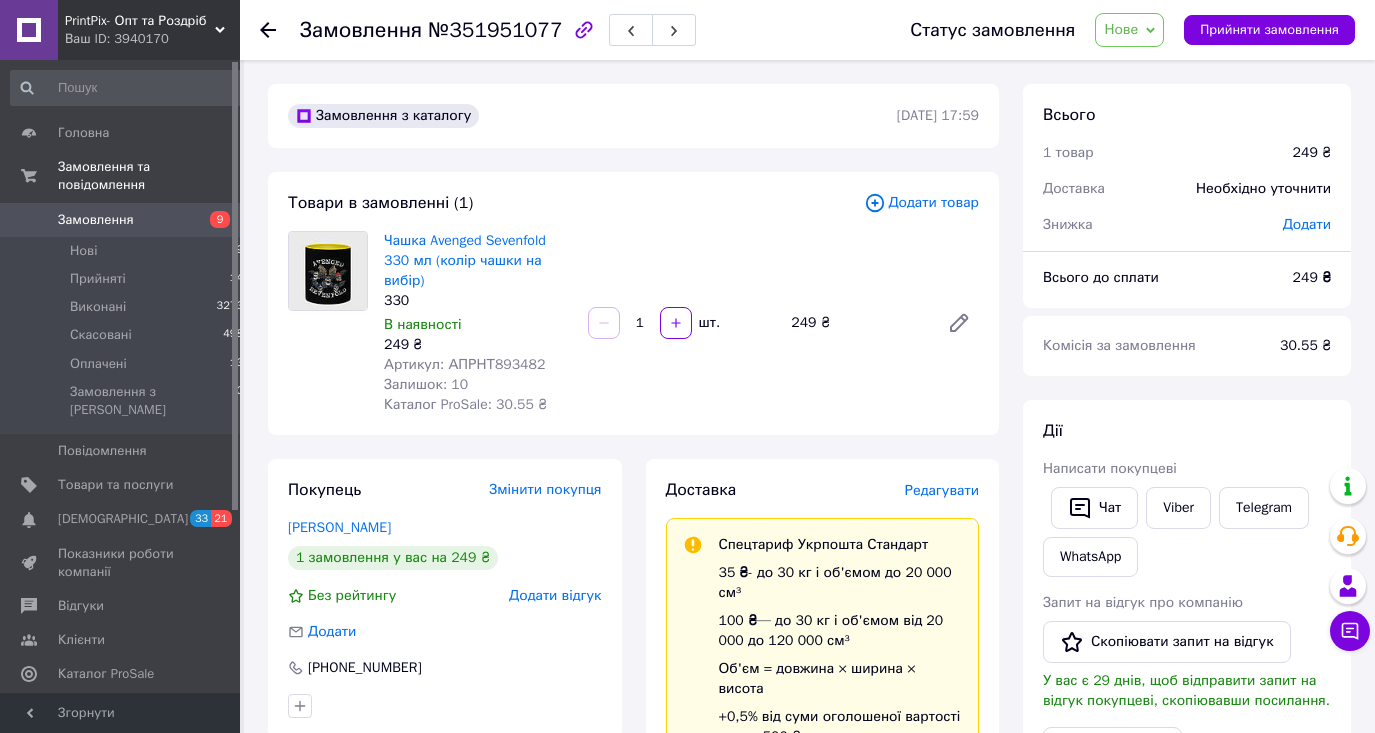 scroll, scrollTop: 0, scrollLeft: 0, axis: both 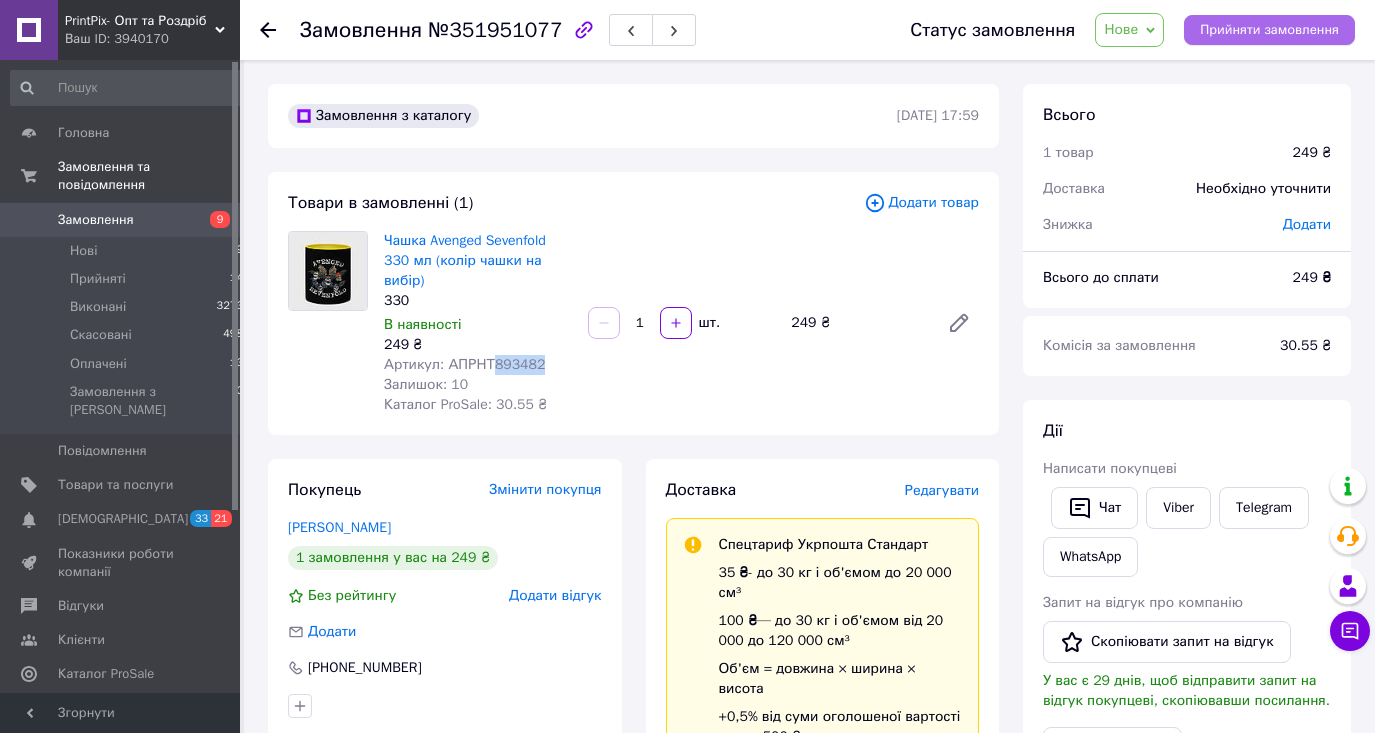 click on "Прийняти замовлення" at bounding box center (1269, 30) 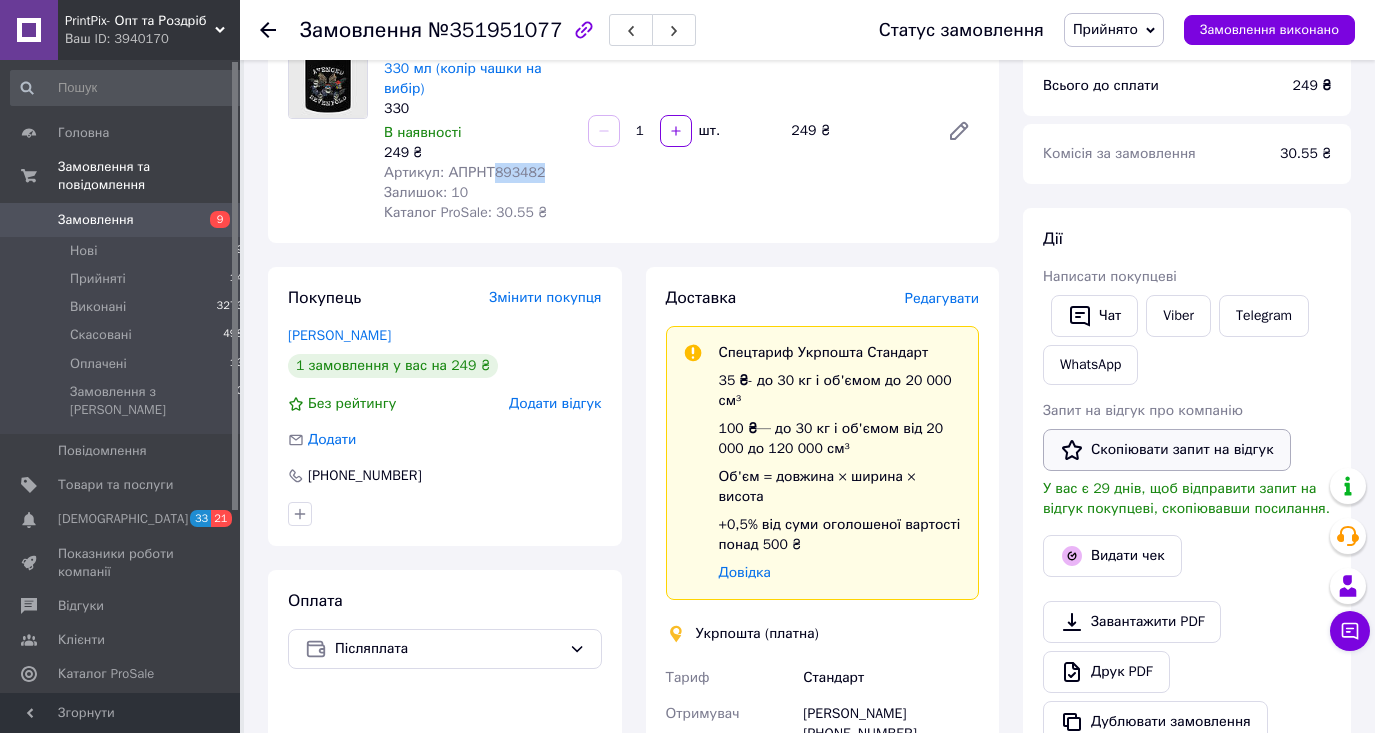 scroll, scrollTop: 288, scrollLeft: 0, axis: vertical 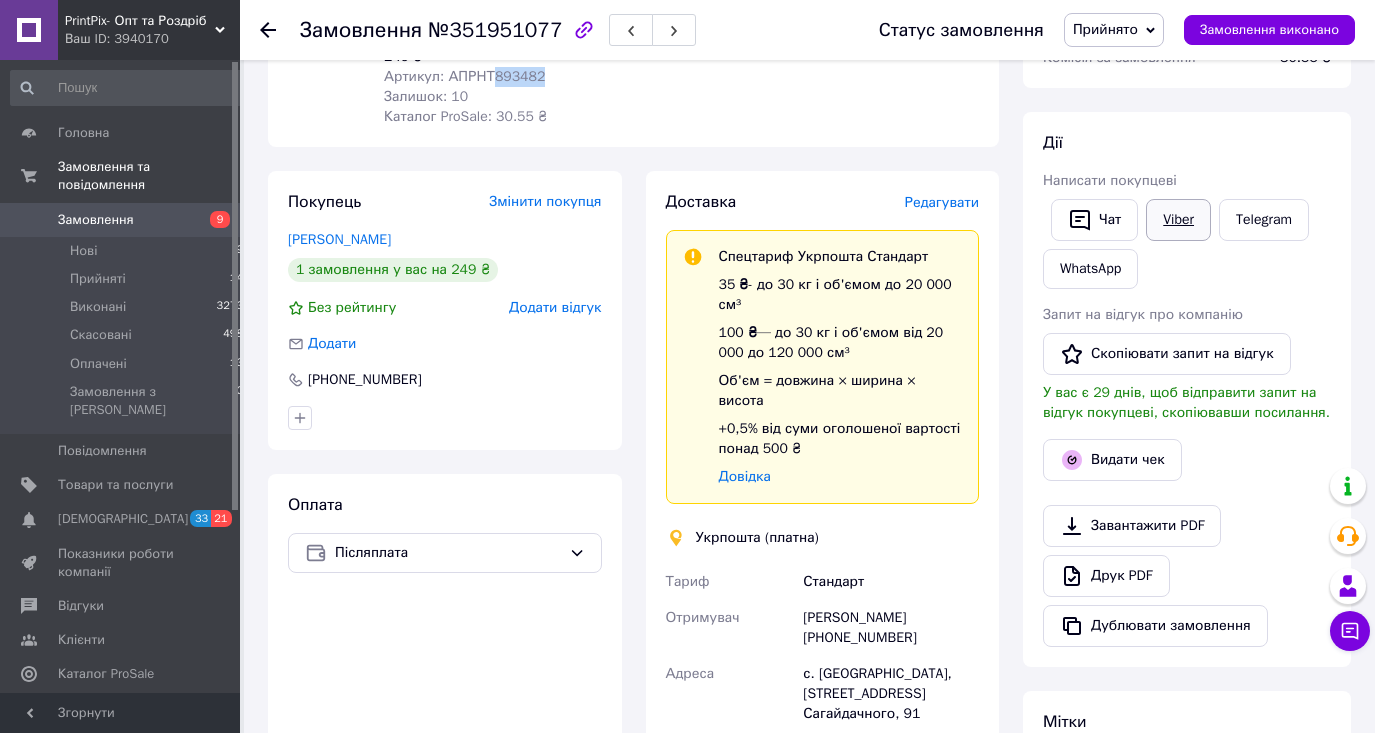 click on "Viber" at bounding box center [1178, 220] 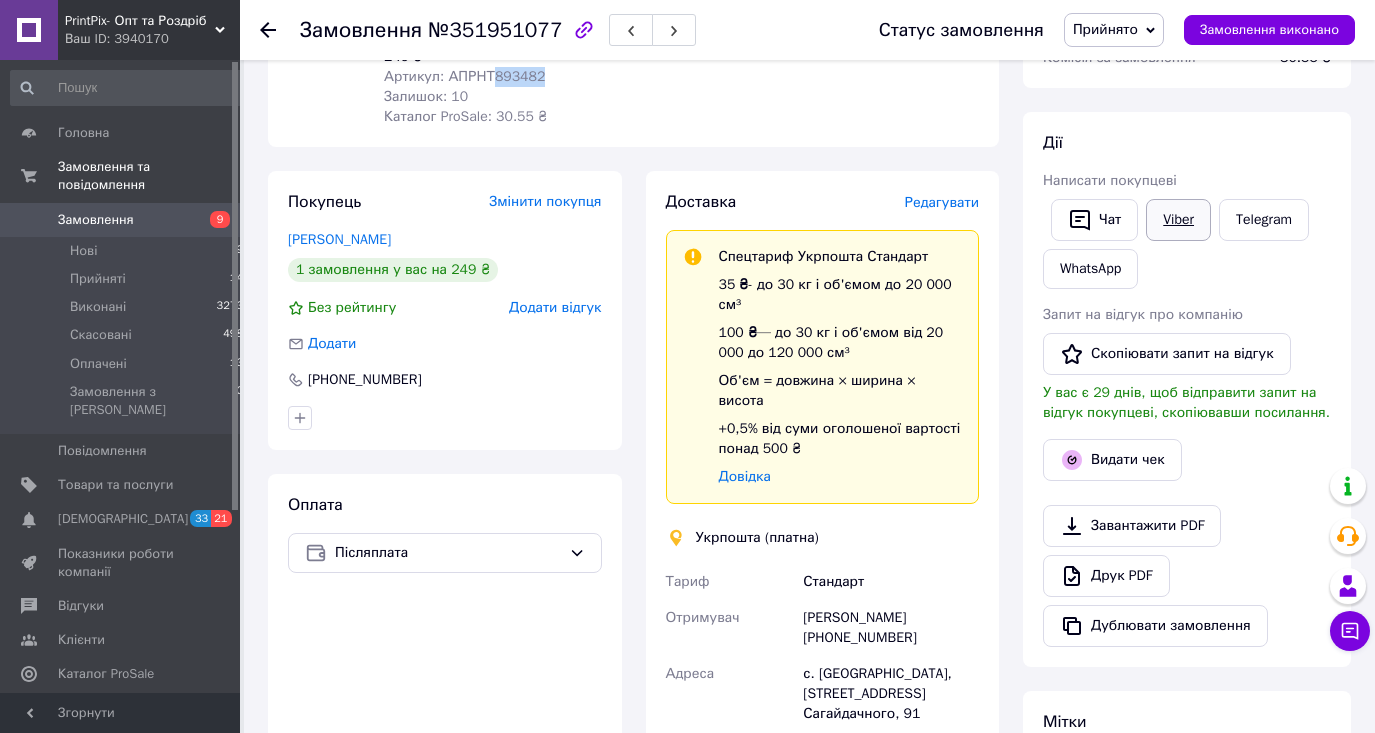 click on "Viber" at bounding box center (1178, 220) 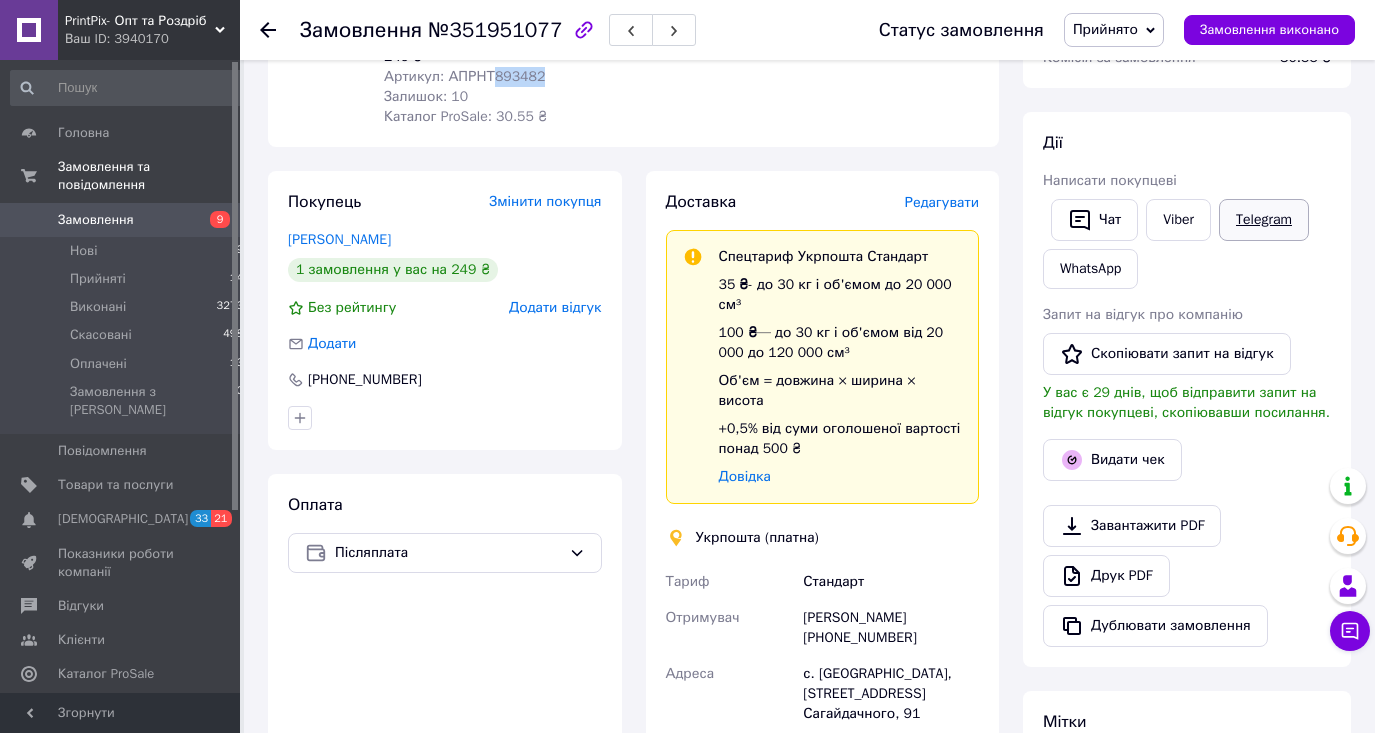 click on "Telegram" at bounding box center [1264, 220] 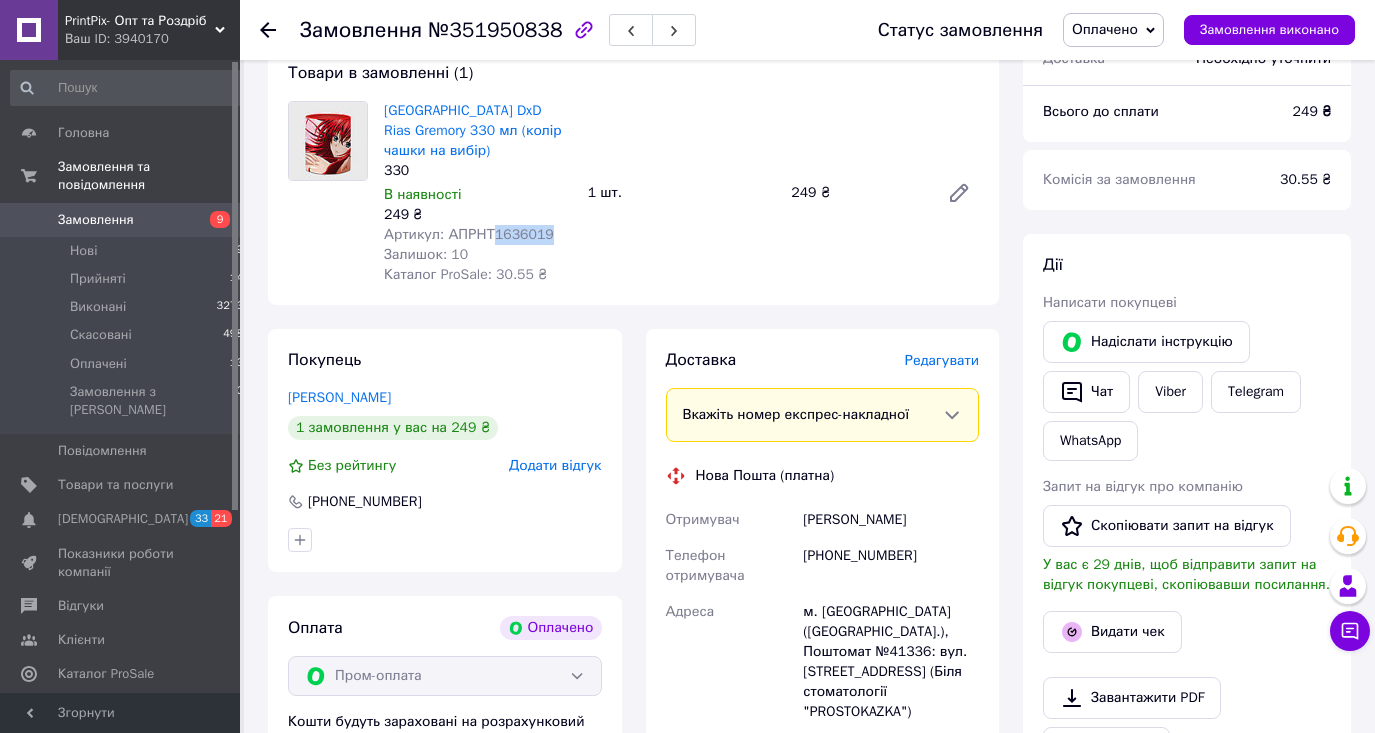 scroll, scrollTop: 640, scrollLeft: 0, axis: vertical 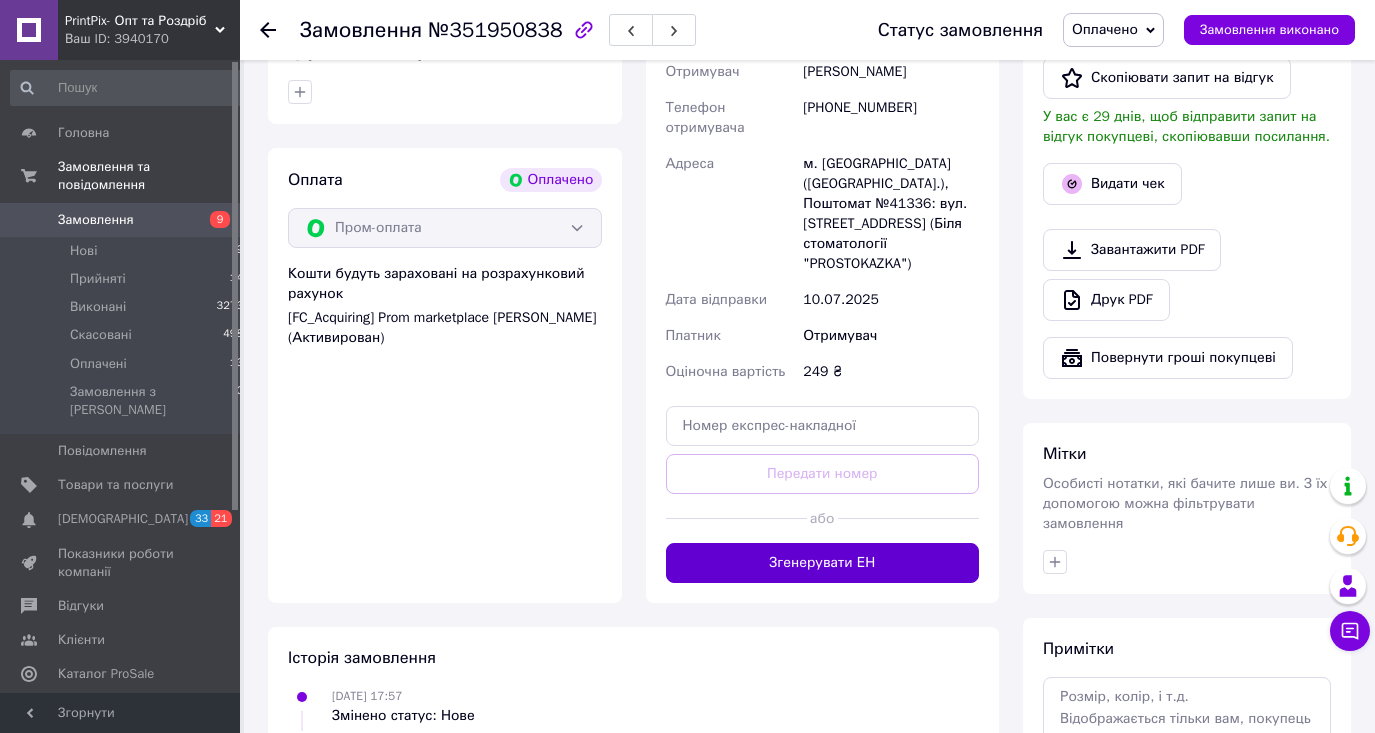 click on "Згенерувати ЕН" at bounding box center (823, 563) 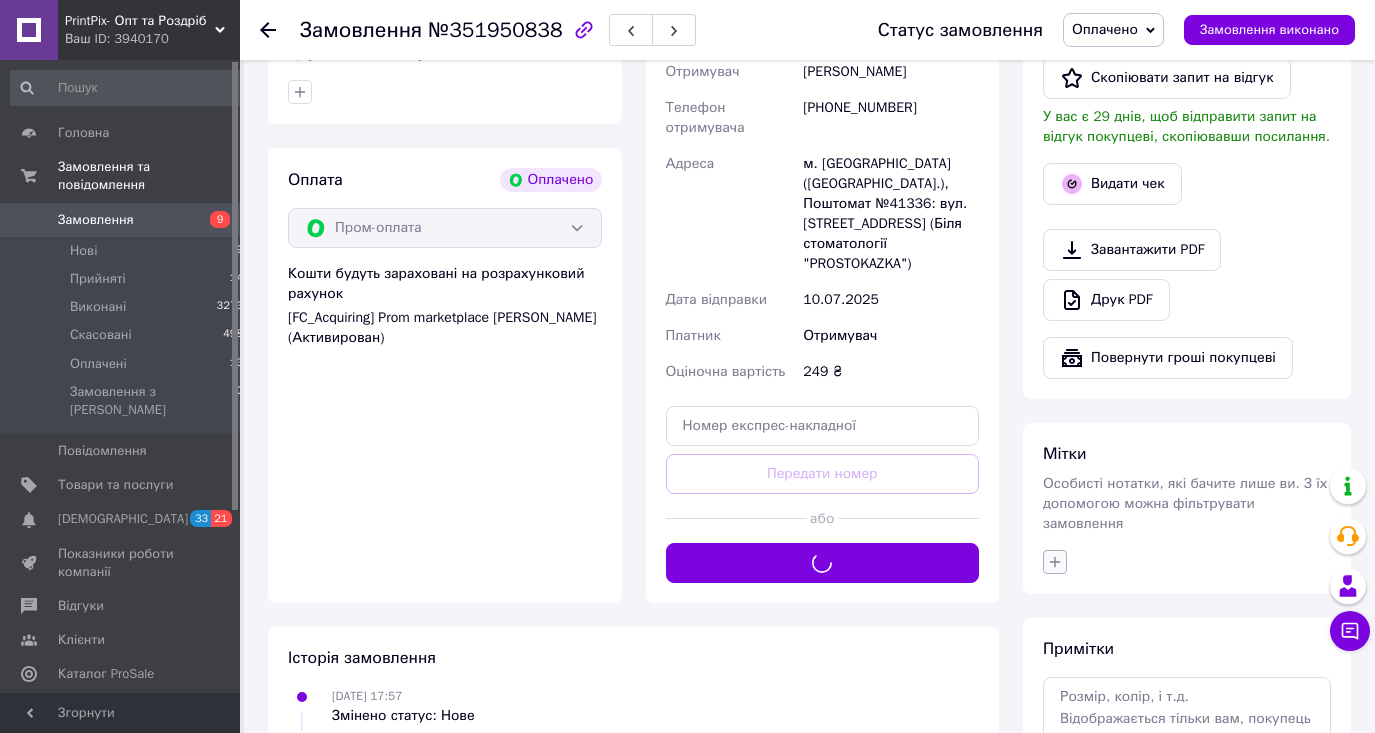click at bounding box center [1055, 562] 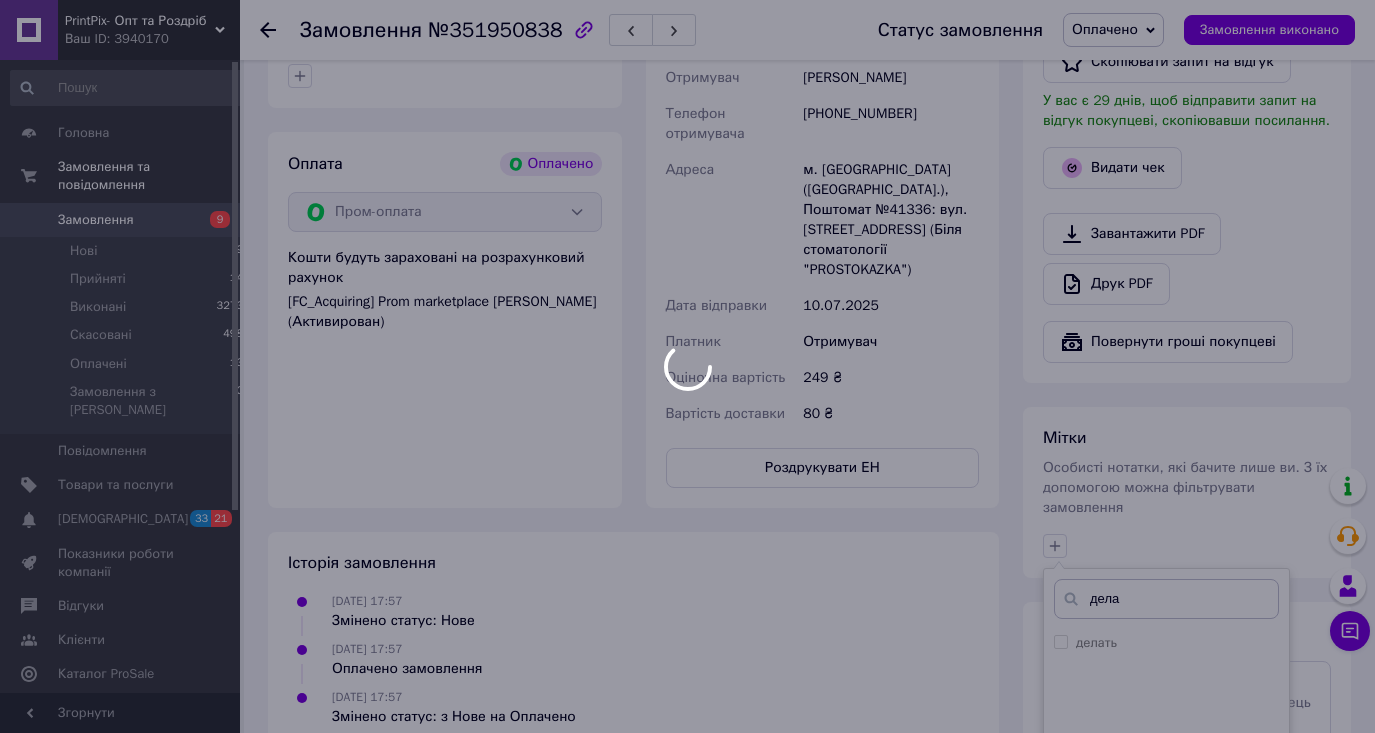 scroll, scrollTop: 832, scrollLeft: 0, axis: vertical 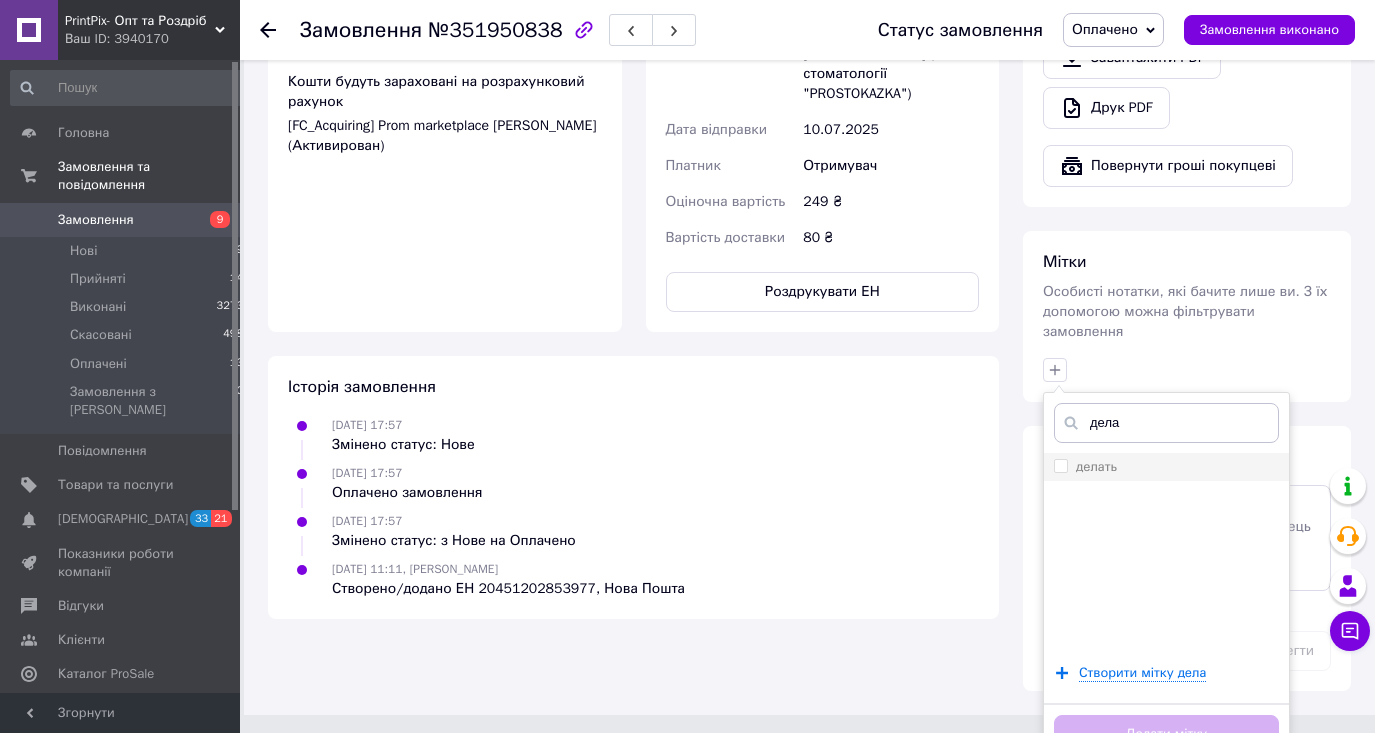 type on "дела" 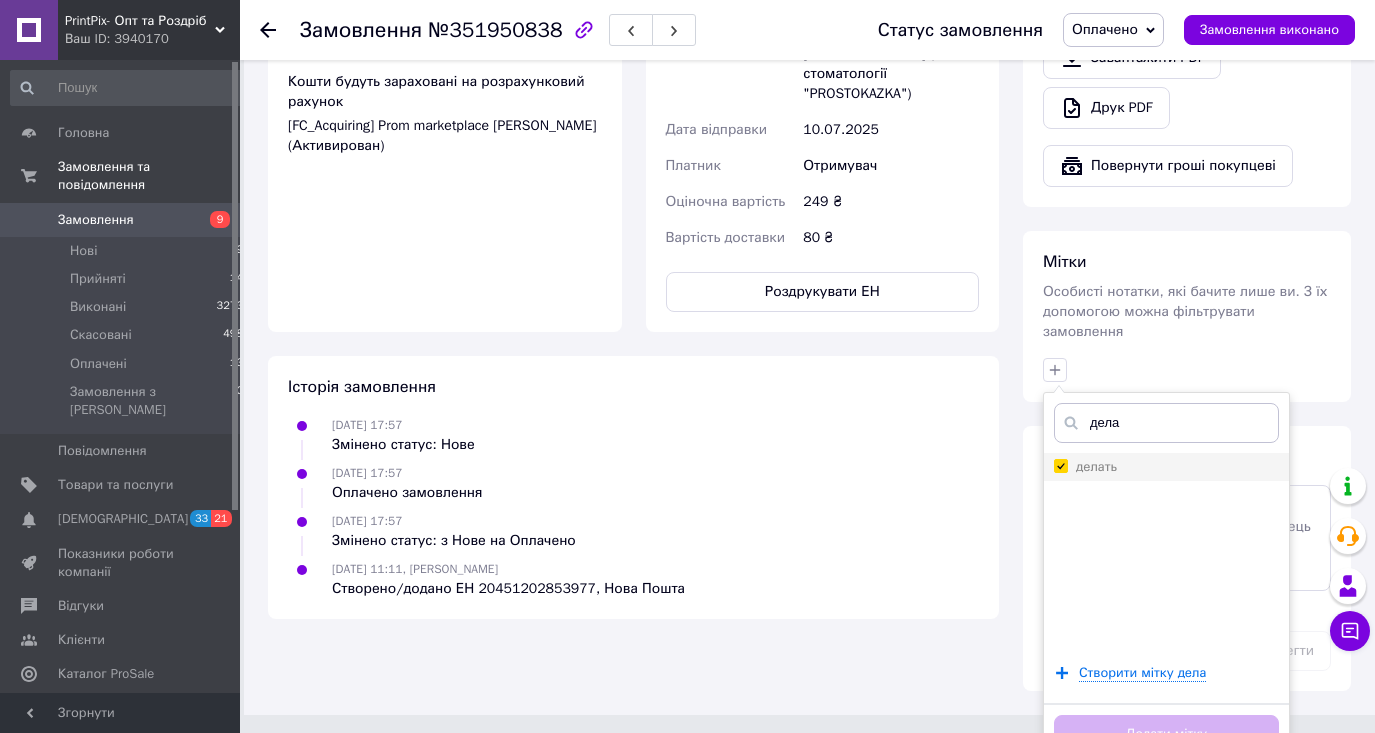 click on "делать" at bounding box center [1060, 465] 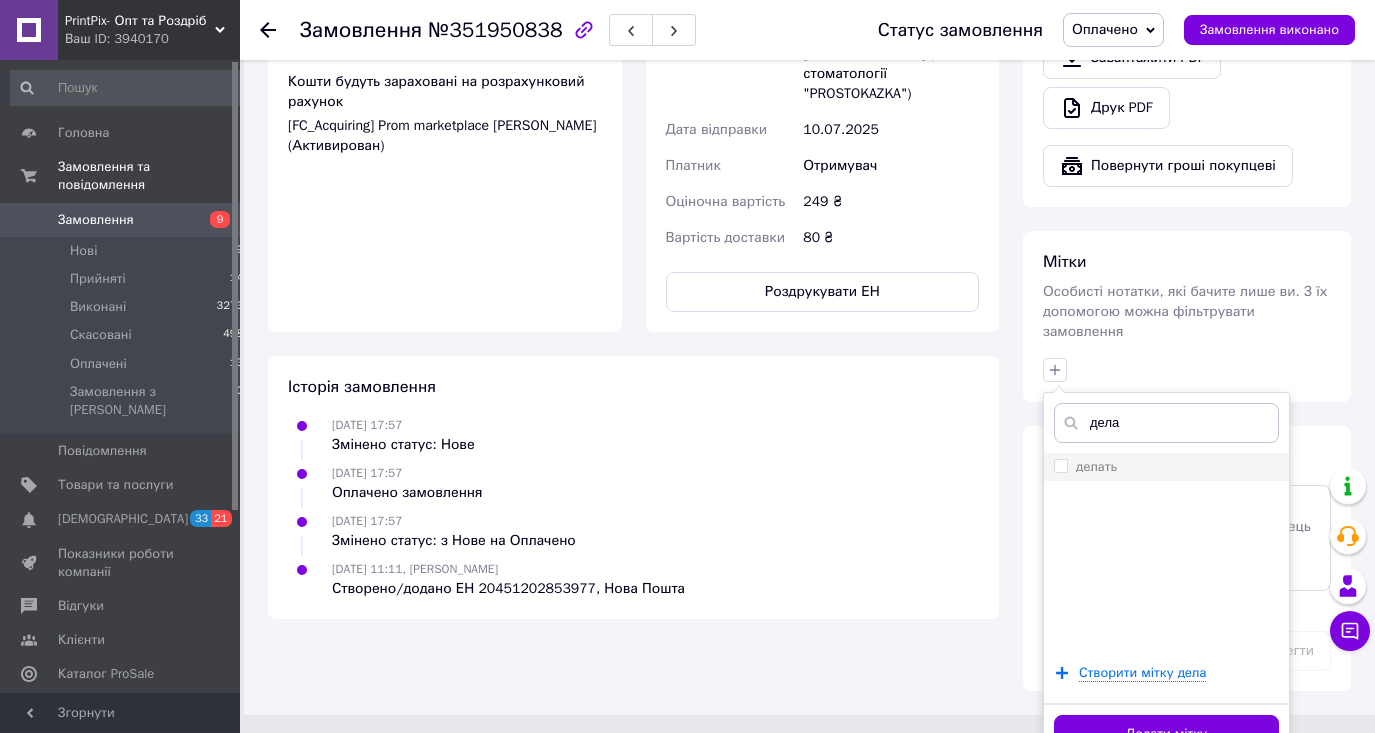 click on "делать" at bounding box center [1060, 465] 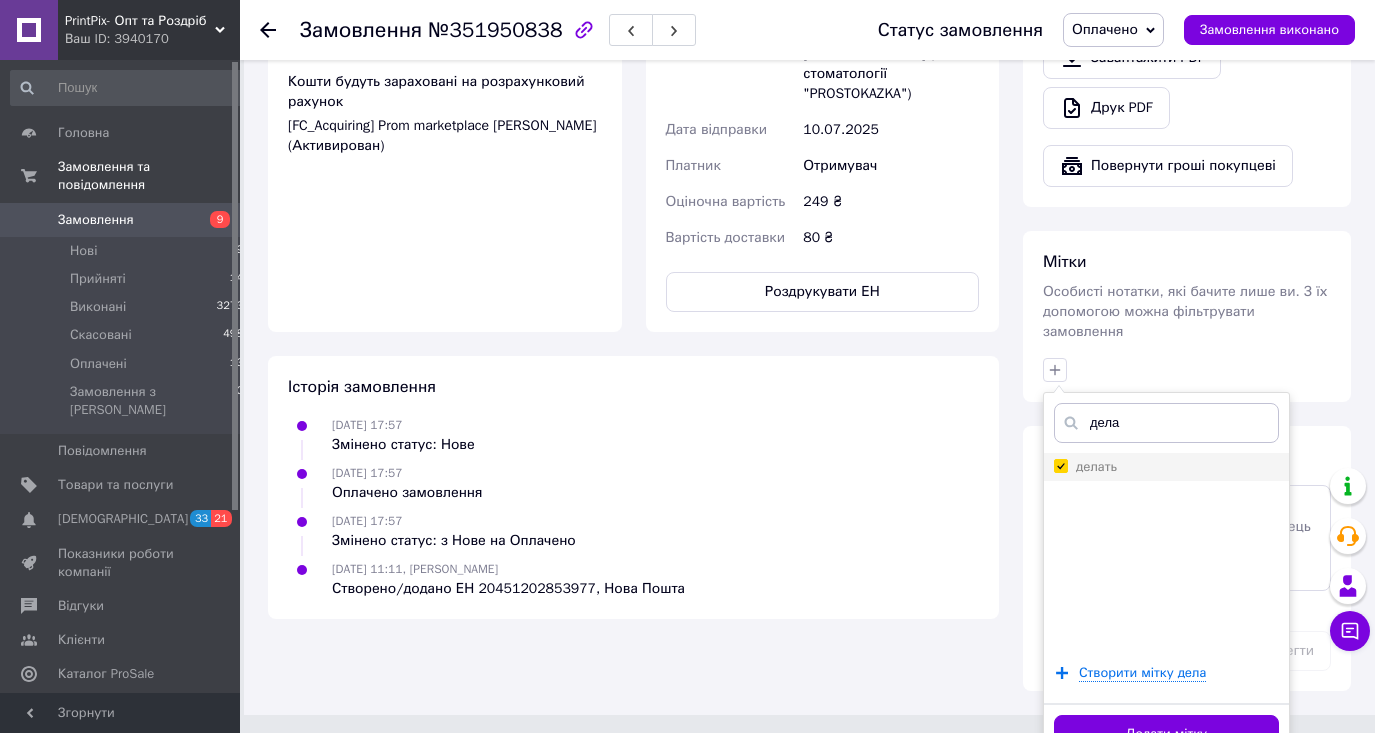checkbox on "true" 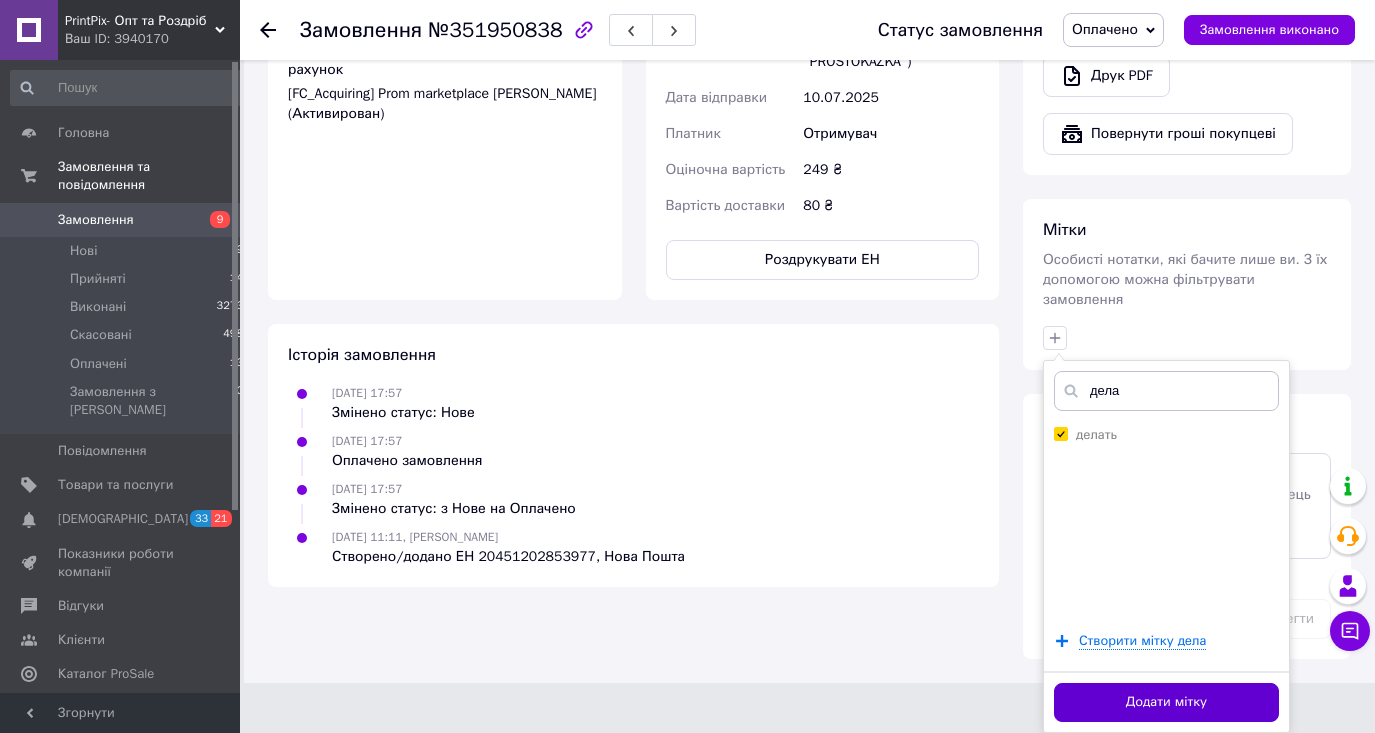 click on "Додати мітку" at bounding box center (1166, 702) 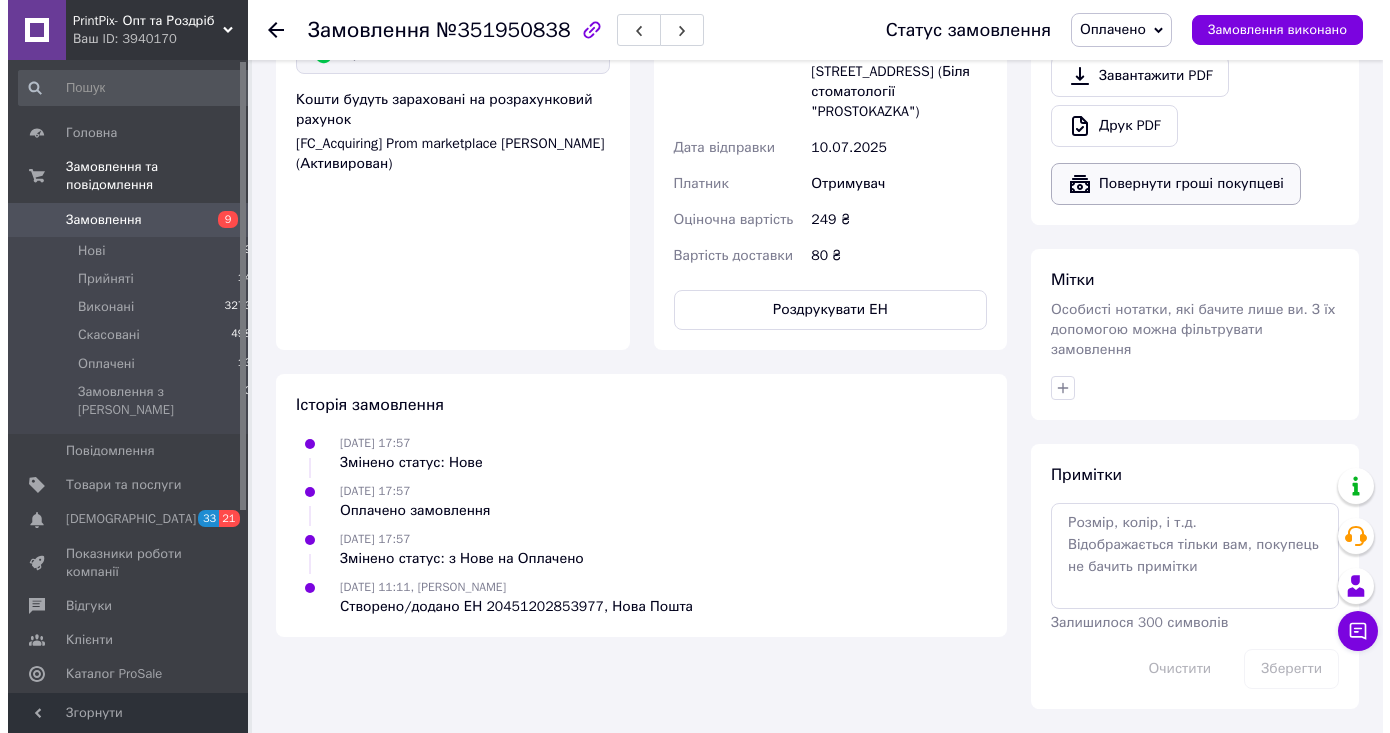 scroll, scrollTop: 511, scrollLeft: 0, axis: vertical 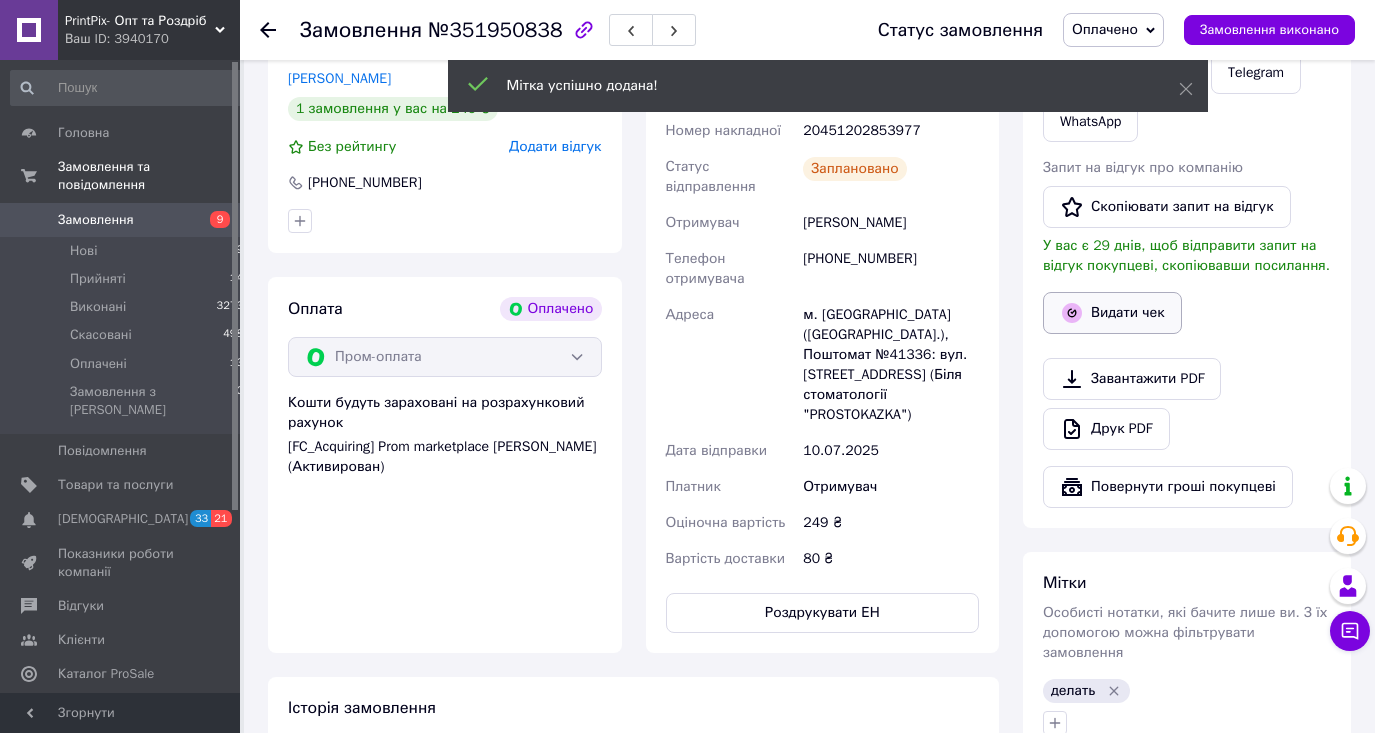 click on "Видати чек" at bounding box center (1112, 313) 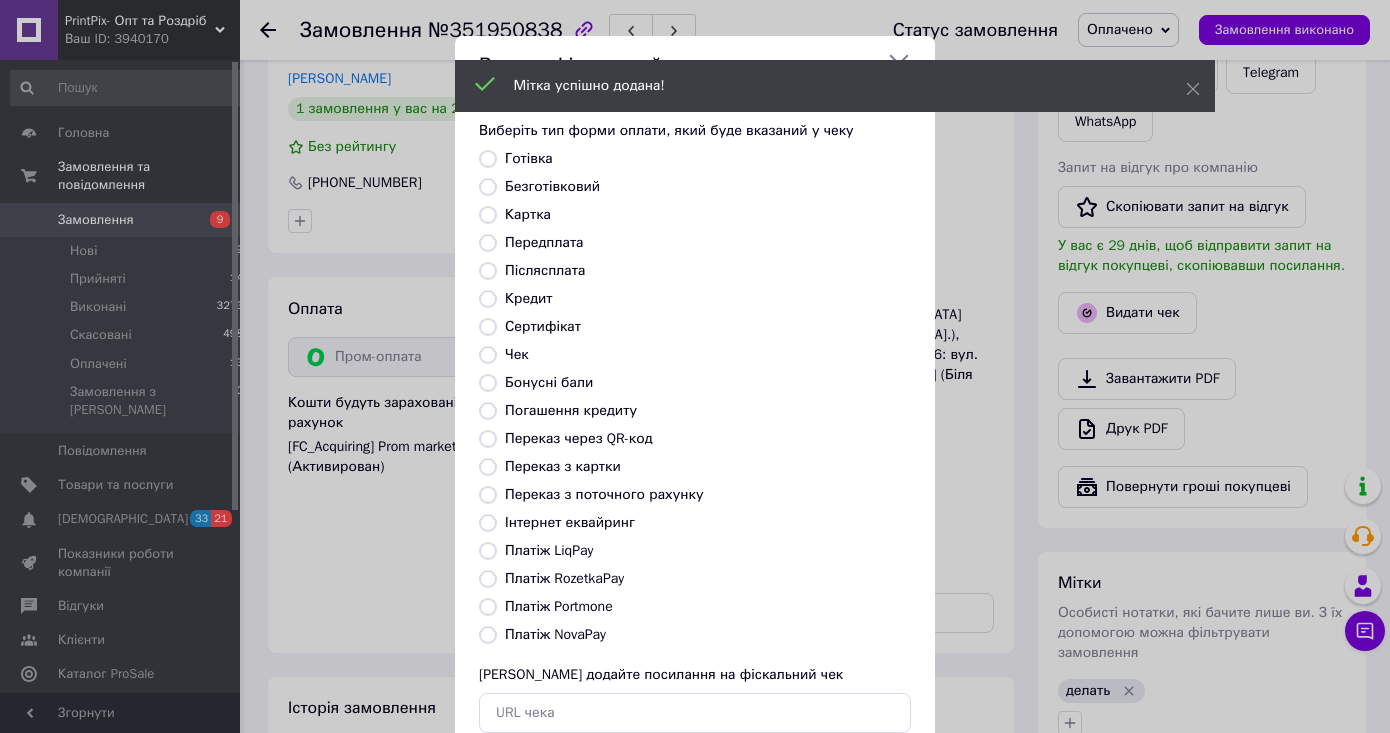 click on "Платіж RozetkaPay" at bounding box center (488, 579) 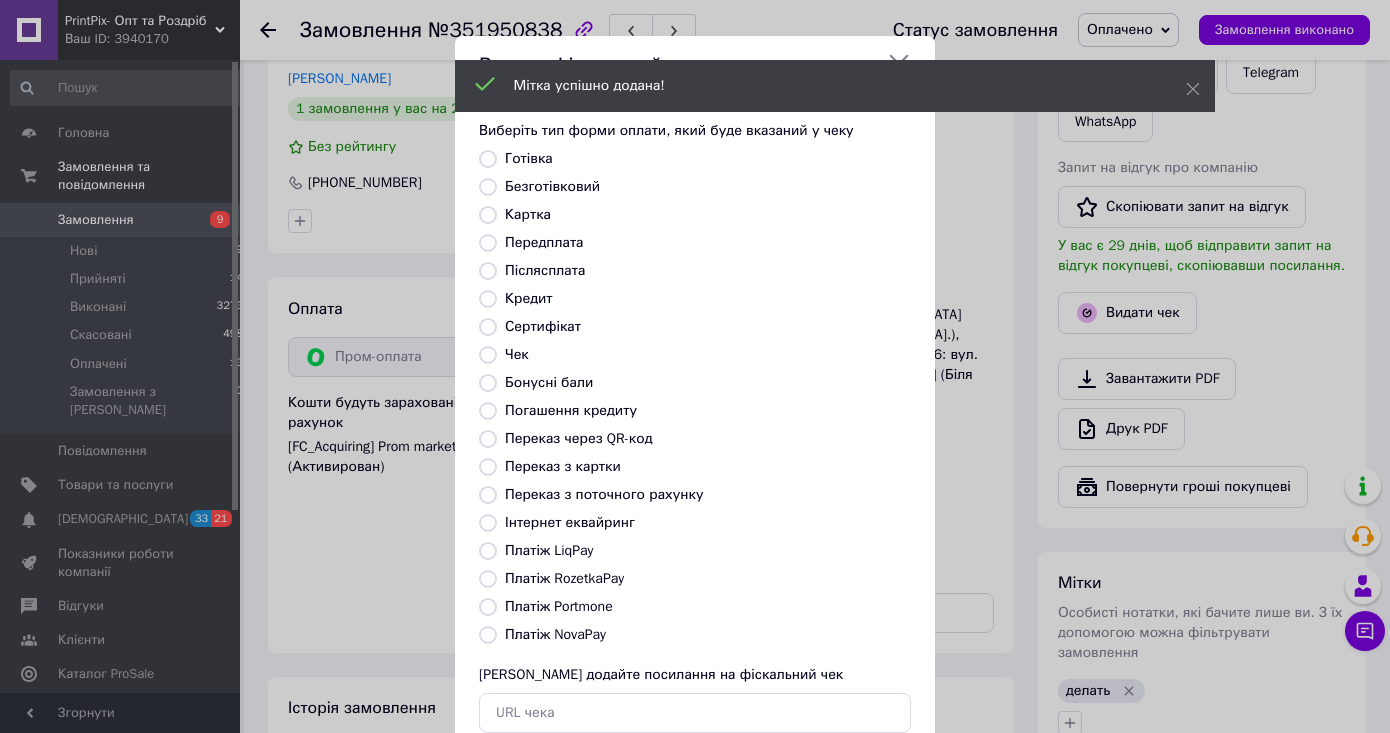 radio on "true" 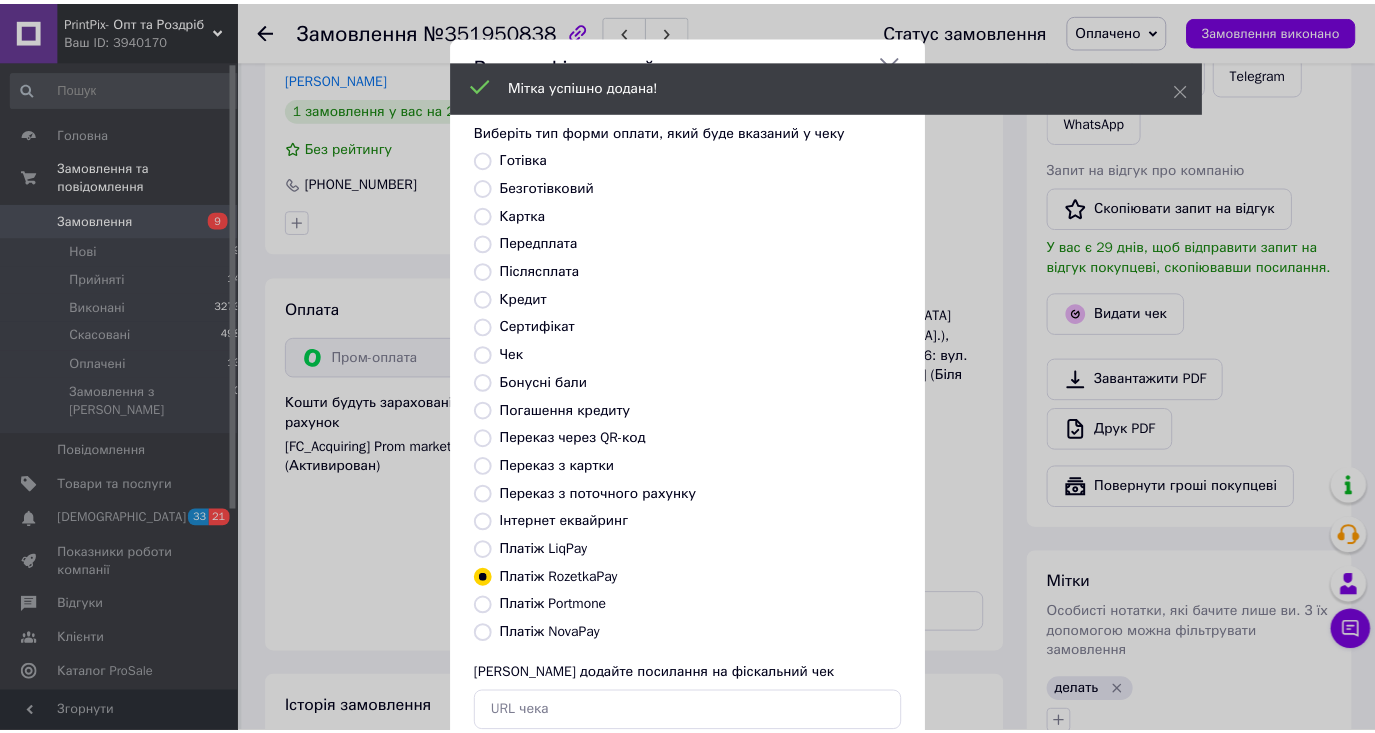 scroll, scrollTop: 126, scrollLeft: 0, axis: vertical 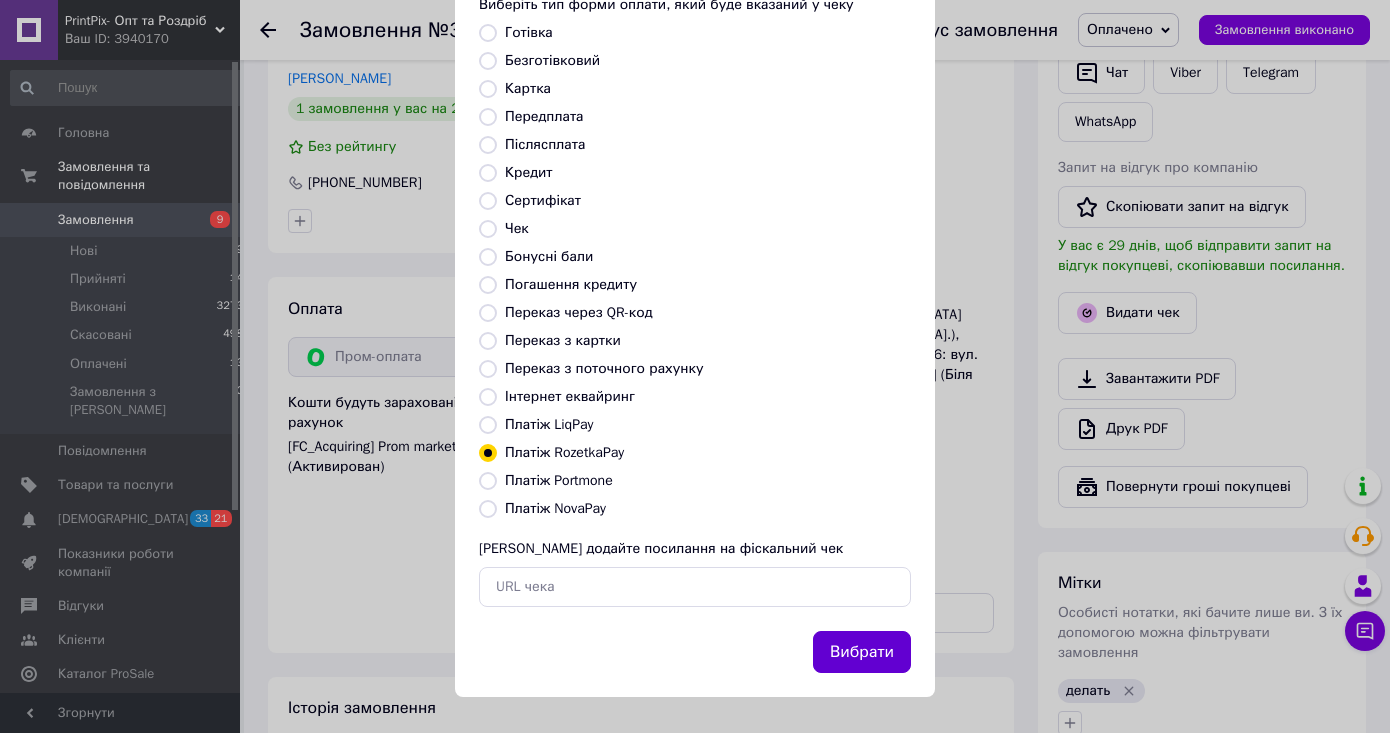 click on "Вибрати" at bounding box center [862, 652] 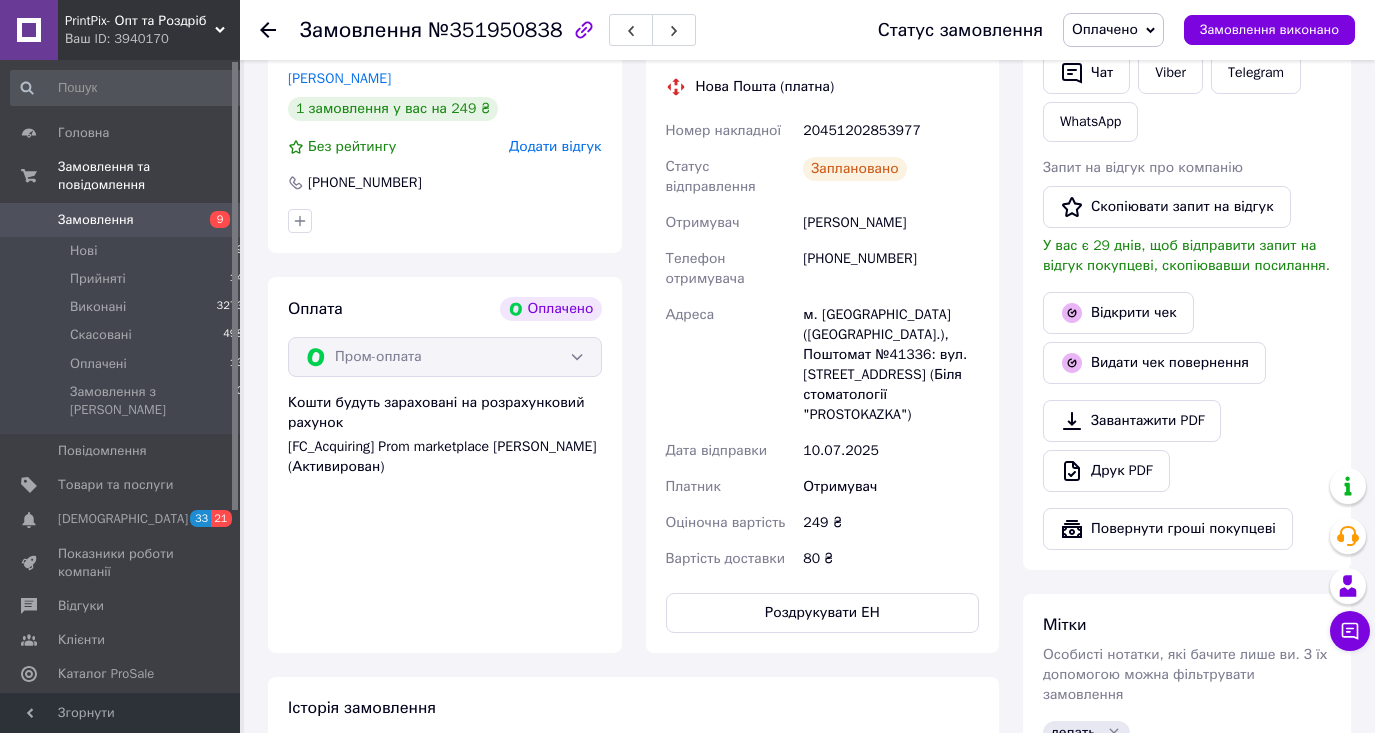 scroll, scrollTop: 415, scrollLeft: 0, axis: vertical 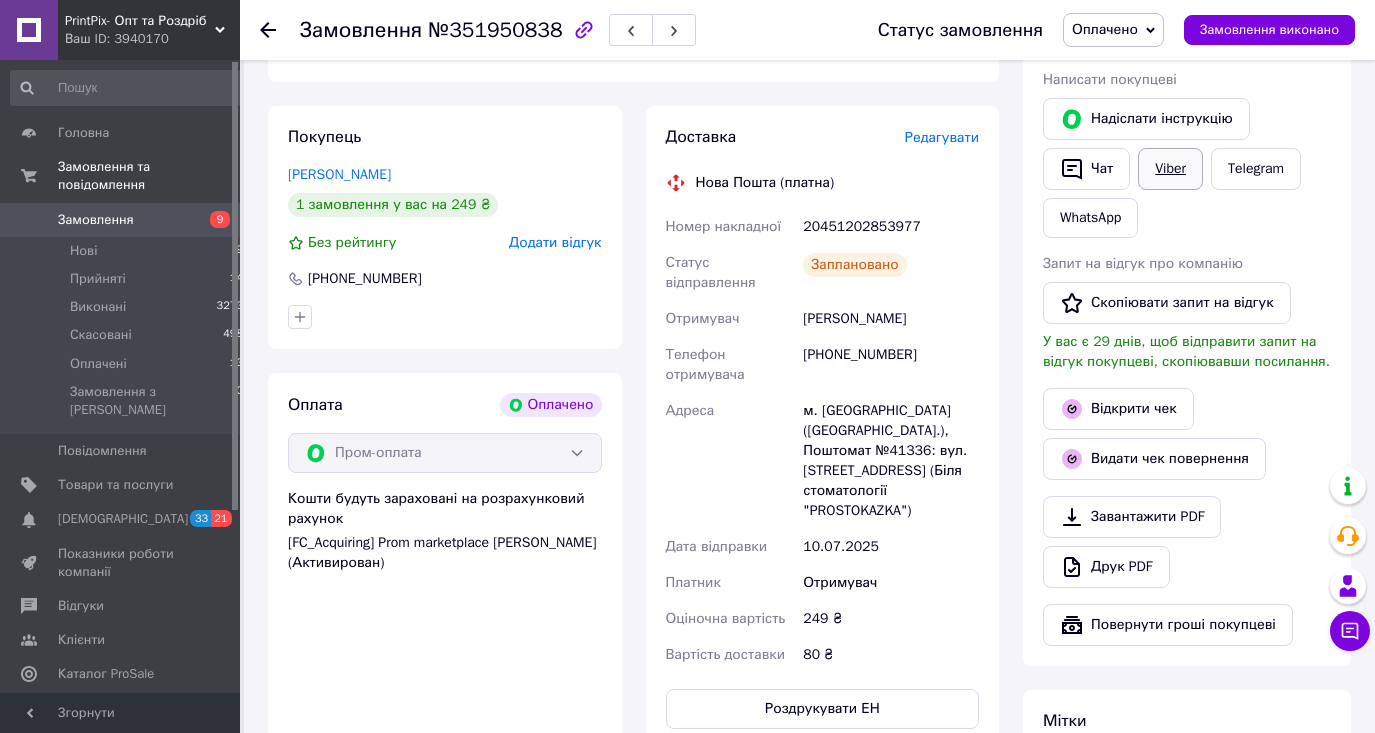 click on "Viber" at bounding box center [1170, 169] 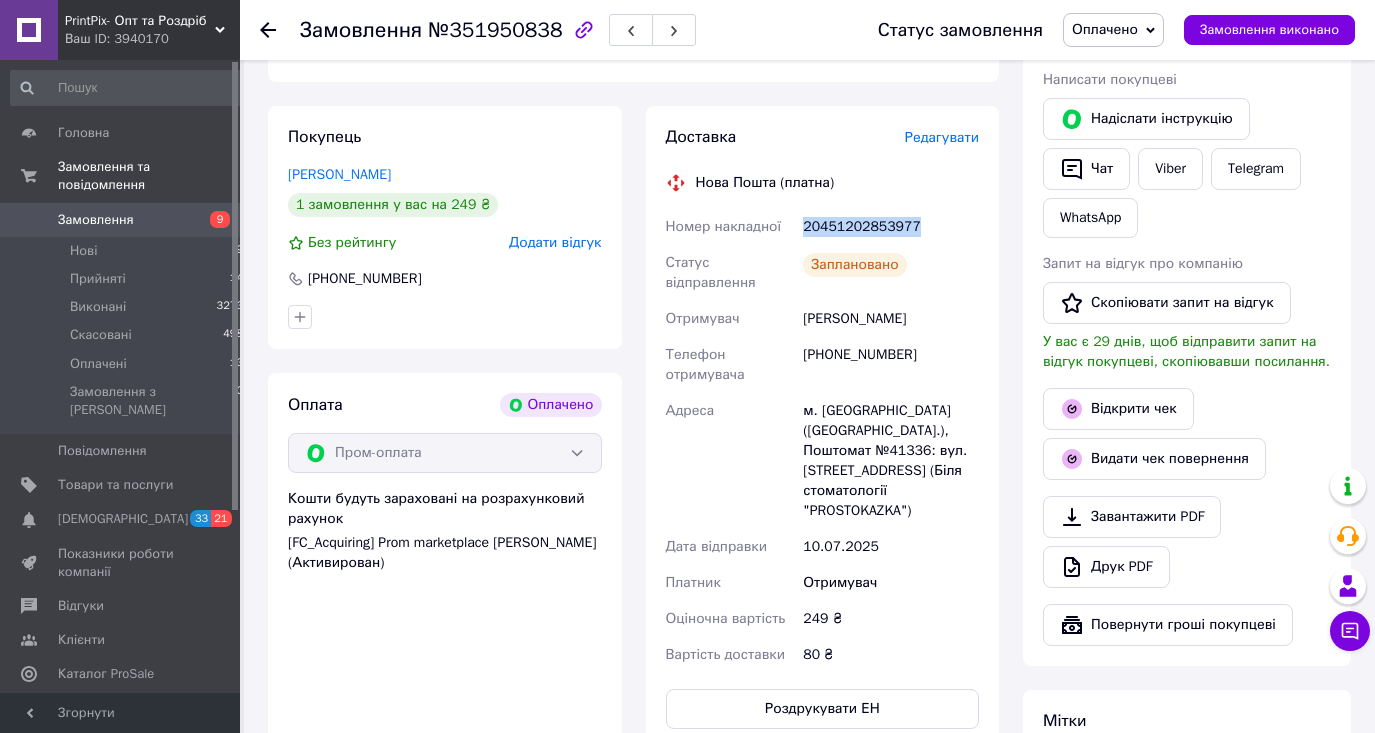 drag, startPoint x: 953, startPoint y: 218, endPoint x: 789, endPoint y: 228, distance: 164.3046 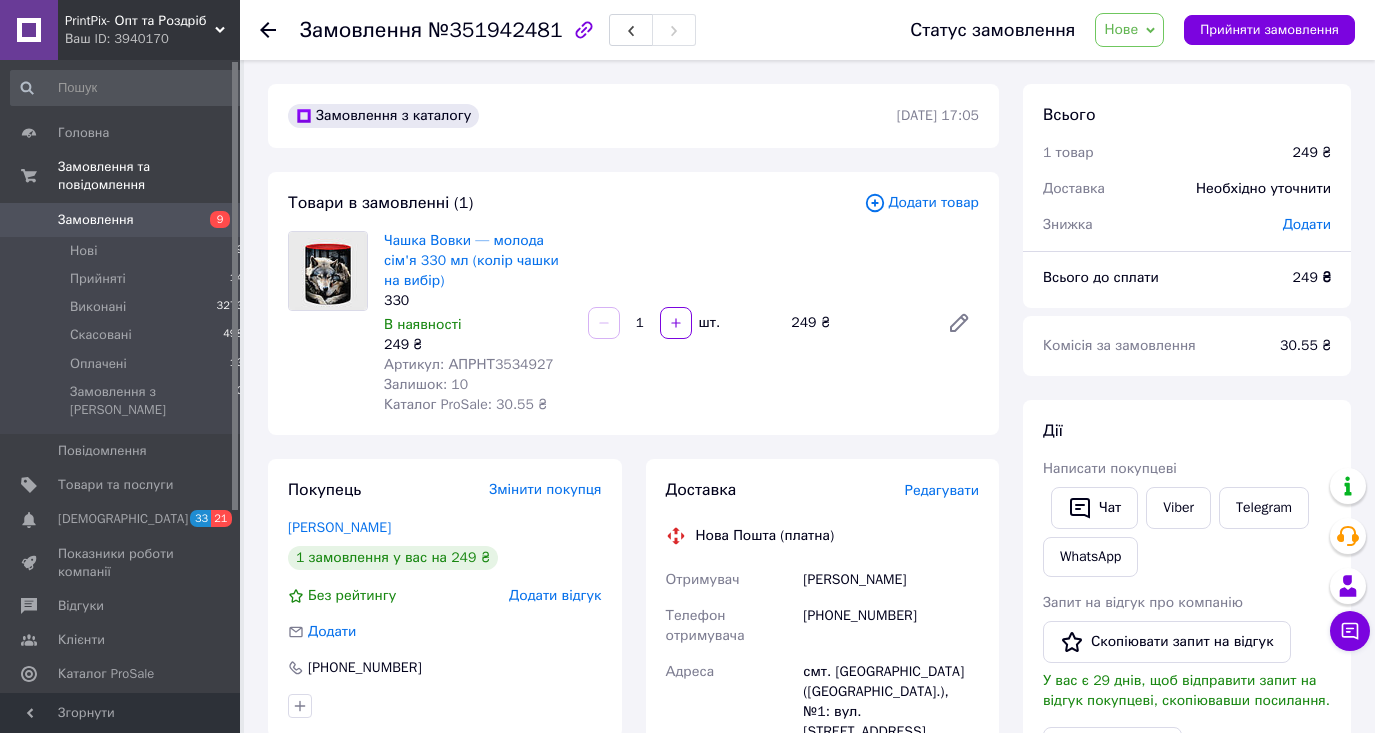 scroll, scrollTop: 0, scrollLeft: 0, axis: both 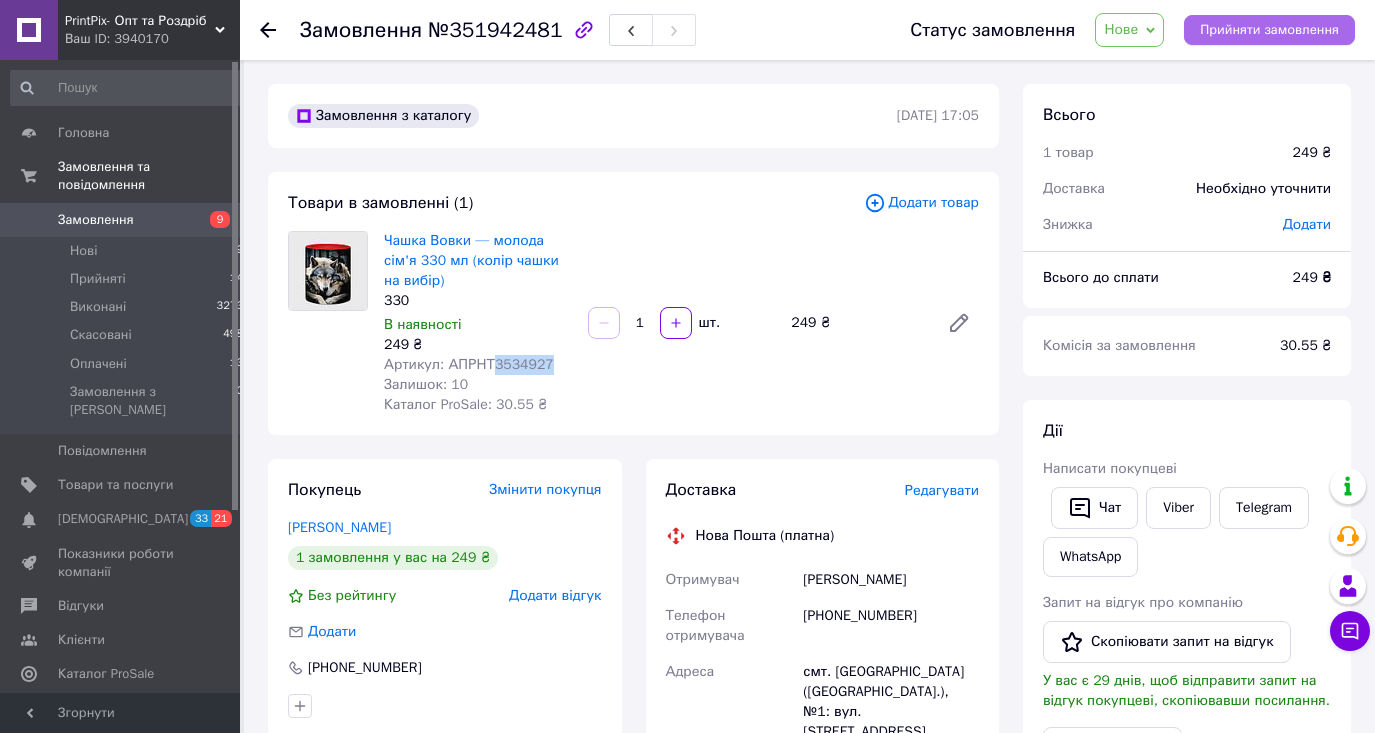 click on "Прийняти замовлення" at bounding box center [1269, 30] 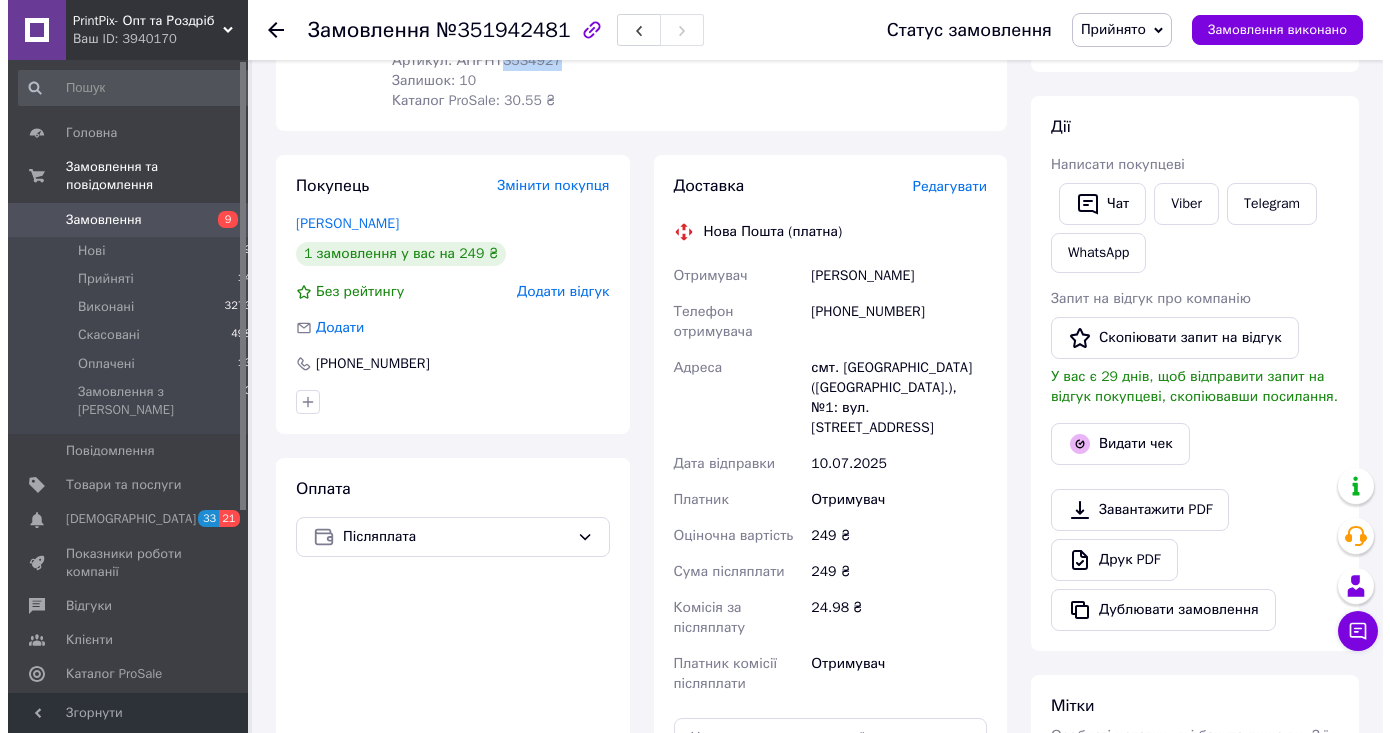 scroll, scrollTop: 512, scrollLeft: 0, axis: vertical 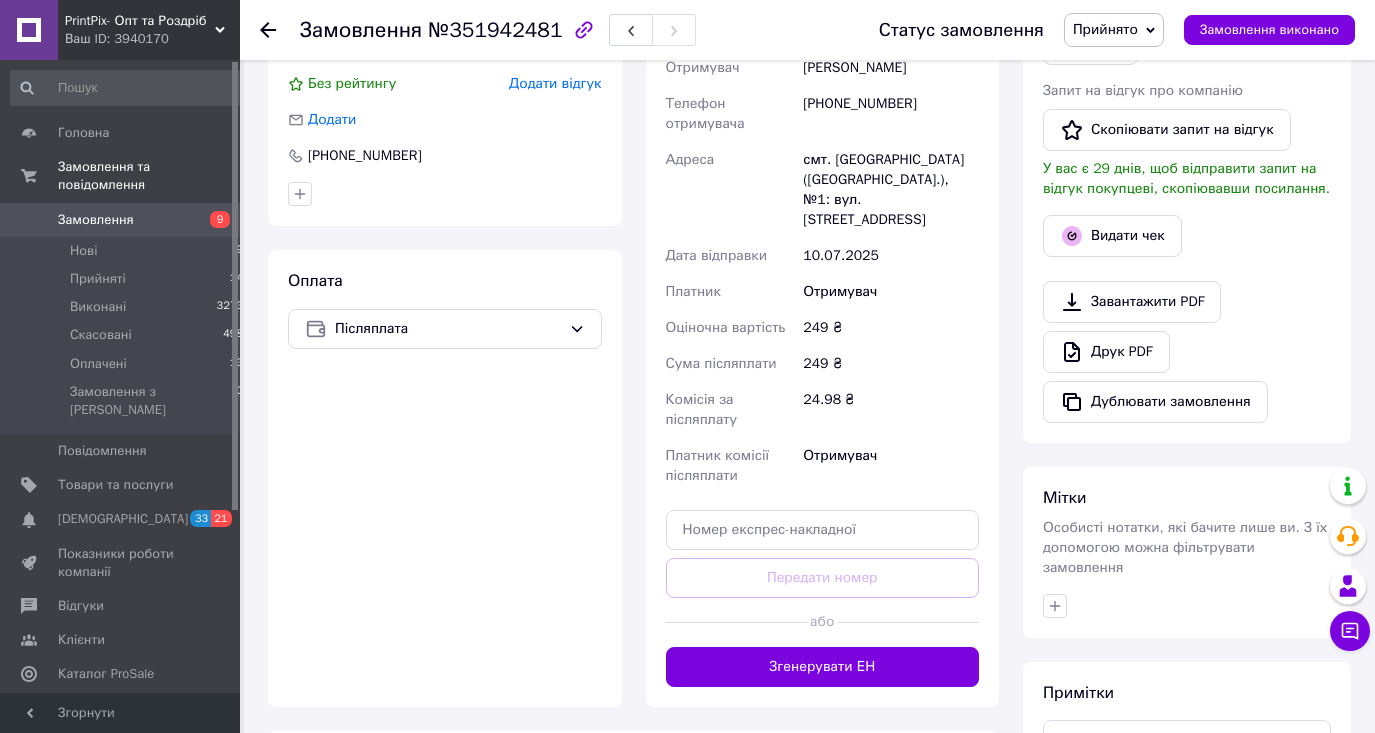 click on "Згенерувати ЕН" at bounding box center (823, 667) 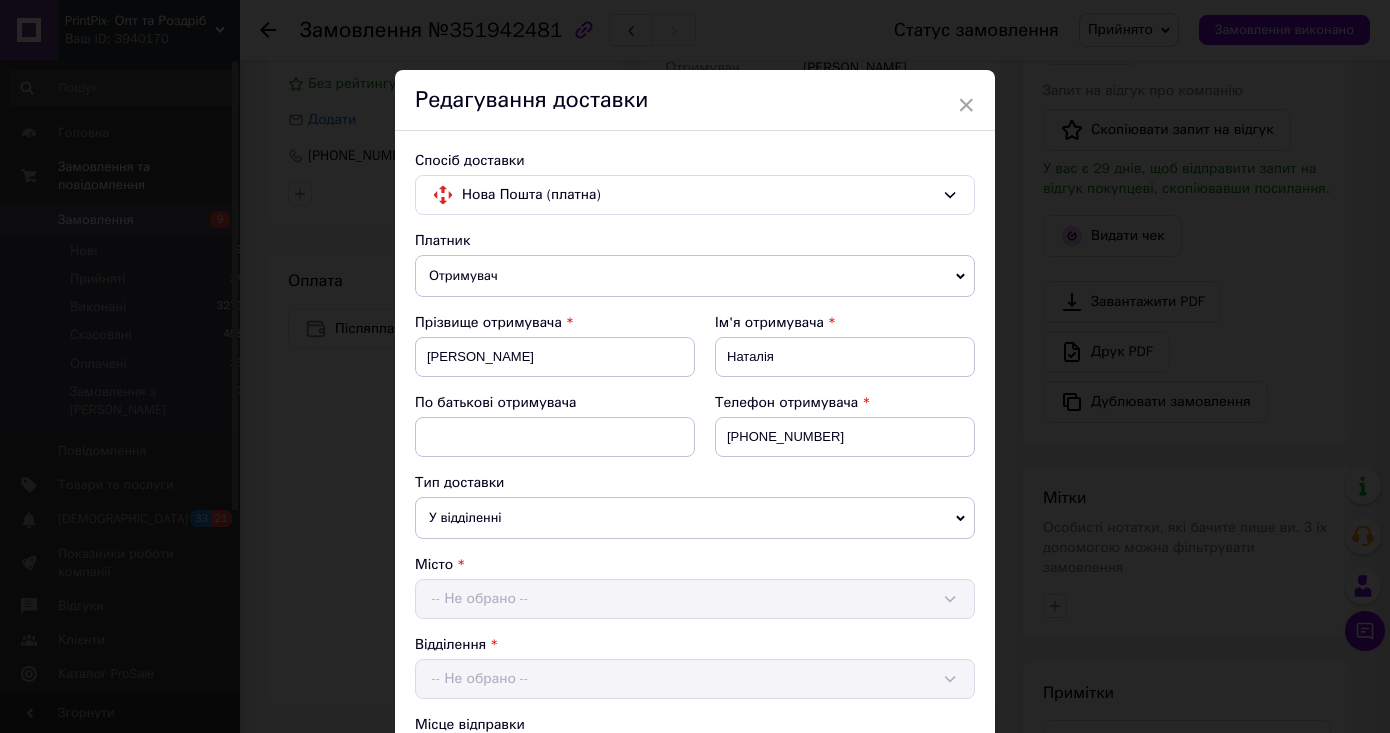 click on "× Редагування доставки Спосіб доставки Нова Пошта (платна) Платник Отримувач Відправник Прізвище отримувача Ящук Ім'я отримувача Наталія По батькові отримувача Телефон отримувача +380962147344 Тип доставки У відділенні Кур'єром В поштоматі Місто -- Не обрано -- Відділення -- Не обрано -- Місце відправки Умань: №6 (до 30 кг на одне місце): вул. Захисників України, 27 Немає збігів. Спробуйте змінити умови пошуку Додати ще місце відправки Тип посилки Вантаж Документи Номер упаковки (не обов'язково) Оціночна вартість 249 Дата відправки 10.07.2025 < 2025 > < Июль > Пн Вт Ср Чт Пт Сб Вс" at bounding box center [695, 366] 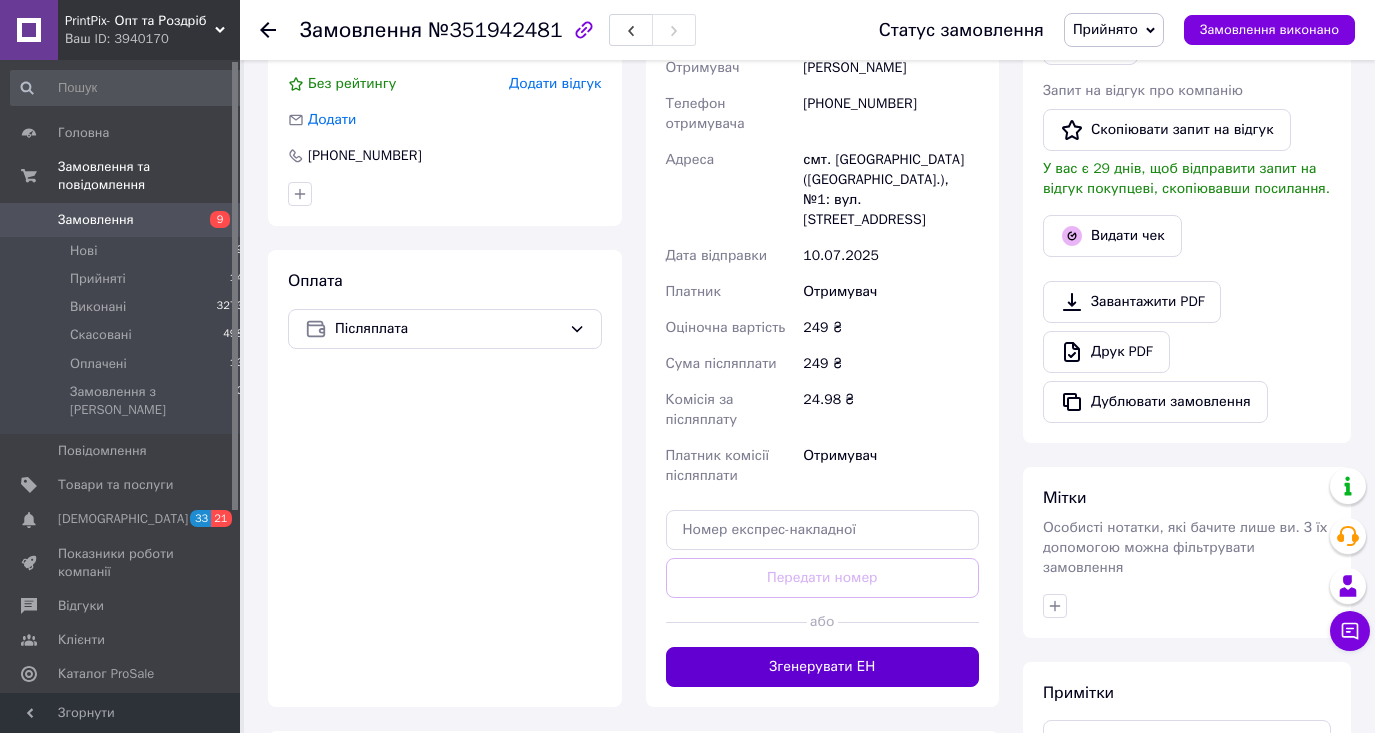 click on "Згенерувати ЕН" at bounding box center [823, 667] 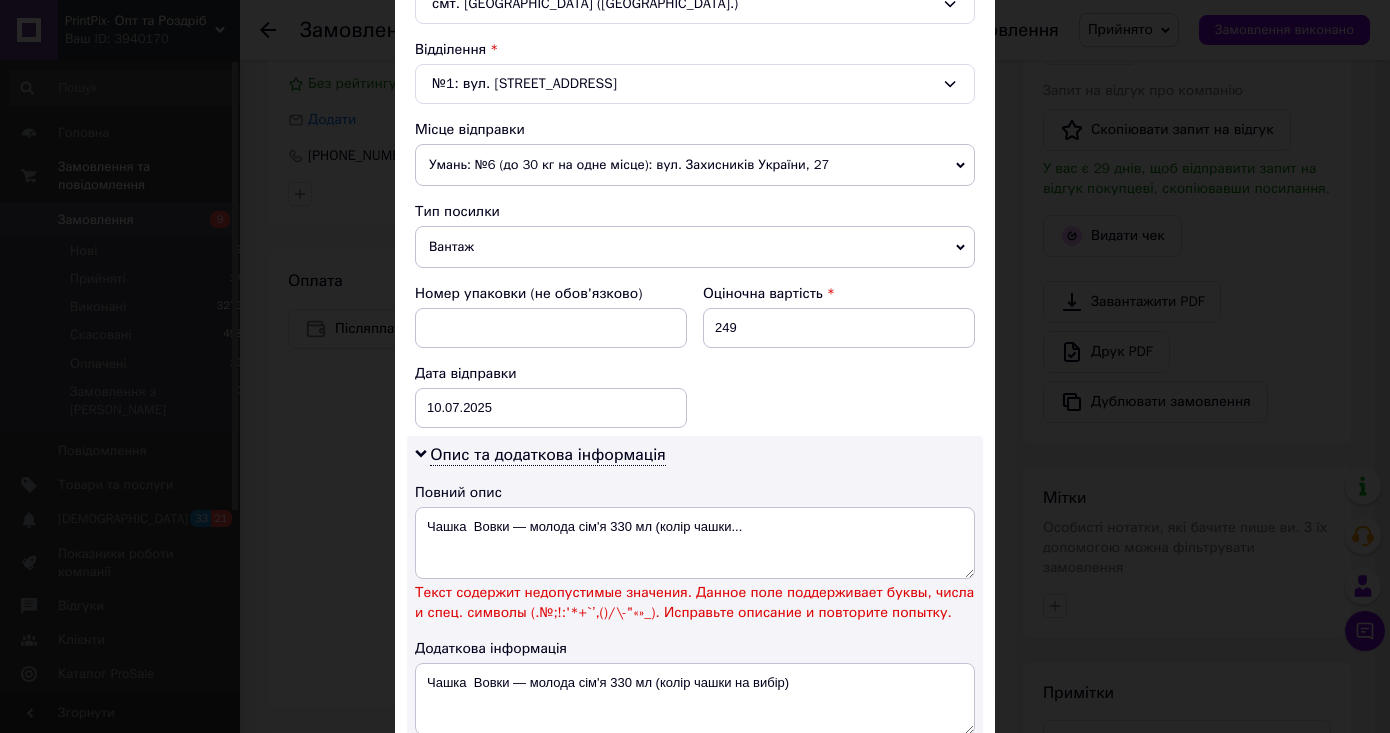 scroll, scrollTop: 952, scrollLeft: 0, axis: vertical 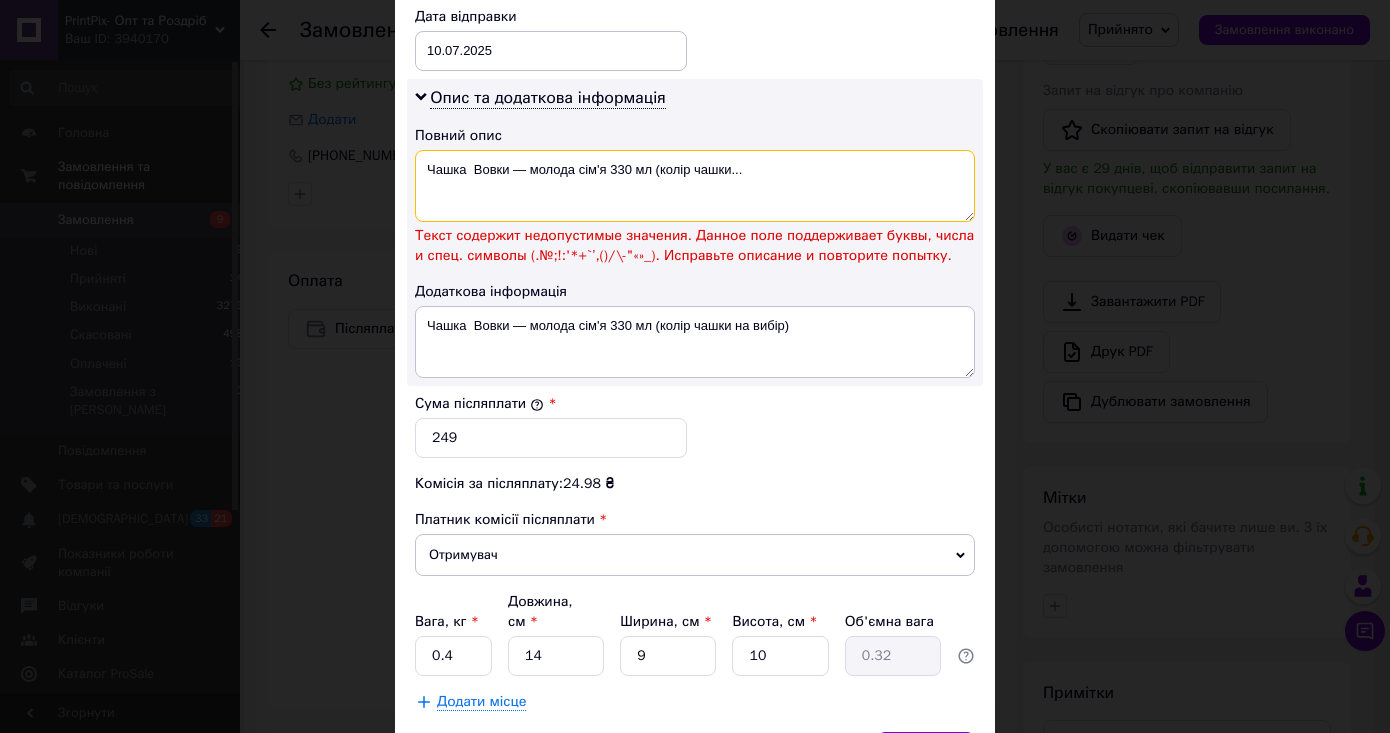 click on "Чашка  Вовки — молода сім'я 330 мл (колір чашки..." at bounding box center (695, 186) 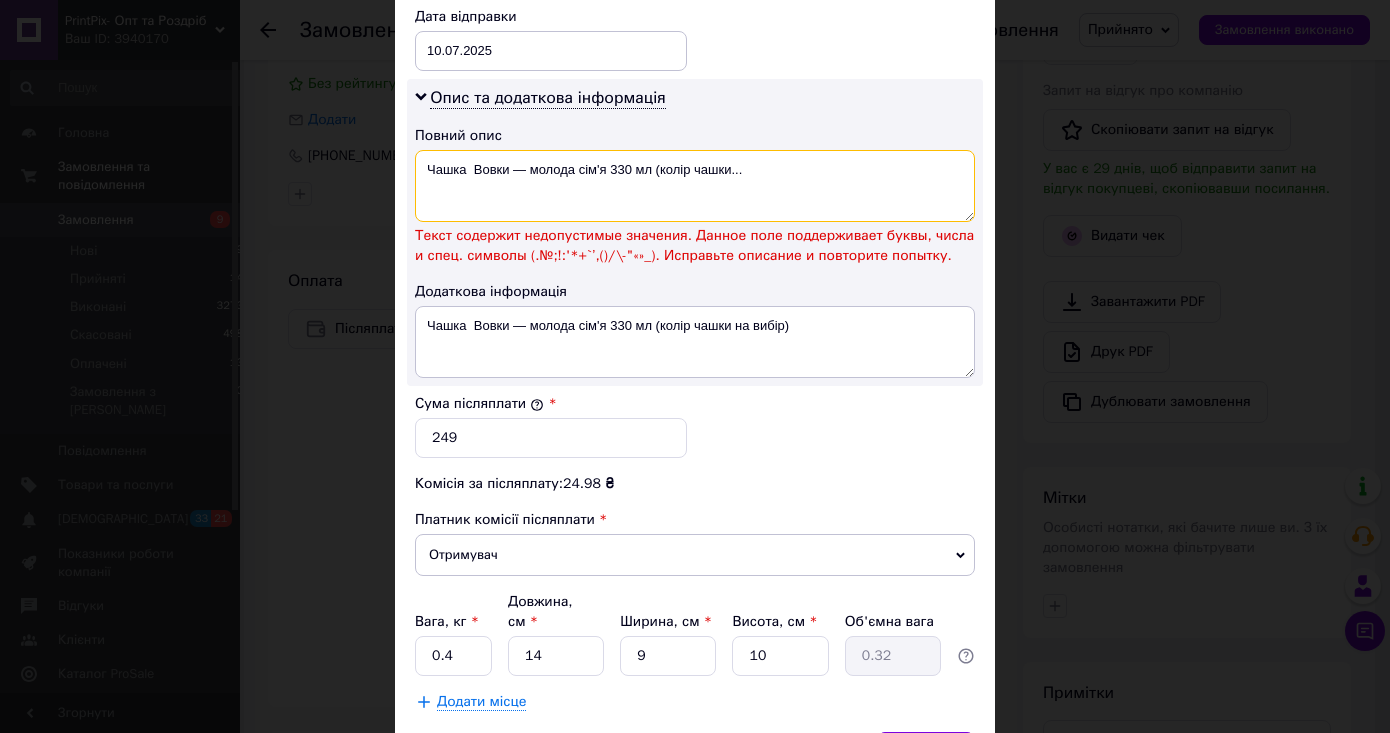drag, startPoint x: 781, startPoint y: 171, endPoint x: 506, endPoint y: 175, distance: 275.02908 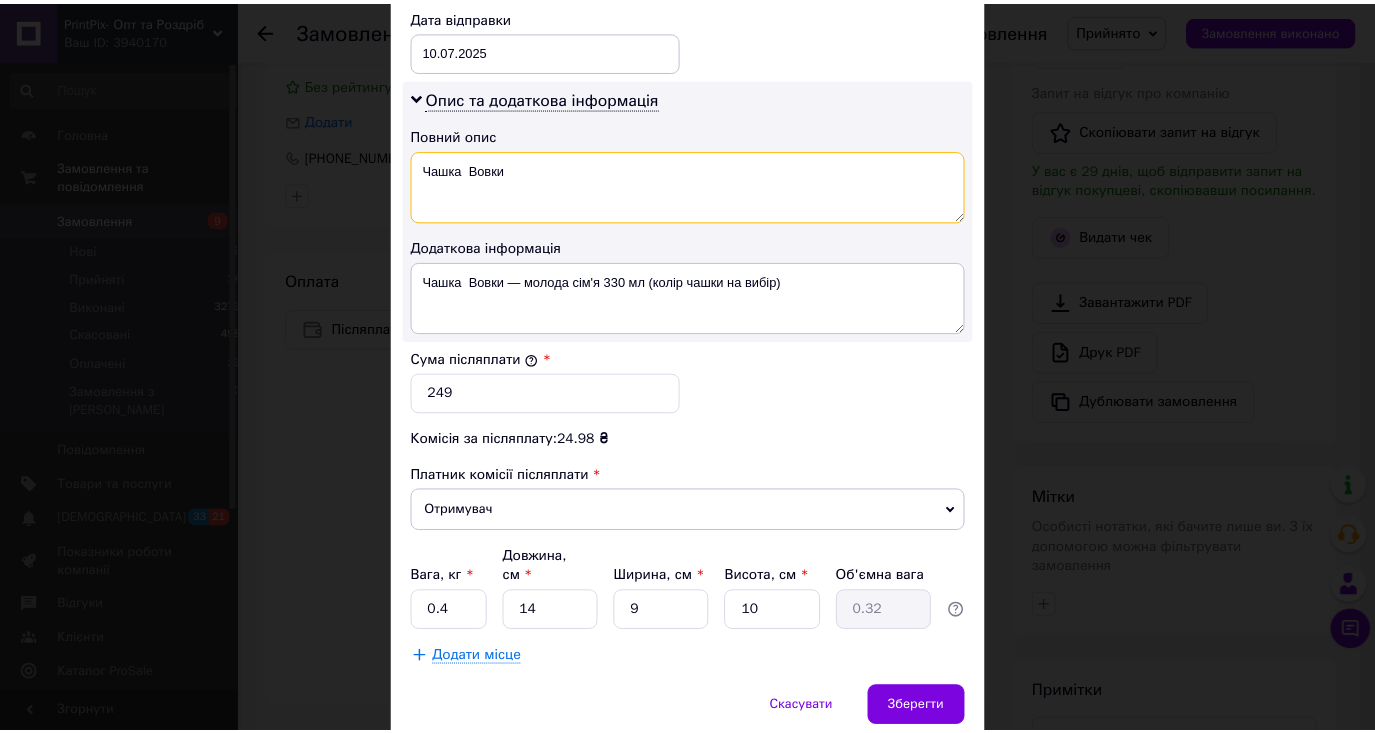 scroll, scrollTop: 1037, scrollLeft: 0, axis: vertical 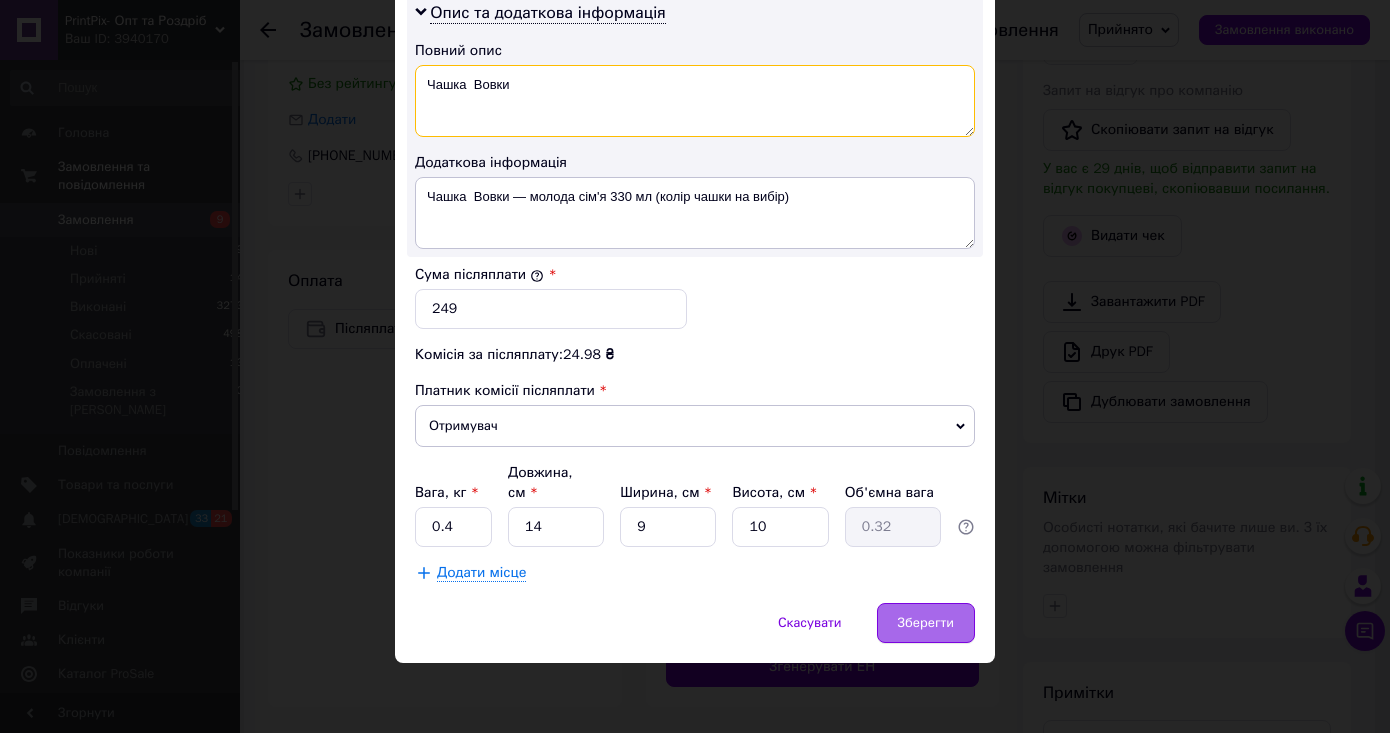 type on "Чашка  Вовки" 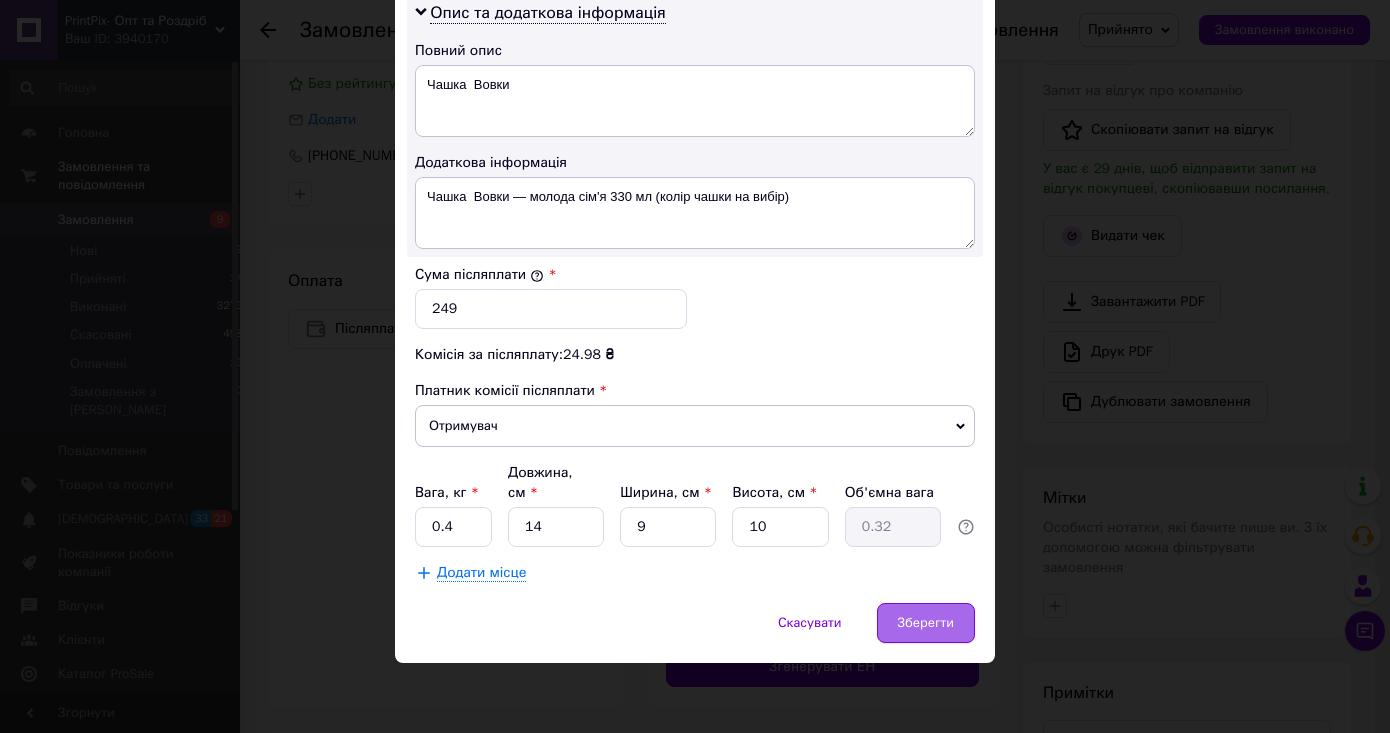 click on "Зберегти" at bounding box center (926, 623) 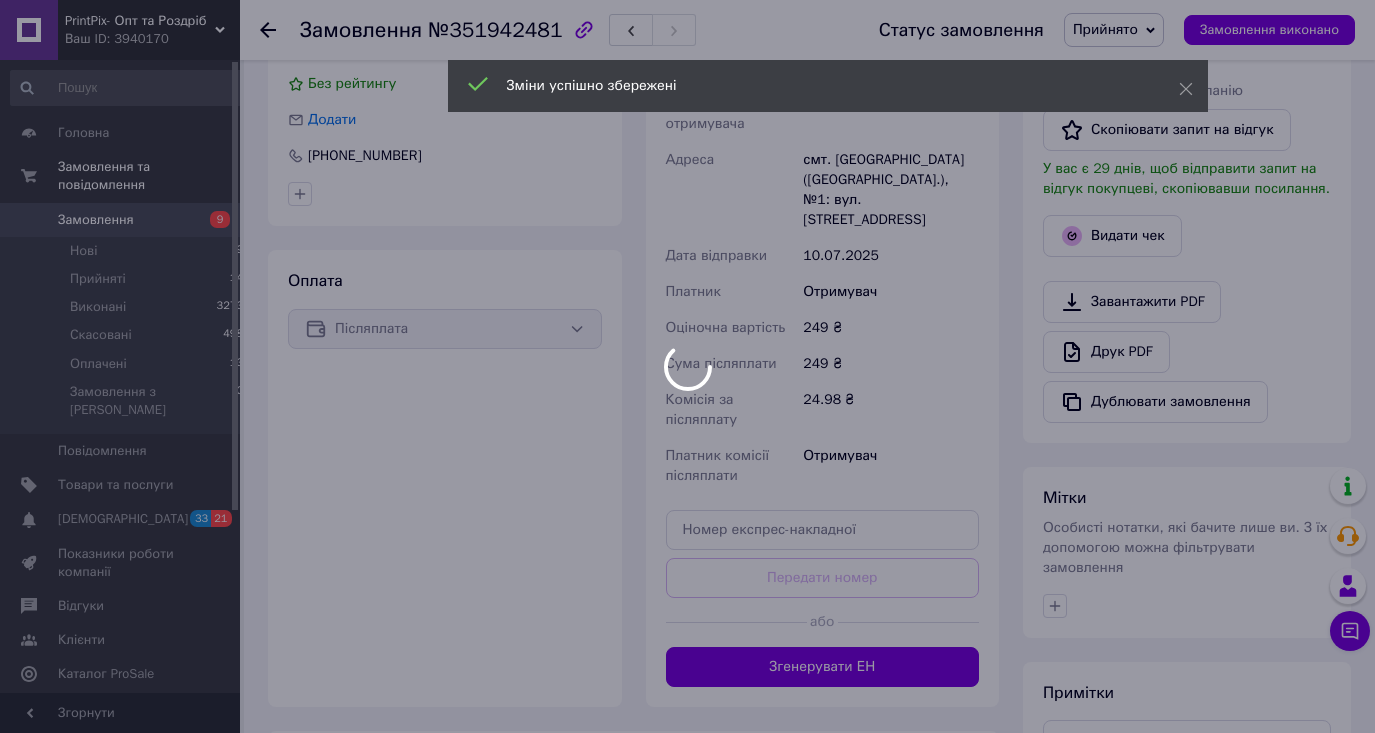 scroll, scrollTop: 64, scrollLeft: 0, axis: vertical 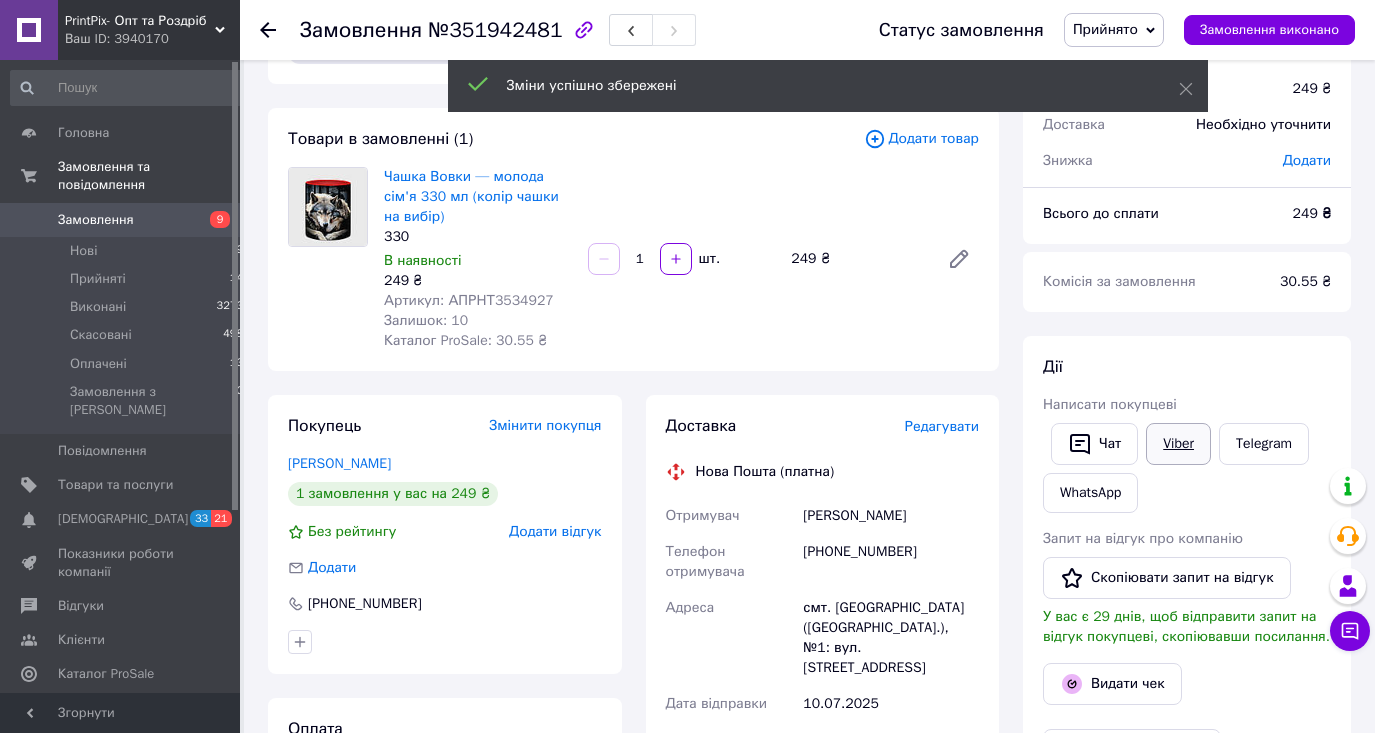 click on "Viber" at bounding box center (1178, 444) 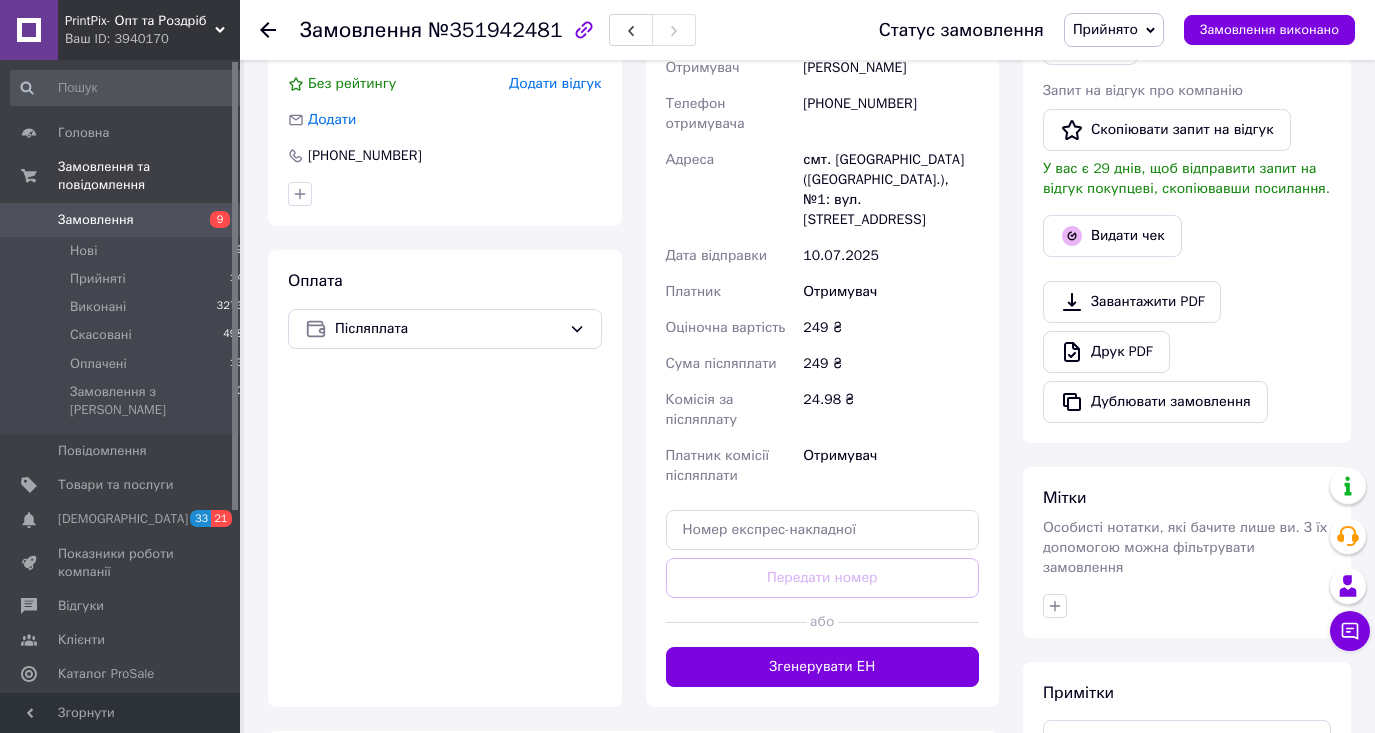 scroll, scrollTop: 400, scrollLeft: 0, axis: vertical 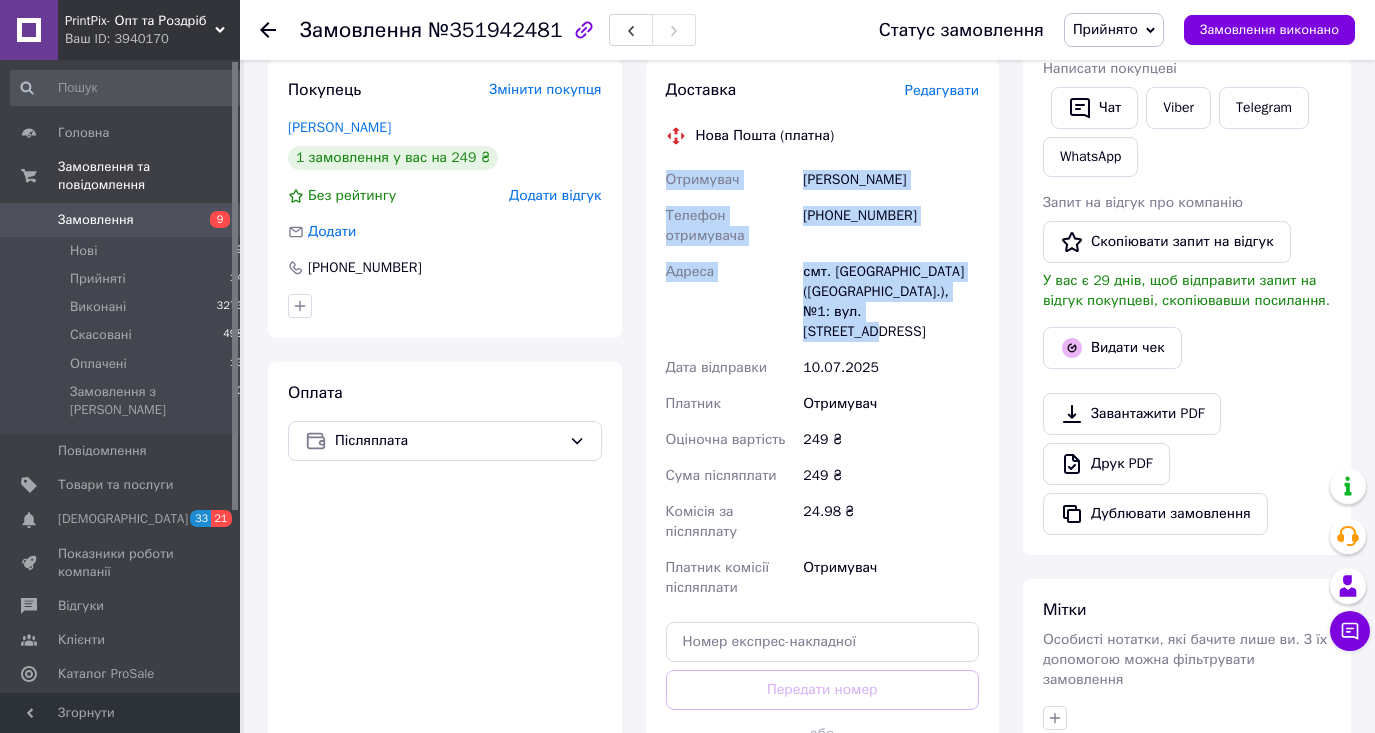drag, startPoint x: 666, startPoint y: 176, endPoint x: 990, endPoint y: 312, distance: 351.38583 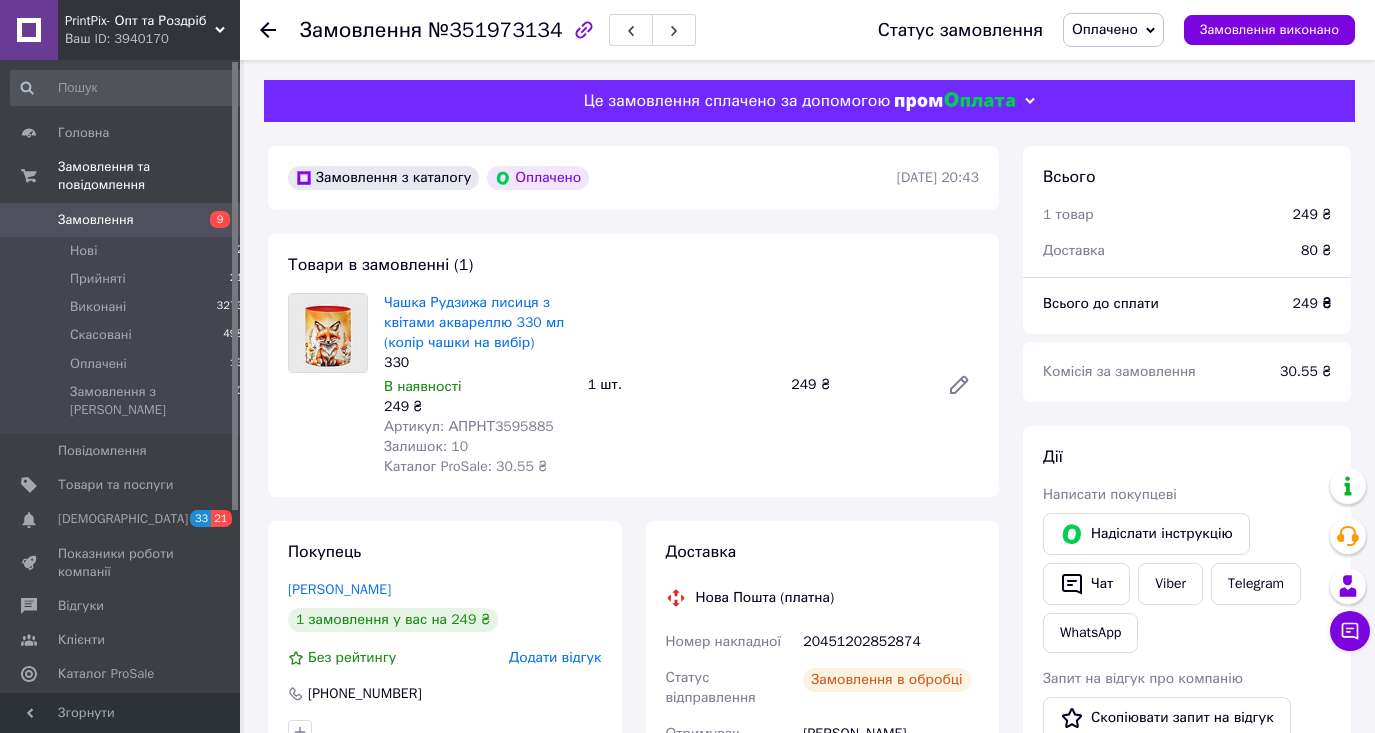 scroll, scrollTop: 96, scrollLeft: 0, axis: vertical 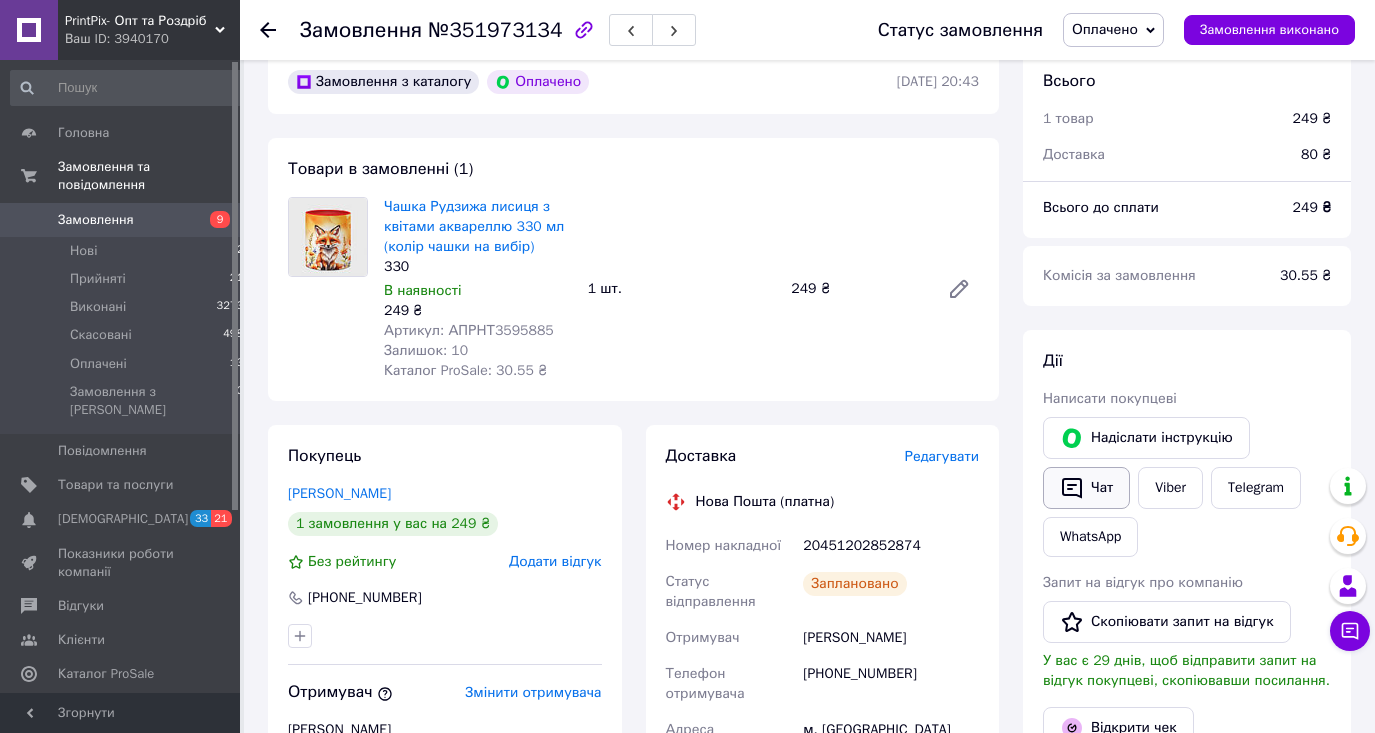 click on "Чат" at bounding box center (1086, 488) 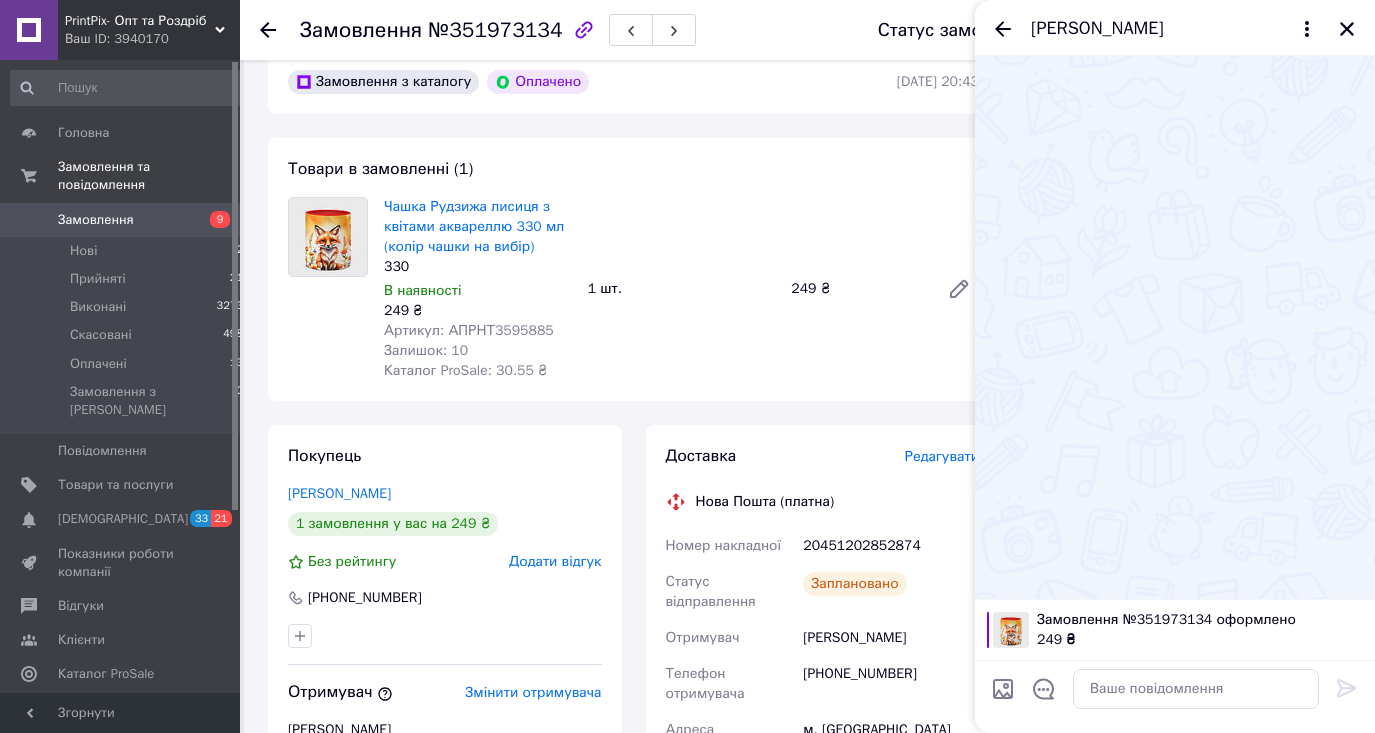 type 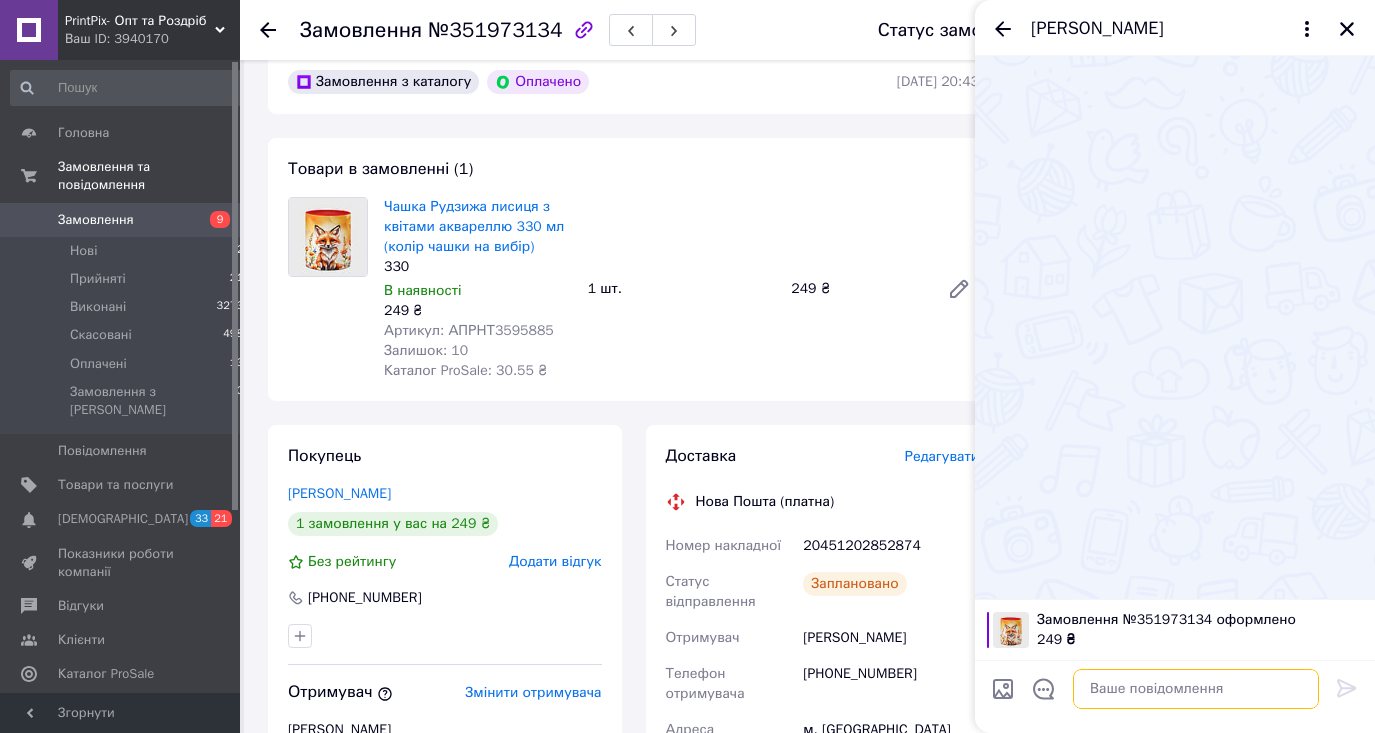 click at bounding box center [1196, 689] 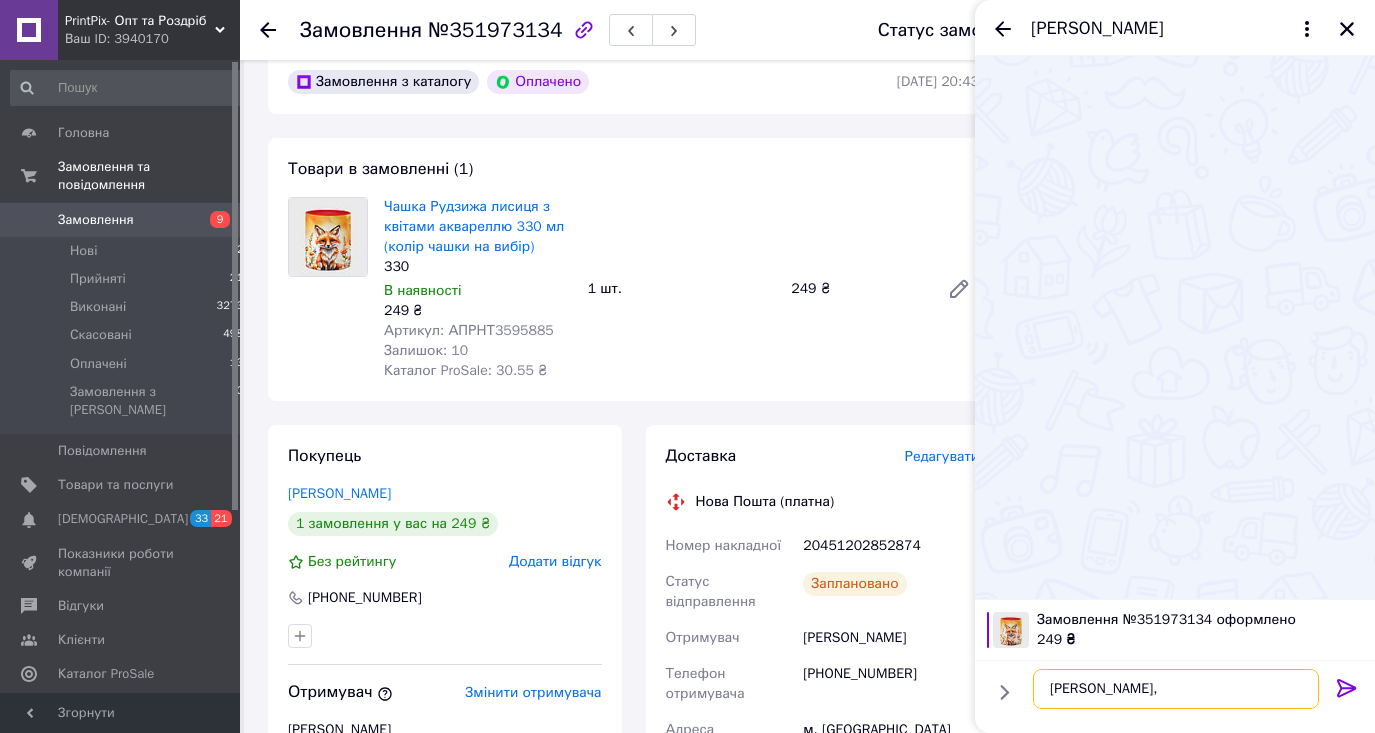 paste on "добрий день. Денис- менеджер пром юа По Вашому замовленню " чашка з принтом "  № ТТН  Гарного дня !" 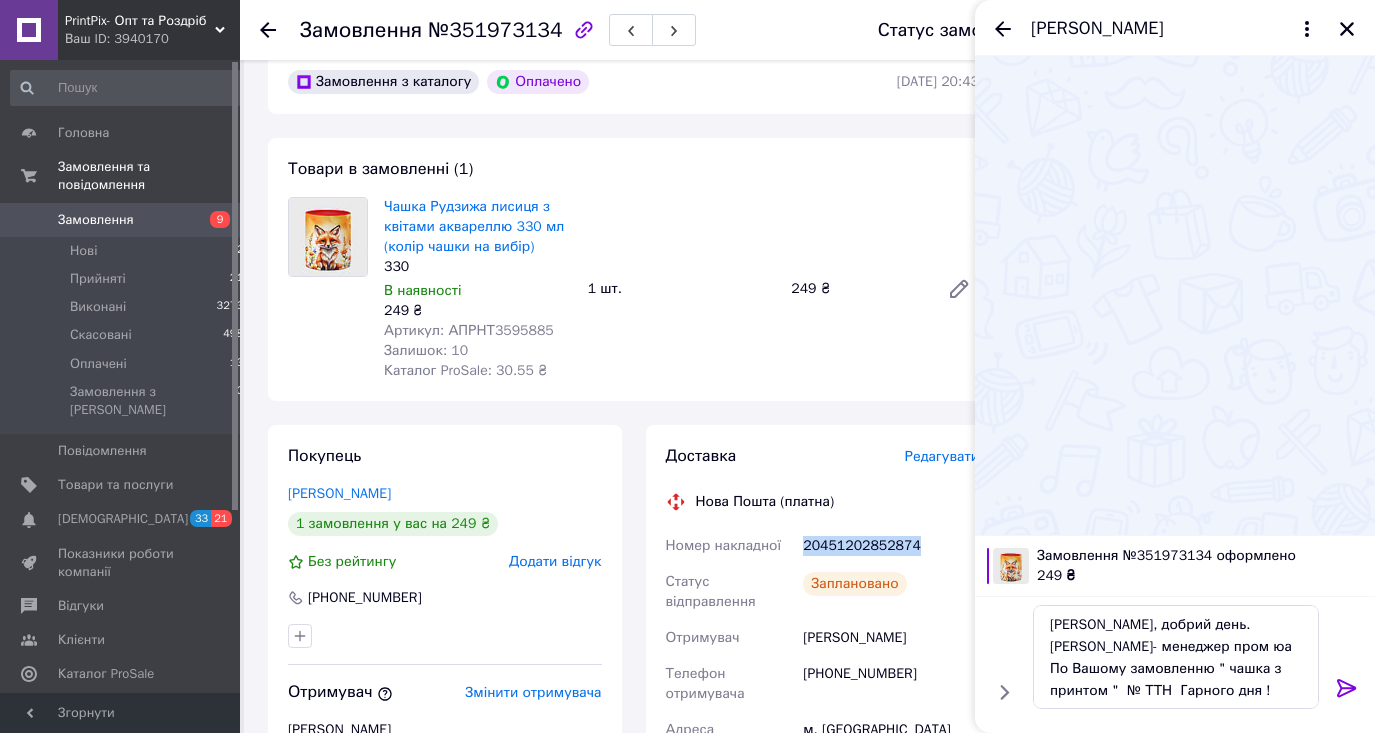 drag, startPoint x: 919, startPoint y: 546, endPoint x: 796, endPoint y: 548, distance: 123.01626 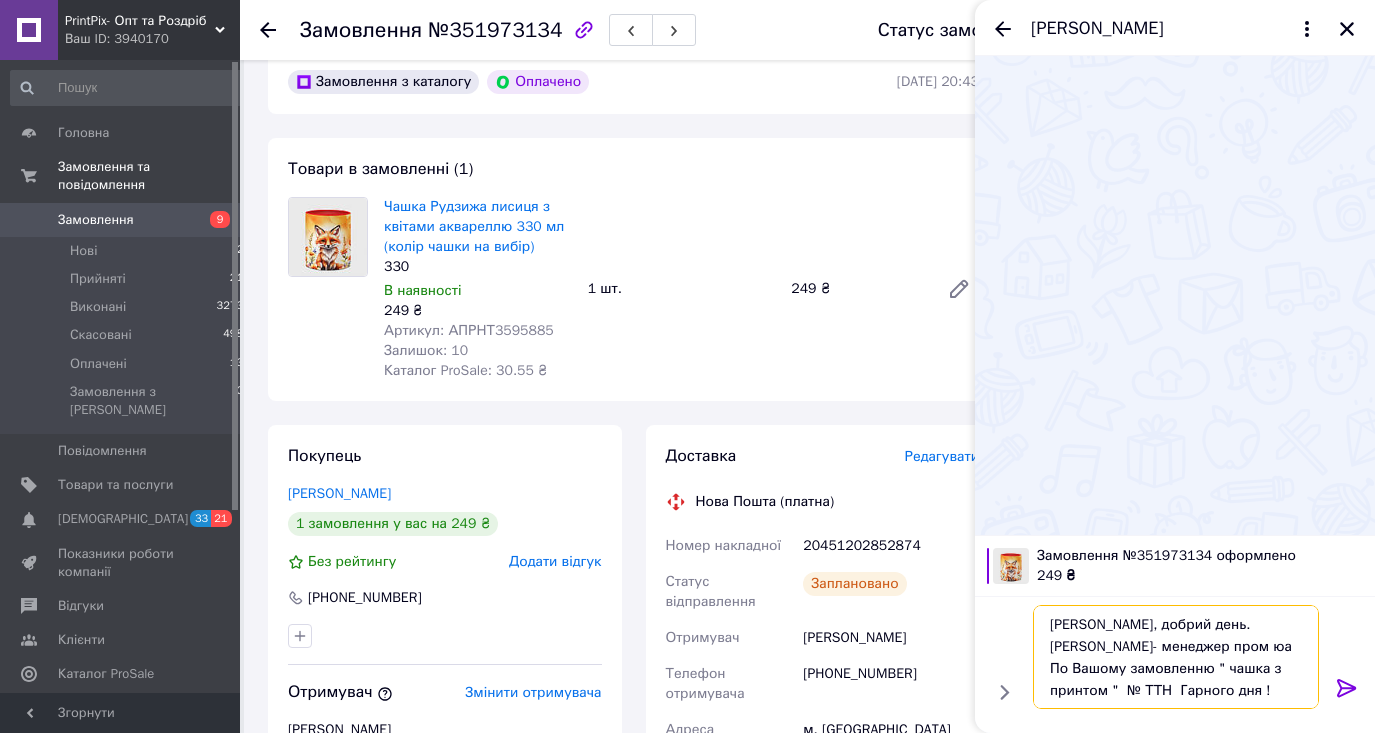 click on "Владислав, добрий день. Денис- менеджер пром юа По Вашому замовленню " чашка з принтом "  № ТТН  Гарного дня !" at bounding box center [1176, 657] 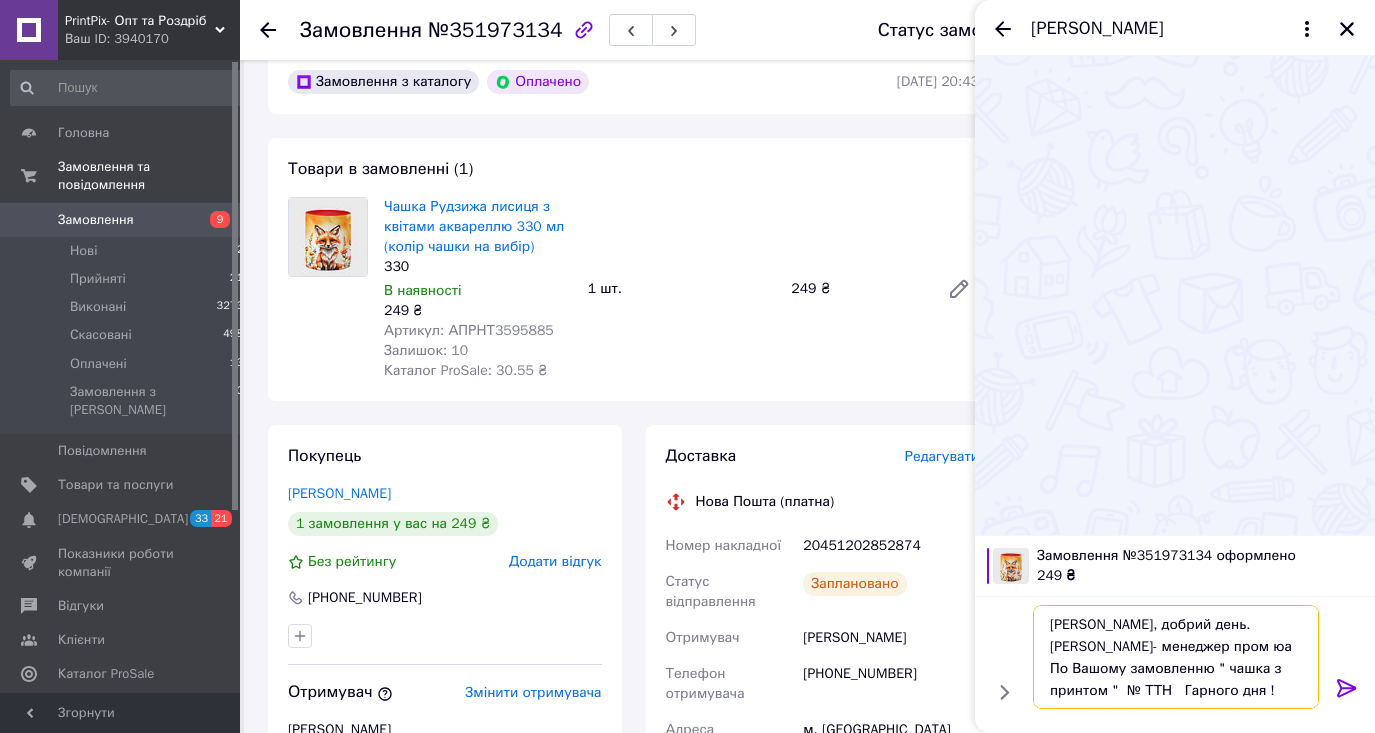 paste on "20451202852874" 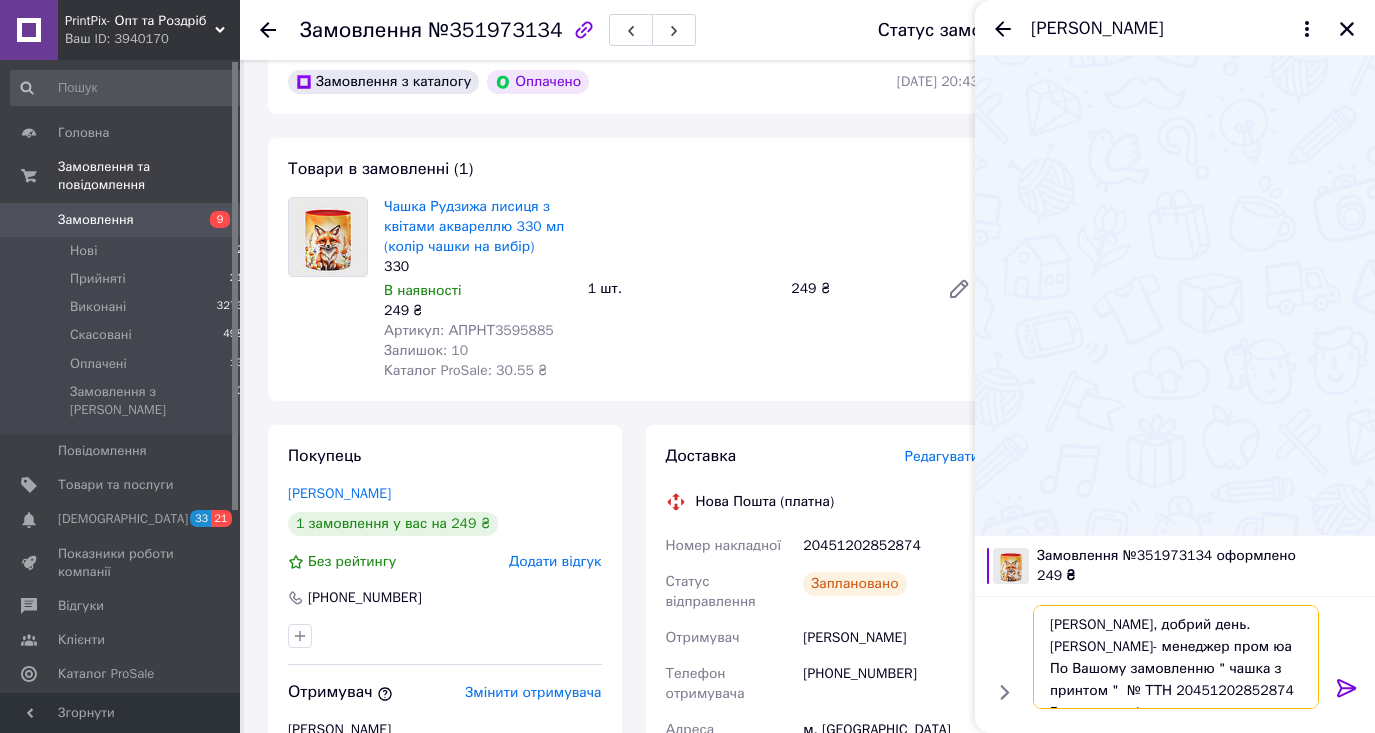 type on "Владислав, добрий день. Денис- менеджер пром юа По Вашому замовленню " чашка з принтом "  № ТТН 20451202852874  Гарного дня !" 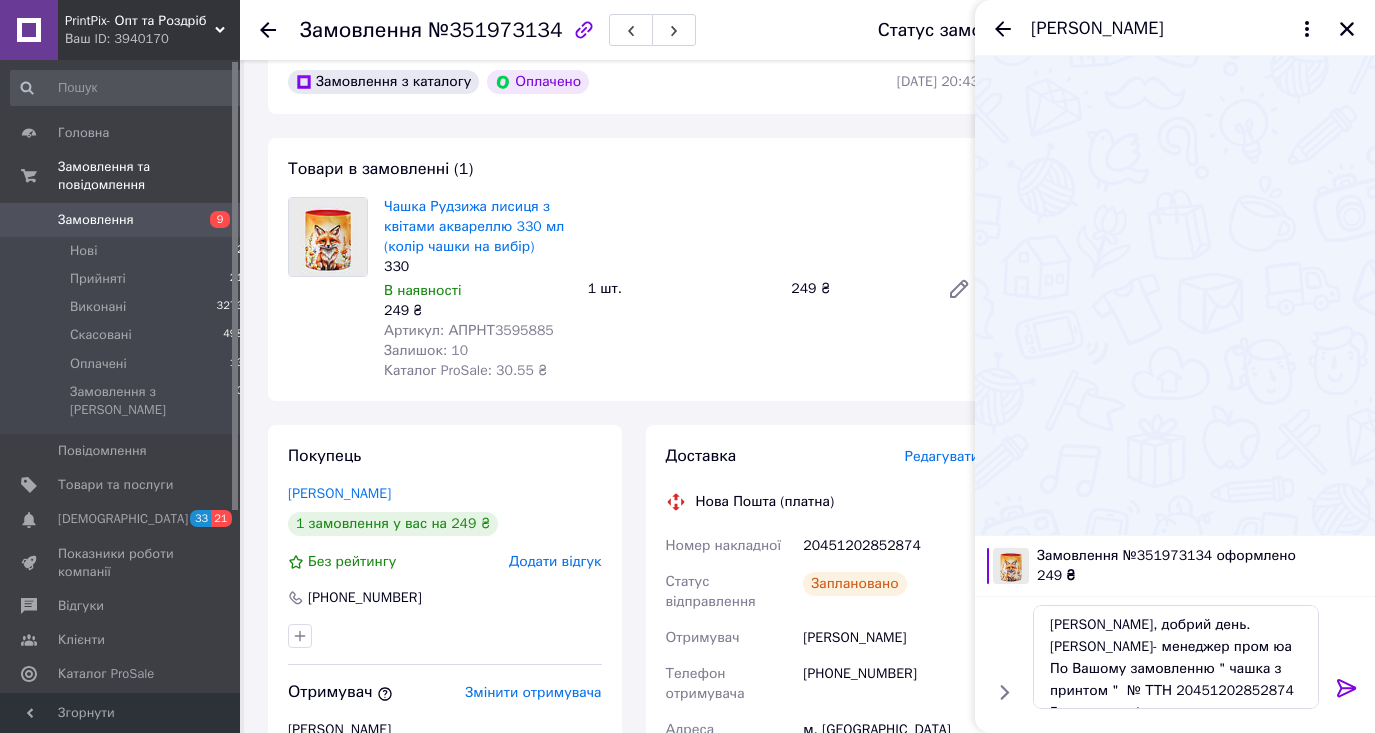 click 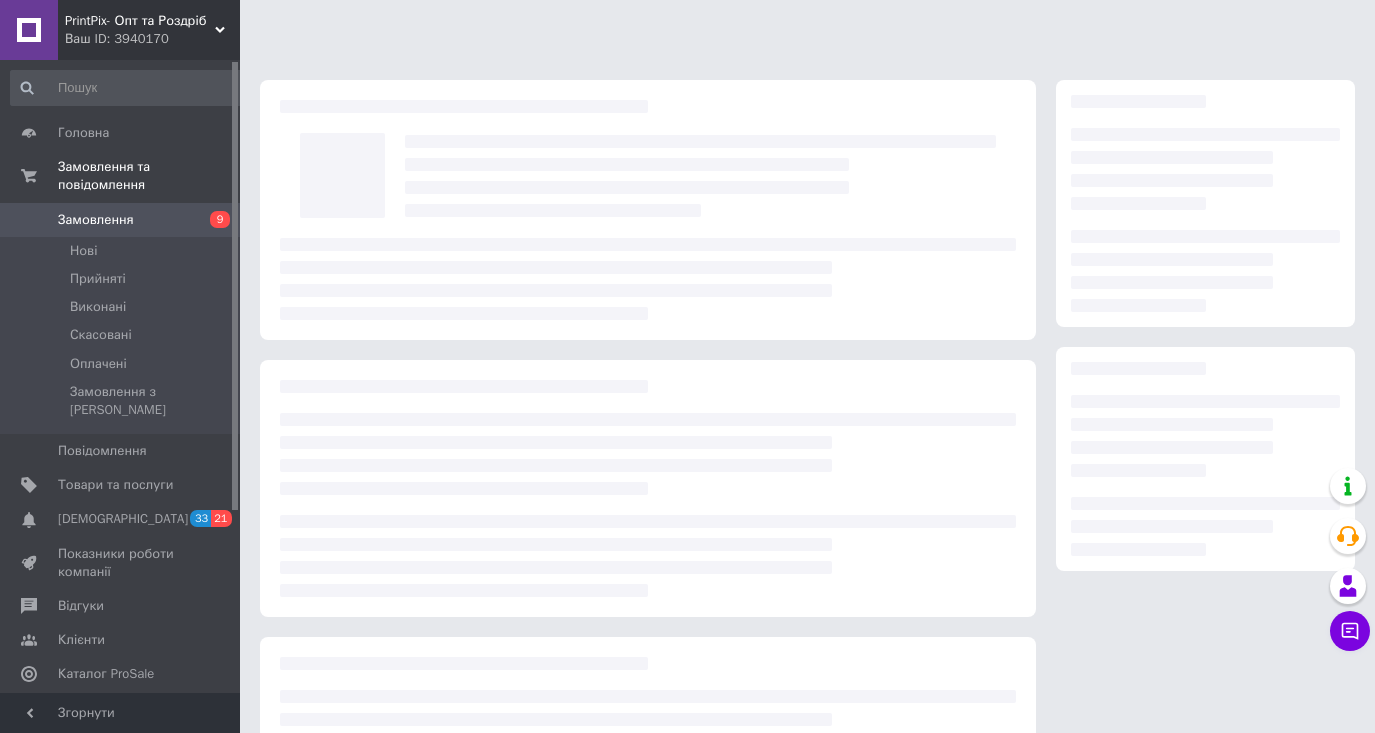 scroll, scrollTop: 0, scrollLeft: 0, axis: both 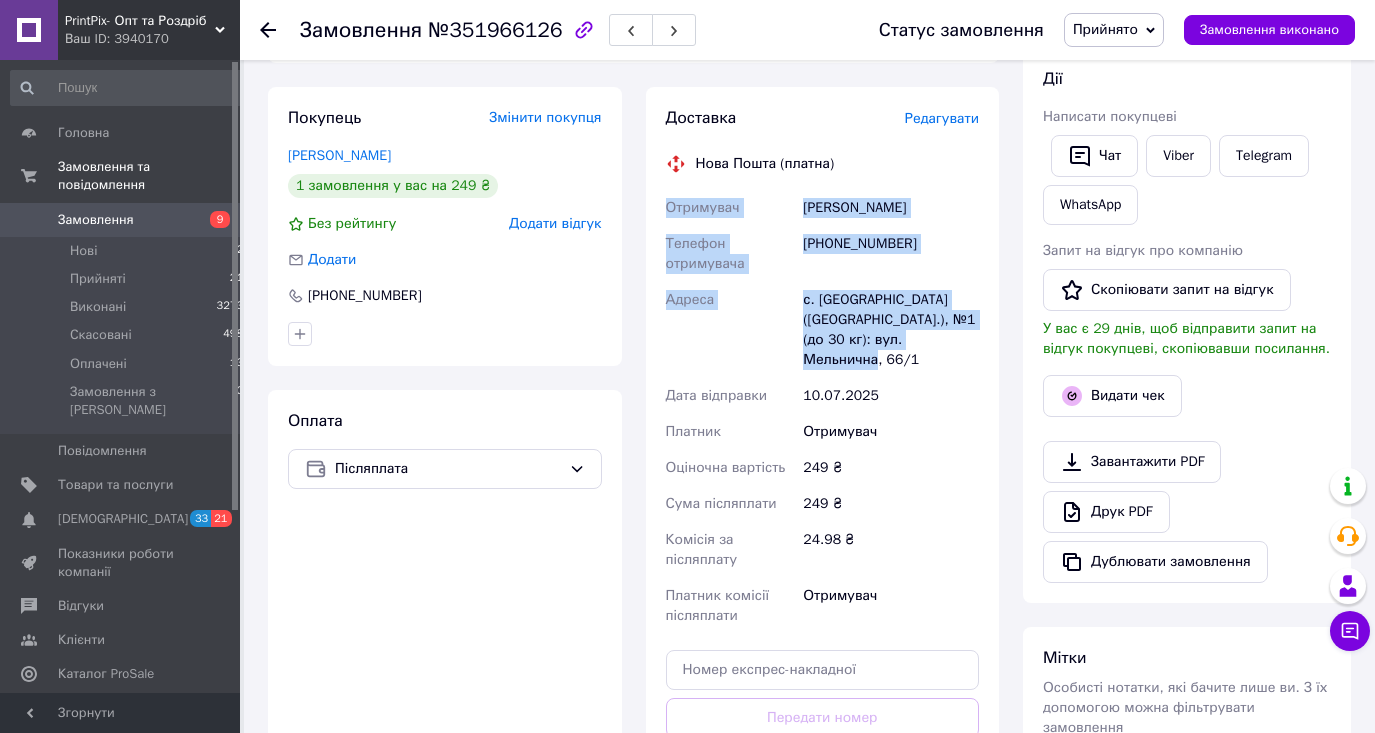 drag, startPoint x: 663, startPoint y: 226, endPoint x: 966, endPoint y: 387, distance: 343.11804 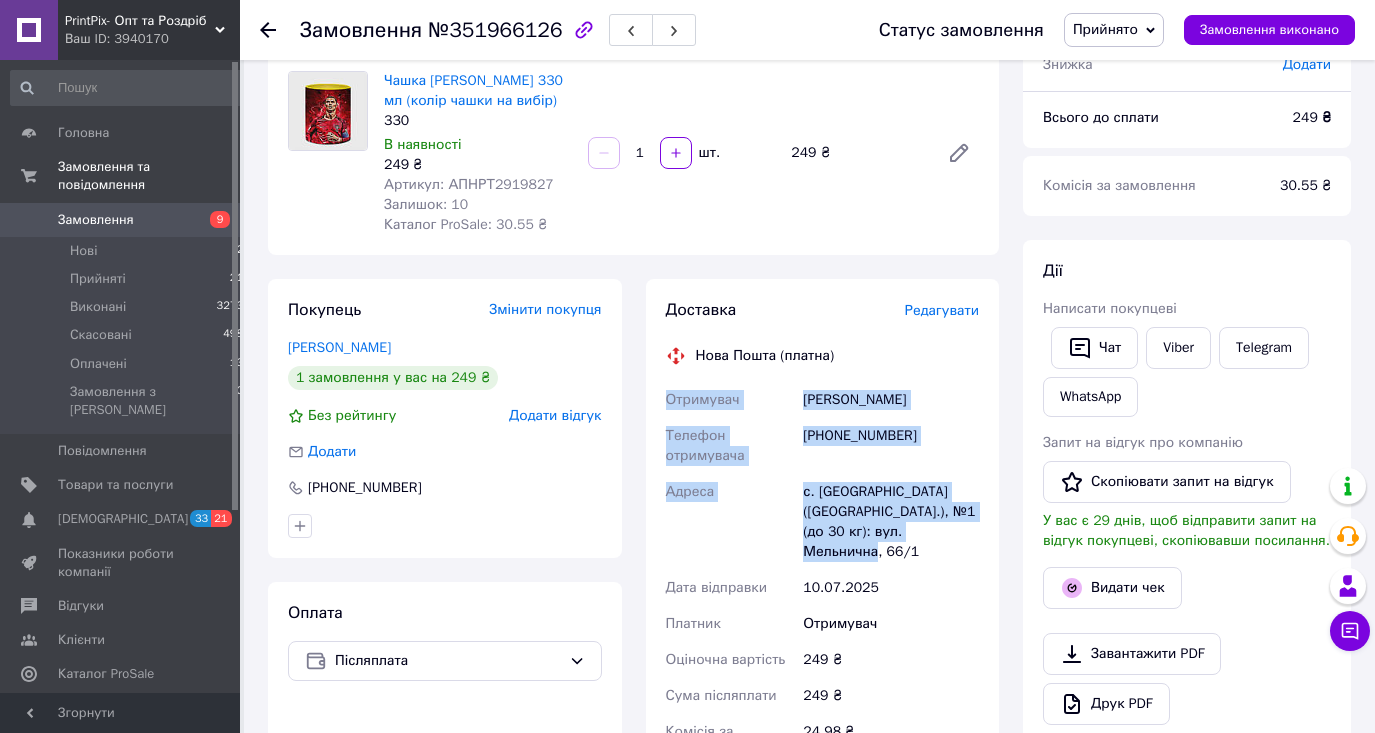 scroll, scrollTop: 0, scrollLeft: 0, axis: both 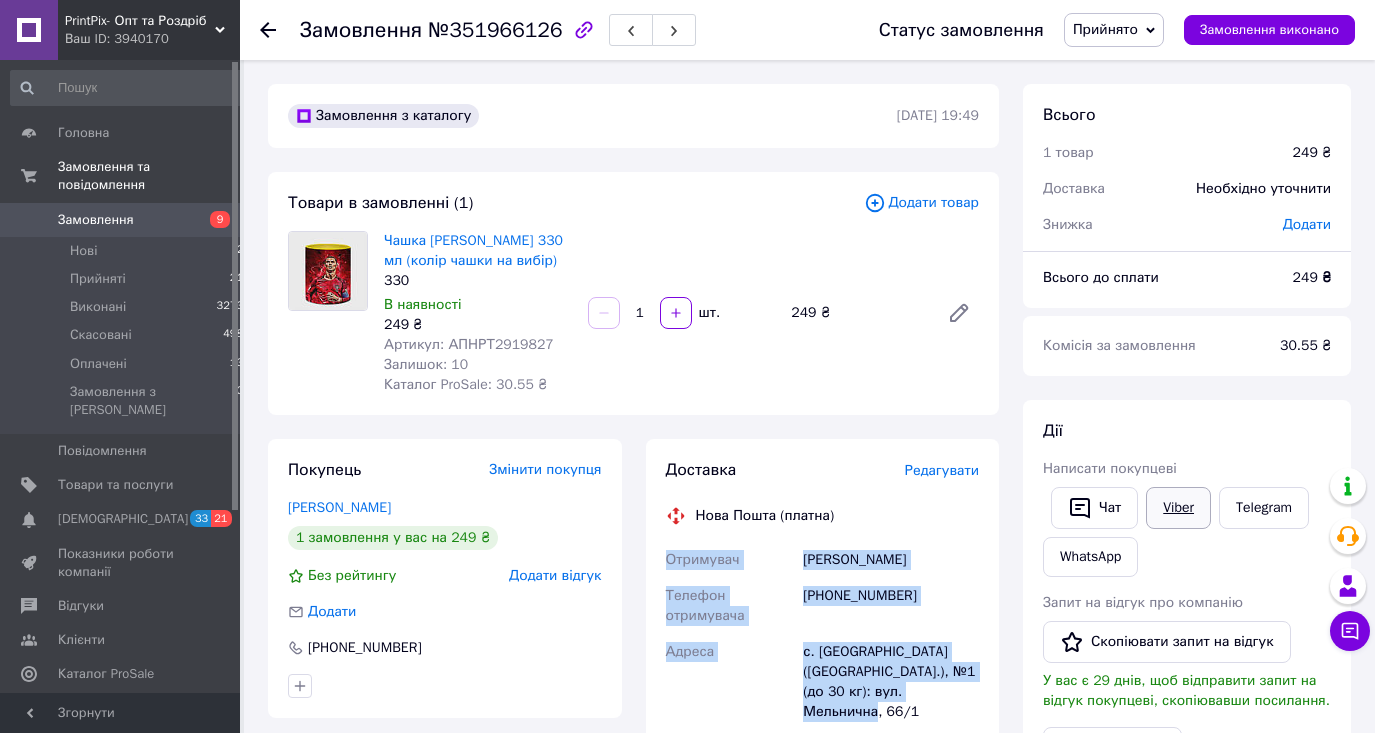 click on "Viber" at bounding box center (1178, 508) 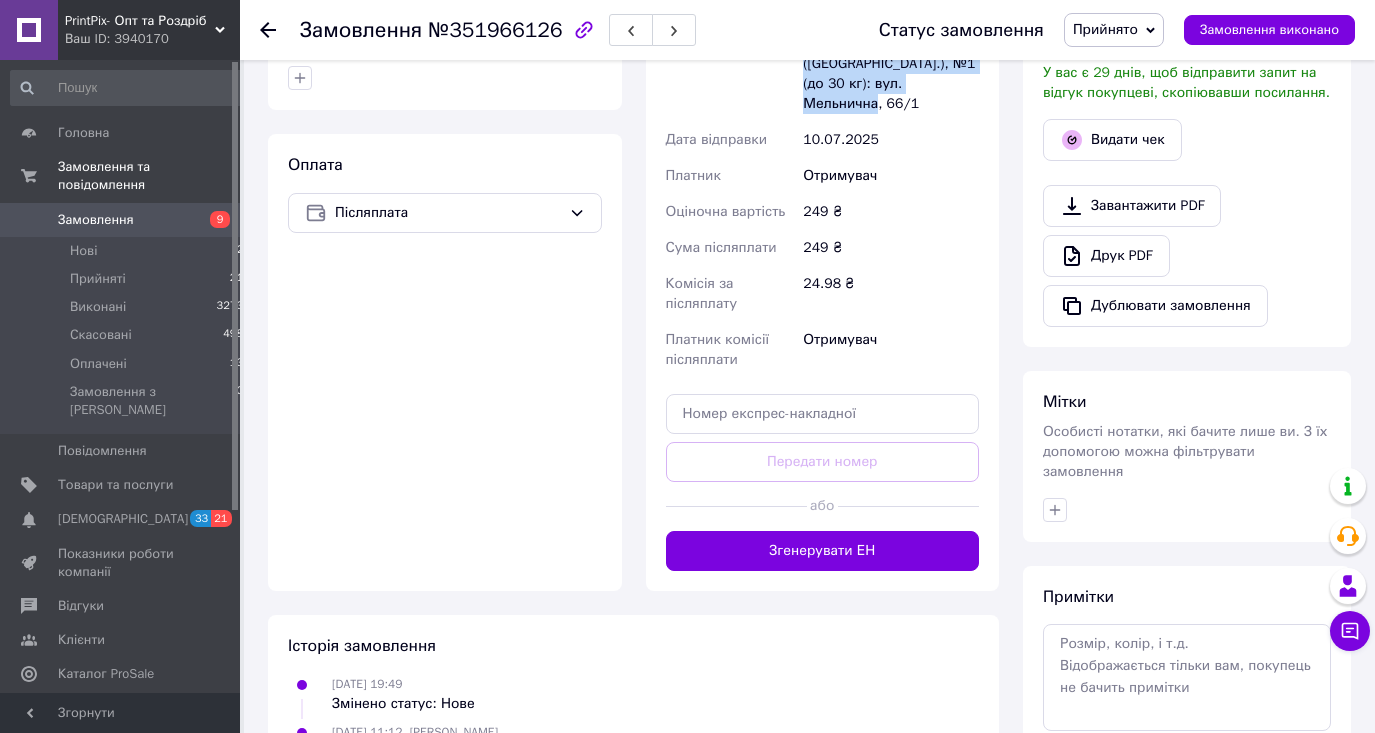 scroll, scrollTop: 720, scrollLeft: 0, axis: vertical 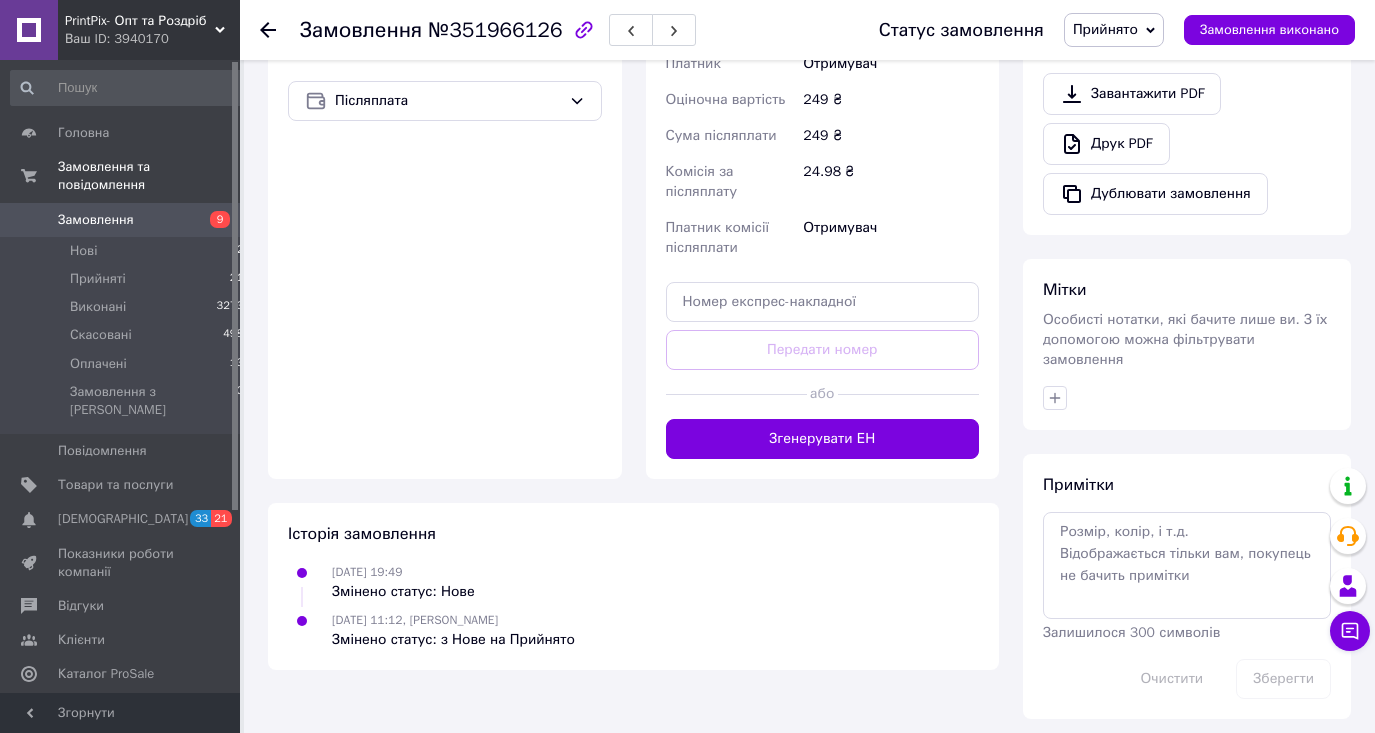 drag, startPoint x: 815, startPoint y: 458, endPoint x: 829, endPoint y: 457, distance: 14.035668 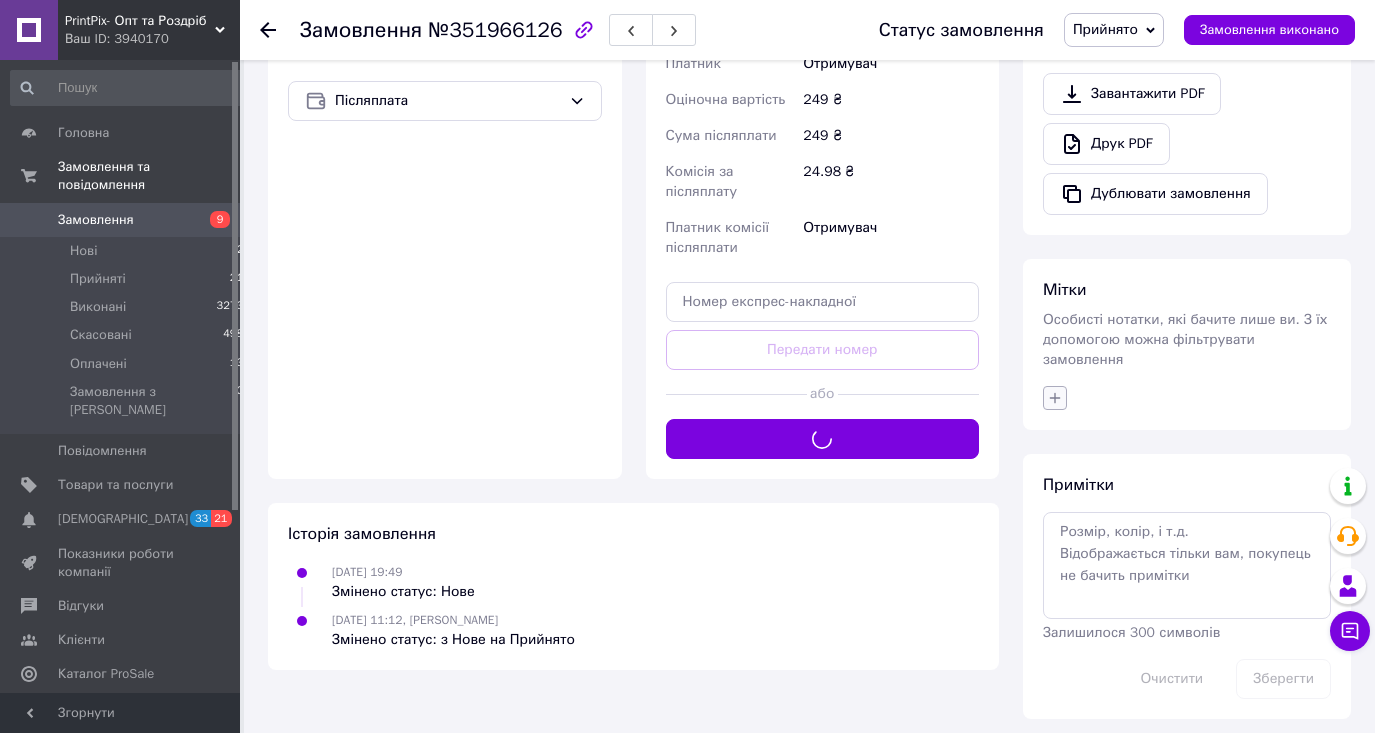 click 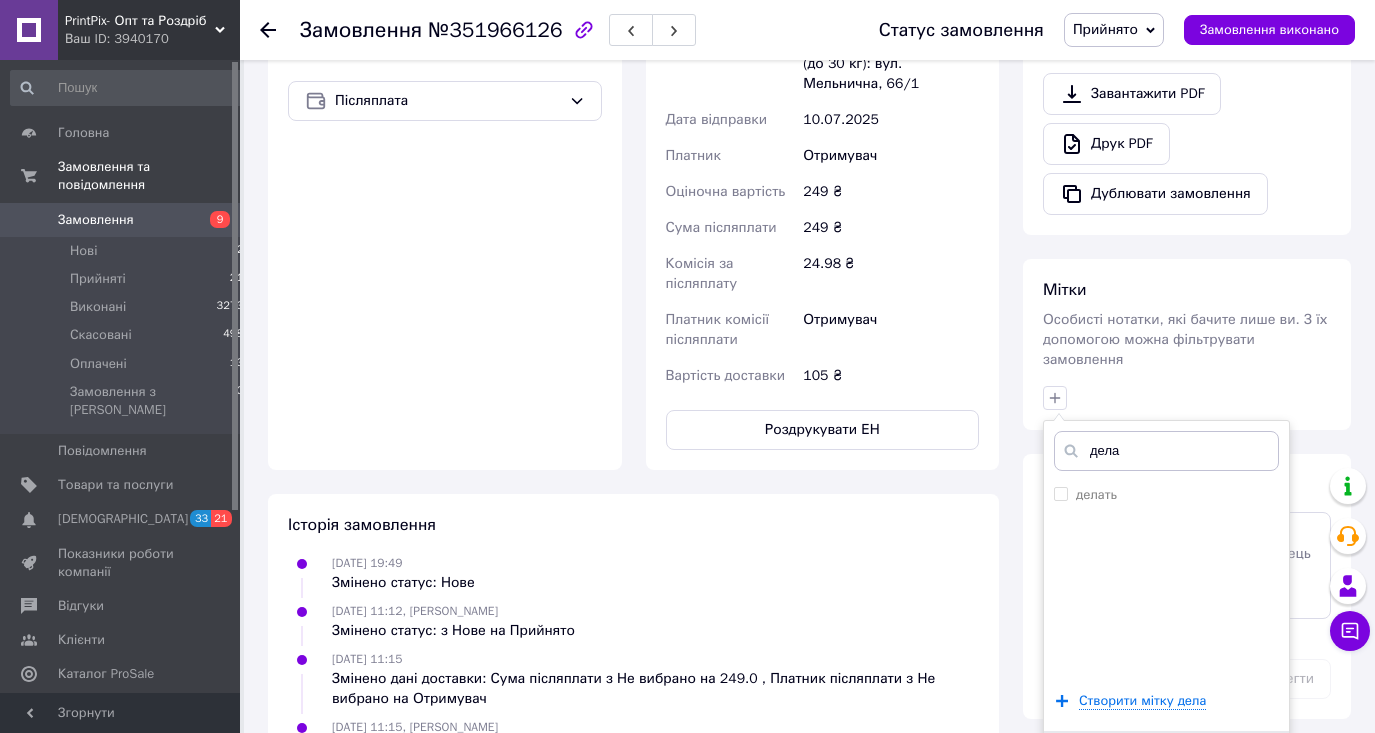 type on "дела" 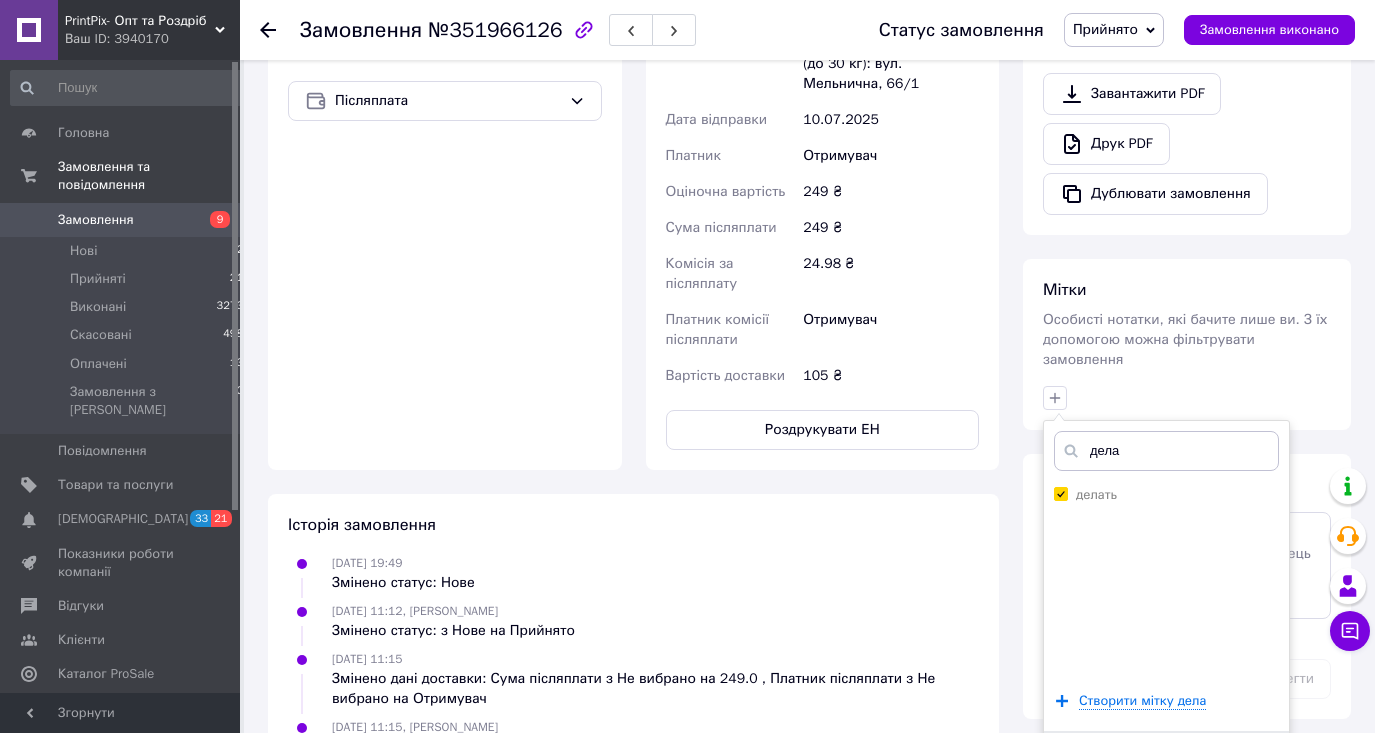 checkbox on "true" 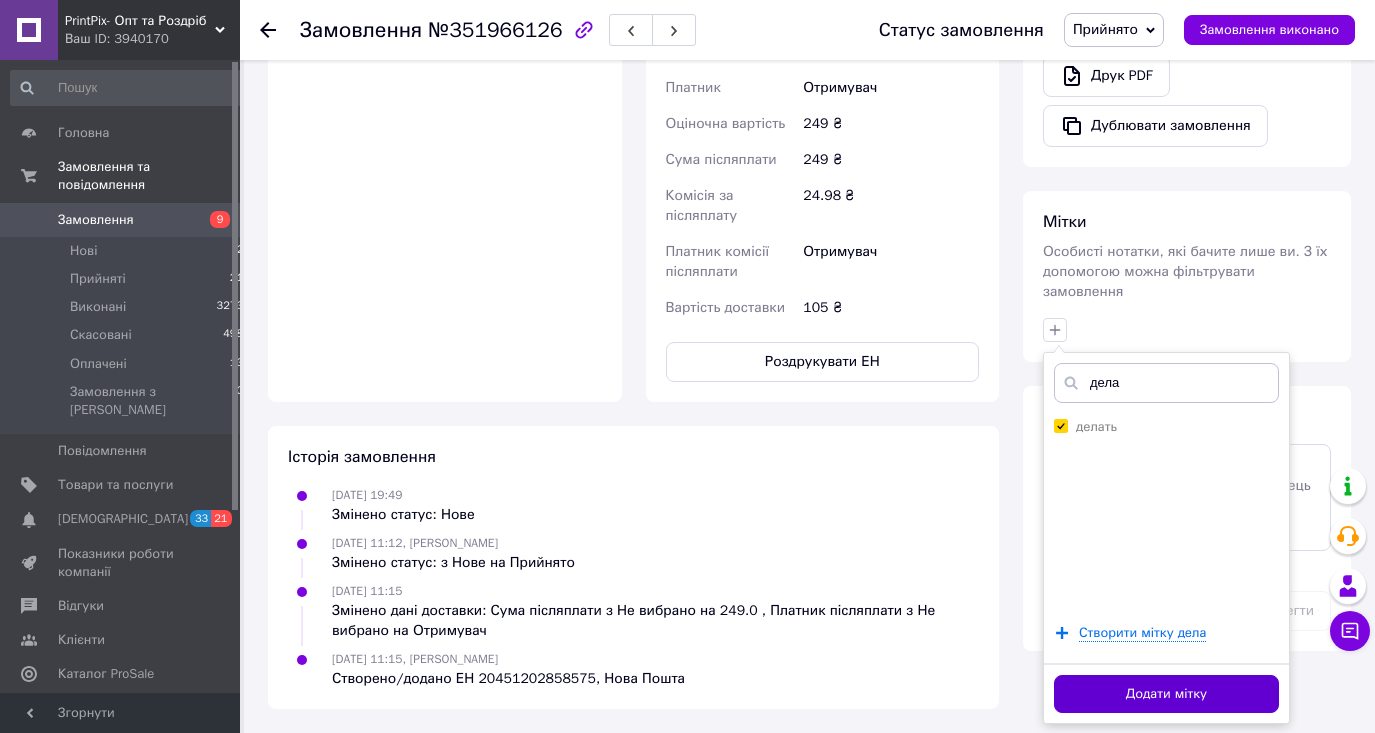 click on "Додати мітку" at bounding box center [1166, 694] 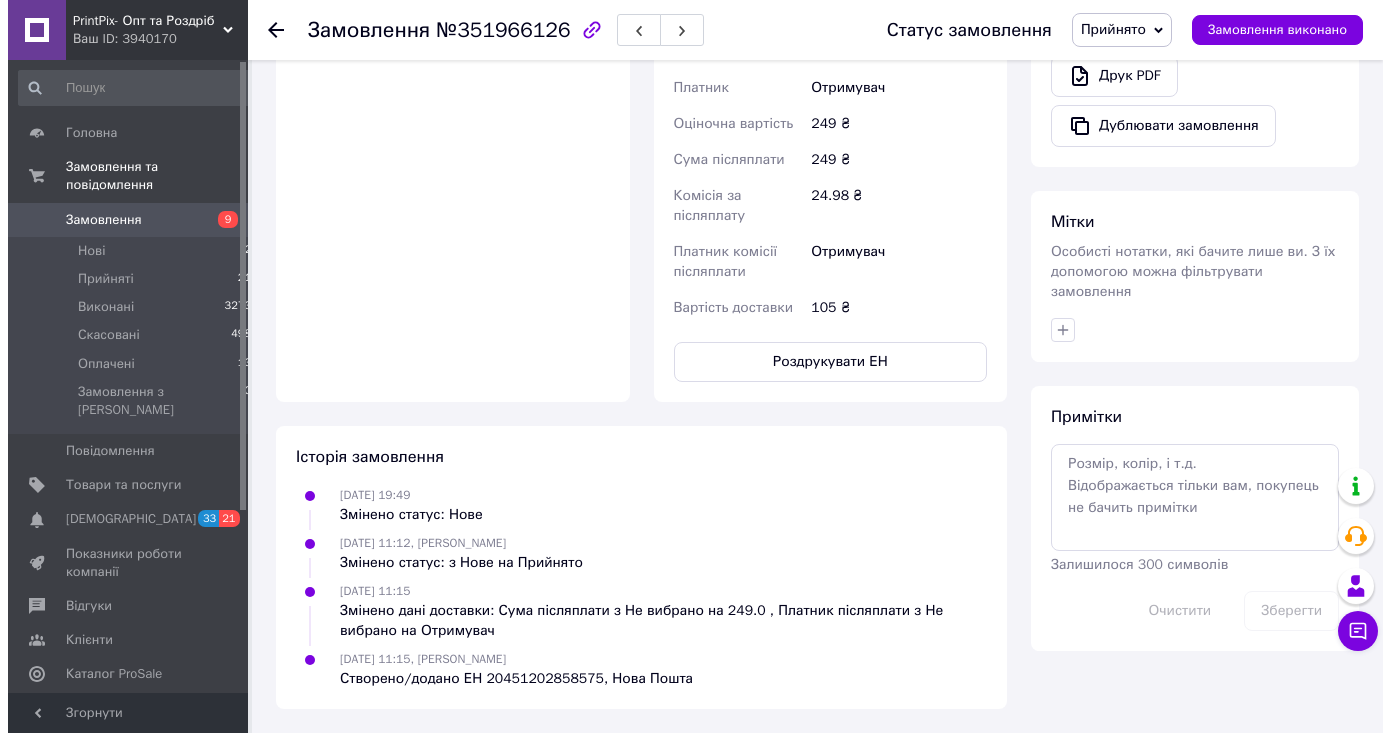 scroll, scrollTop: 360, scrollLeft: 0, axis: vertical 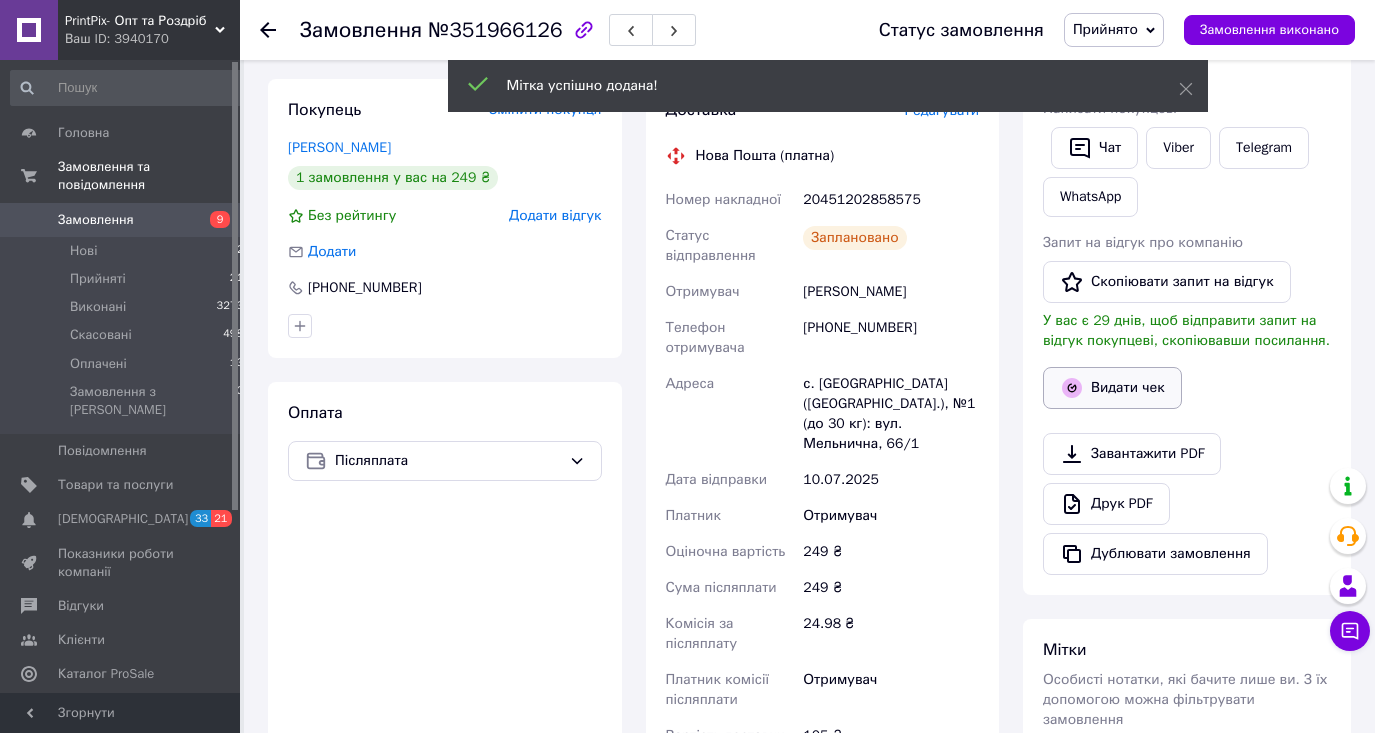 click on "Видати чек" at bounding box center (1112, 388) 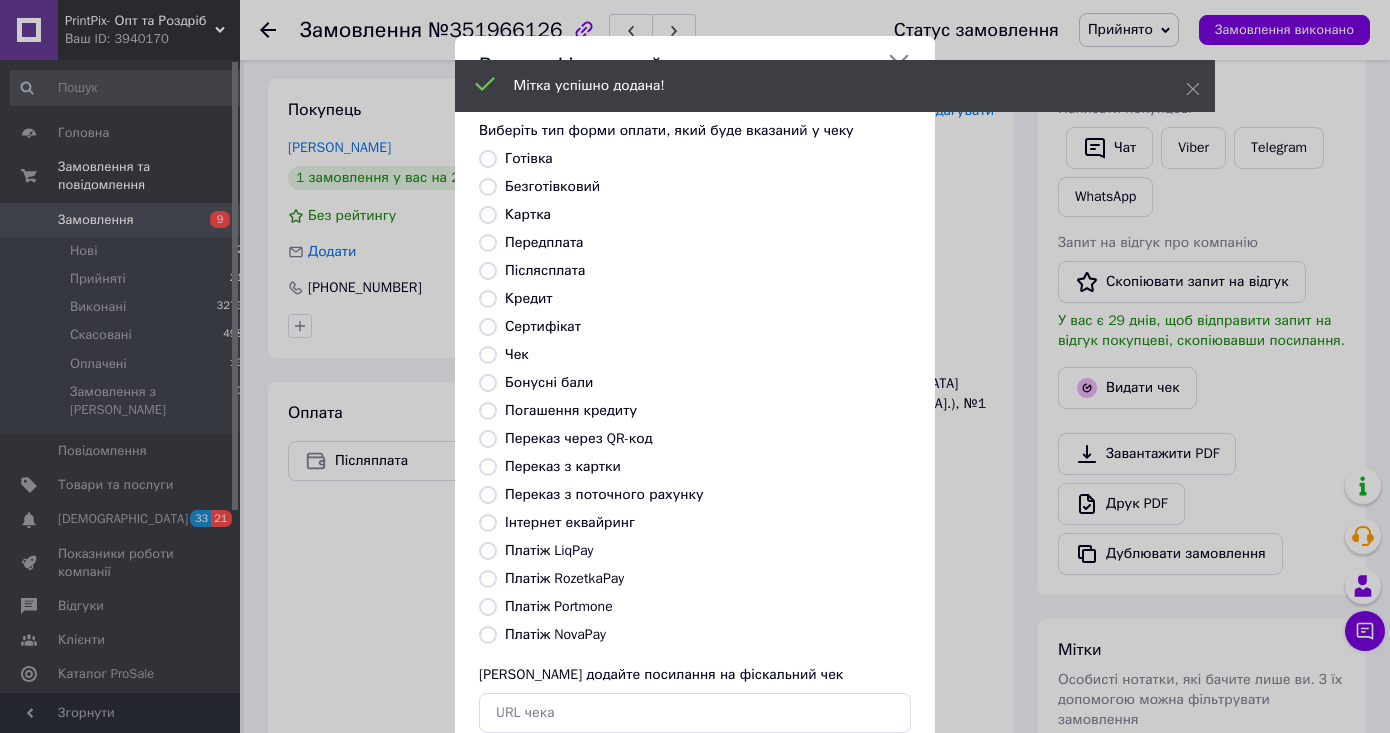 click on "Платіж NovaPay" at bounding box center [488, 635] 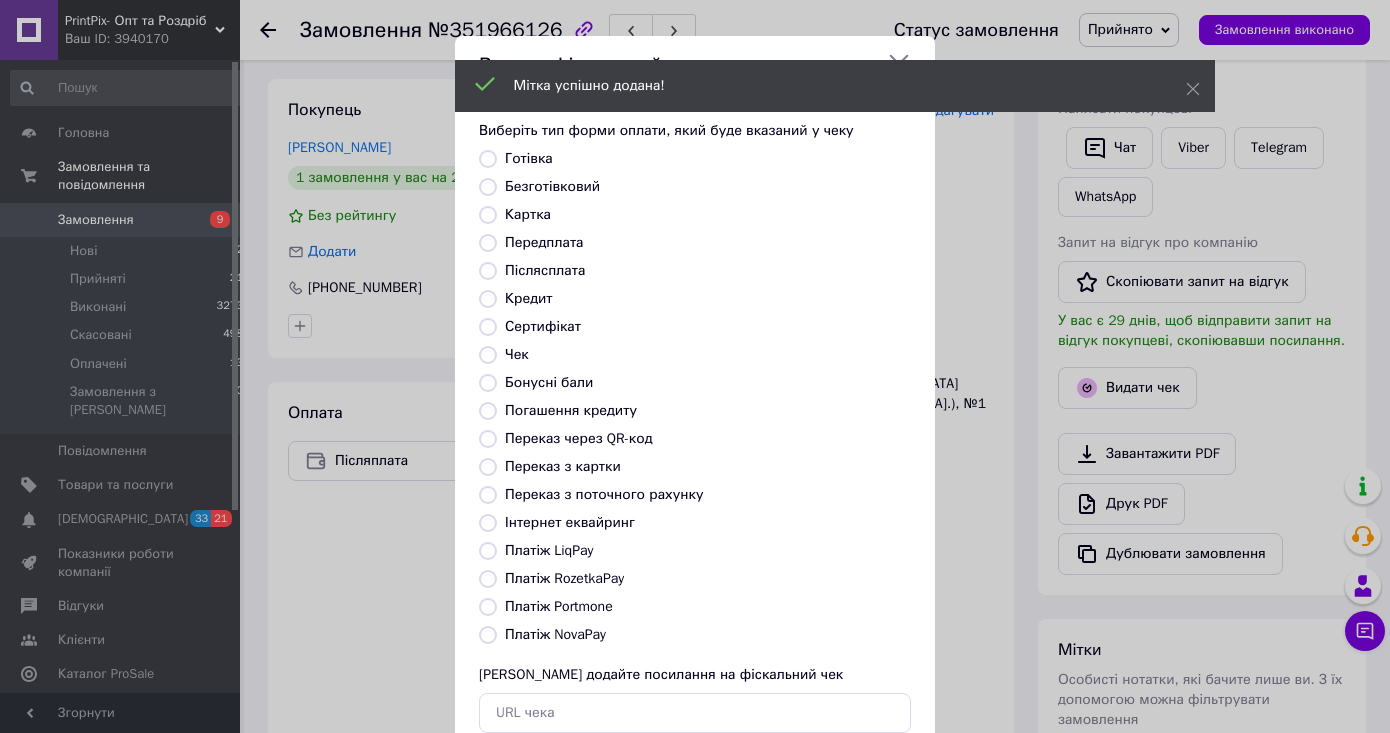 radio on "true" 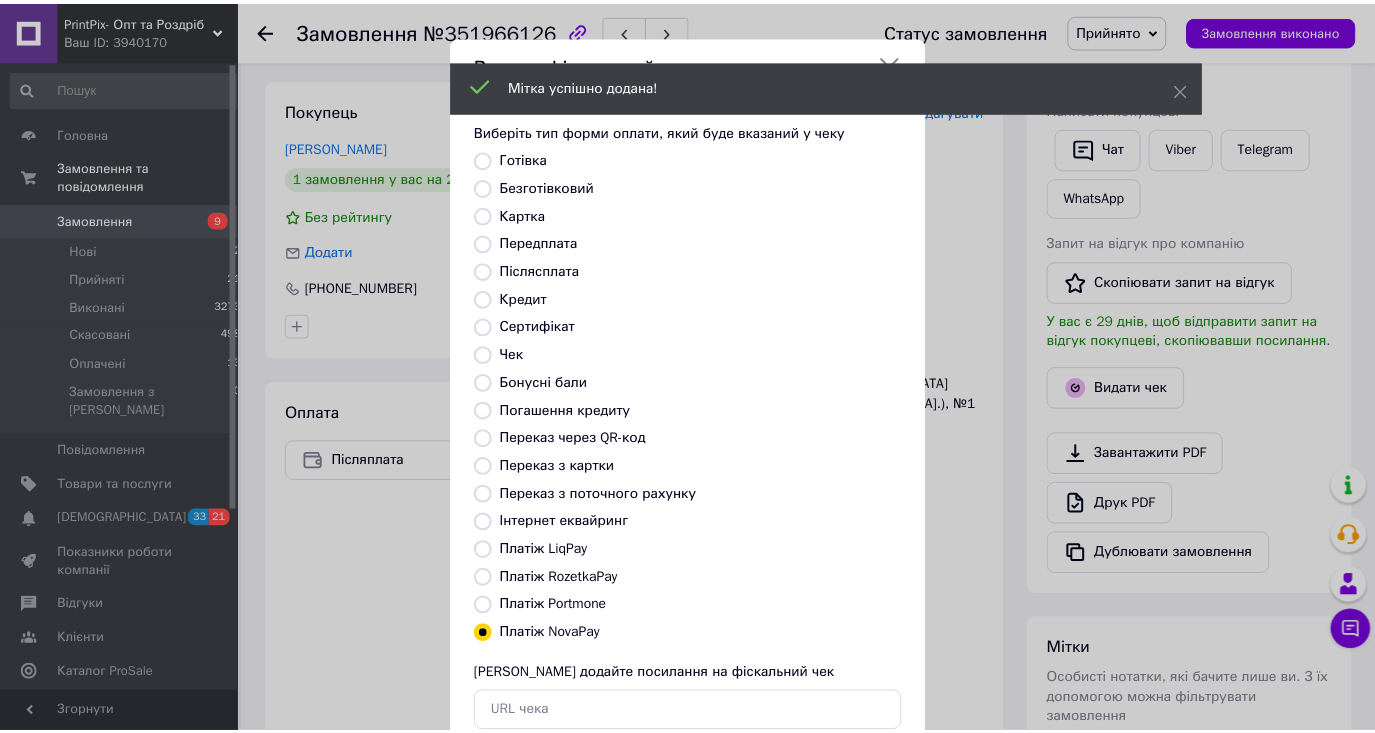 scroll, scrollTop: 126, scrollLeft: 0, axis: vertical 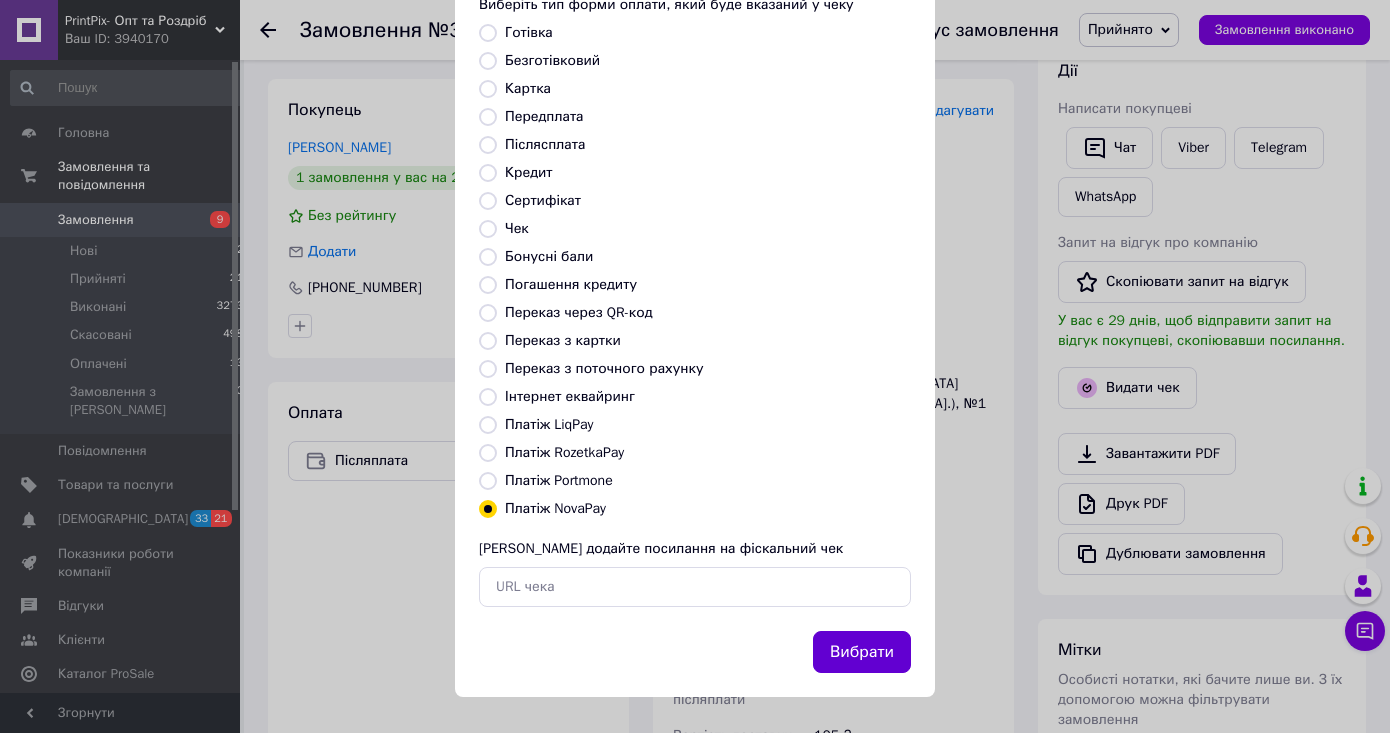 click on "Вибрати" at bounding box center [862, 652] 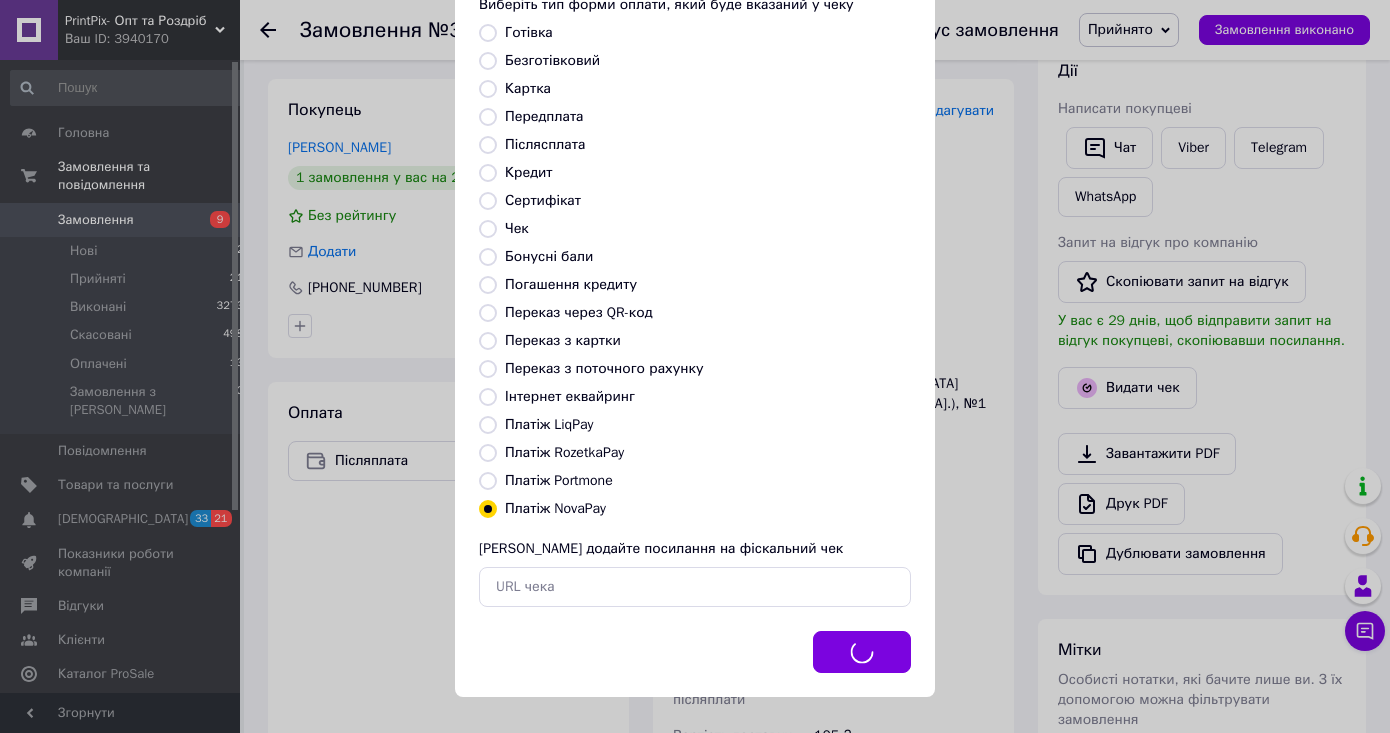 click on "Вибрати" at bounding box center [862, 652] 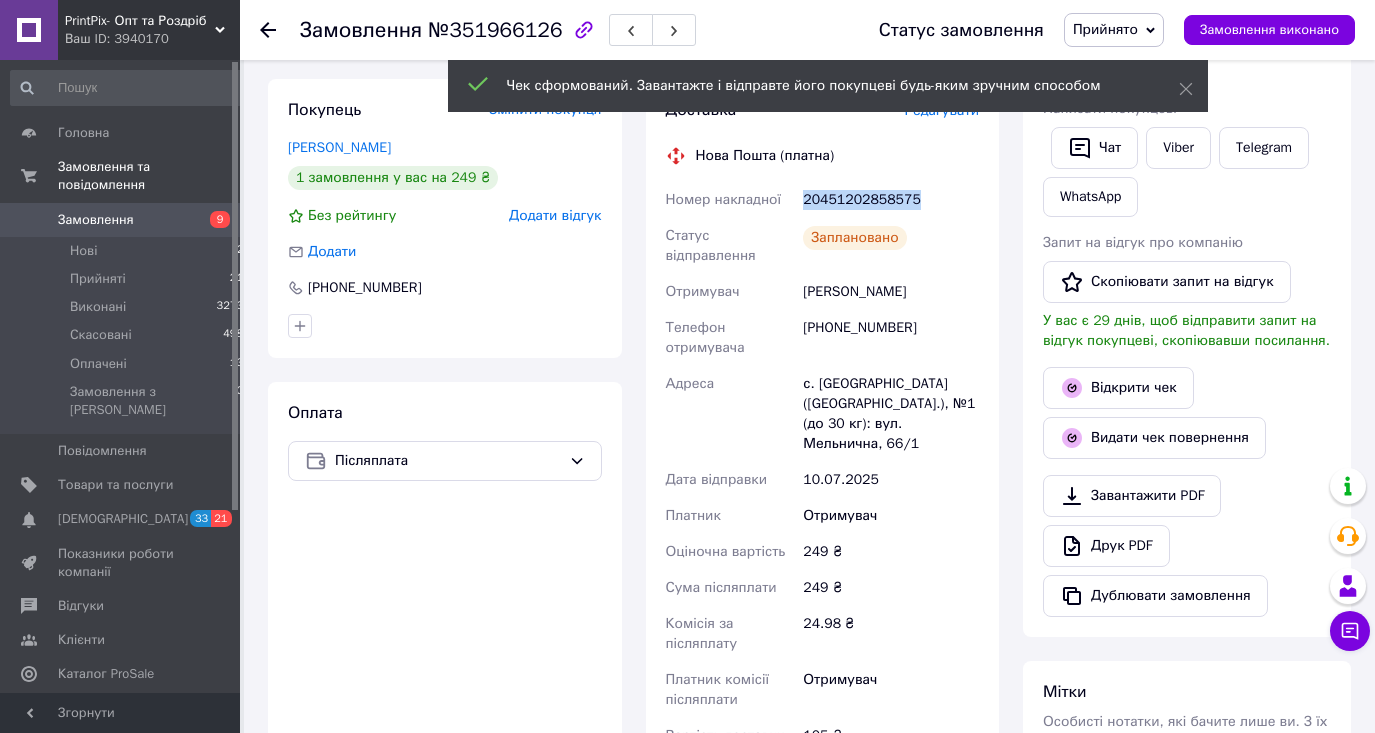 drag, startPoint x: 869, startPoint y: 222, endPoint x: 786, endPoint y: 228, distance: 83.21658 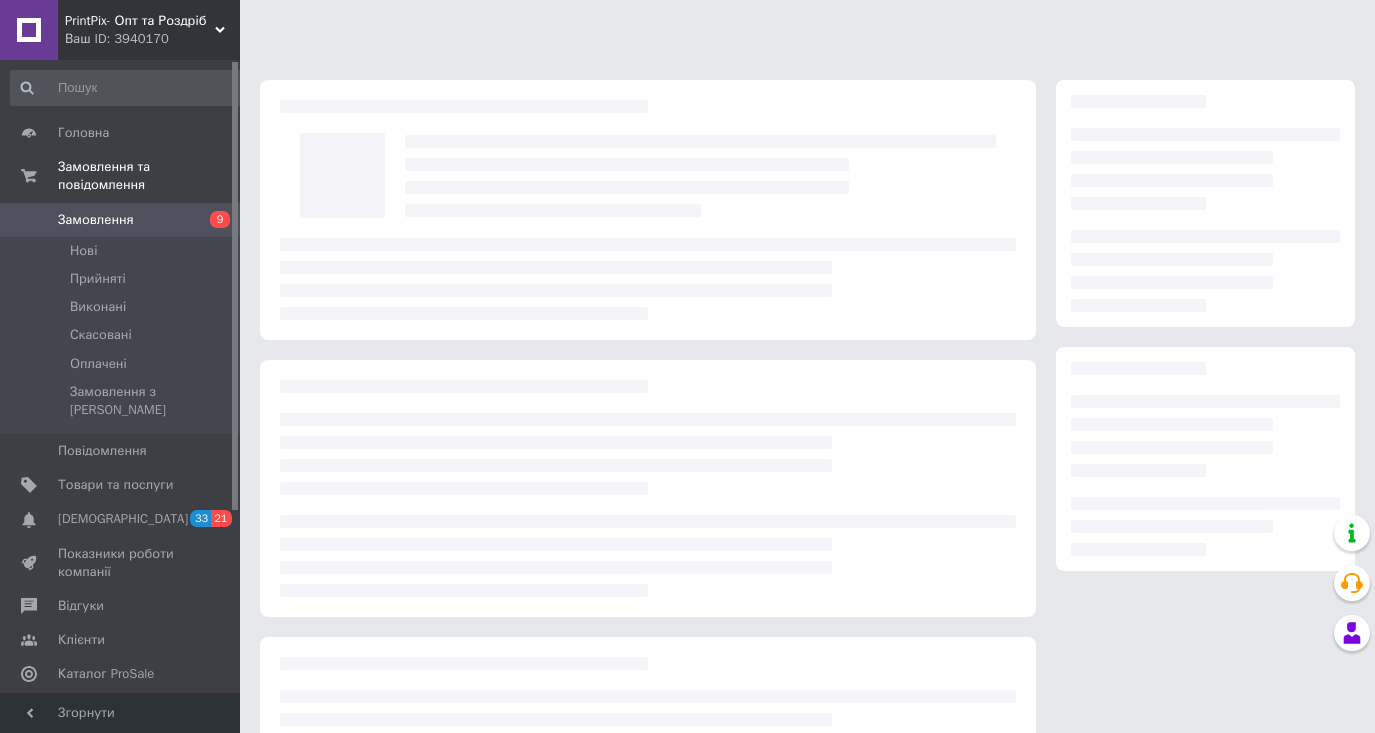 scroll, scrollTop: 0, scrollLeft: 0, axis: both 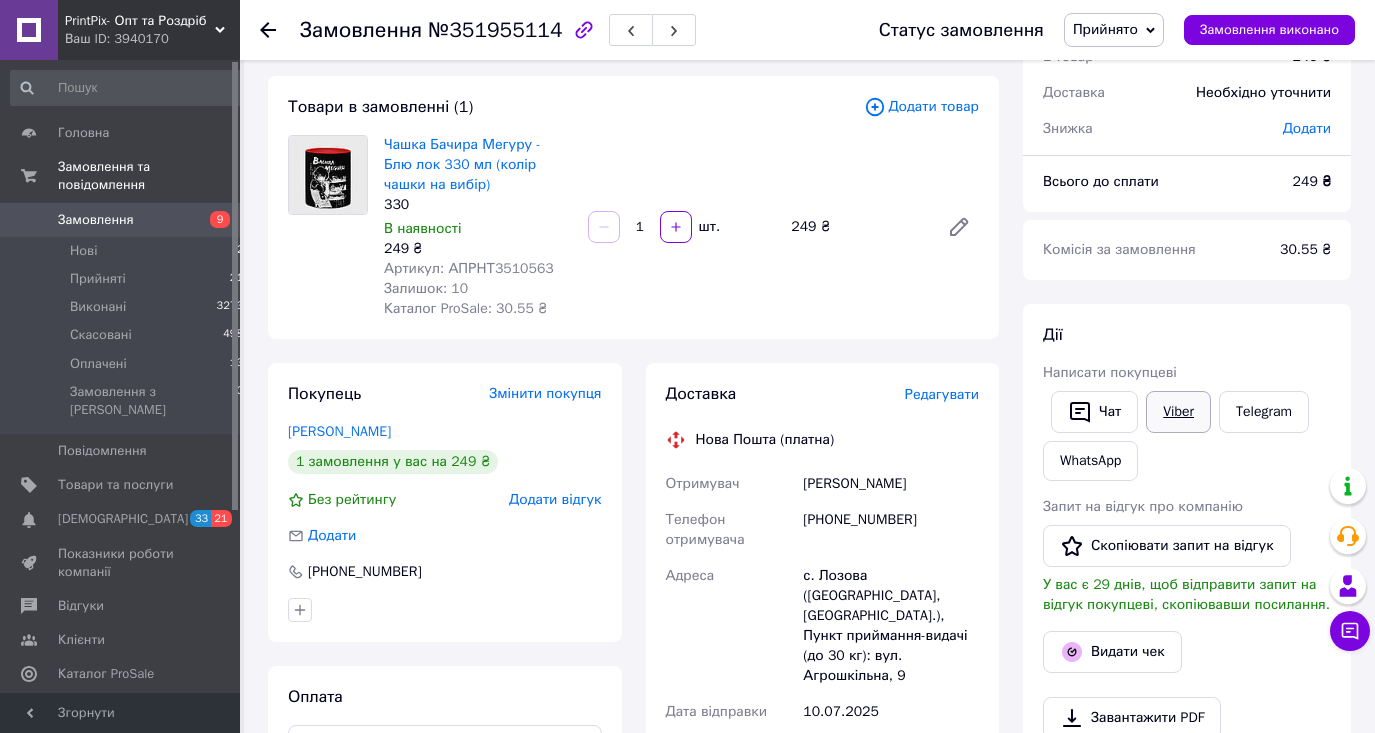 click on "Viber" at bounding box center [1178, 412] 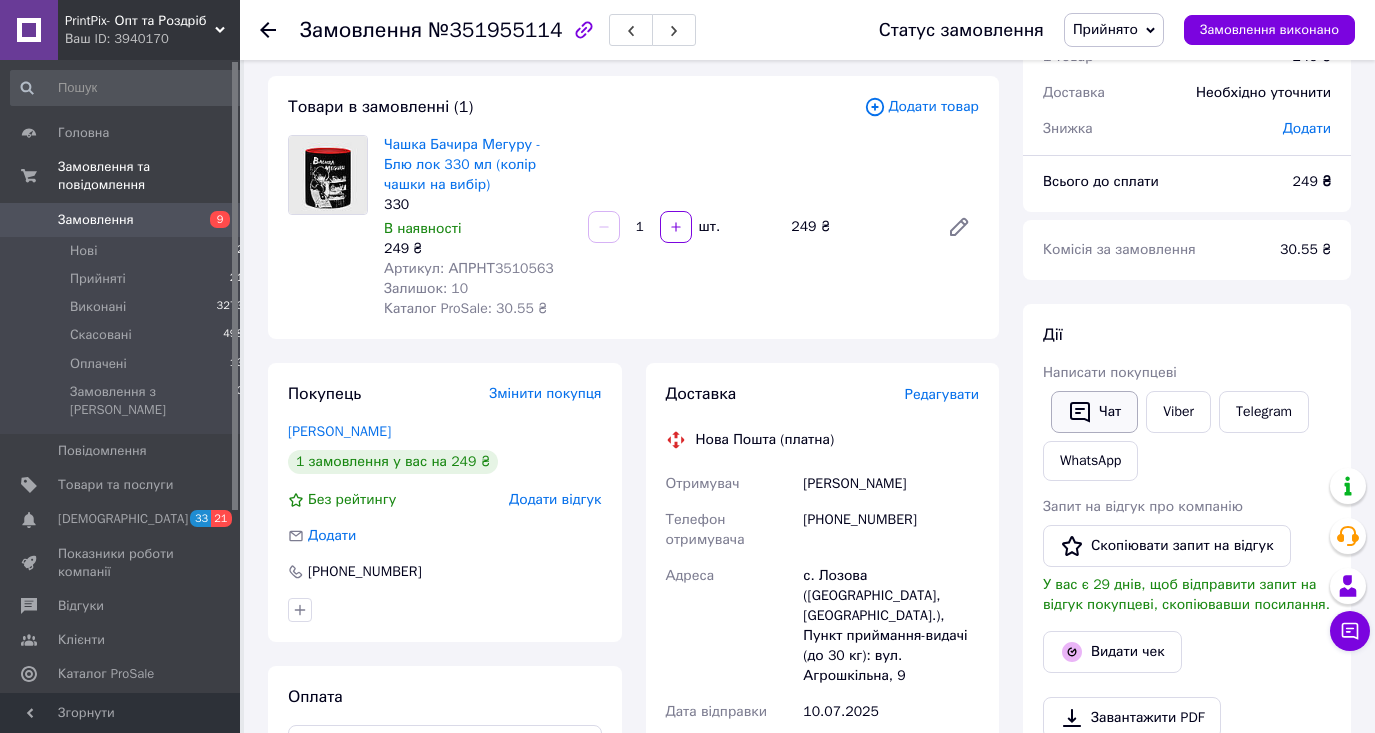 click on "Чат" at bounding box center (1094, 412) 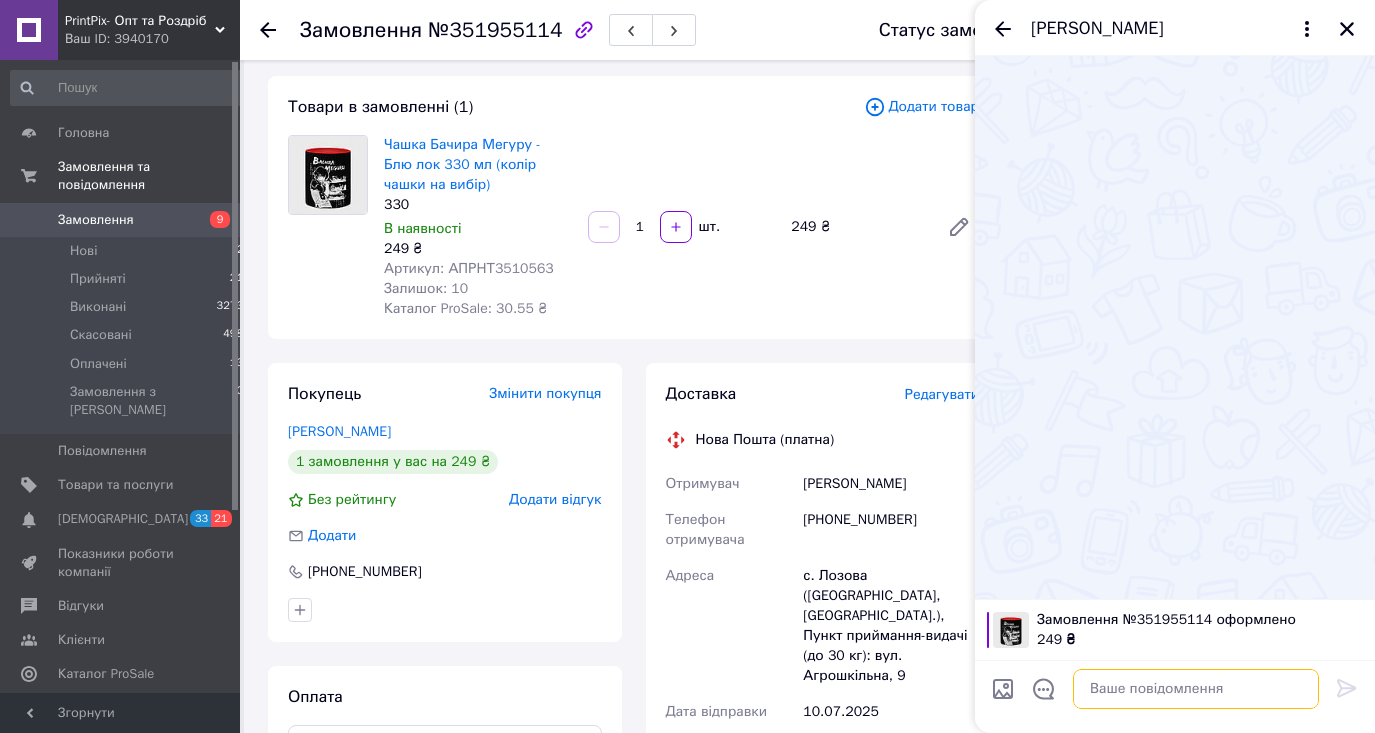 click at bounding box center [1196, 689] 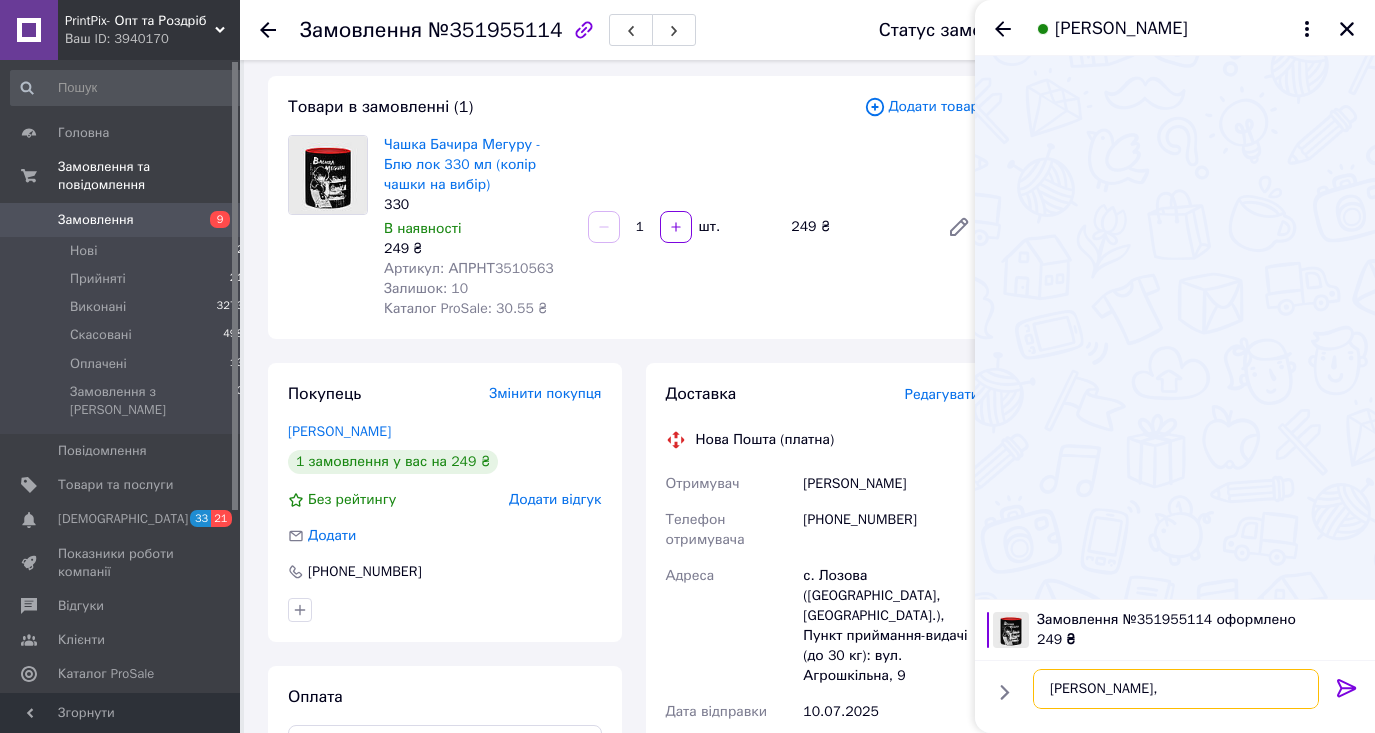 paste on "добрий день. Денис- менеджер пром юа
Пишу з приводу Вашого замовлення" чашка з принтом "" 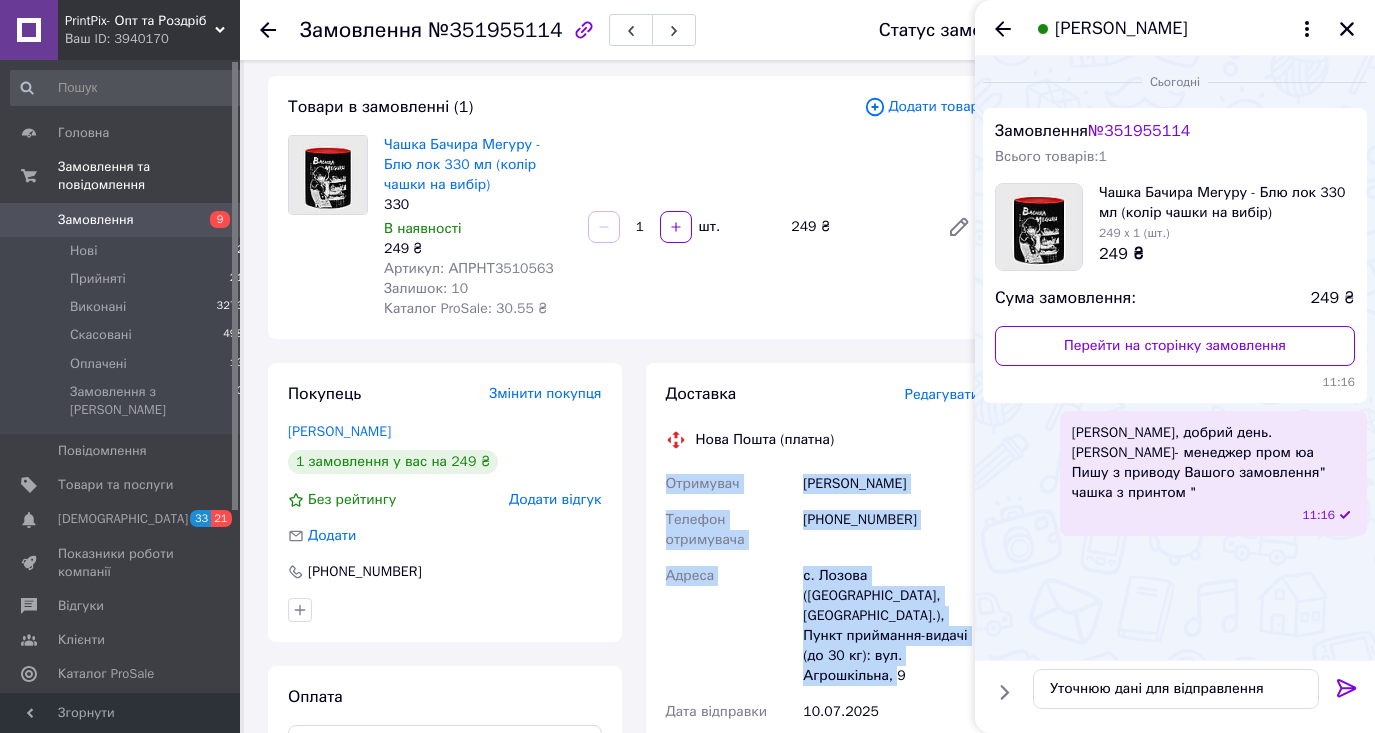 drag, startPoint x: 659, startPoint y: 480, endPoint x: 935, endPoint y: 651, distance: 324.67984 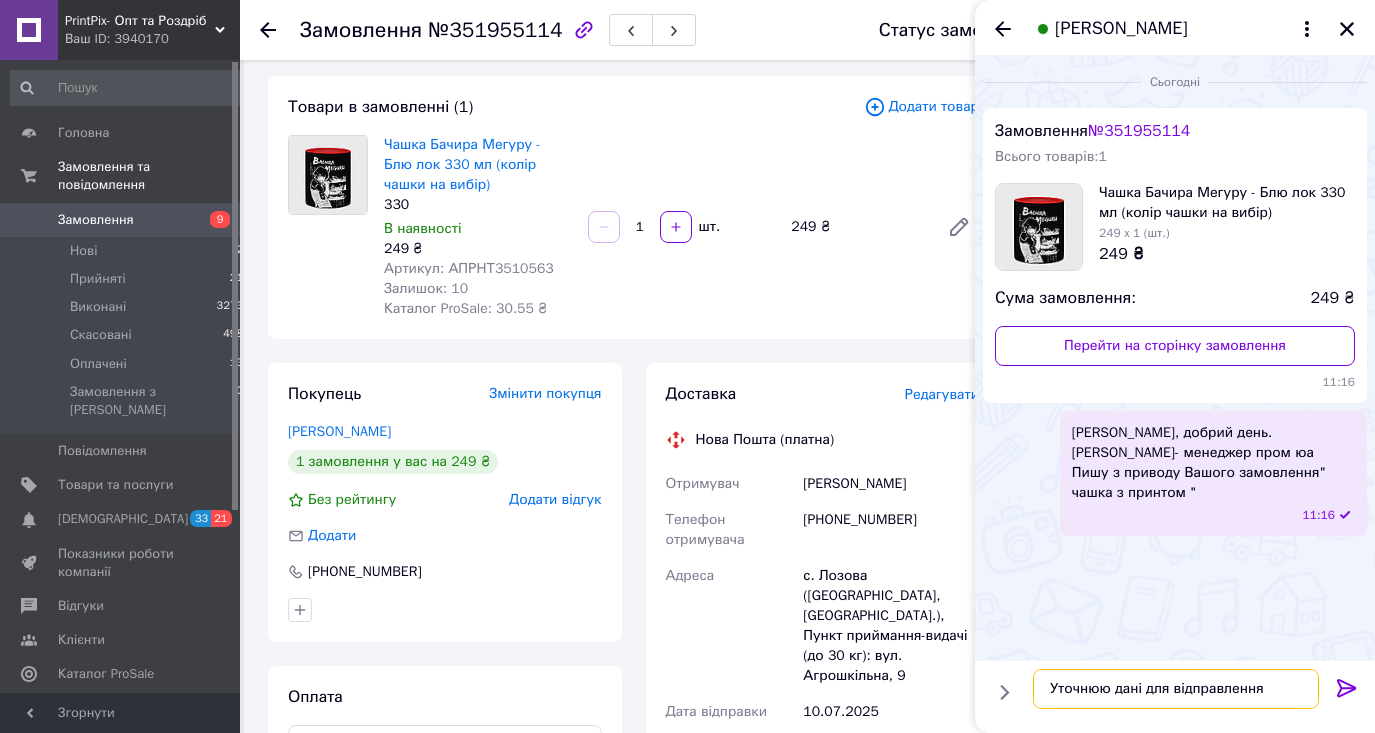 click on "Уточнюю дані для відправлення" at bounding box center [1176, 689] 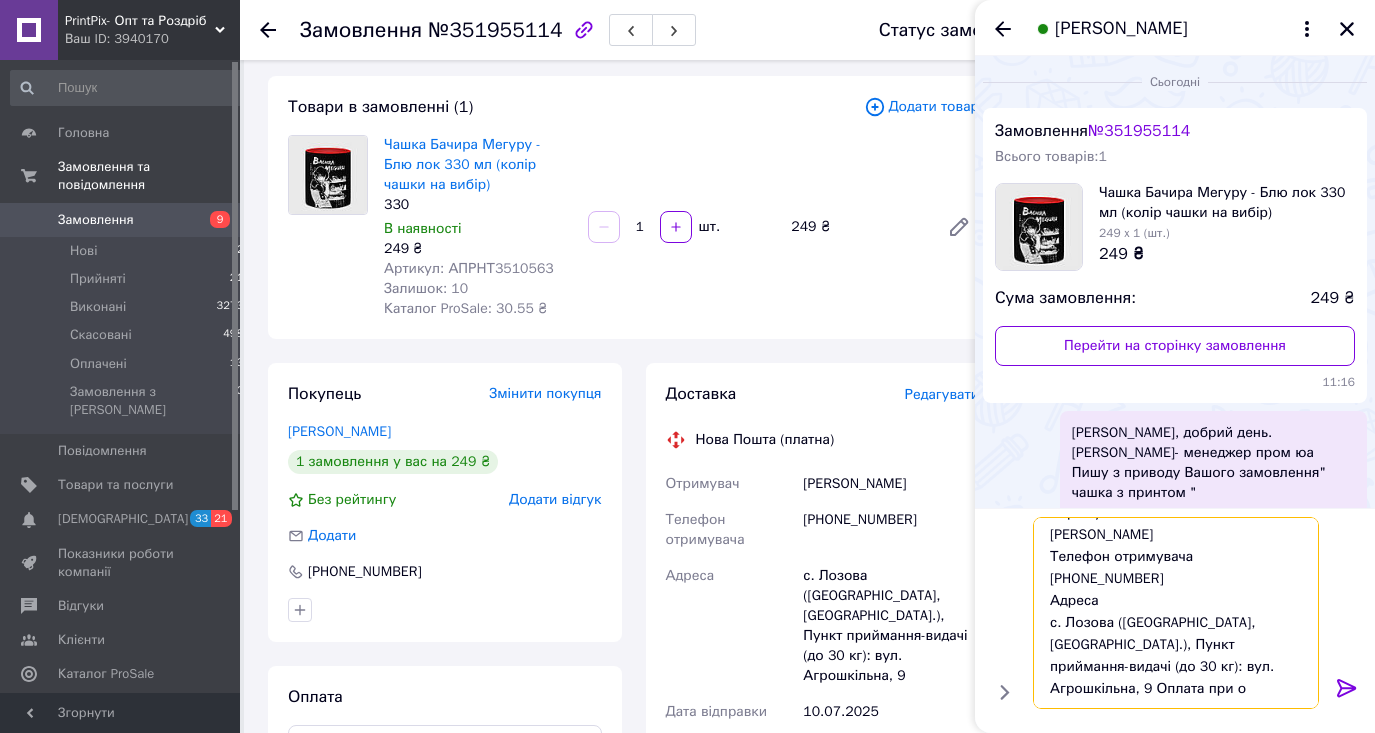 scroll, scrollTop: 58, scrollLeft: 0, axis: vertical 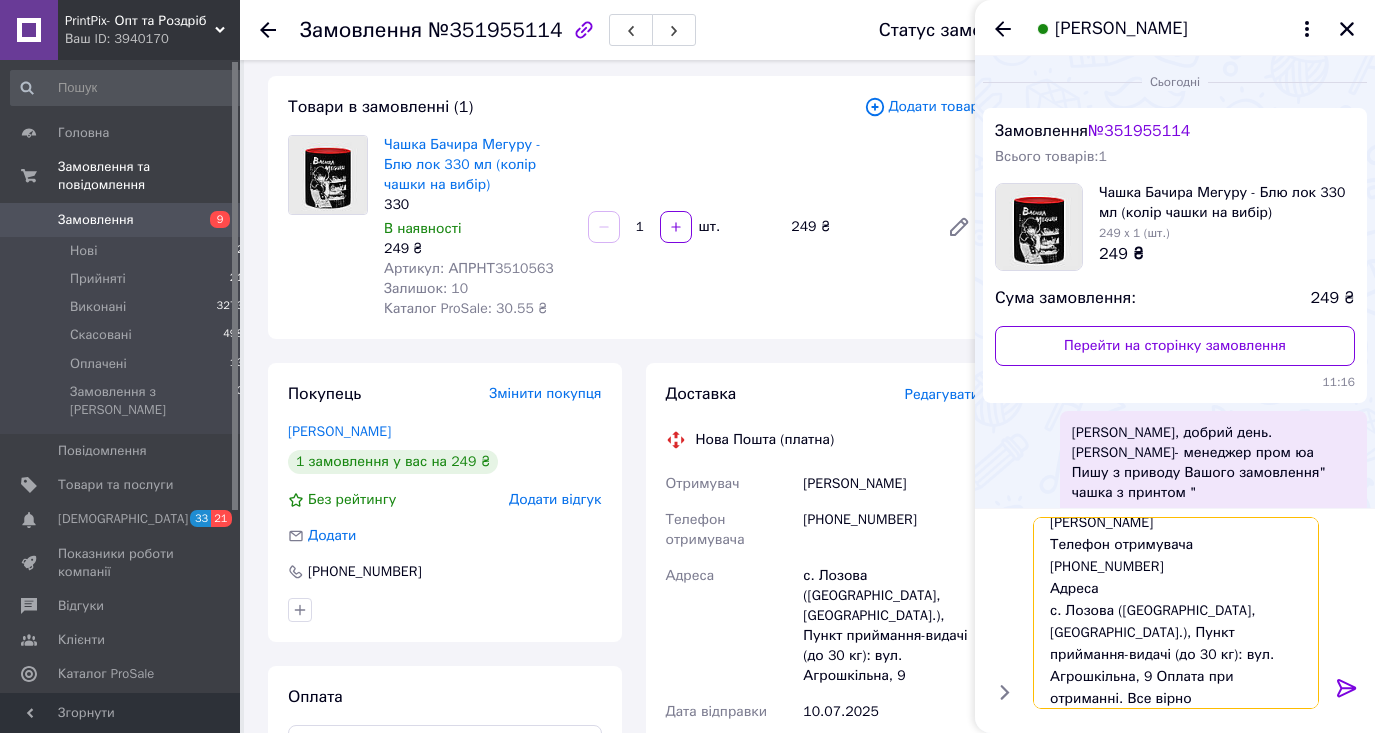 type on "Уточнюю дані для відправлення Отримувач
Андрієнко Евеліна
Телефон отримувача
+380660412059
Адреса
с. Лозова (Харківська обл., Богодухівський р-н.), Пункт приймання-видачі (до 30 кг): вул. Агрошкільна, 9 Оплата при отриманні. Все вірно ?" 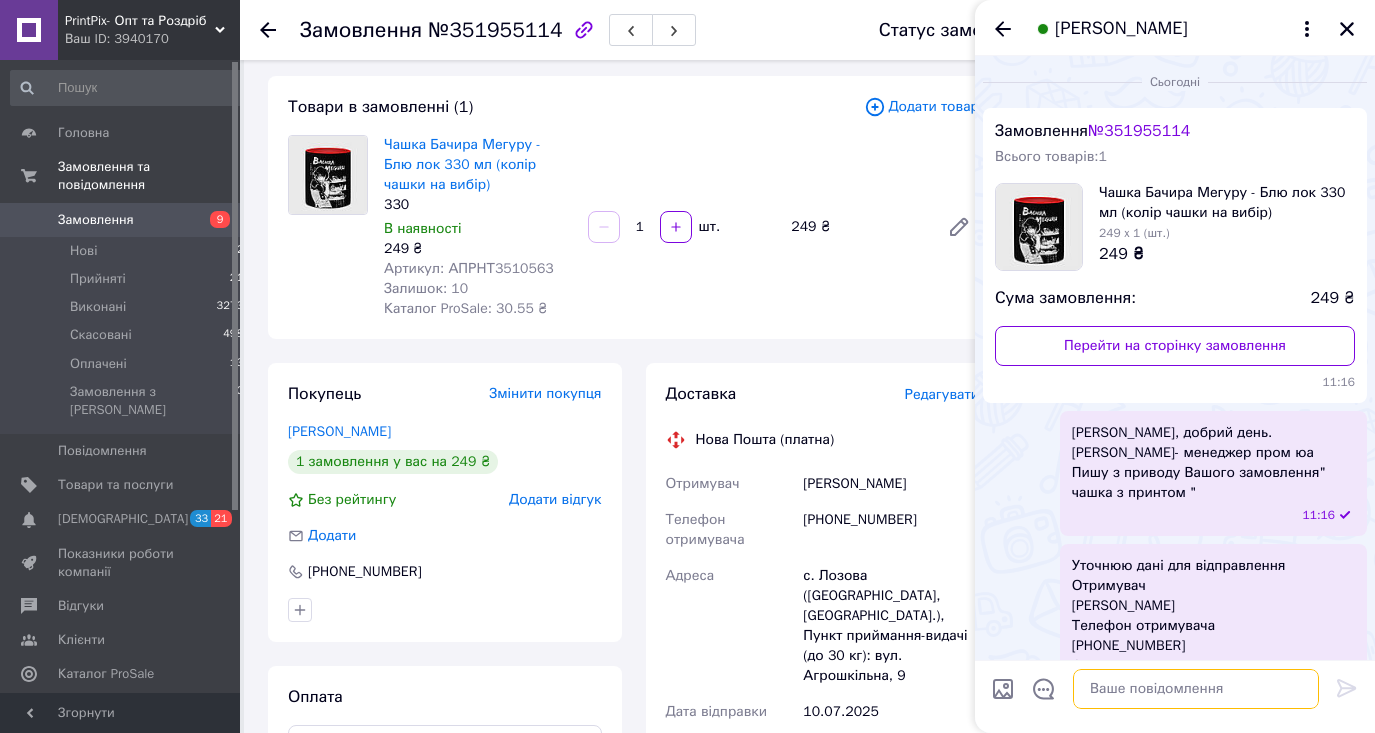 scroll, scrollTop: 0, scrollLeft: 0, axis: both 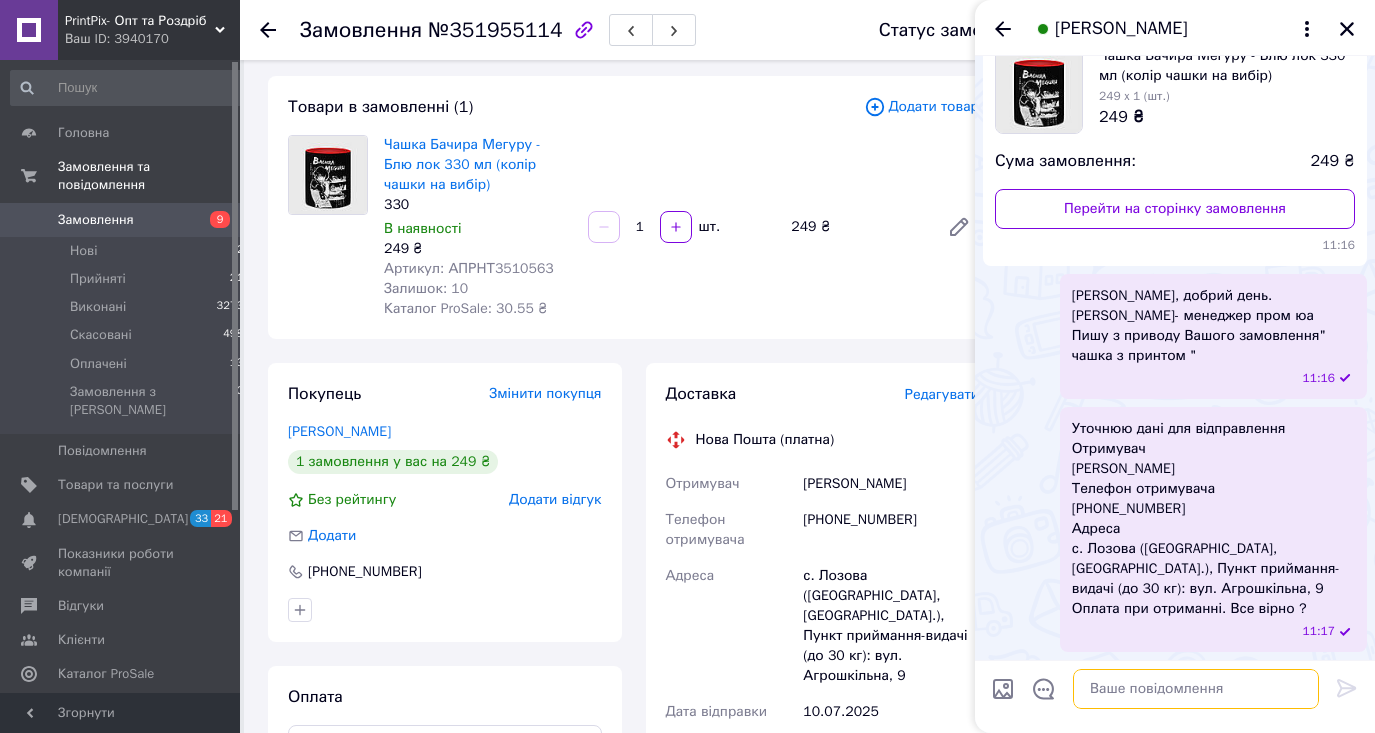 type 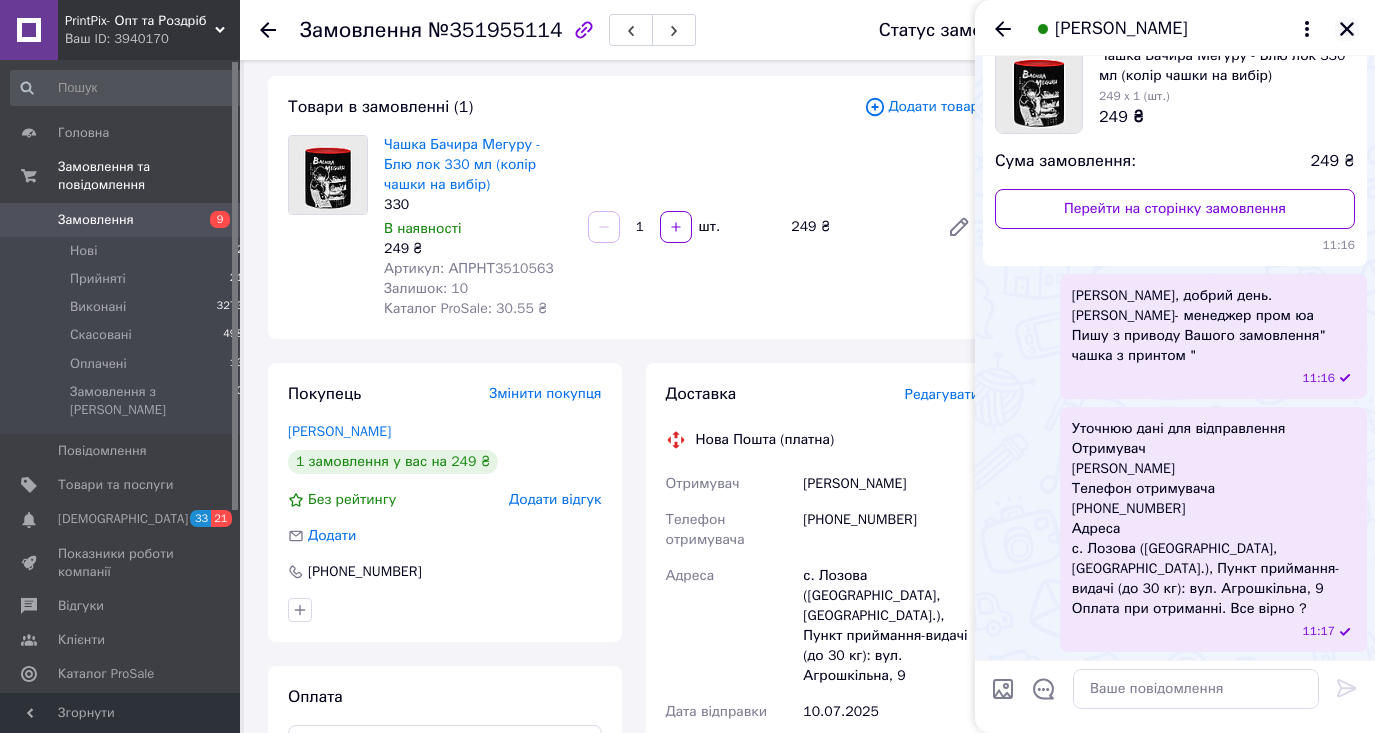 click 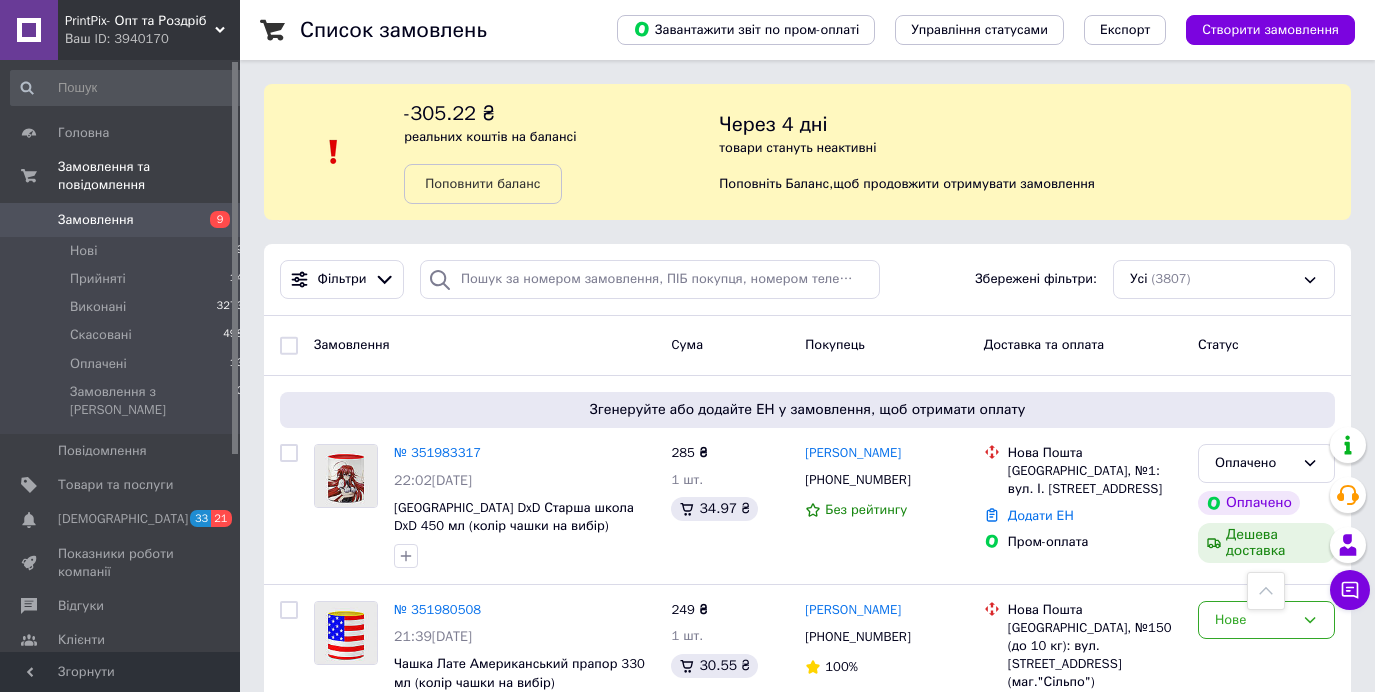 scroll, scrollTop: 450, scrollLeft: 0, axis: vertical 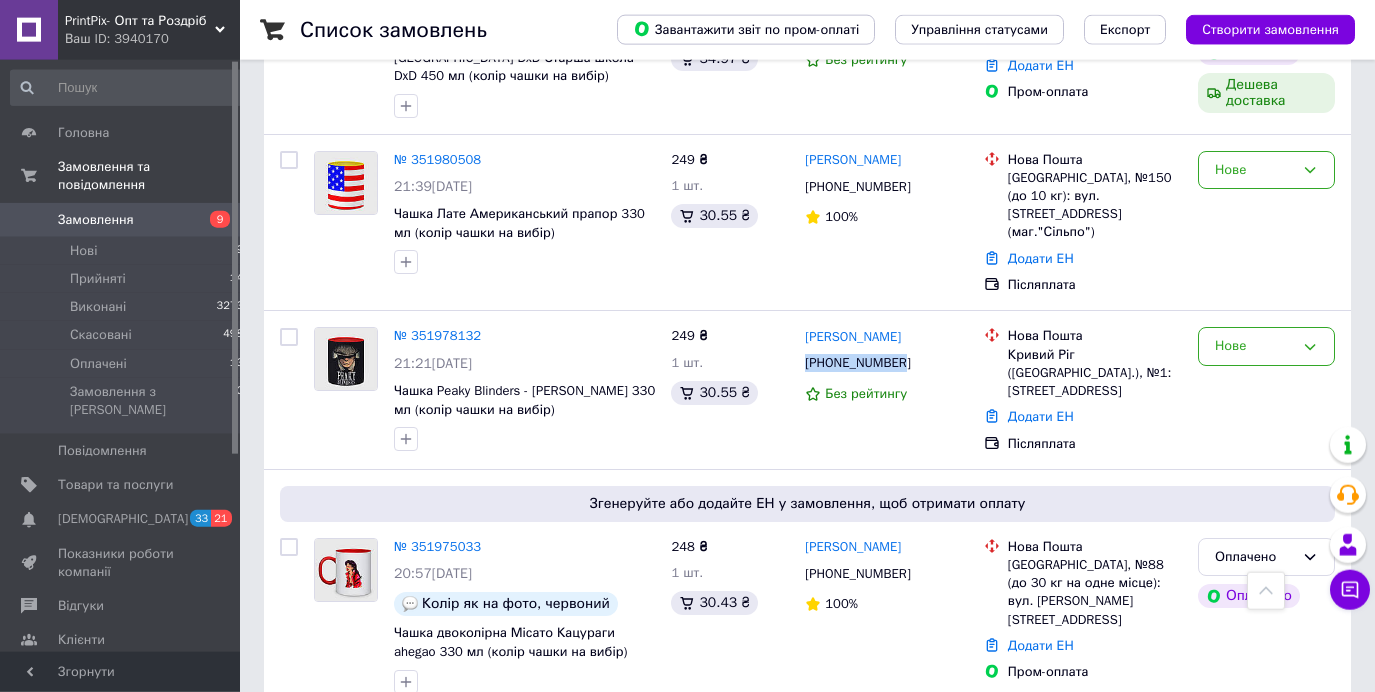 click on "№ 351978132" at bounding box center [437, 335] 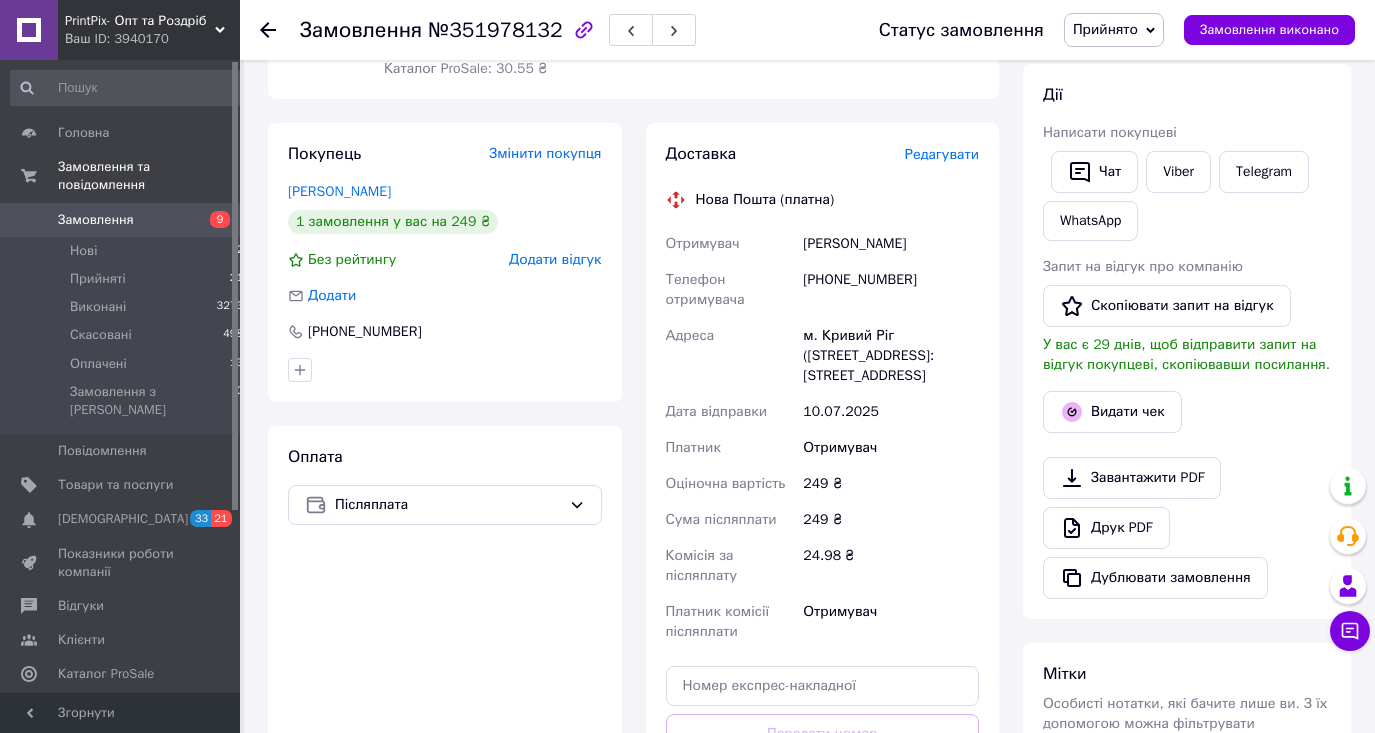 scroll, scrollTop: 640, scrollLeft: 0, axis: vertical 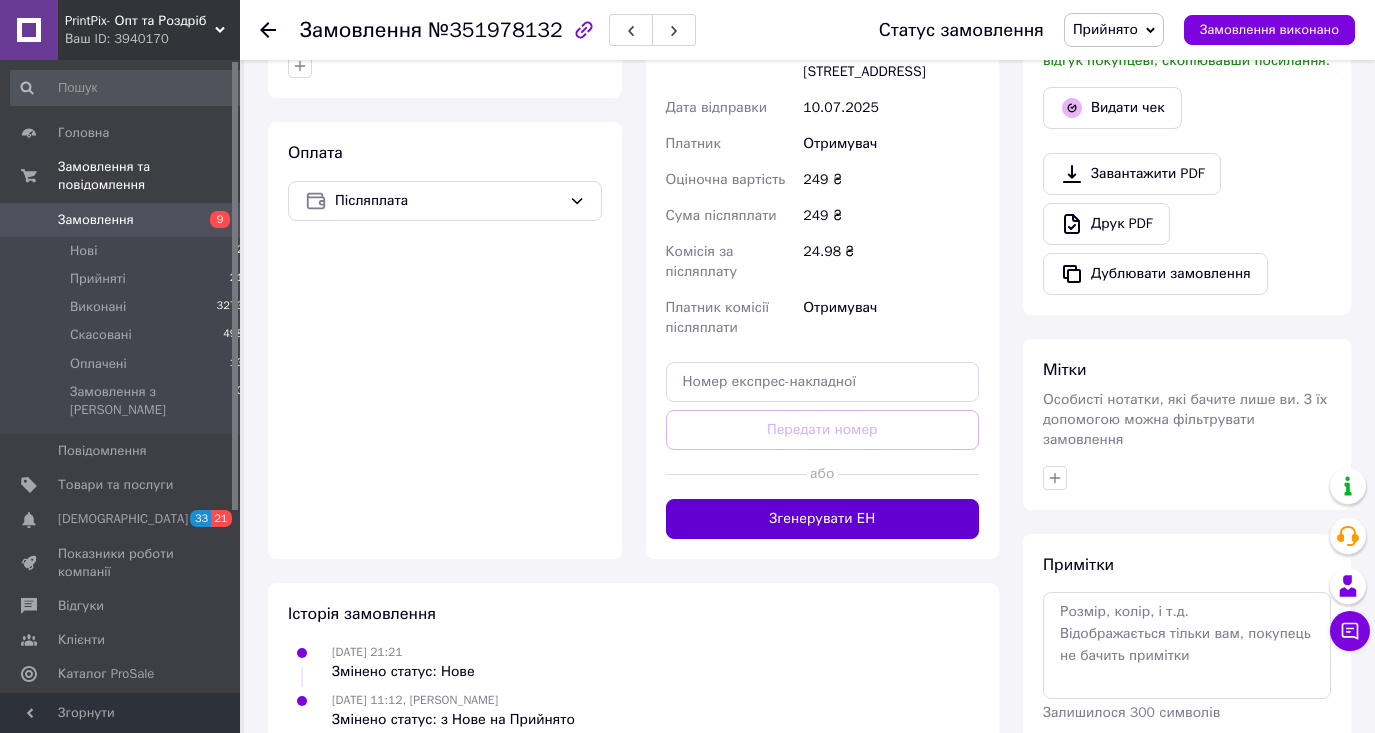 click on "Згенерувати ЕН" at bounding box center (823, 519) 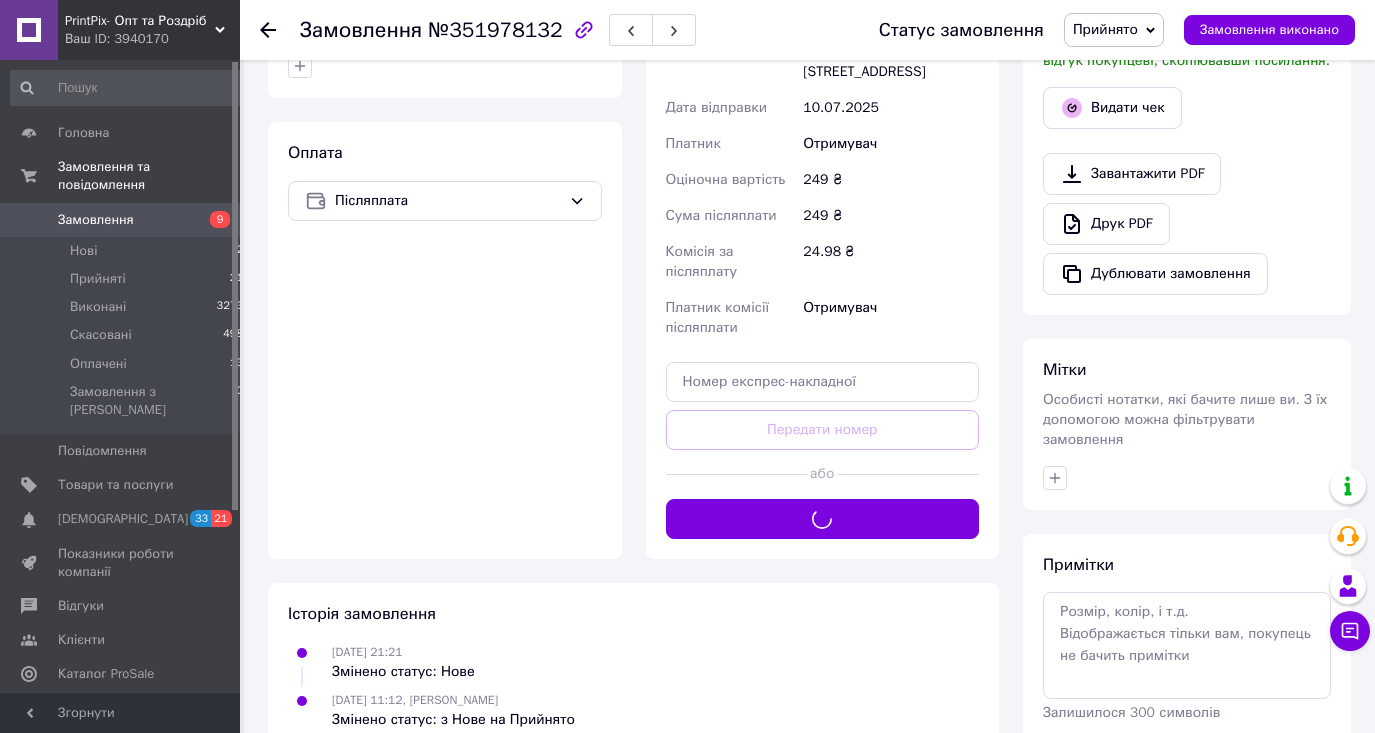 click at bounding box center [1187, 478] 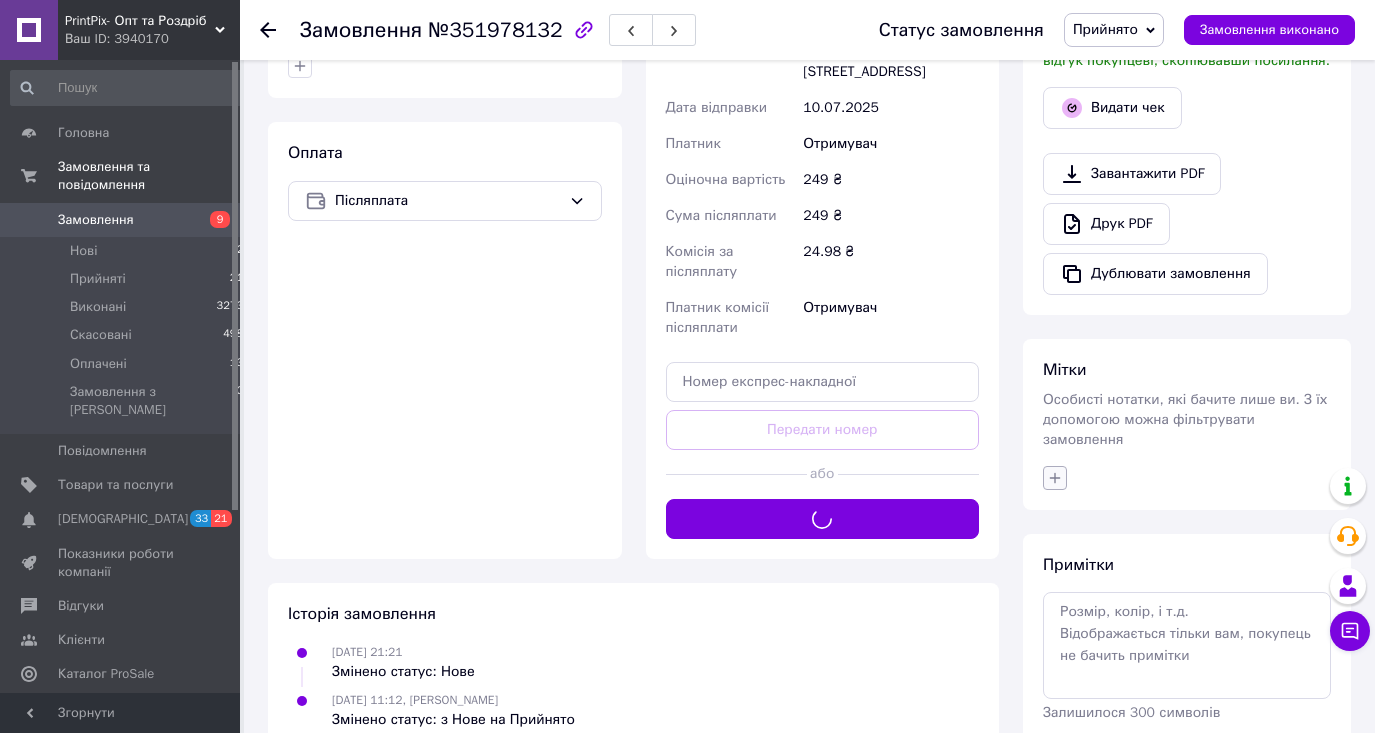 click at bounding box center [1055, 478] 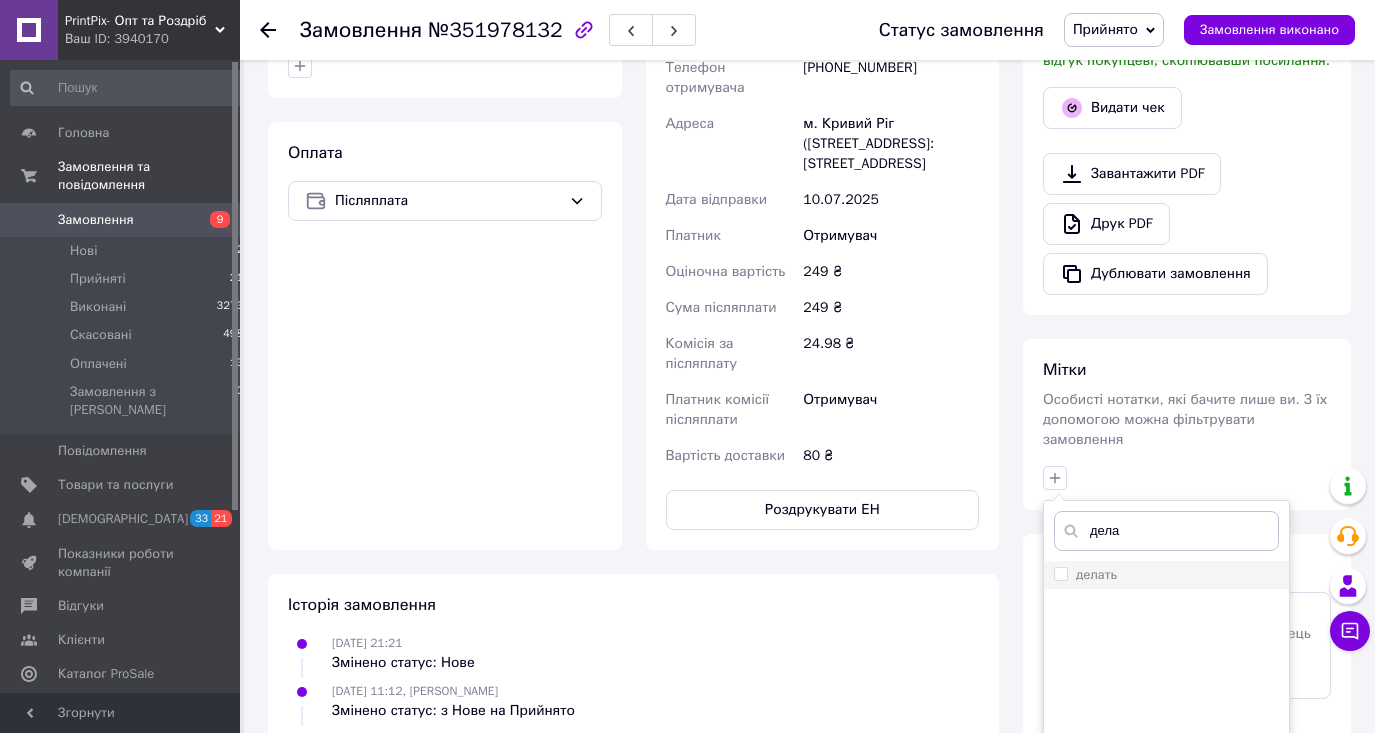 type on "дела" 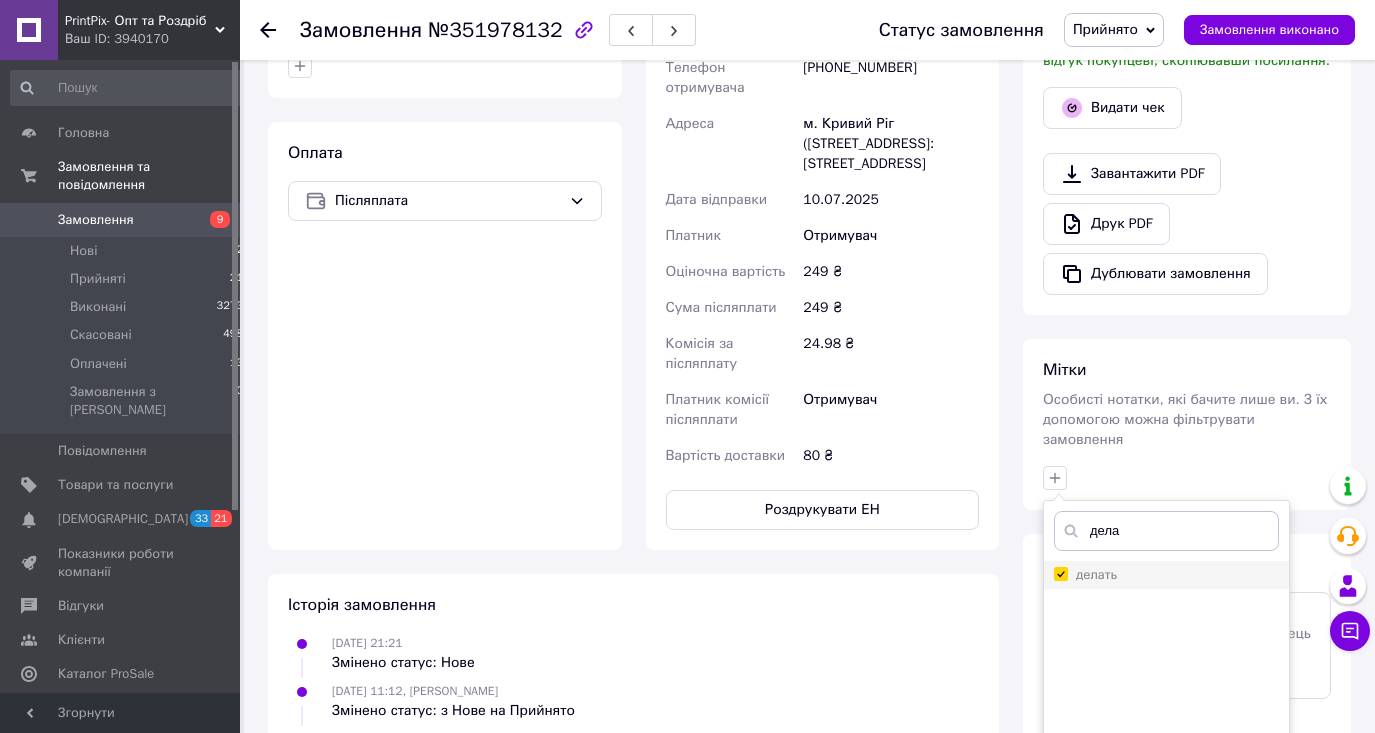 checkbox on "true" 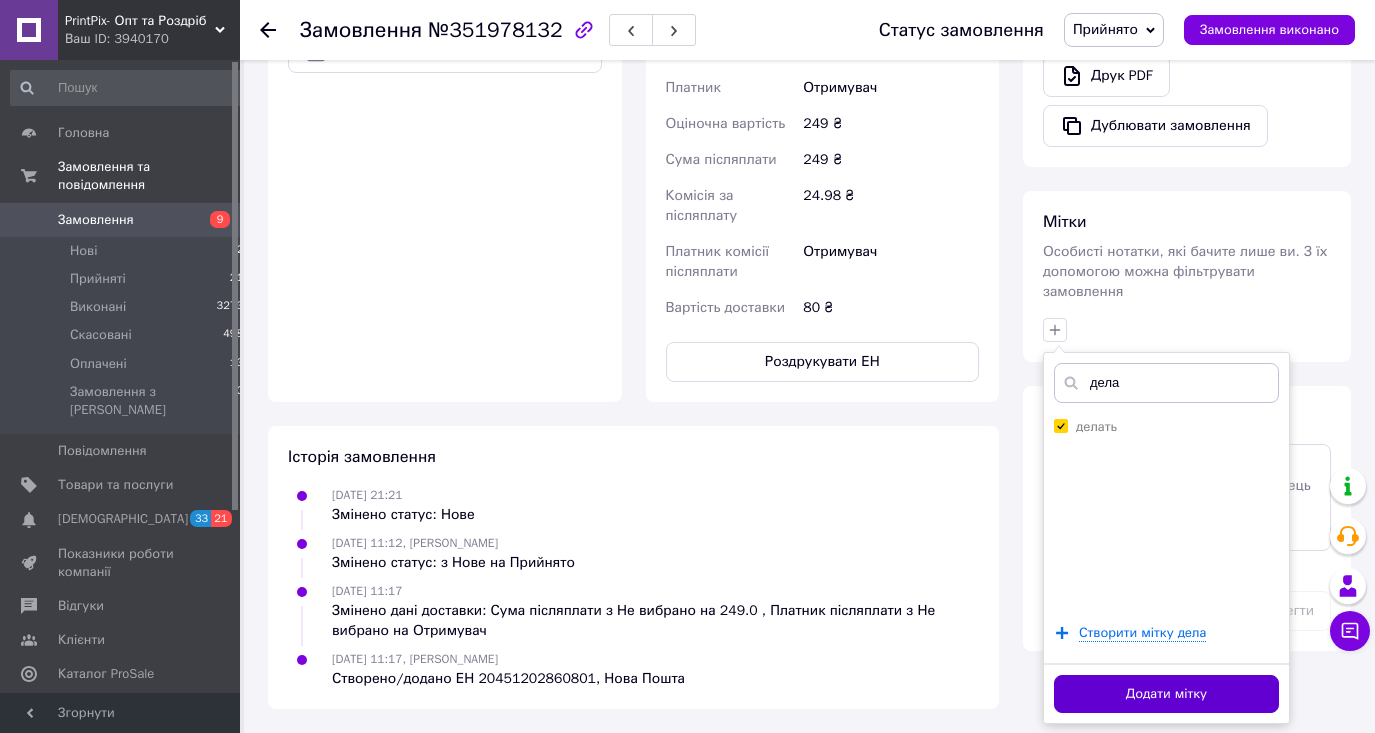 click on "Додати мітку" at bounding box center (1166, 694) 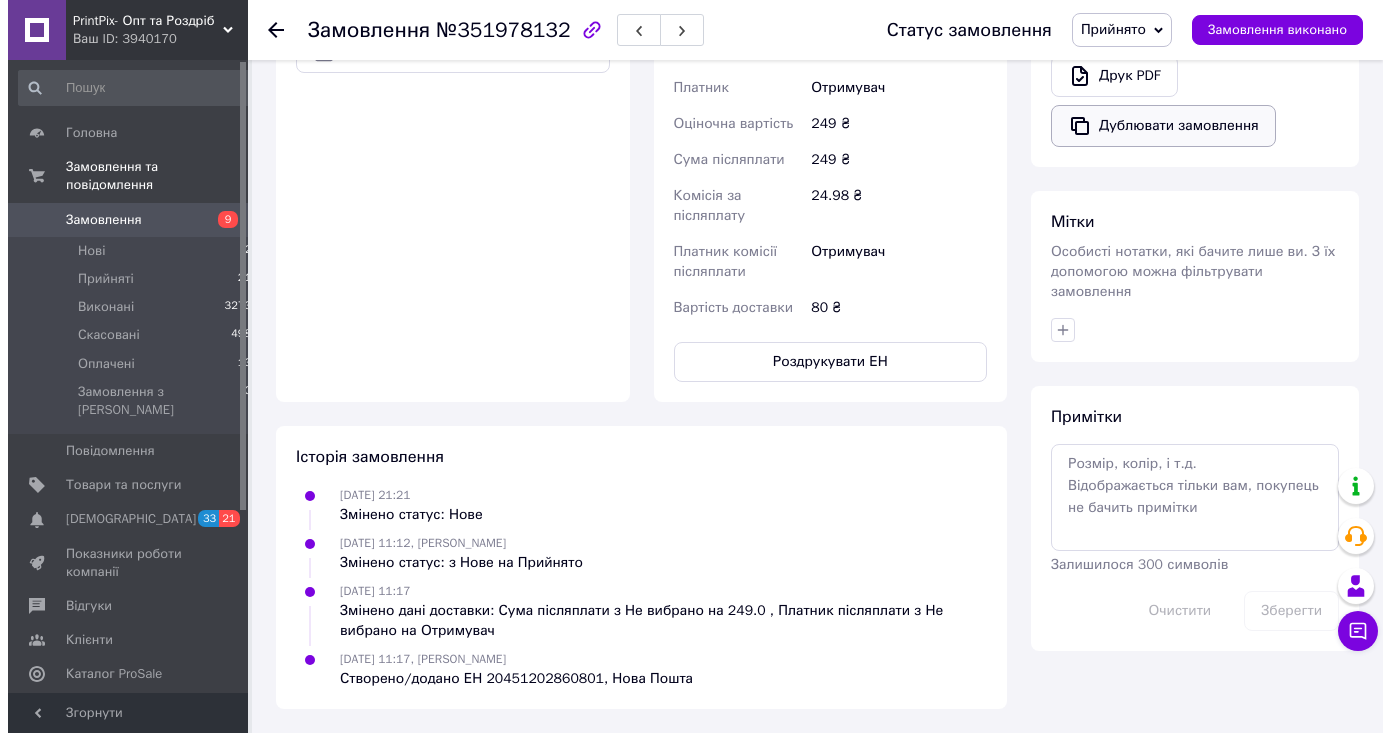 scroll, scrollTop: 444, scrollLeft: 0, axis: vertical 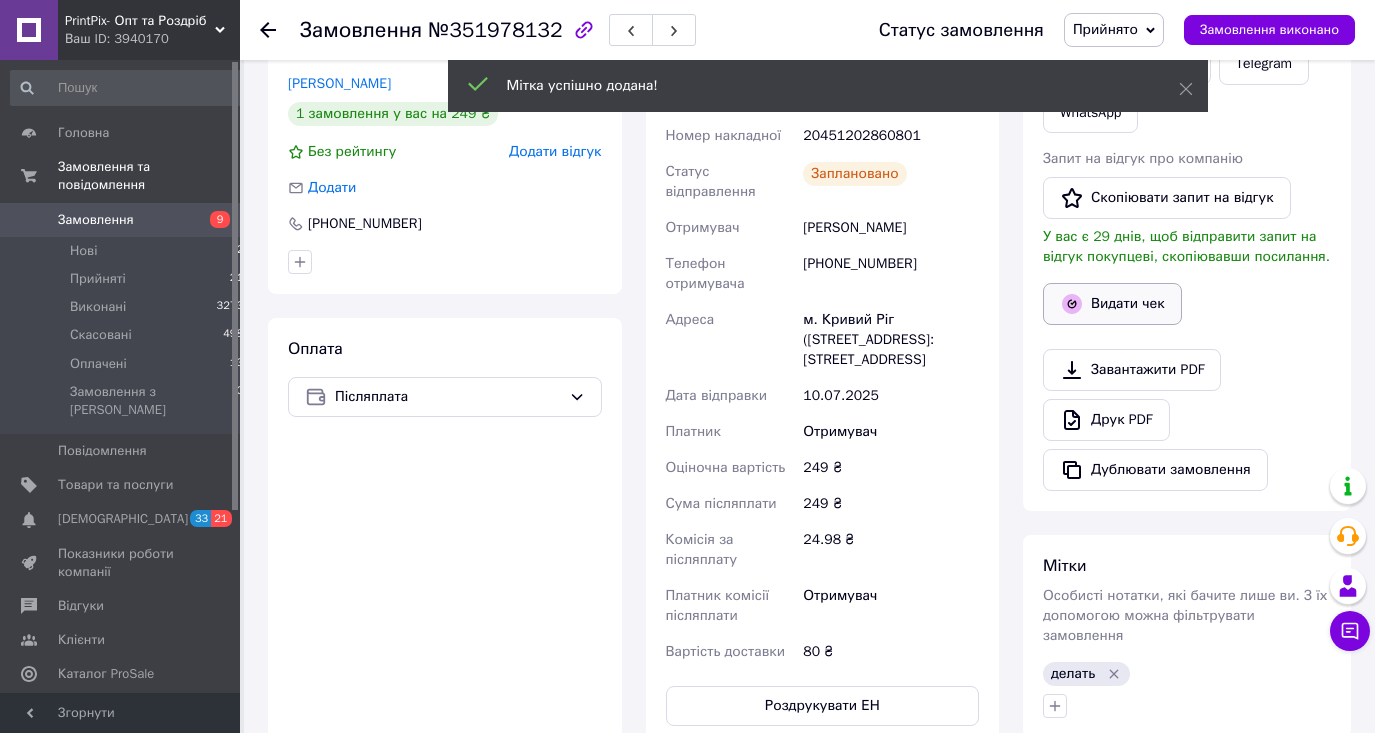 click on "Видати чек" at bounding box center (1112, 304) 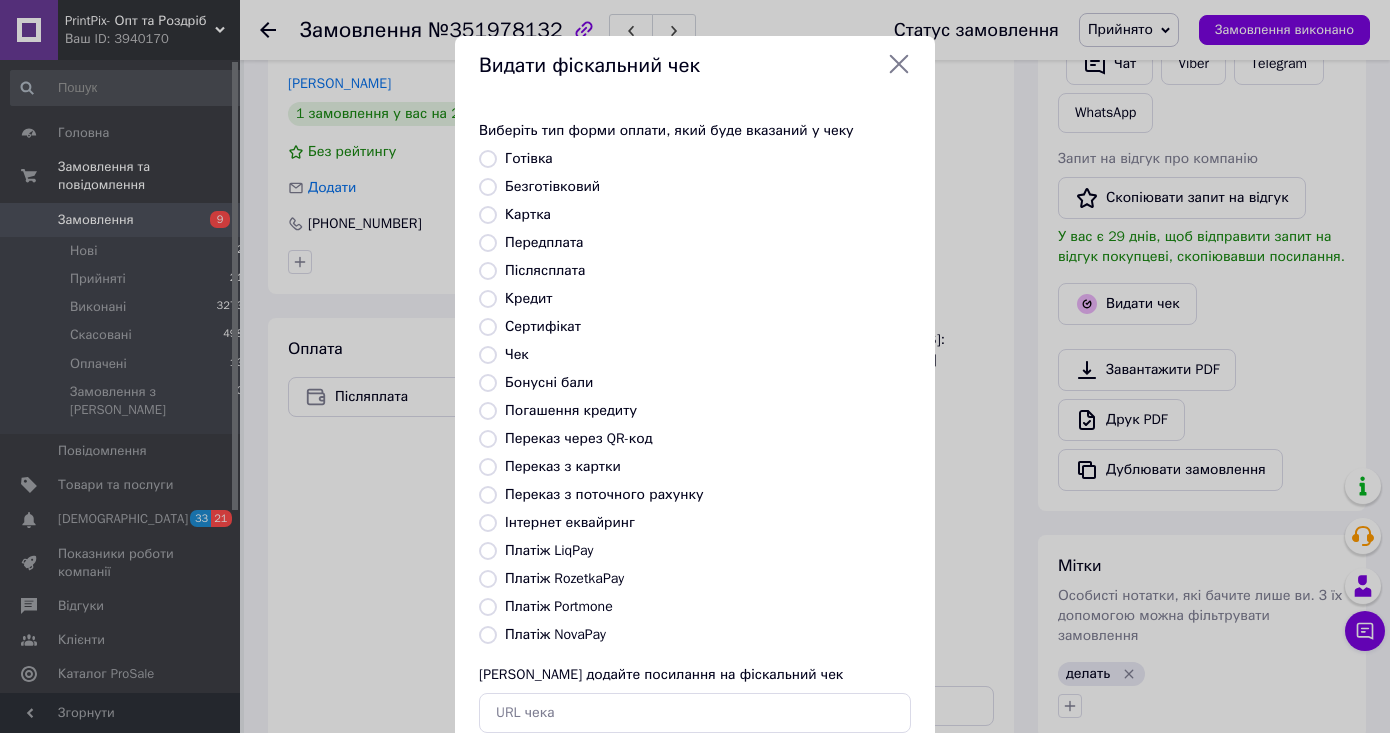drag, startPoint x: 484, startPoint y: 631, endPoint x: 505, endPoint y: 624, distance: 22.135944 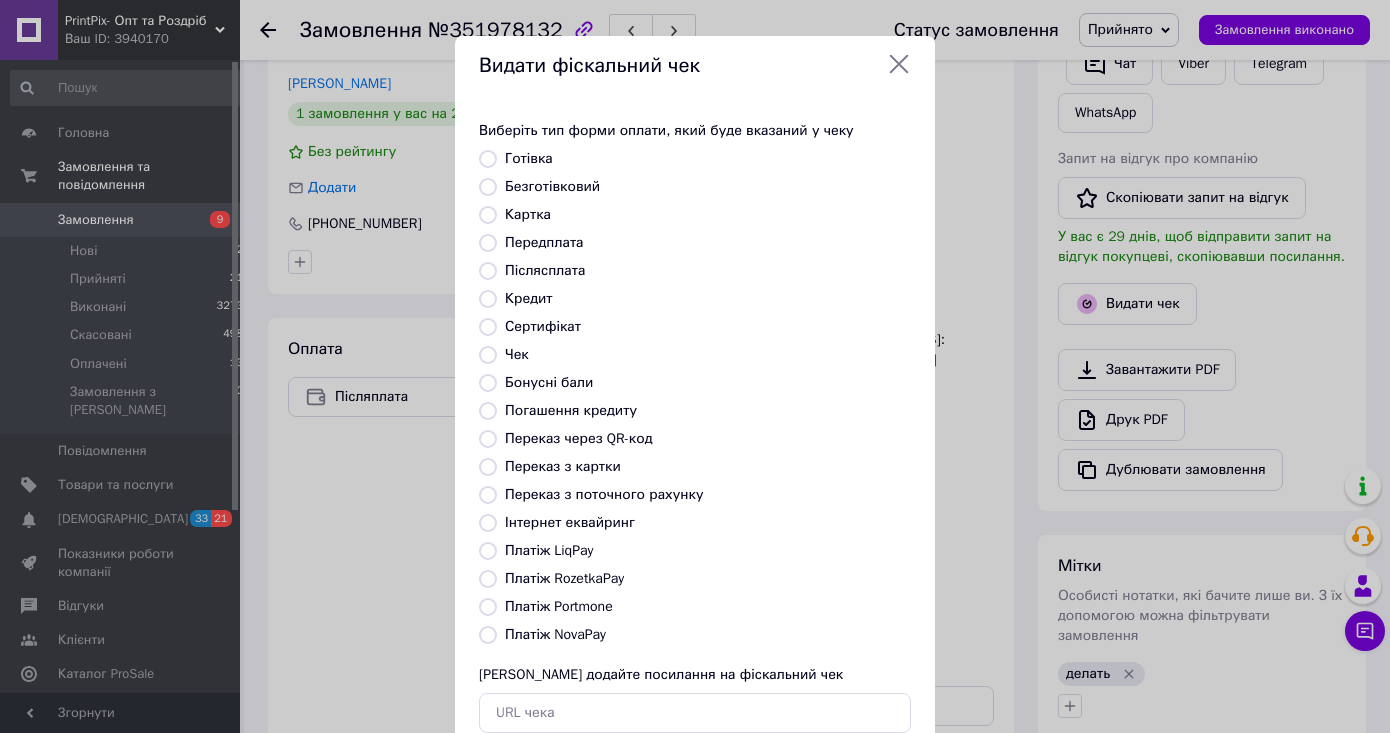 radio on "true" 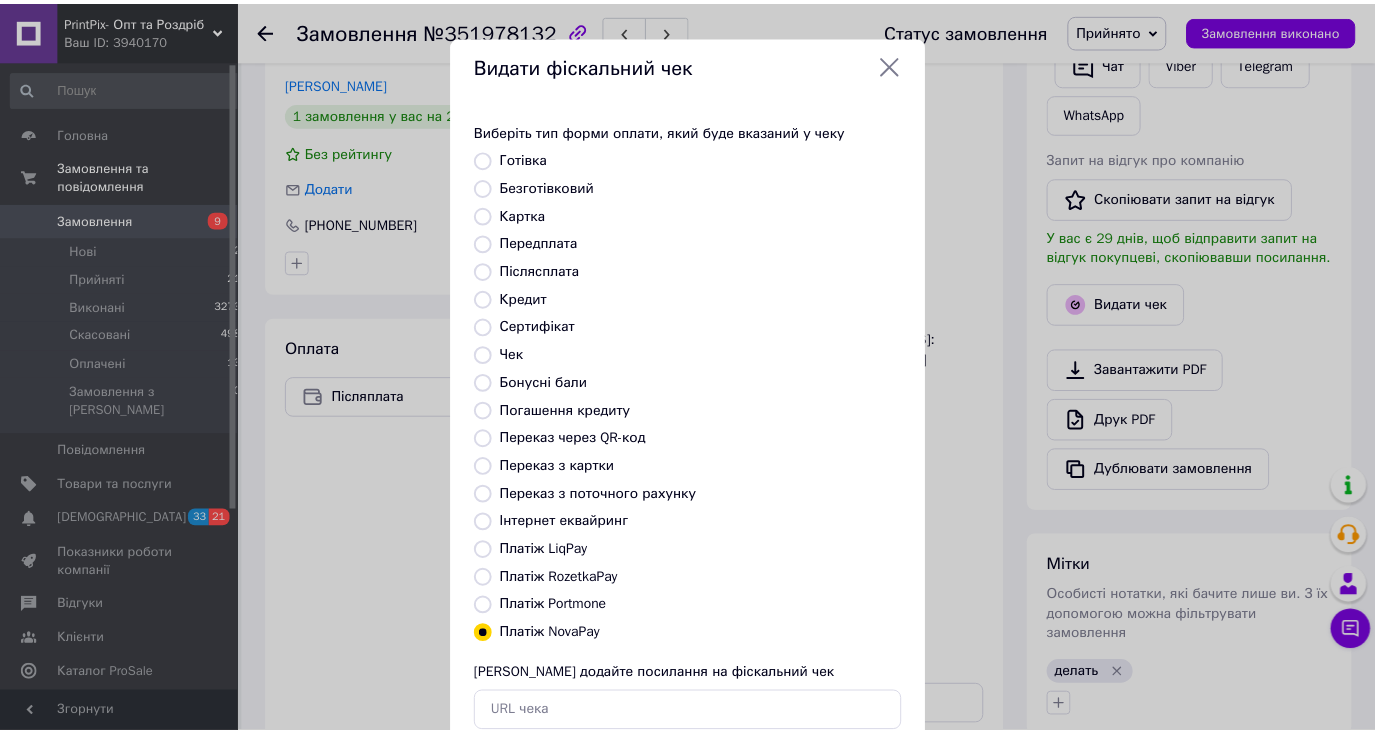 scroll, scrollTop: 126, scrollLeft: 0, axis: vertical 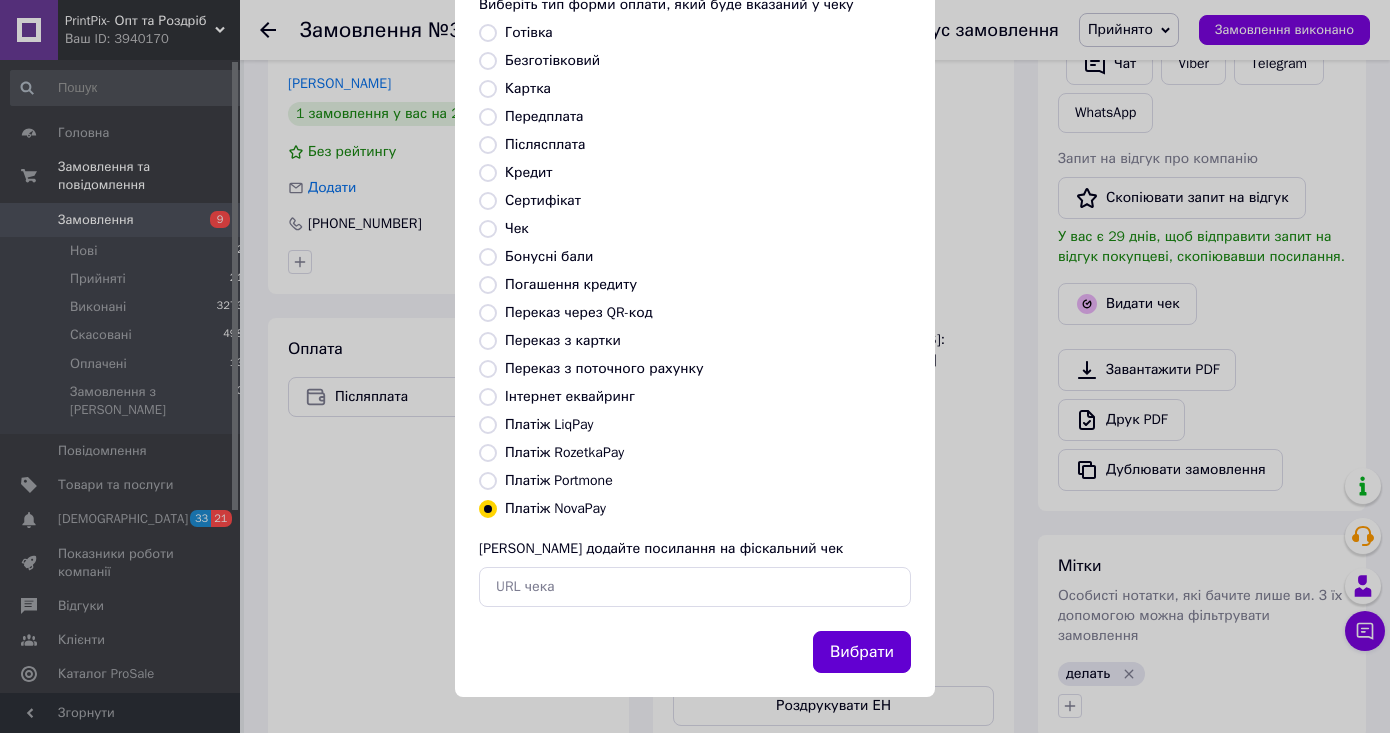 click on "Вибрати" at bounding box center (862, 652) 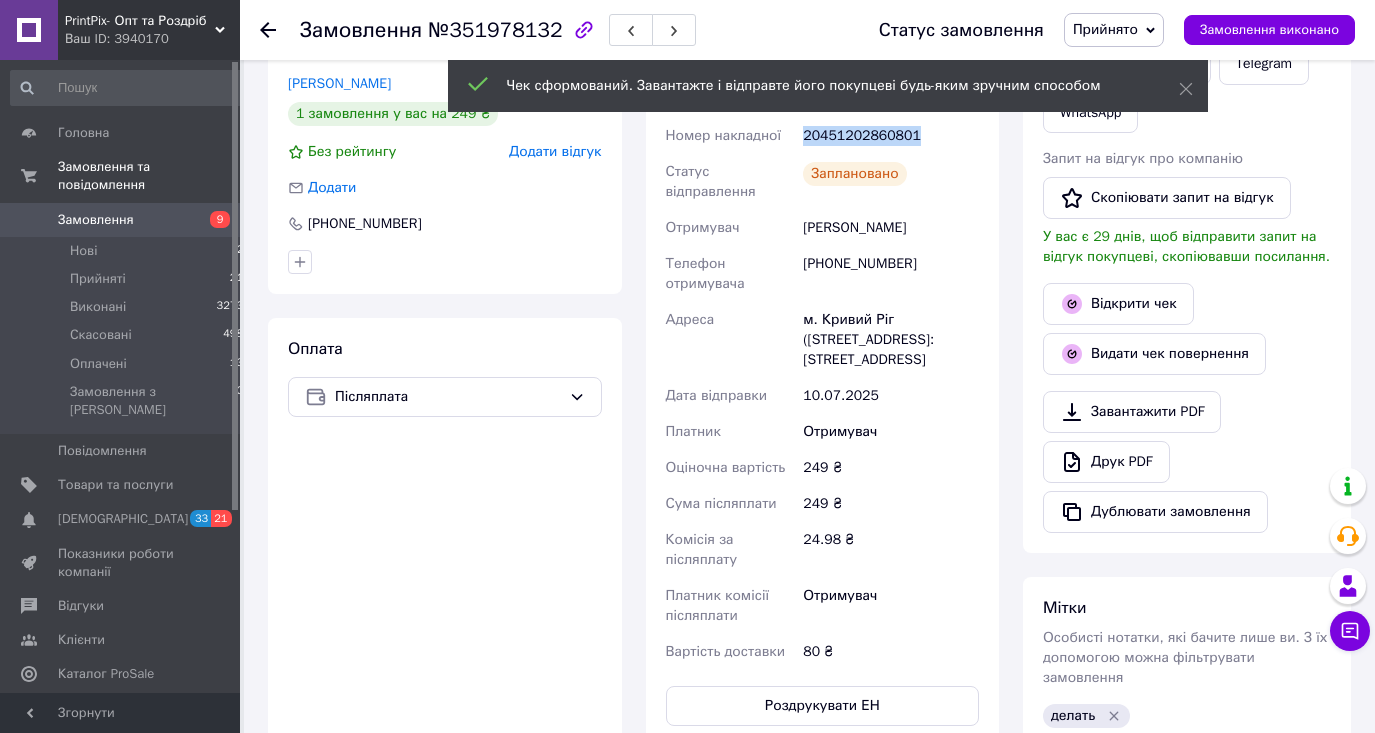 drag, startPoint x: 860, startPoint y: 138, endPoint x: 800, endPoint y: 138, distance: 60 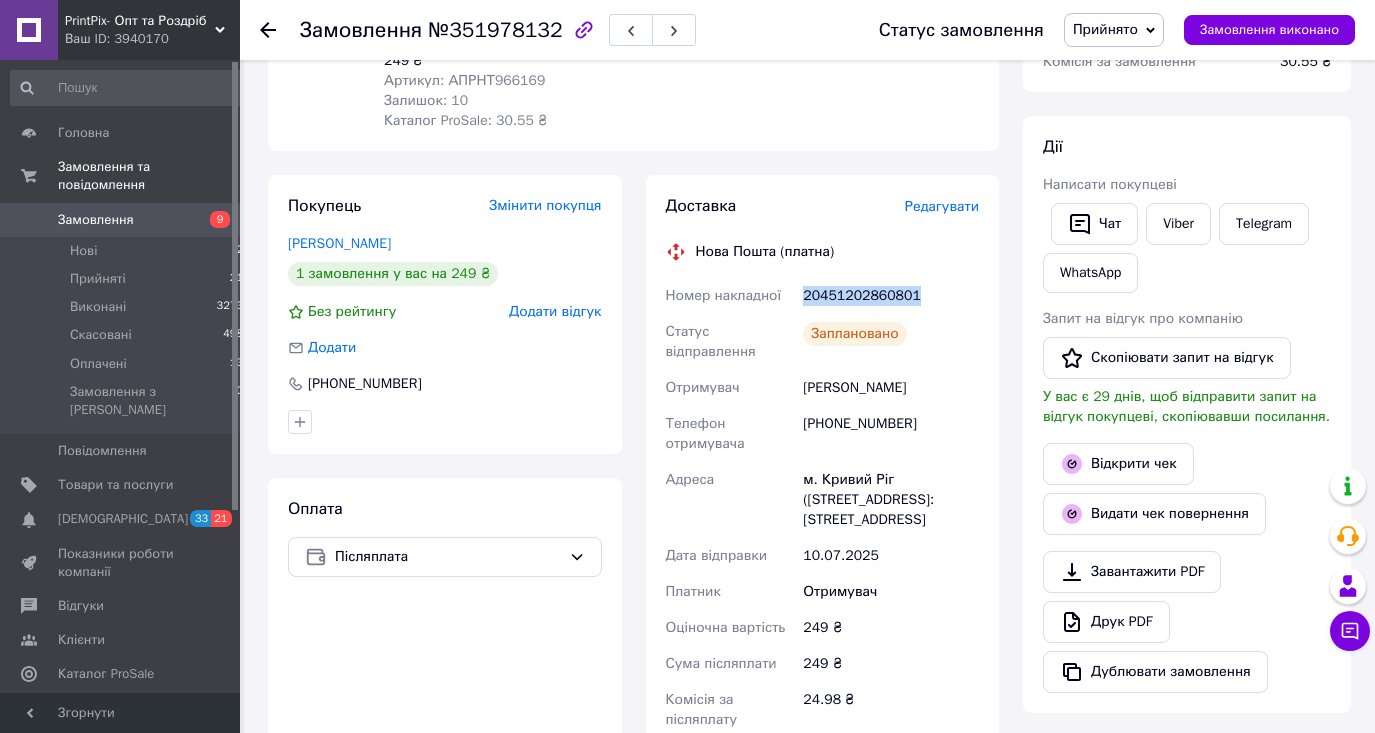 scroll, scrollTop: 0, scrollLeft: 0, axis: both 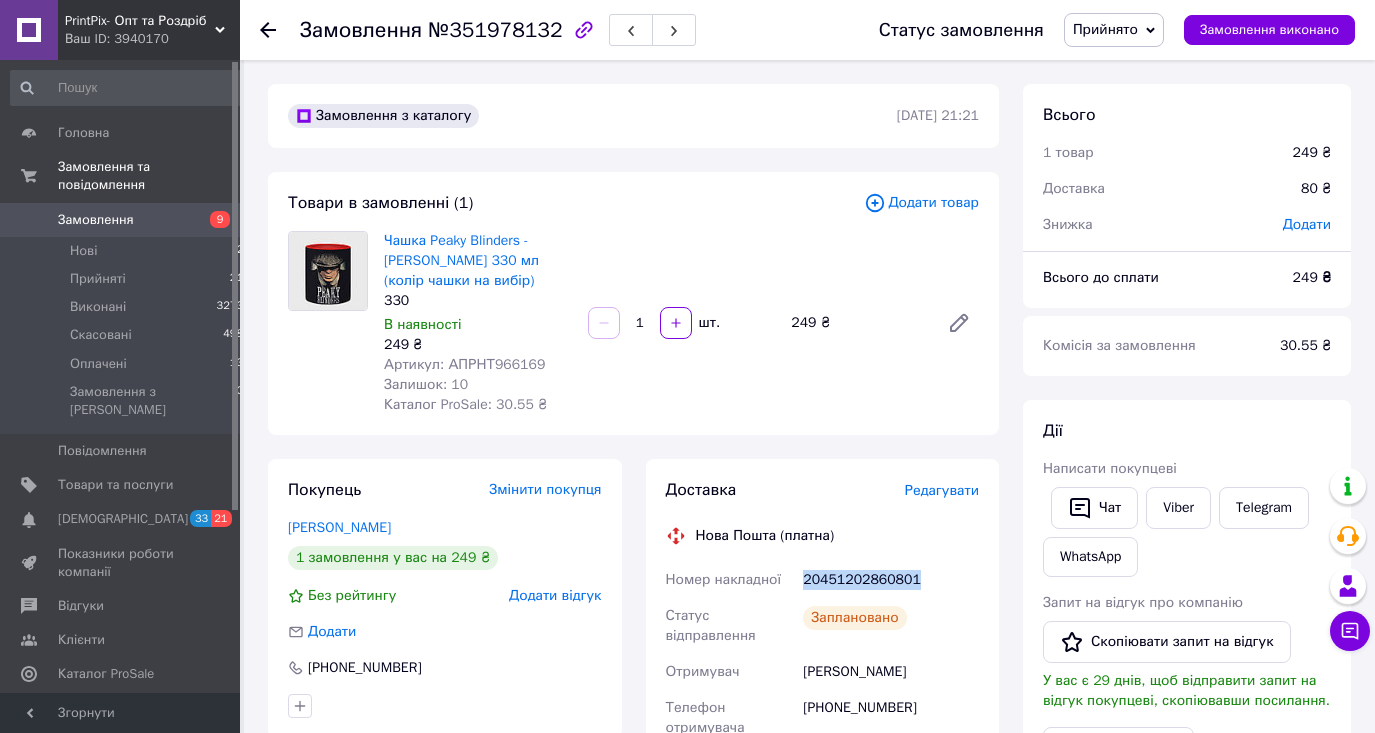 click on "Замовлення" at bounding box center [121, 220] 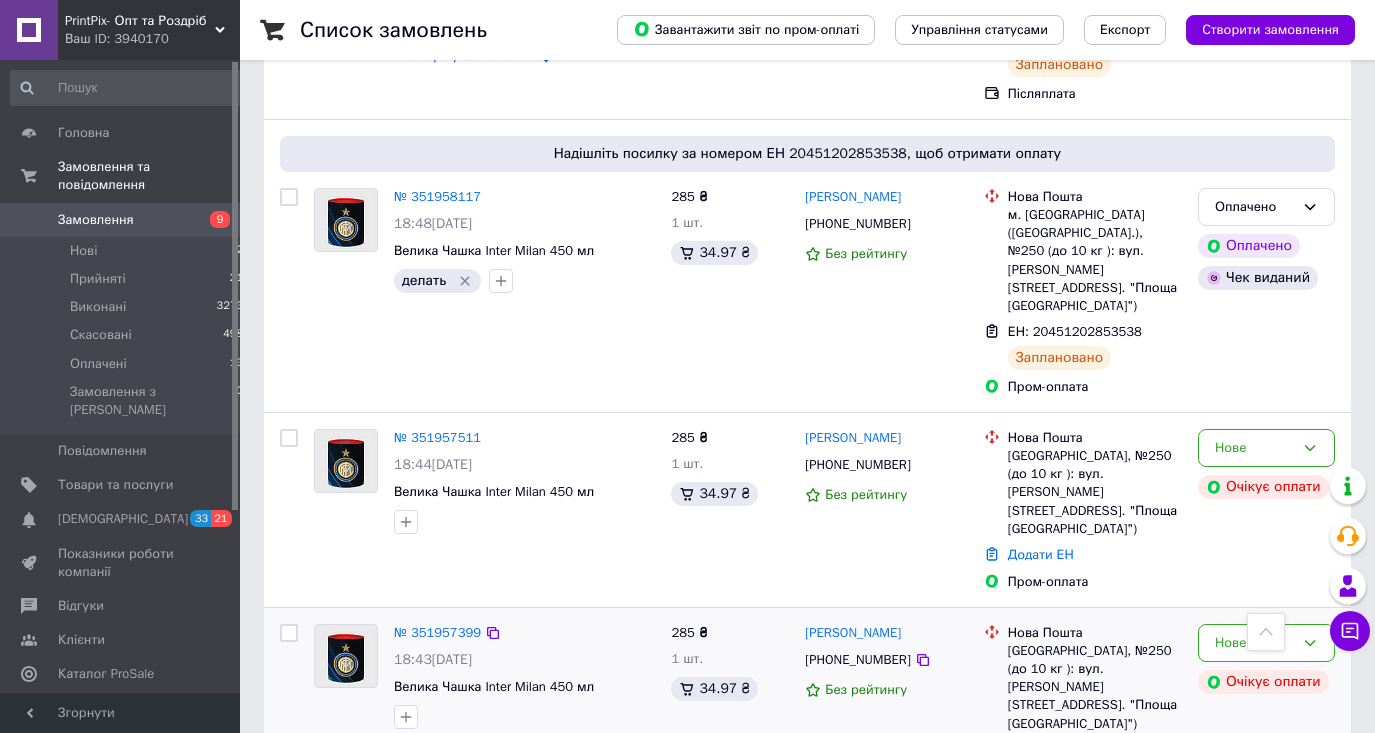 scroll, scrollTop: 2016, scrollLeft: 0, axis: vertical 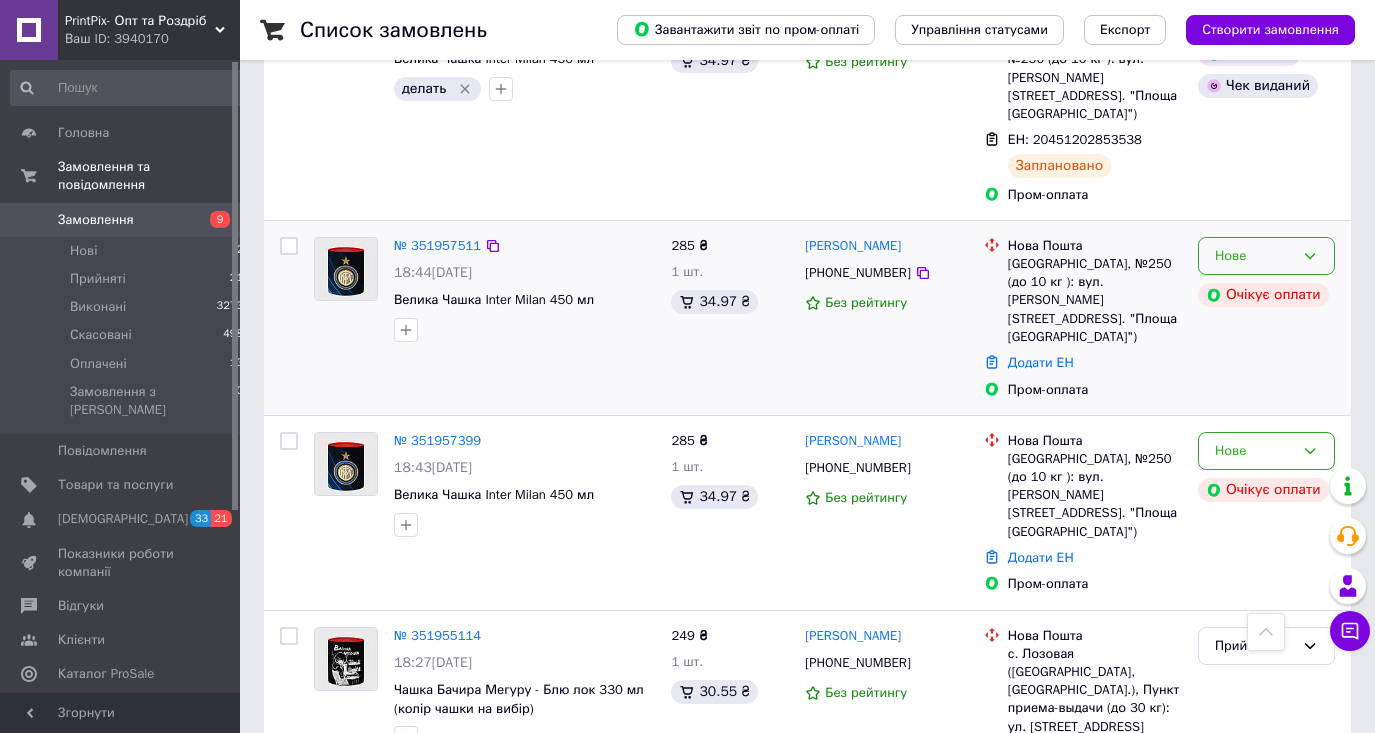 click on "Нове" at bounding box center [1254, 256] 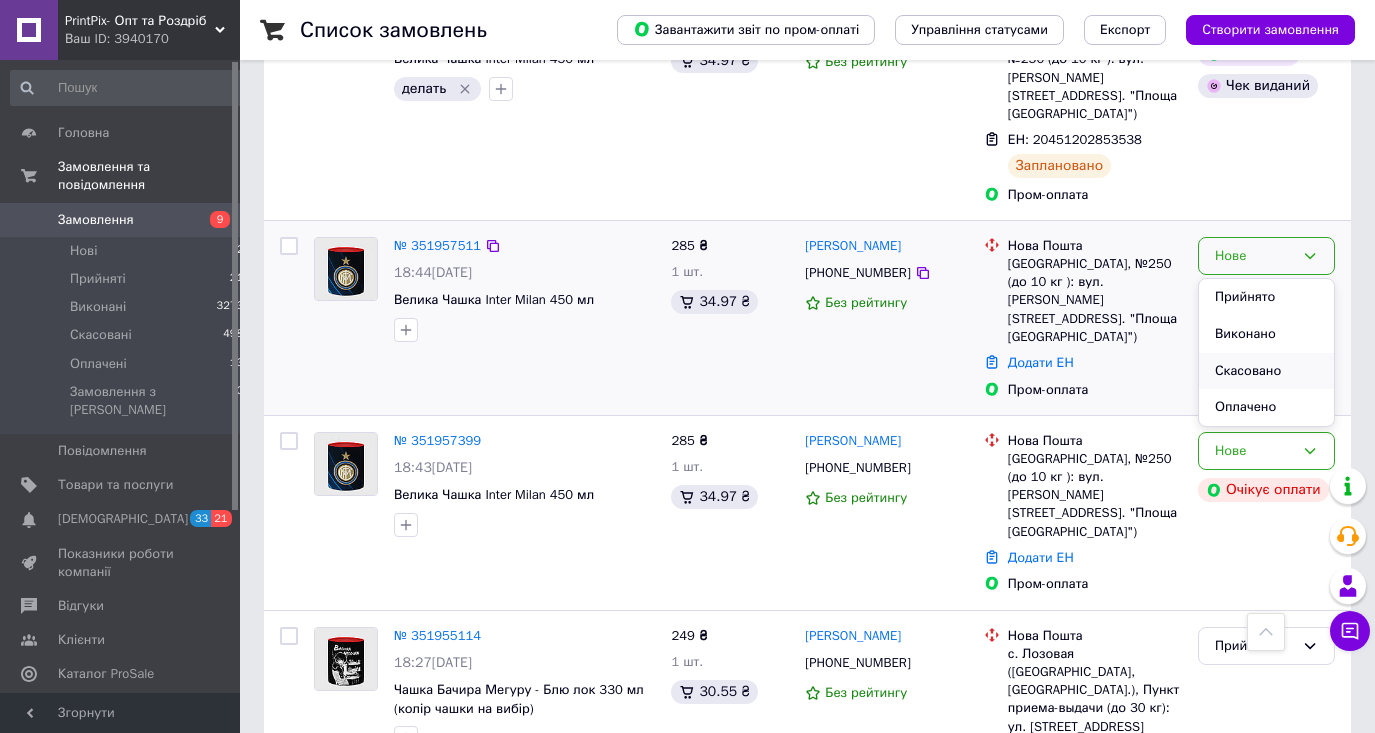 click on "Скасовано" at bounding box center [1266, 371] 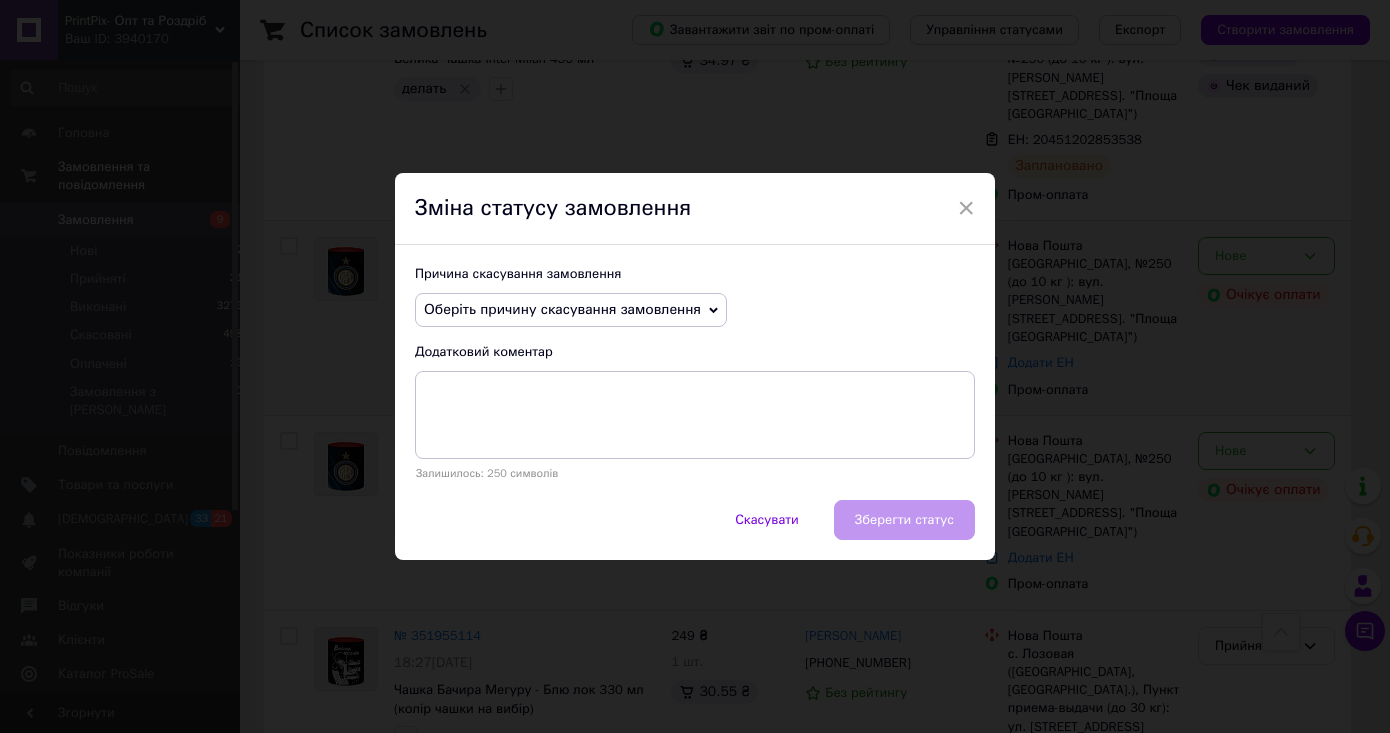 click on "Причина скасування замовлення Оберіть причину скасування замовлення Немає в наявності Немає різновиду товару Оплата не надійшла На прохання покупця Замовлення-дублікат Не виходить додзвонитися Інше Додатковий коментар Залишилось: 250 символів" at bounding box center [695, 372] 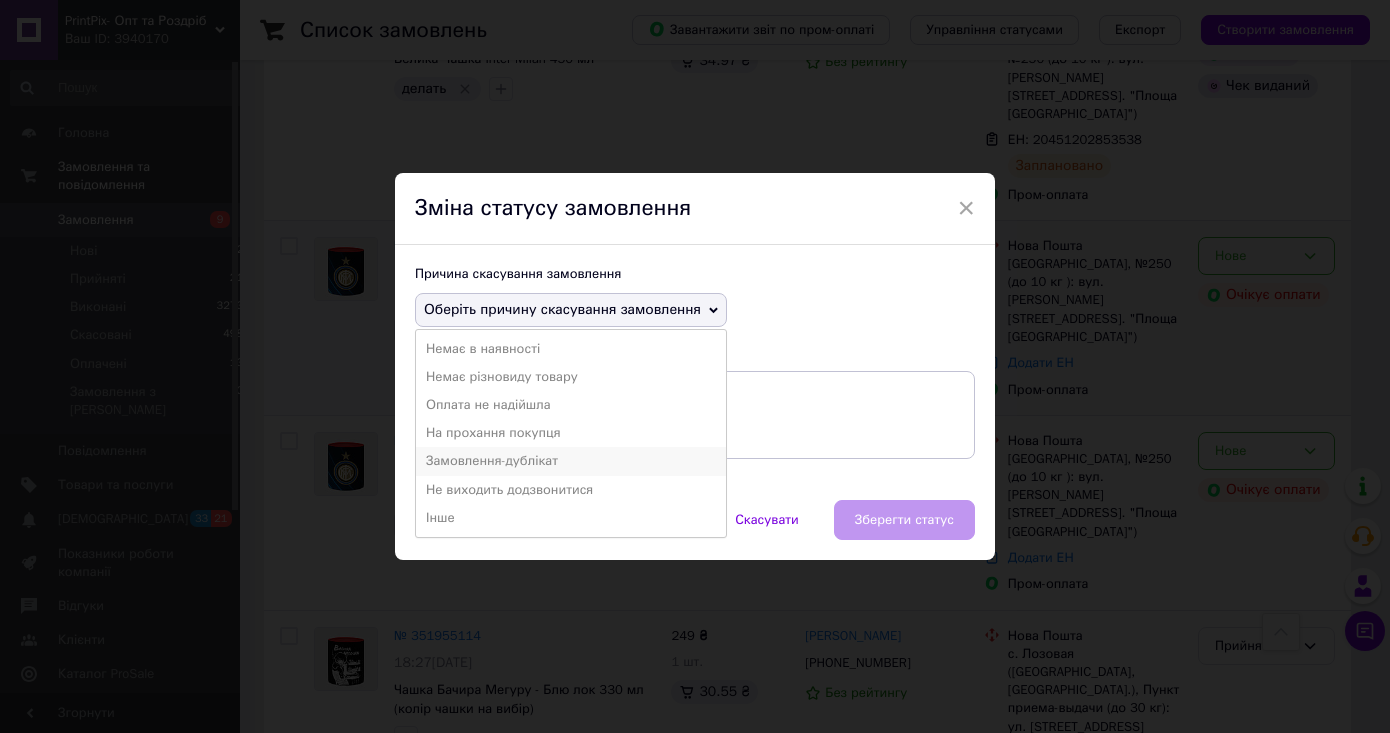 click on "Замовлення-дублікат" at bounding box center (571, 461) 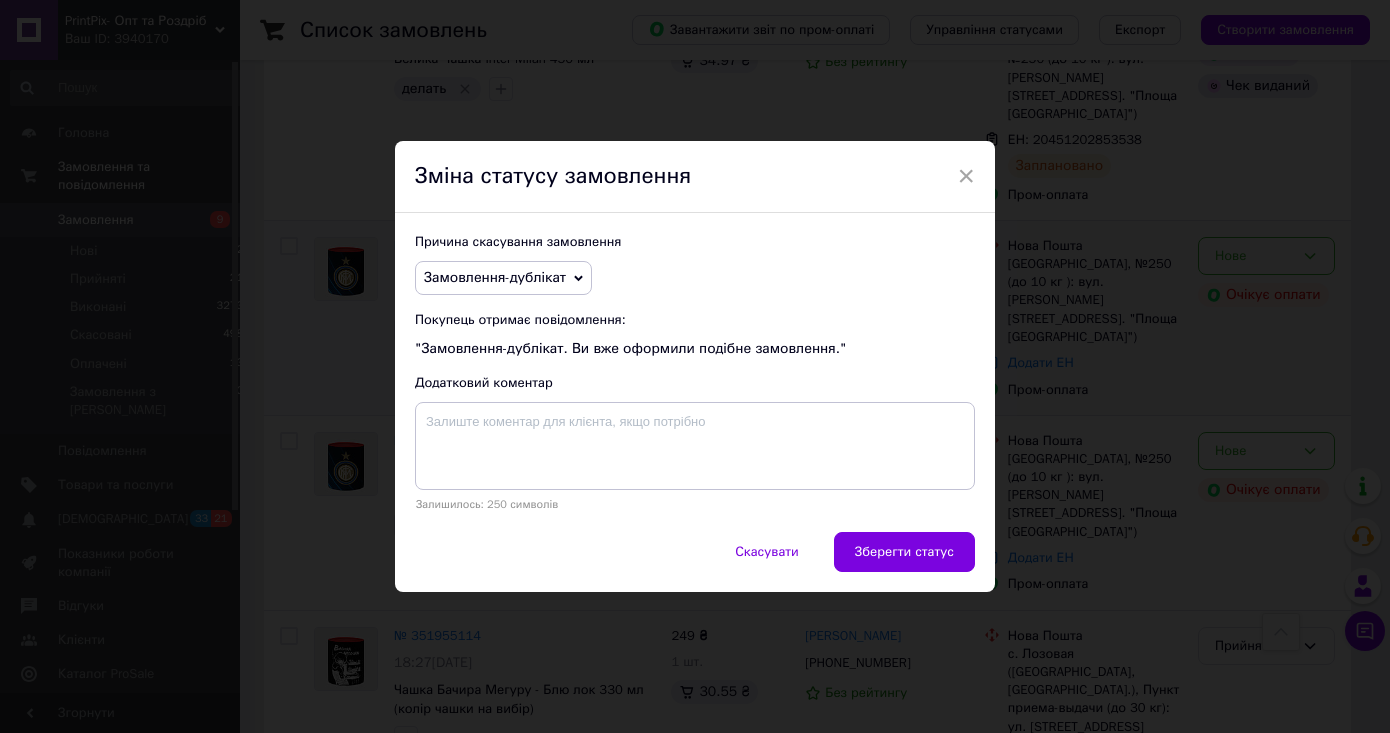 click on "Зберегти статус" at bounding box center [904, 552] 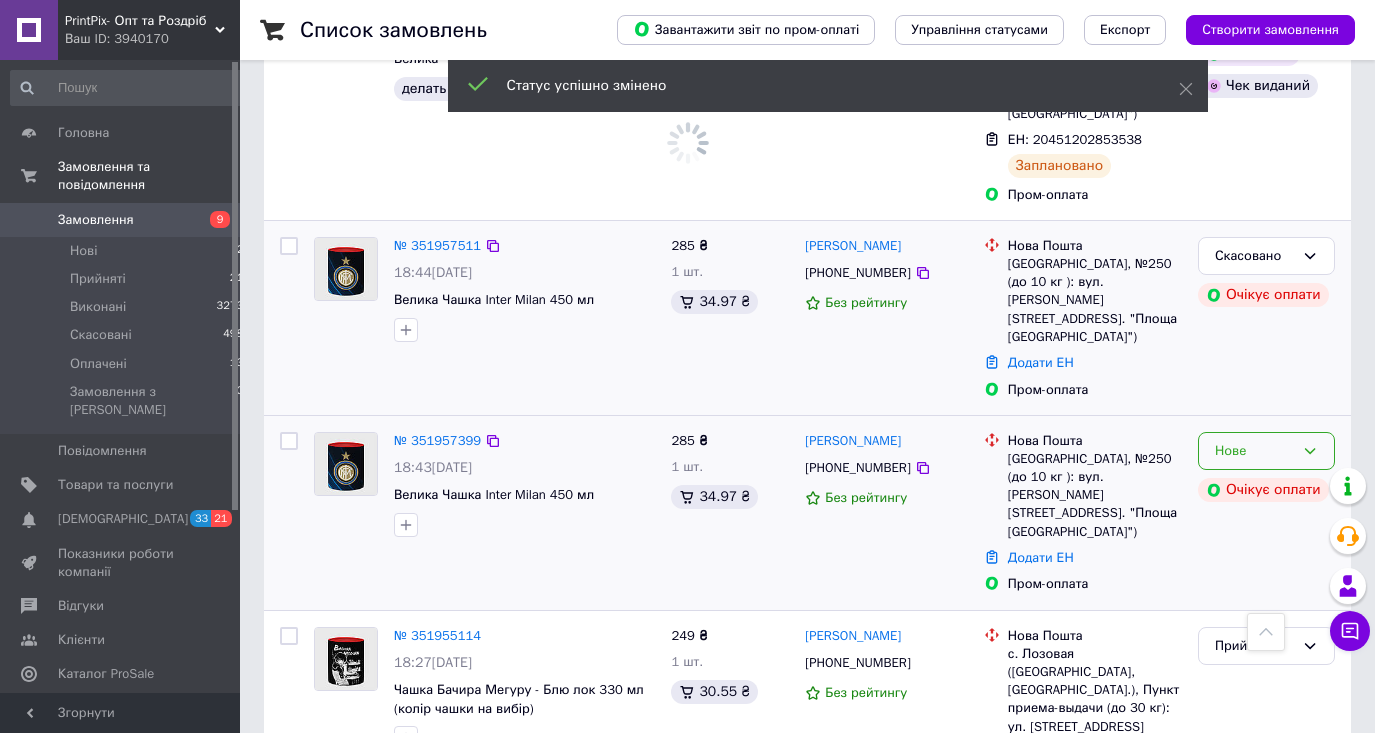 click on "Нове" at bounding box center [1254, 451] 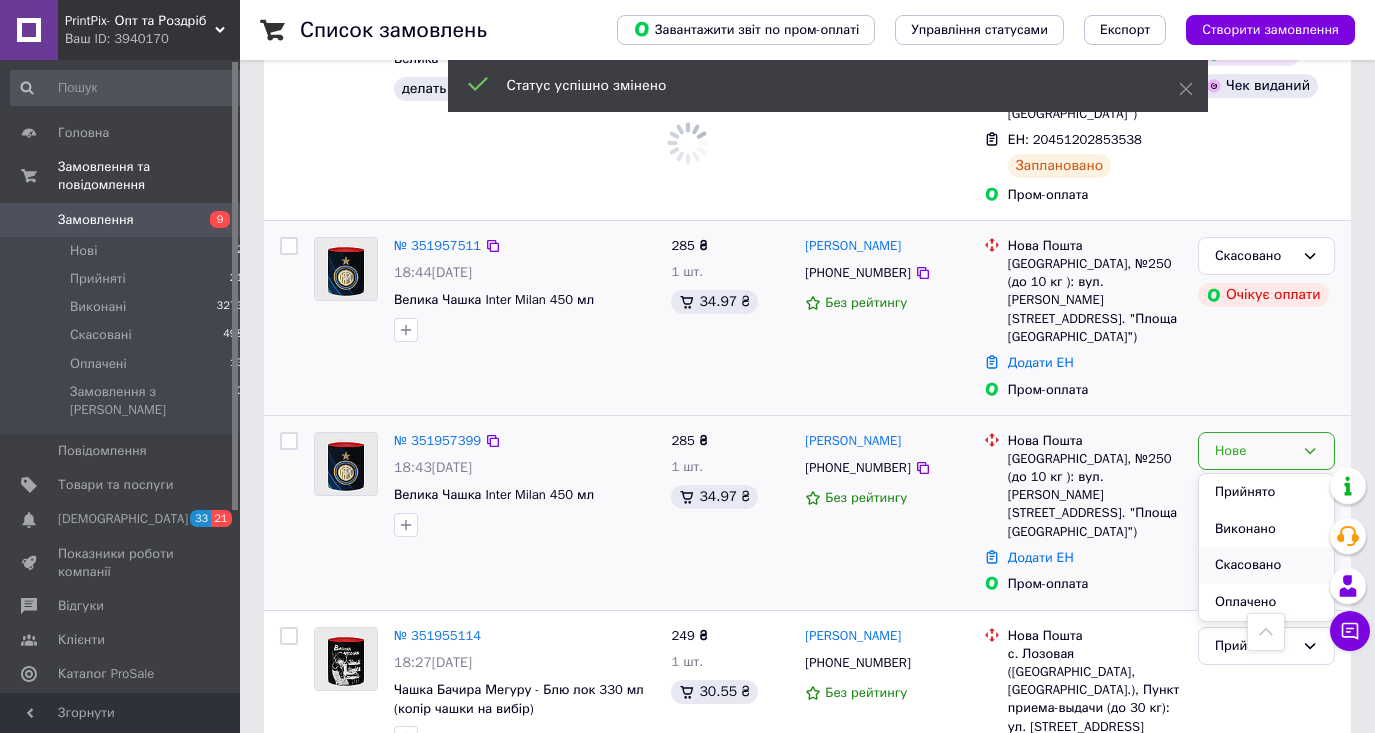 click on "Скасовано" at bounding box center [1266, 565] 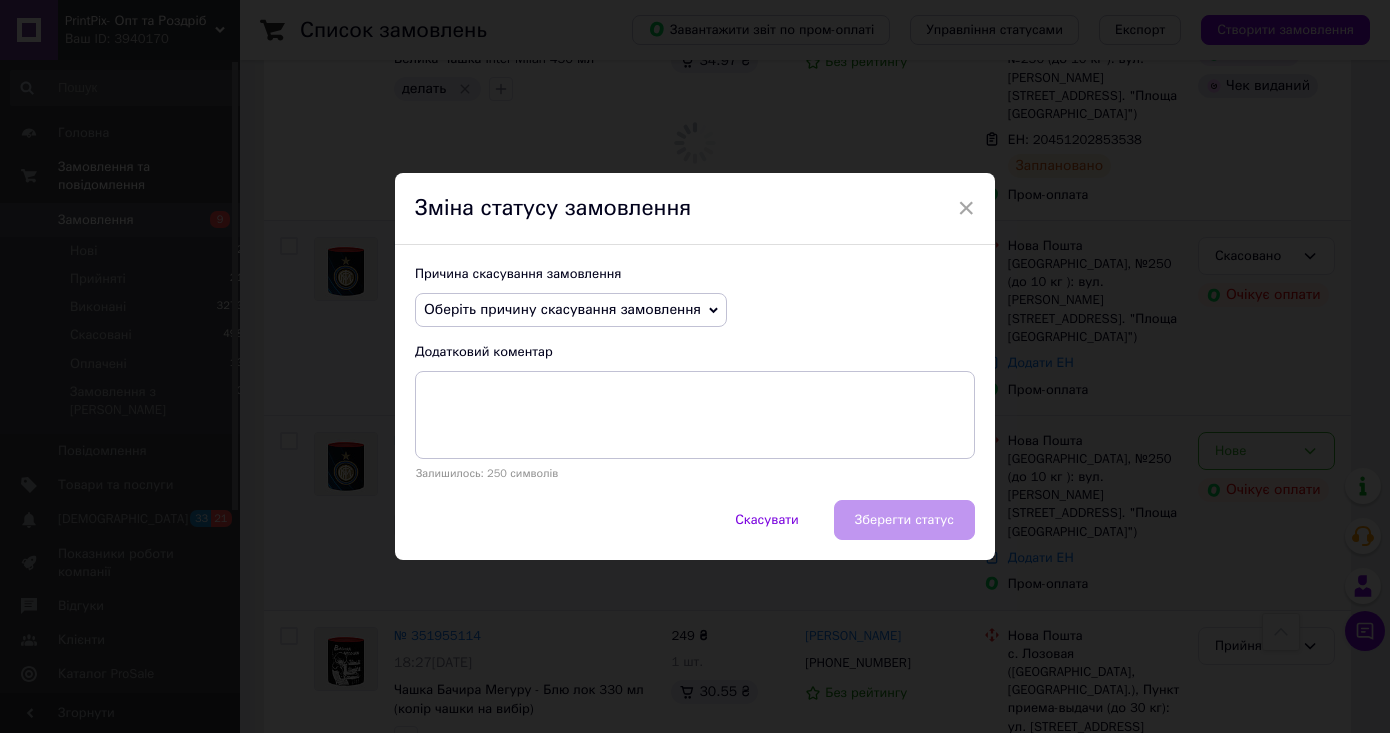 click on "Оберіть причину скасування замовлення" at bounding box center [562, 309] 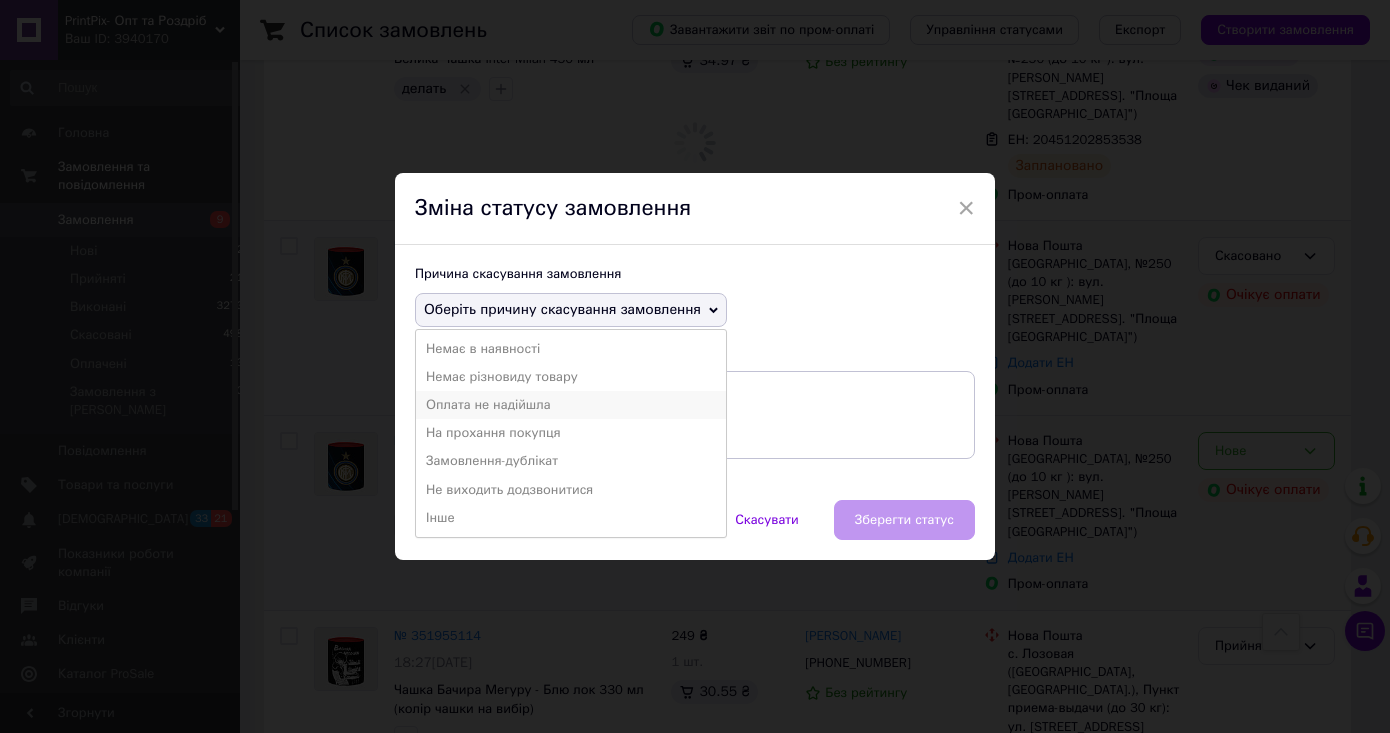 click on "Оплата не надійшла" at bounding box center [571, 405] 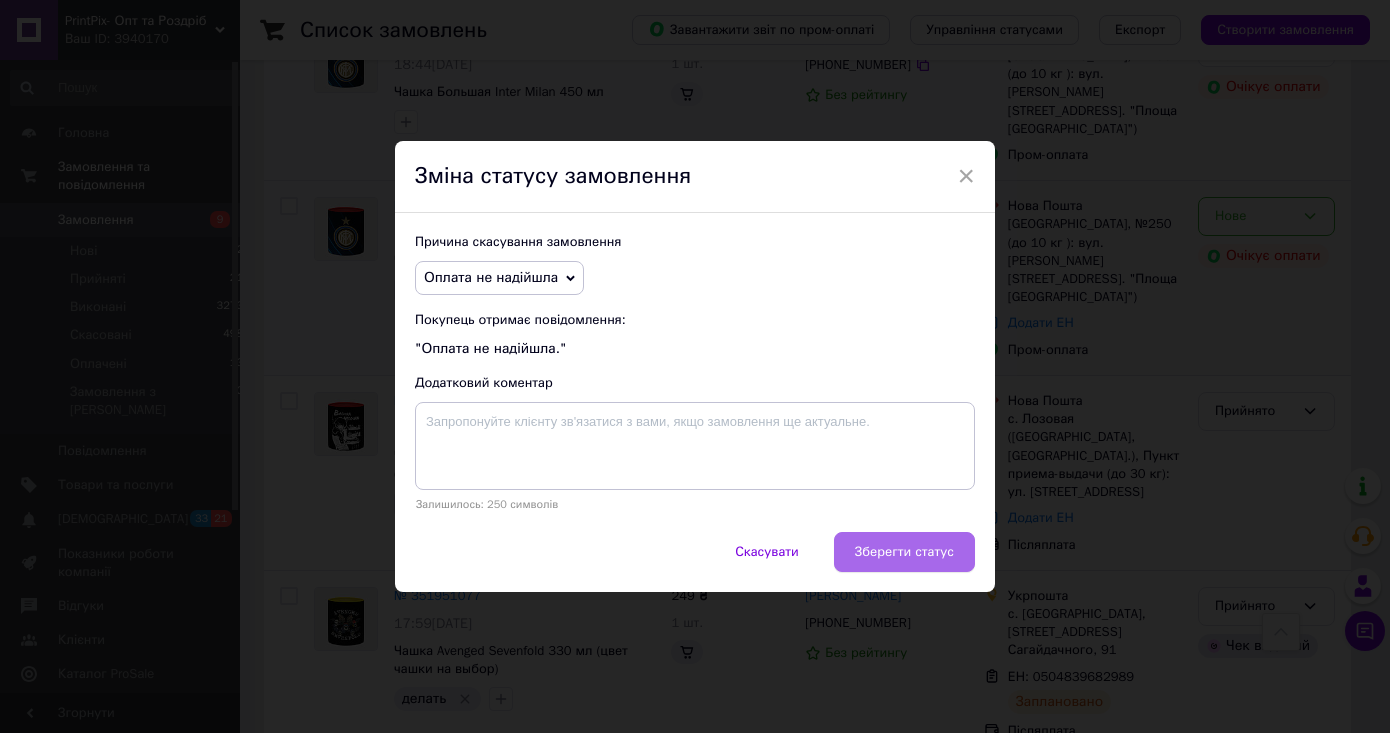 click on "Зберегти статус" at bounding box center [904, 552] 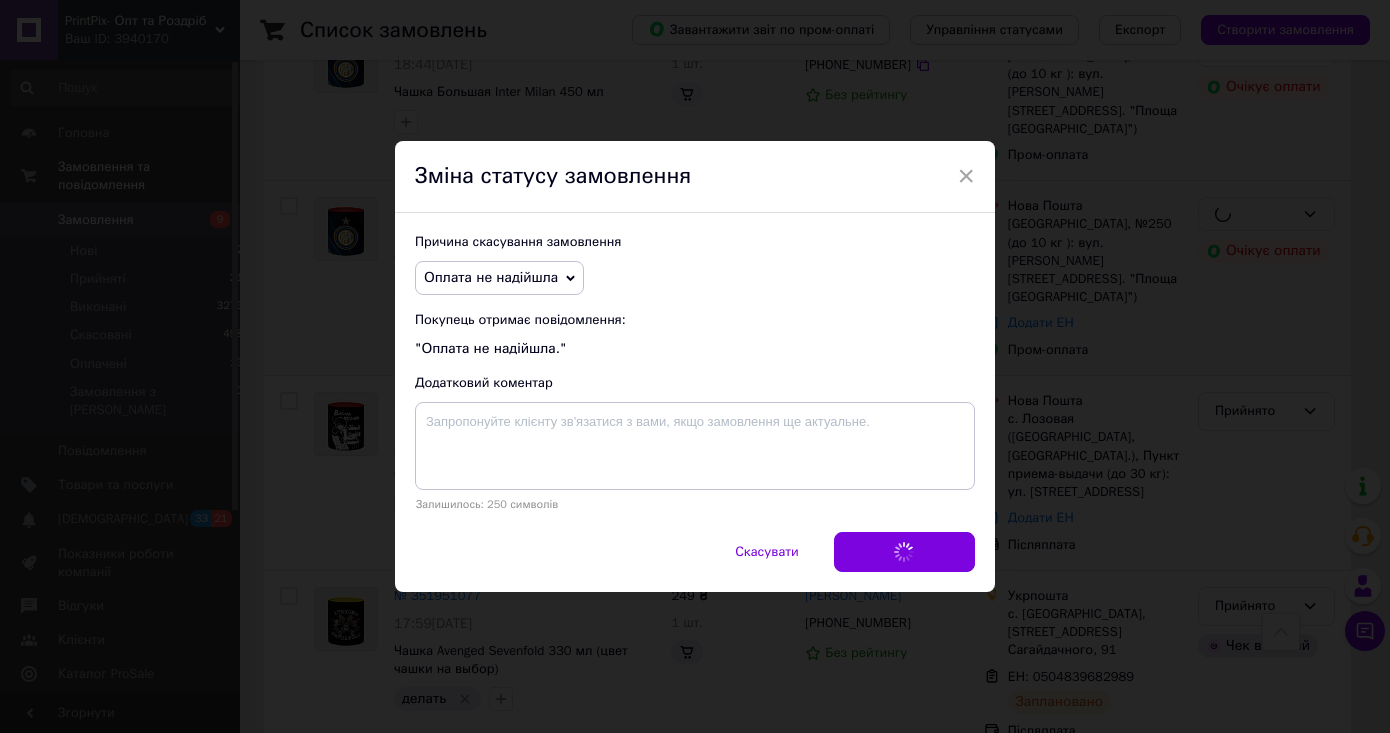 click on "Скасувати   Зберегти статус" at bounding box center (695, 562) 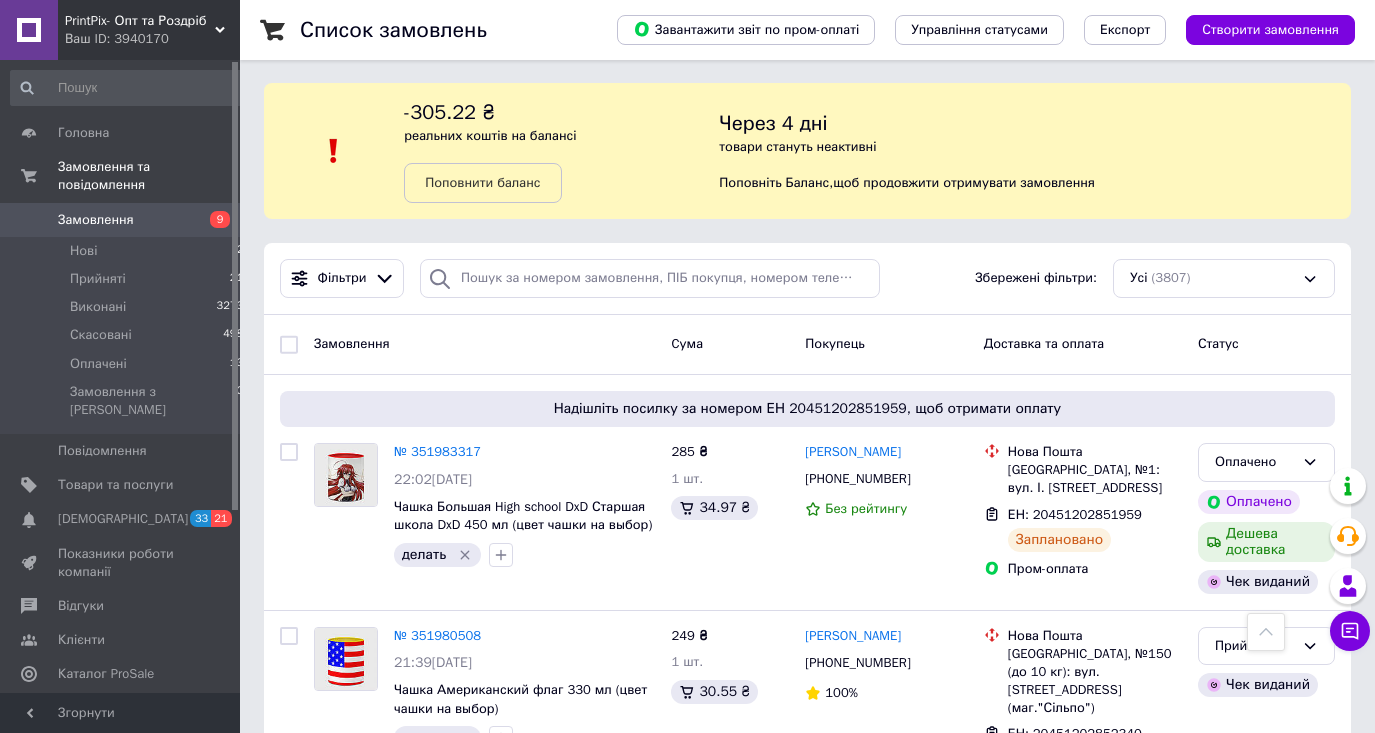 scroll, scrollTop: 0, scrollLeft: 0, axis: both 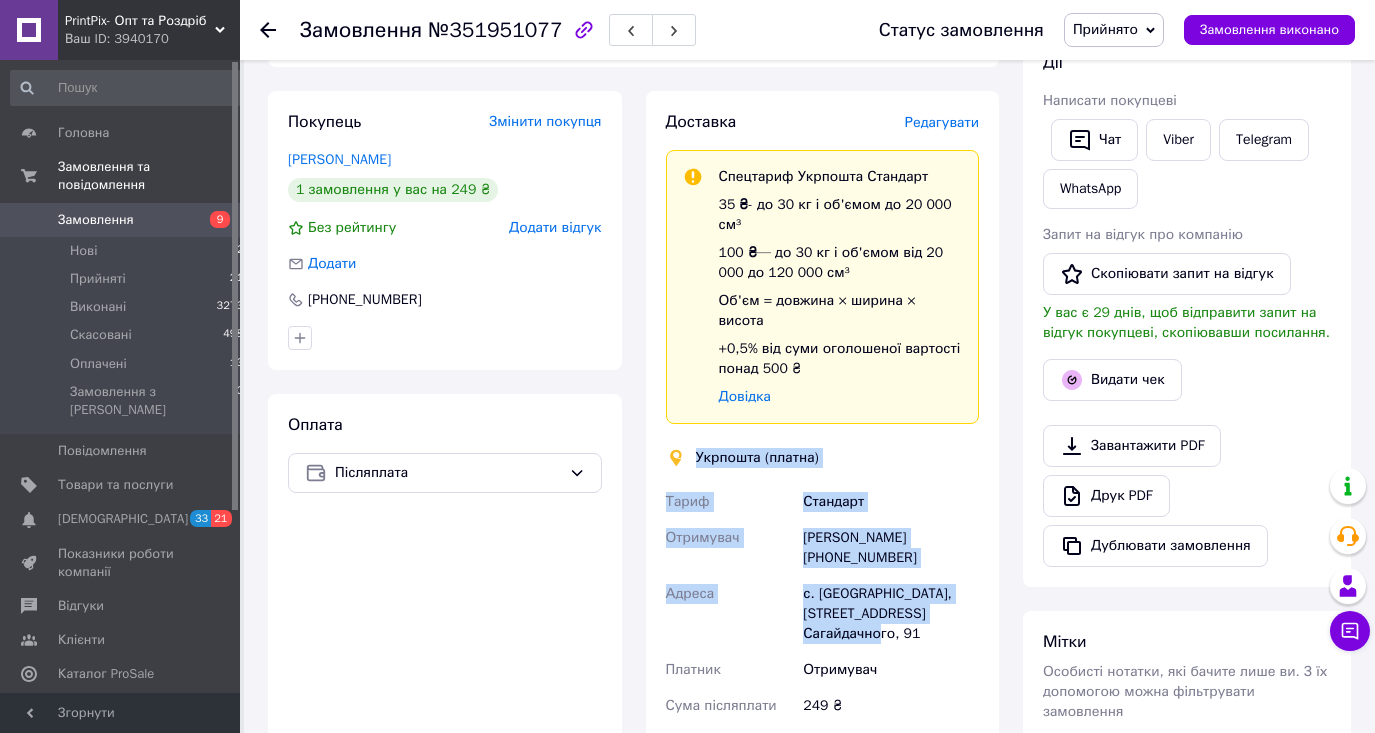 drag, startPoint x: 693, startPoint y: 450, endPoint x: 961, endPoint y: 638, distance: 327.36523 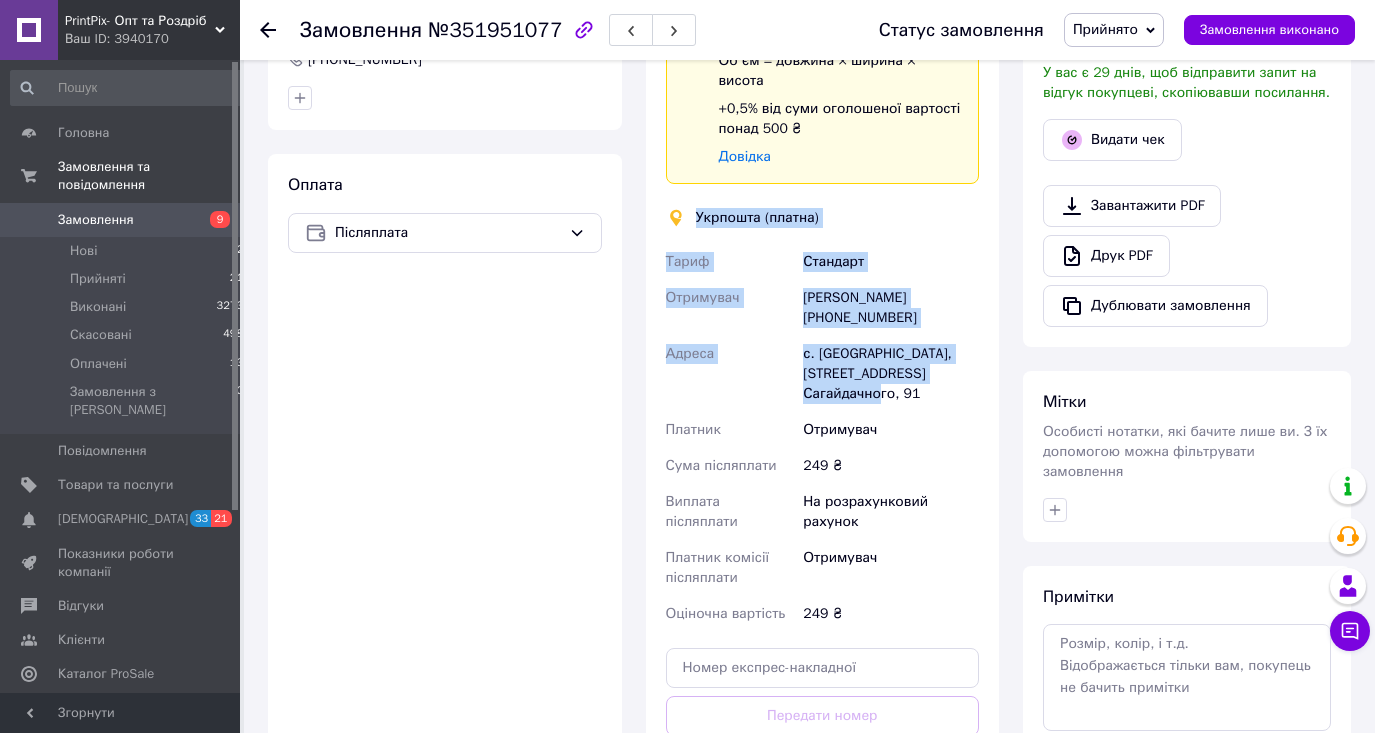 scroll, scrollTop: 800, scrollLeft: 0, axis: vertical 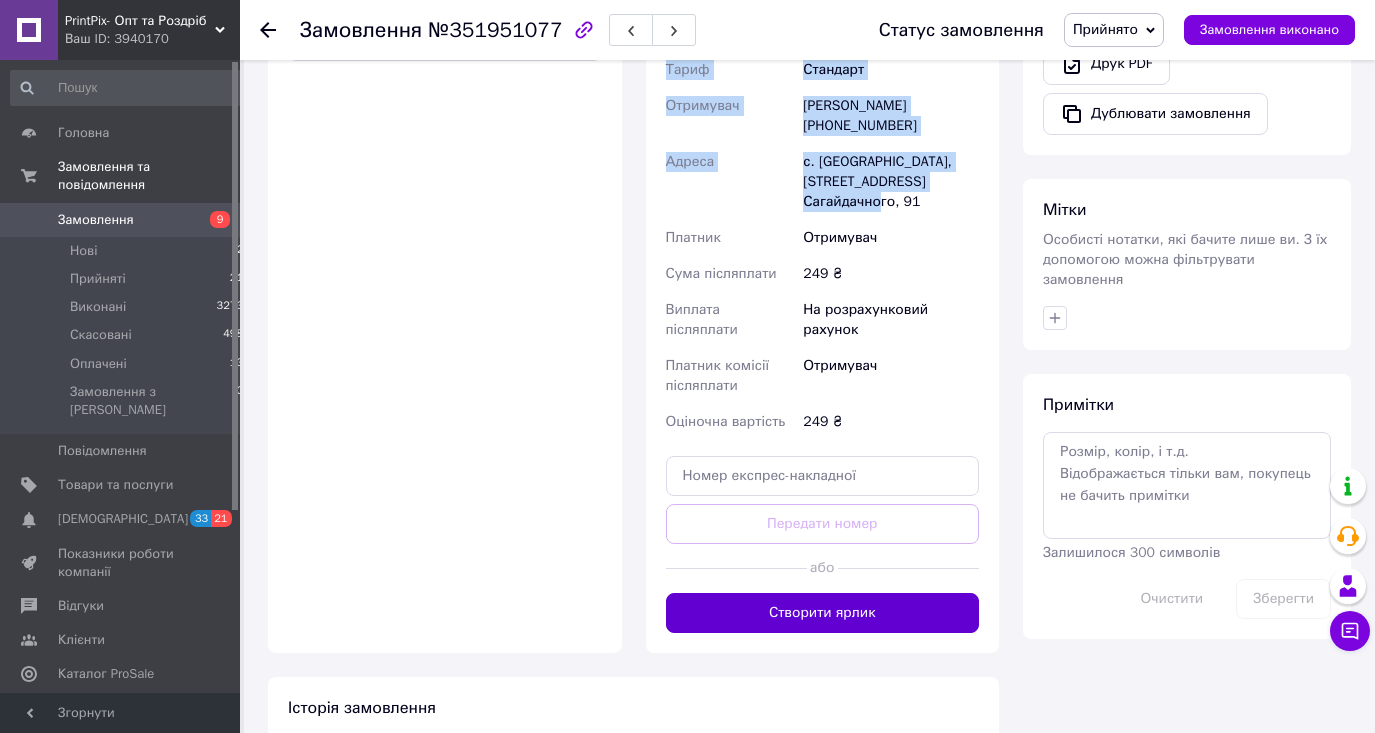 click on "Створити ярлик" at bounding box center [823, 613] 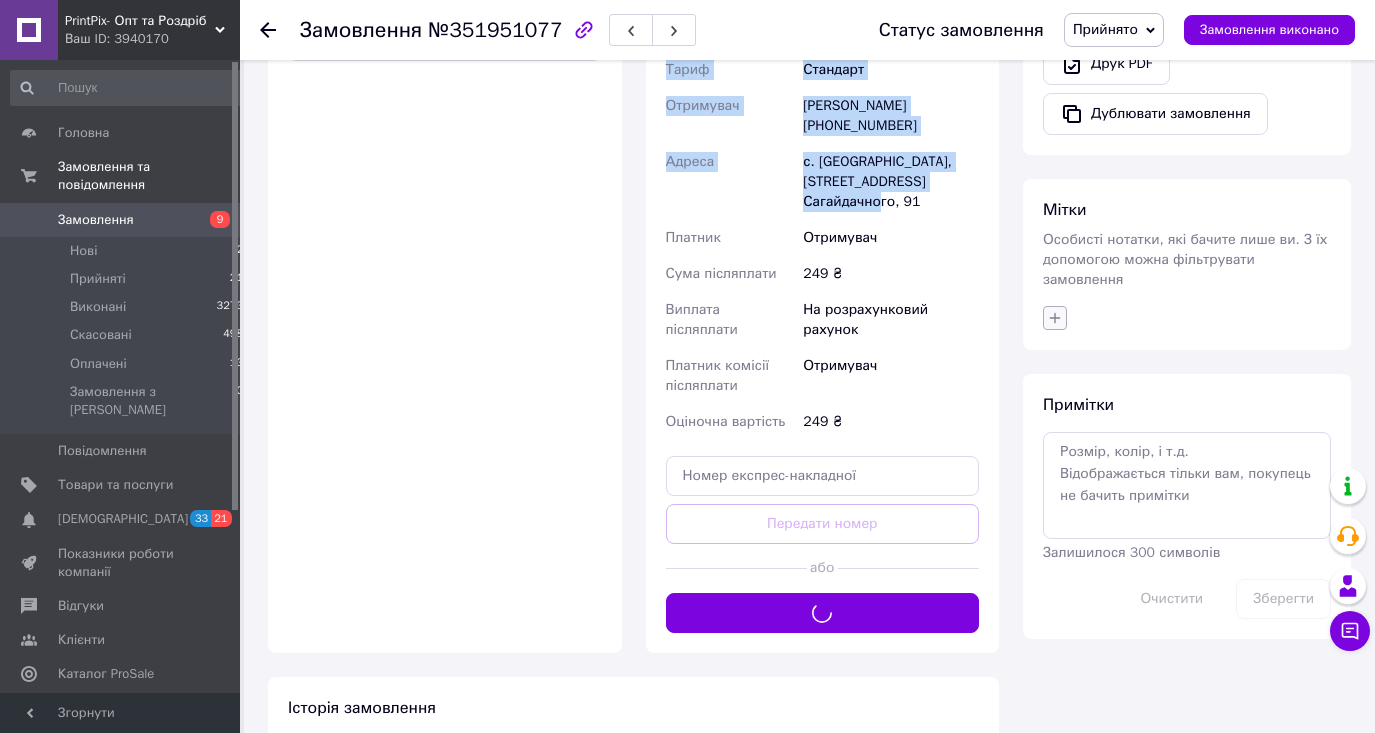 click 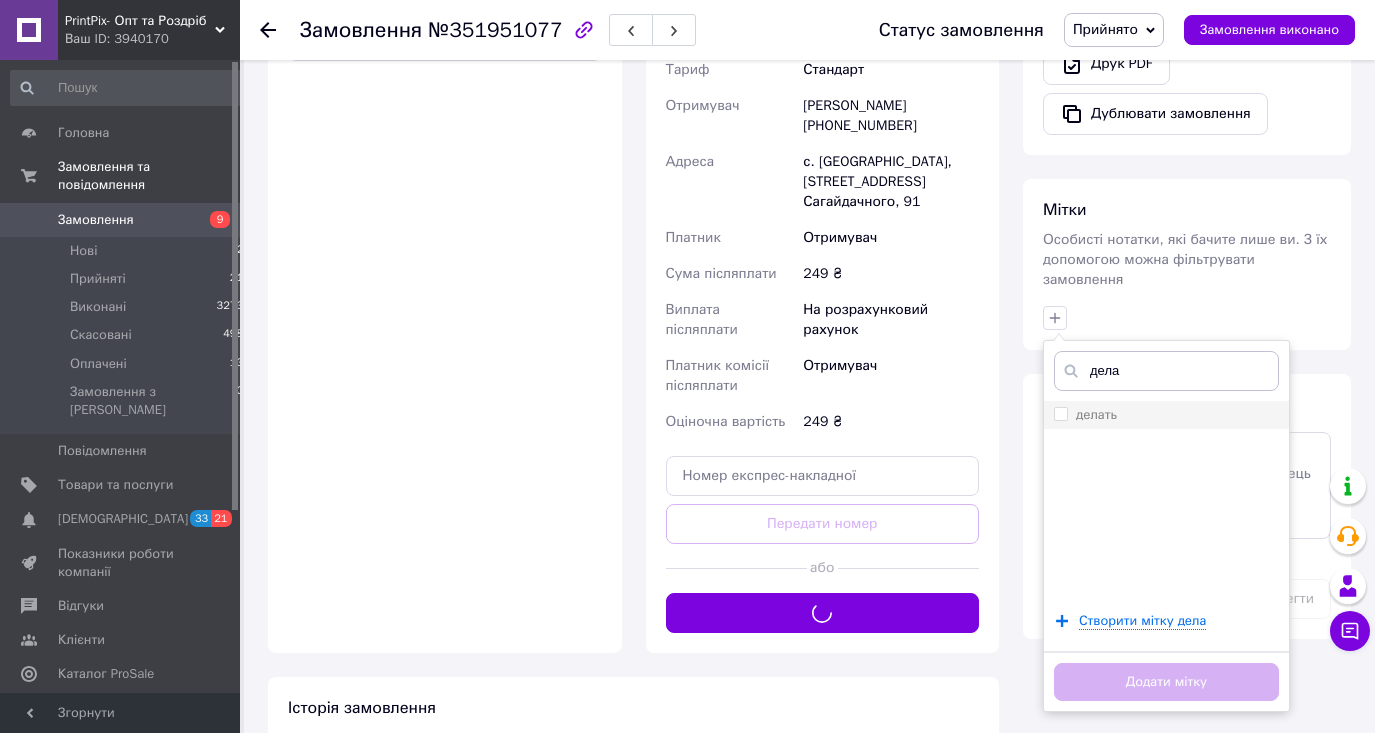 type on "дела" 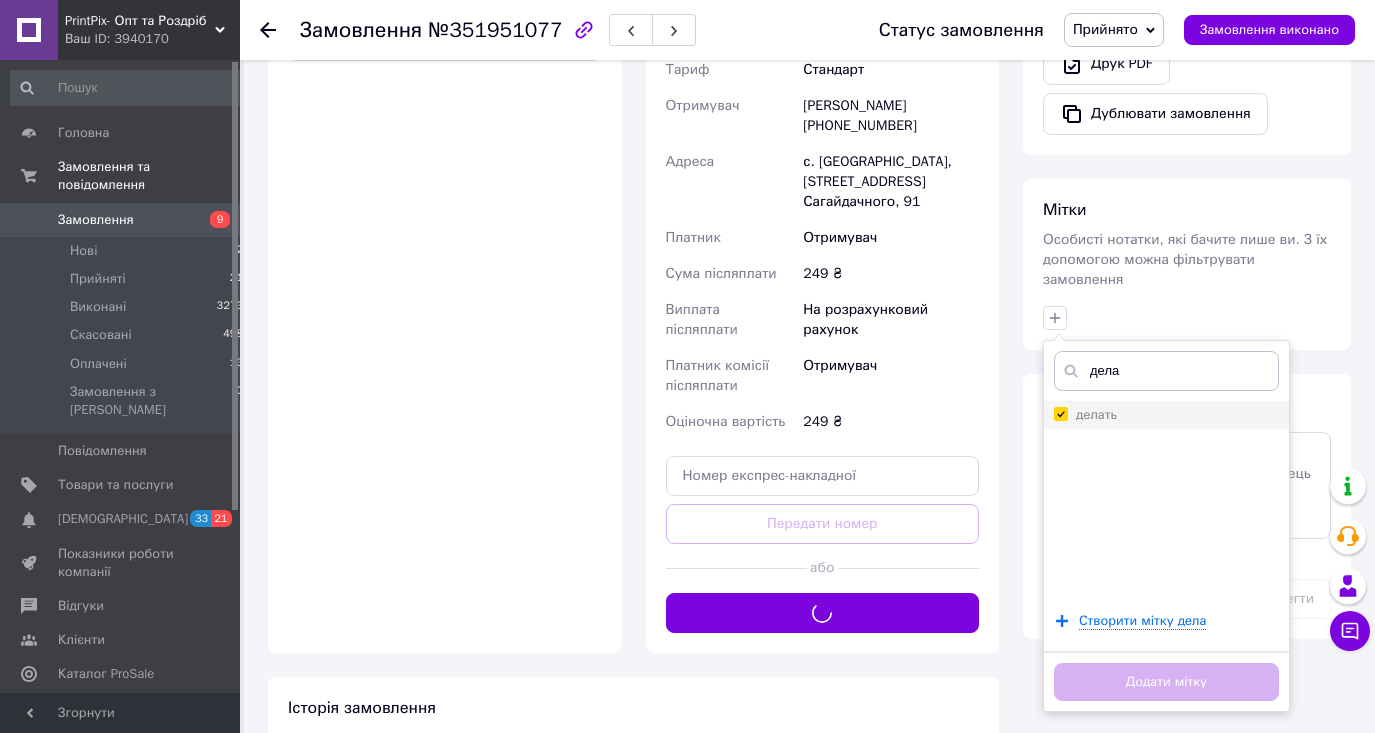checkbox on "true" 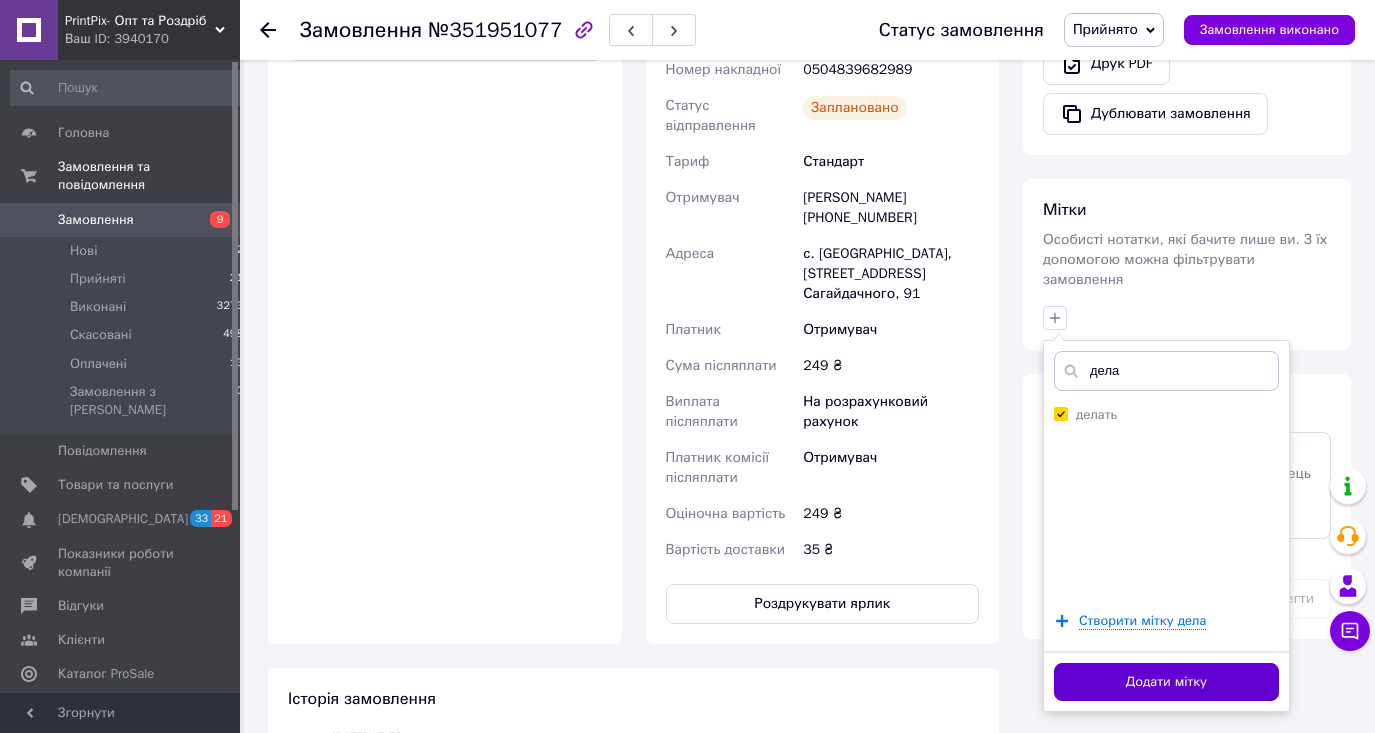 click on "Додати мітку" at bounding box center (1166, 682) 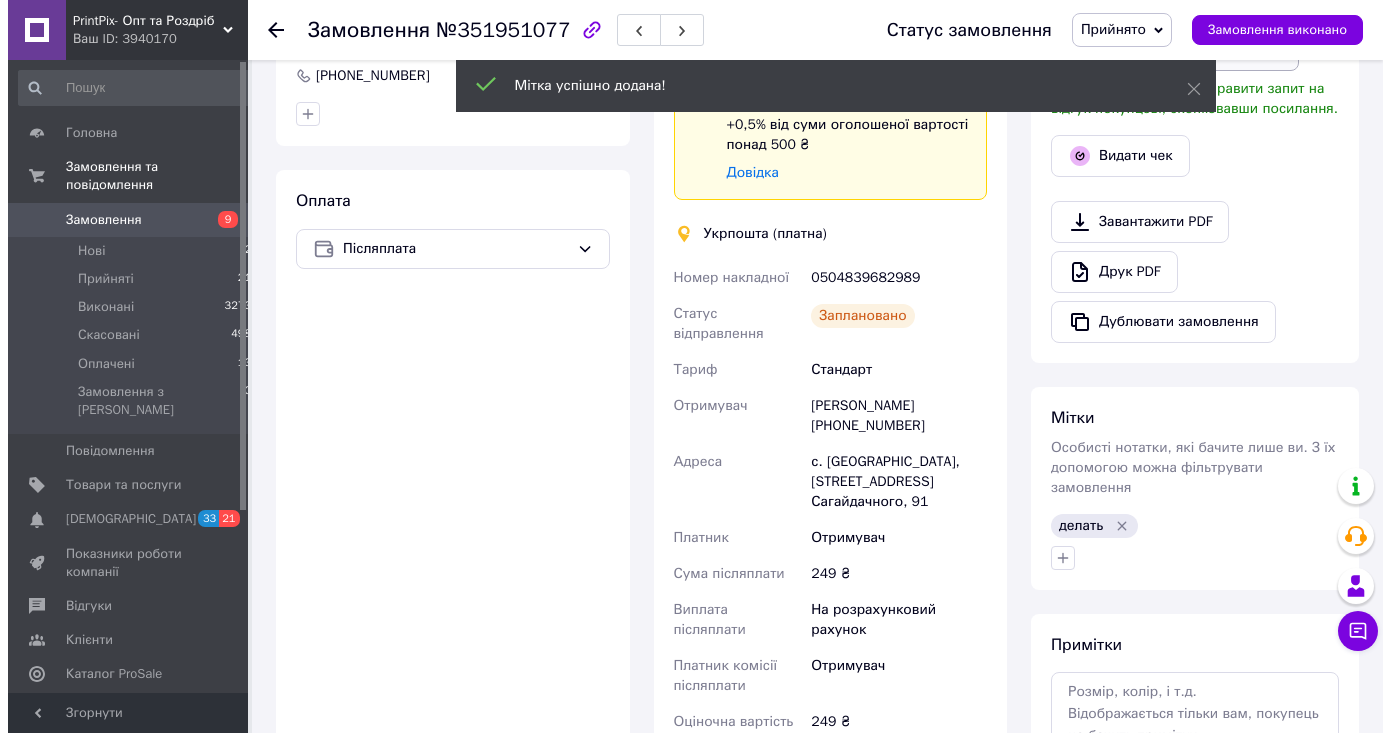 scroll, scrollTop: 368, scrollLeft: 0, axis: vertical 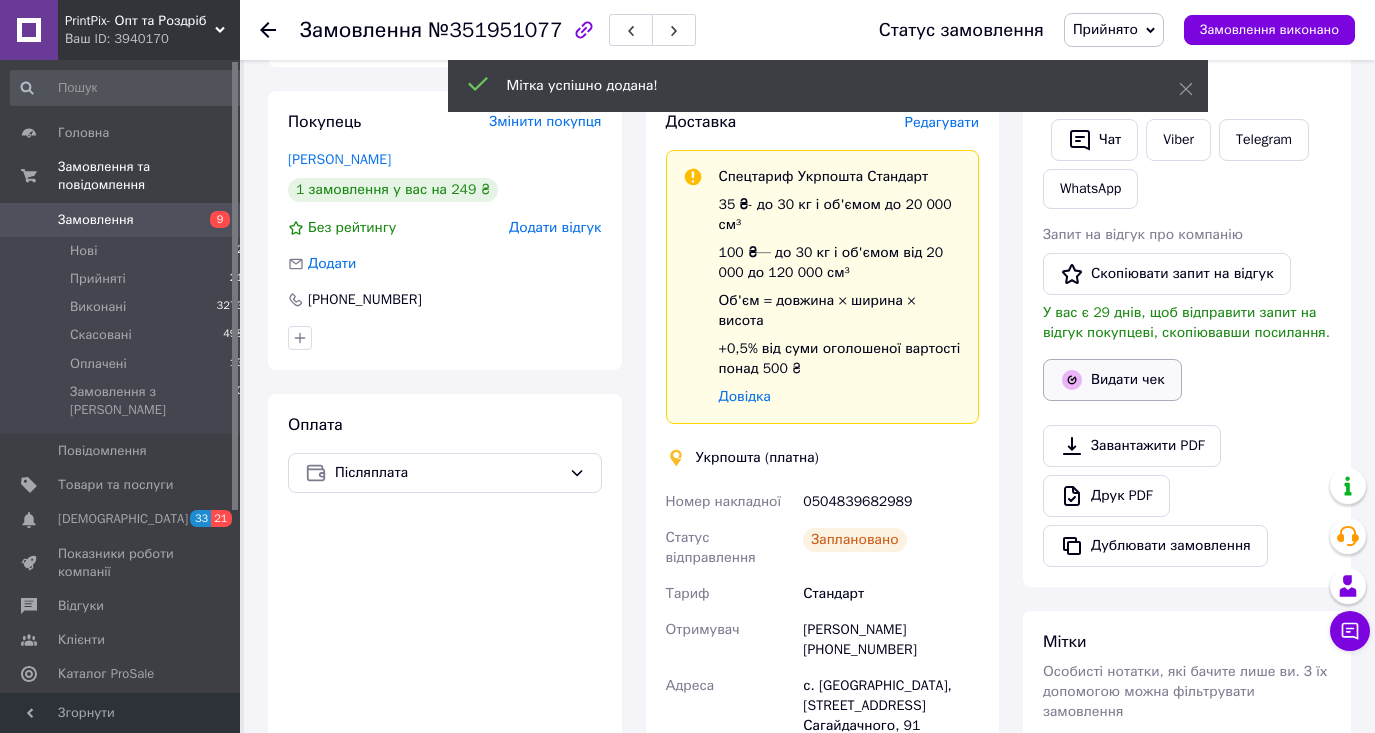 click on "Видати чек" at bounding box center [1112, 380] 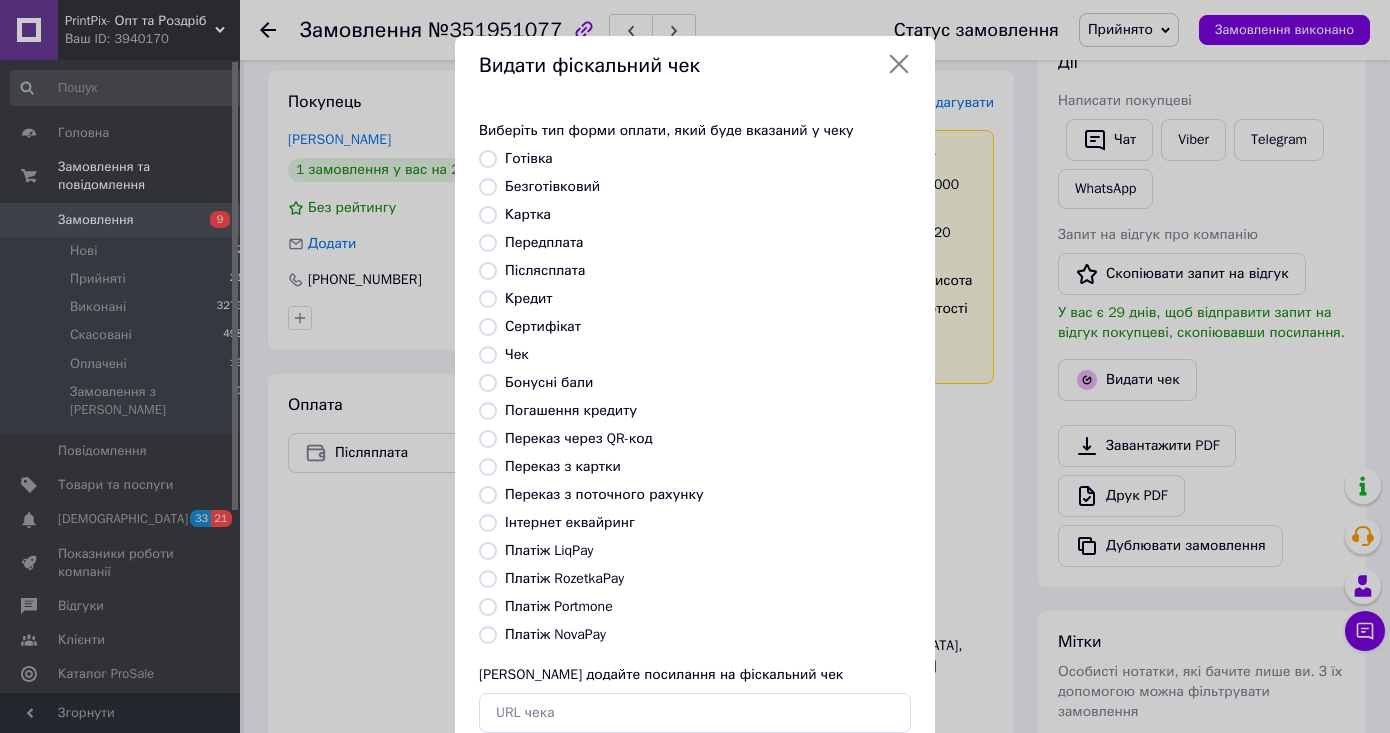 click on "Безготівковий" at bounding box center (488, 187) 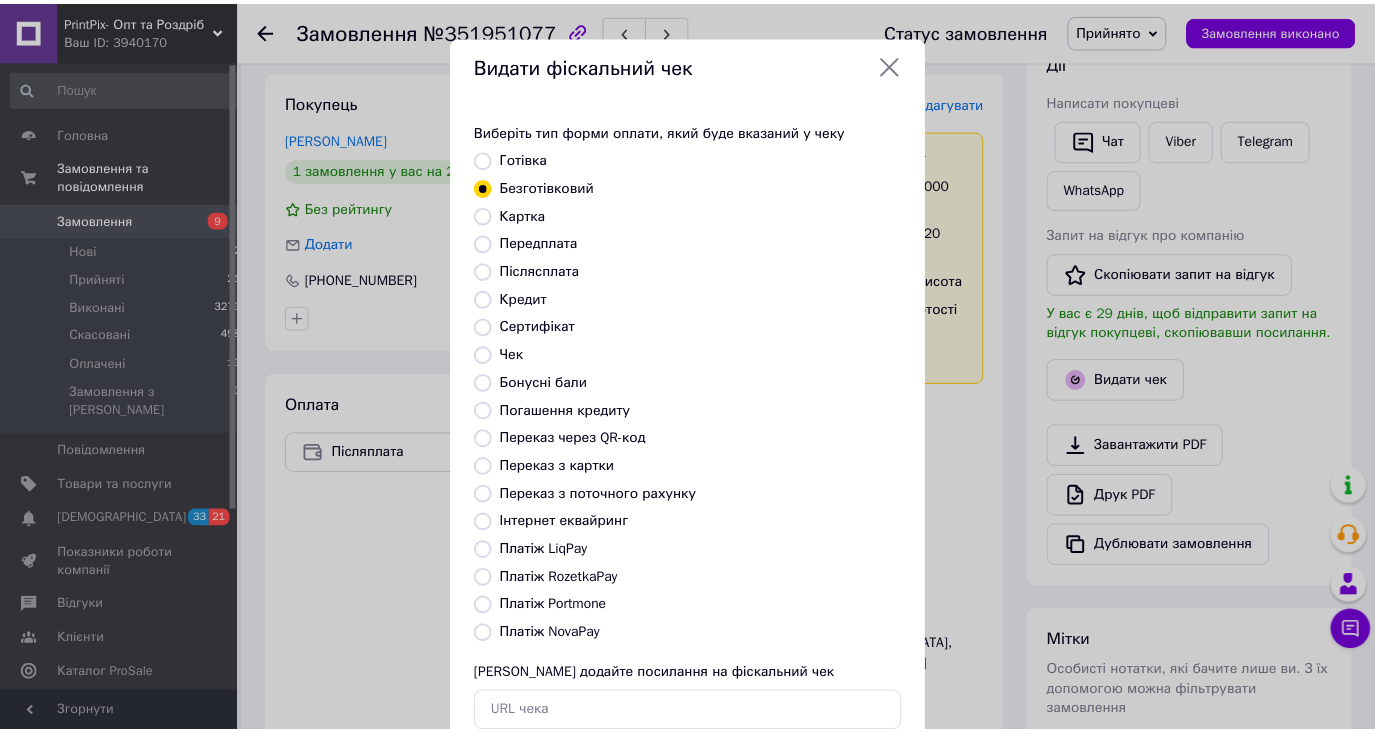 scroll, scrollTop: 126, scrollLeft: 0, axis: vertical 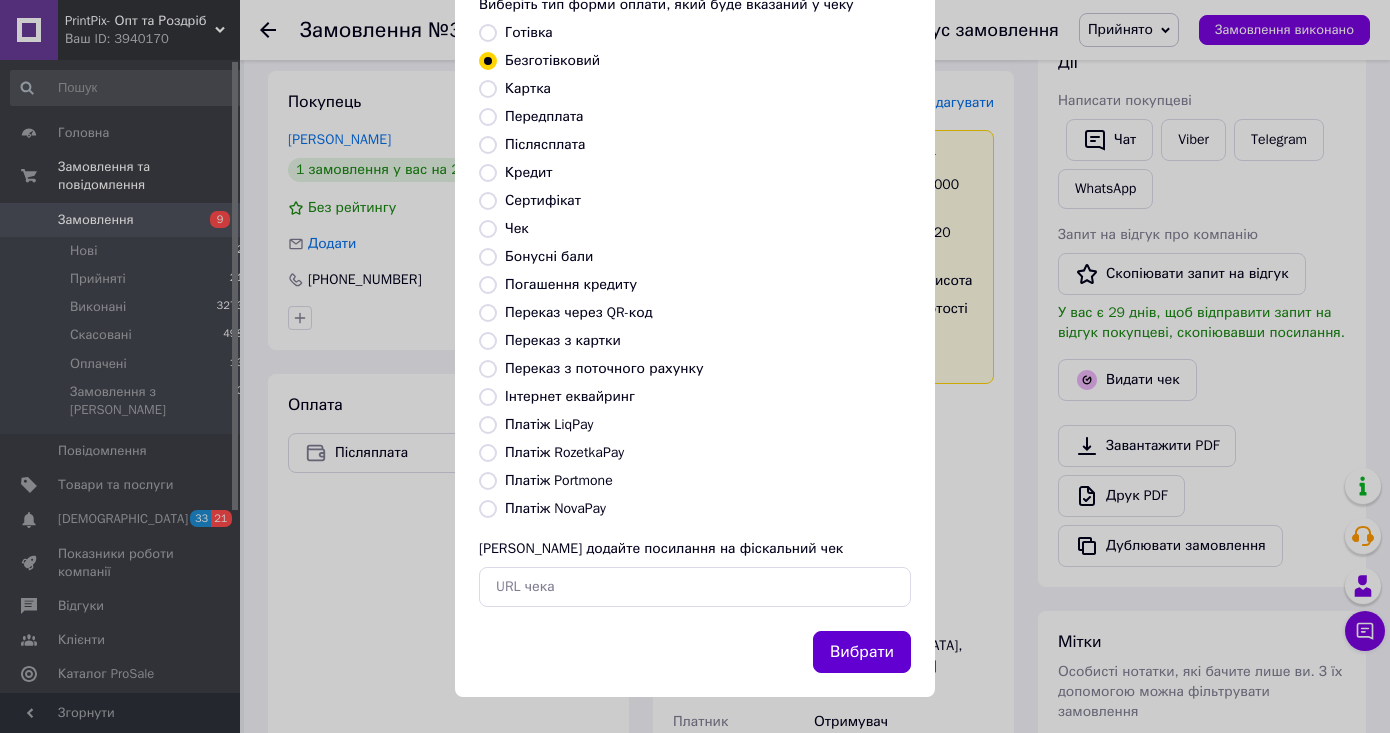 drag, startPoint x: 874, startPoint y: 628, endPoint x: 882, endPoint y: 648, distance: 21.540659 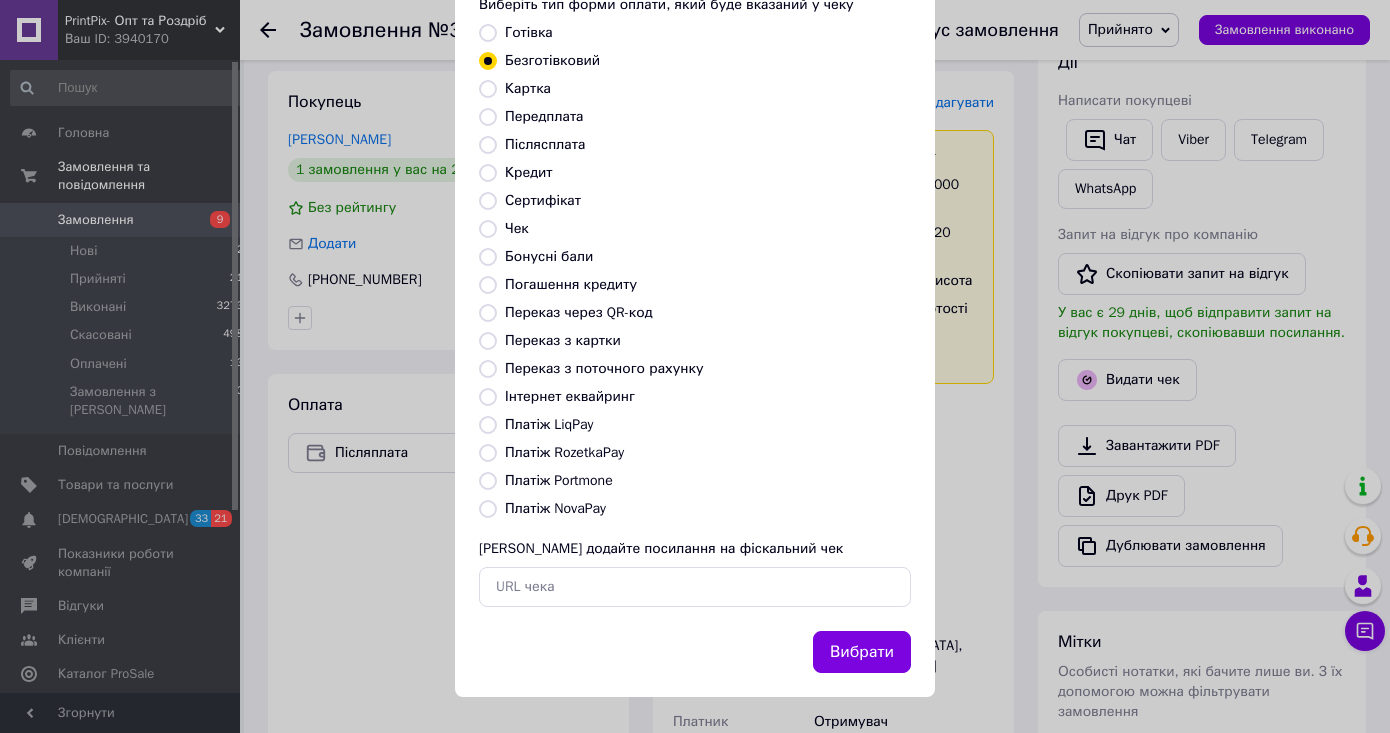 click on "Вибрати" at bounding box center (862, 652) 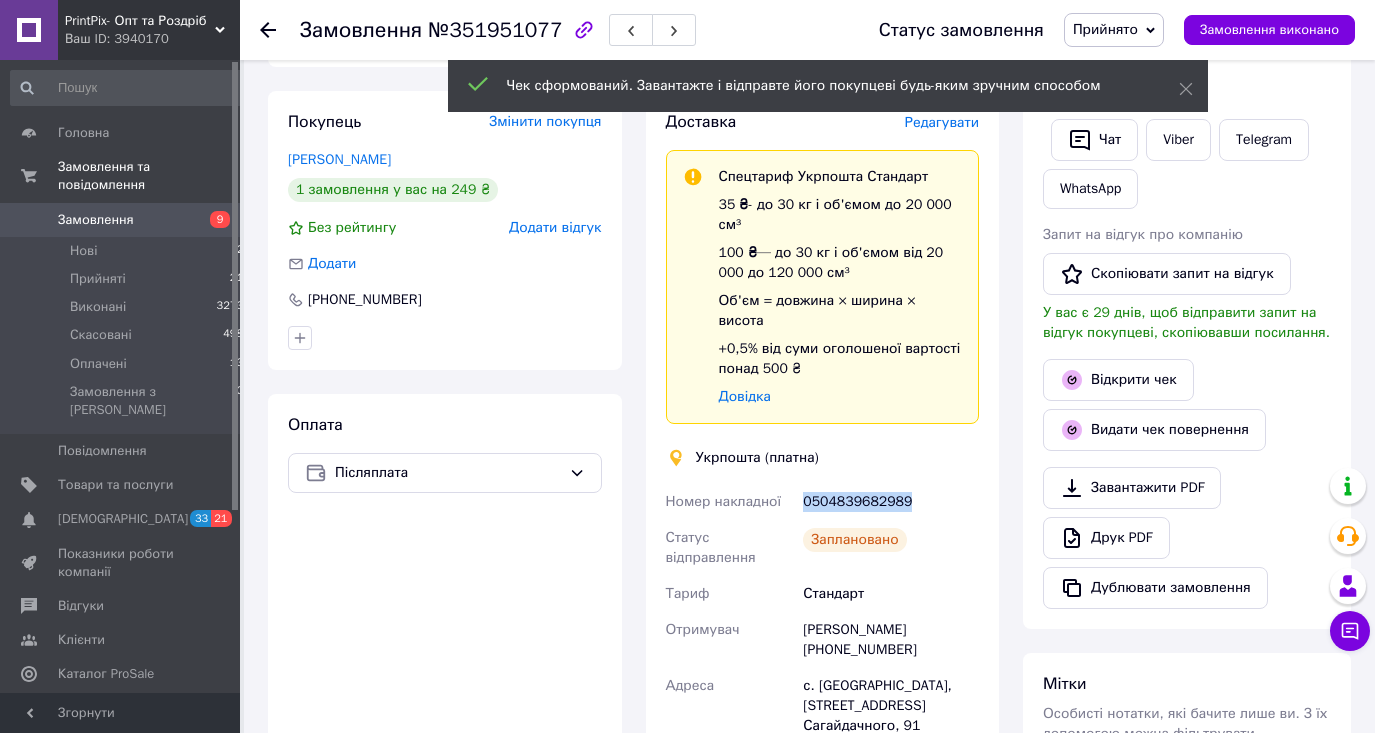 drag, startPoint x: 865, startPoint y: 507, endPoint x: 797, endPoint y: 510, distance: 68.06615 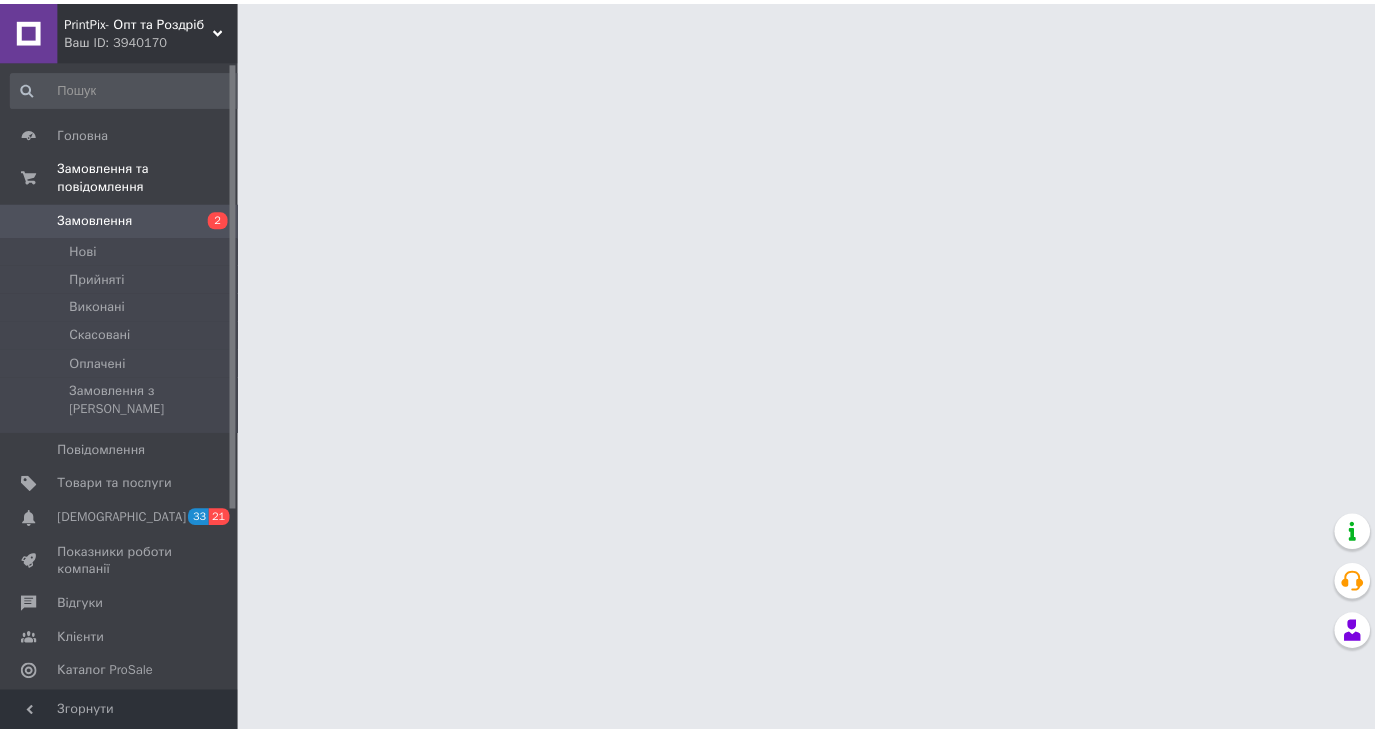 scroll, scrollTop: 0, scrollLeft: 0, axis: both 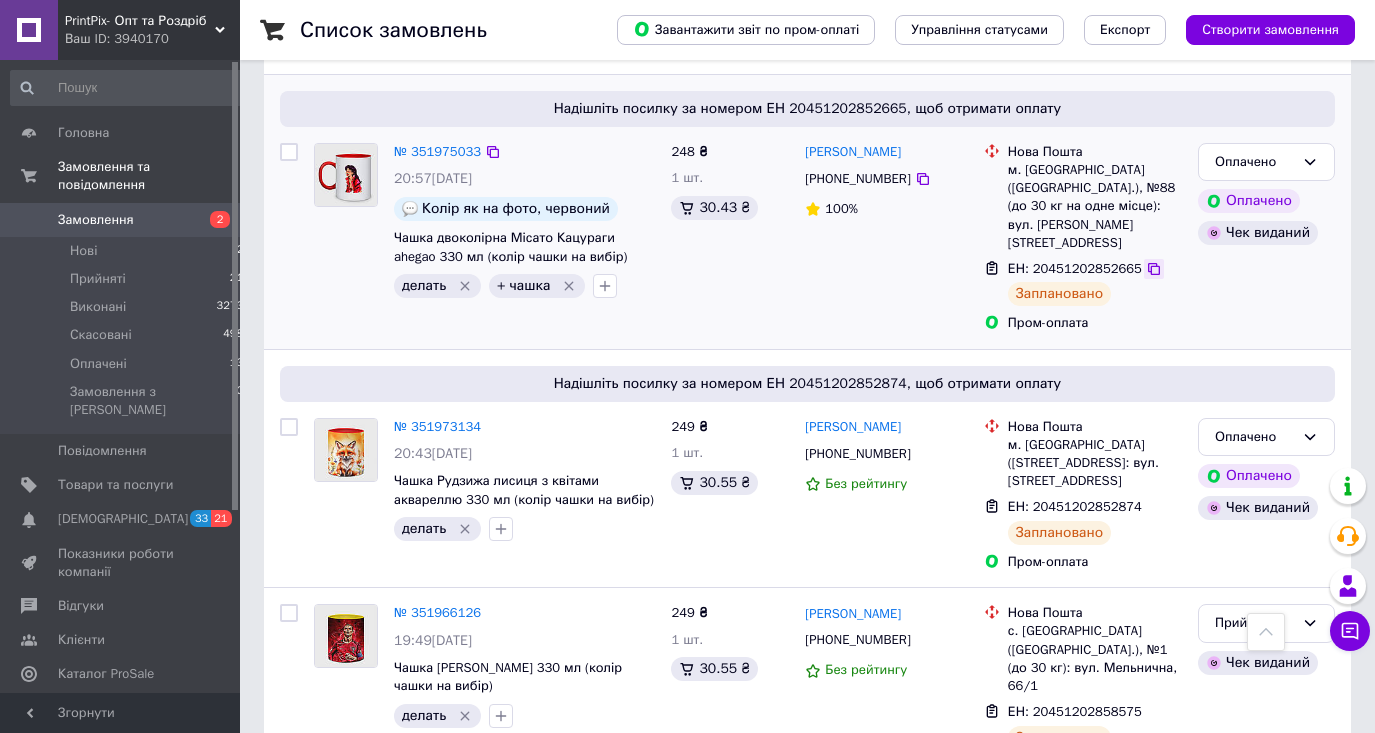 click on "Нова Пошта м. [GEOGRAPHIC_DATA] ([GEOGRAPHIC_DATA].), №88 (до 30 кг на одне місце): вул. [PERSON_NAME], 15 ЕН: 20451202852665 Заплановано Пром-оплата" at bounding box center (1083, 238) 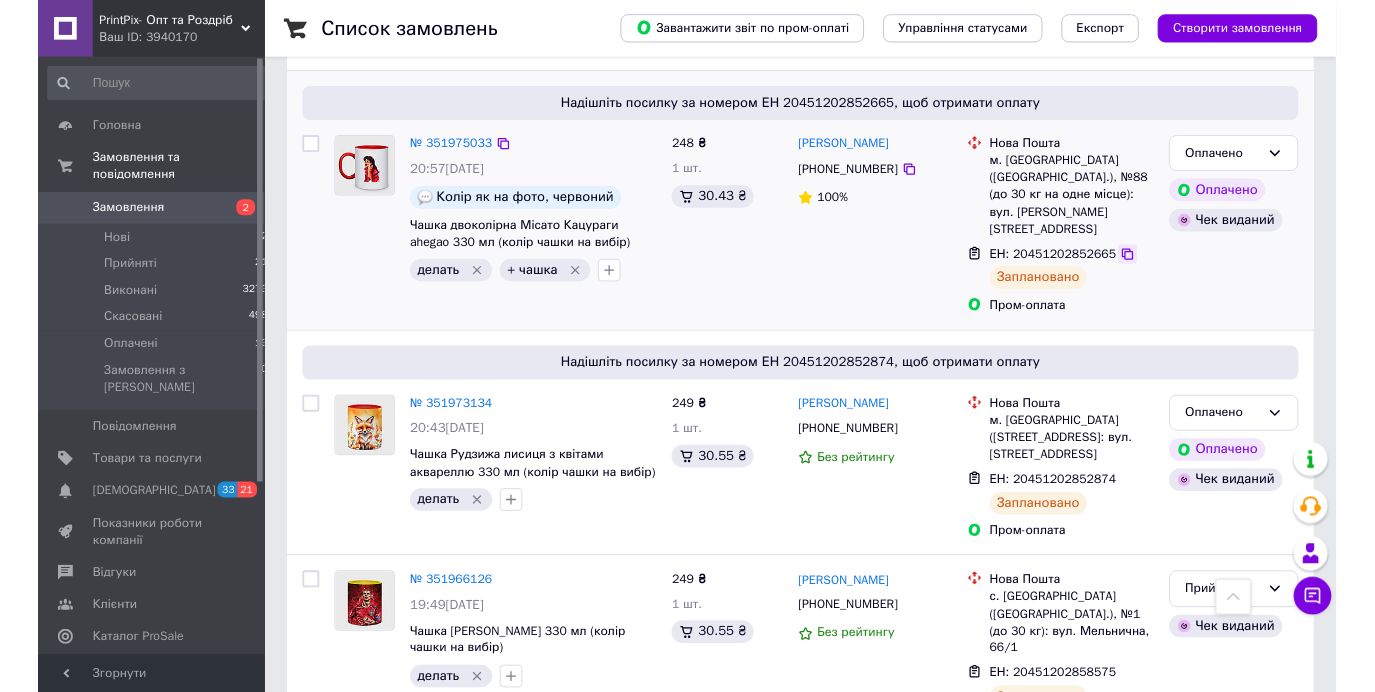 scroll, scrollTop: 912, scrollLeft: 0, axis: vertical 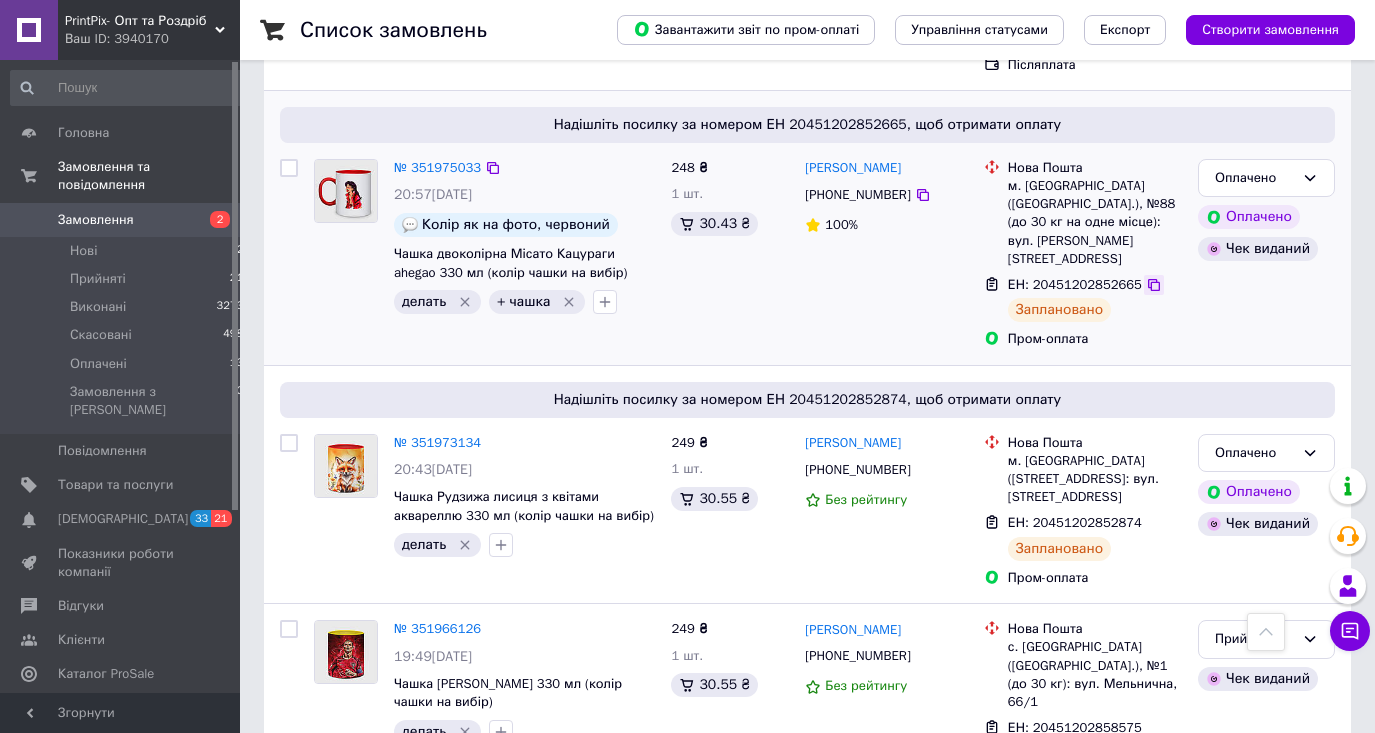 click 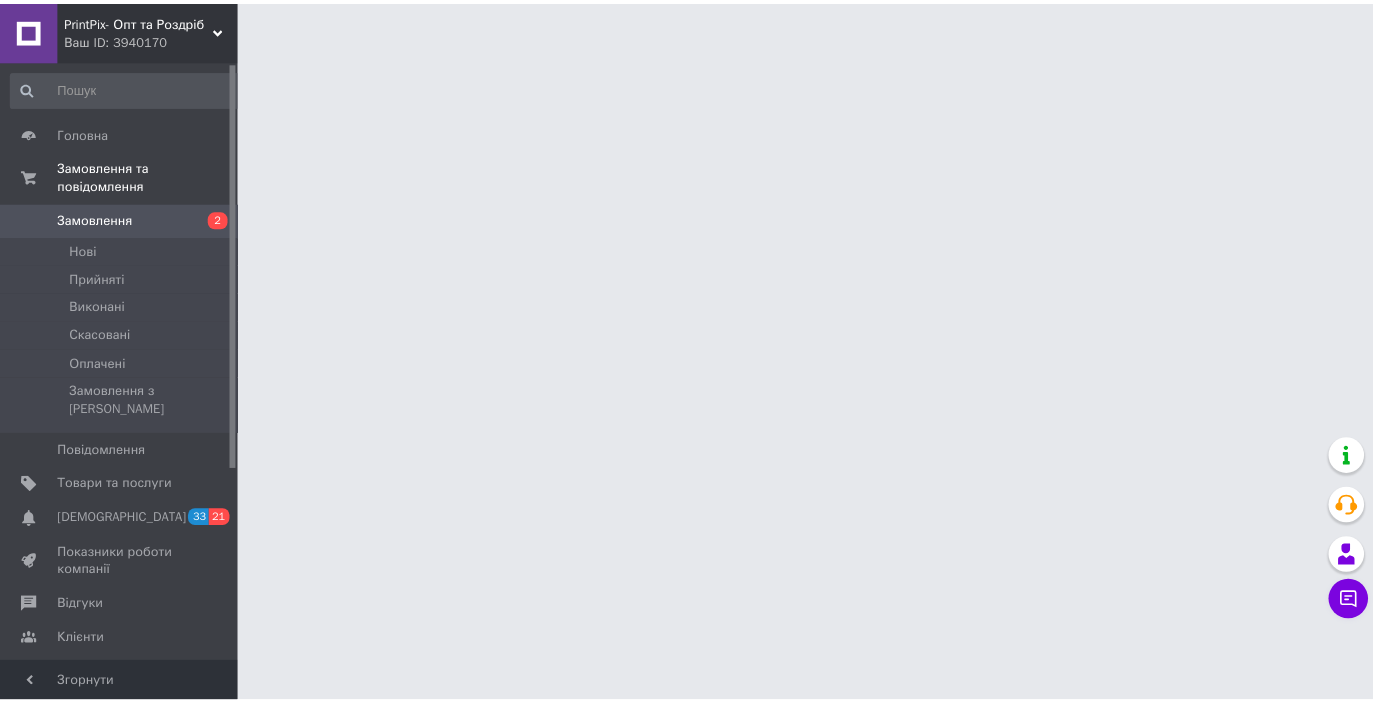 scroll, scrollTop: 0, scrollLeft: 0, axis: both 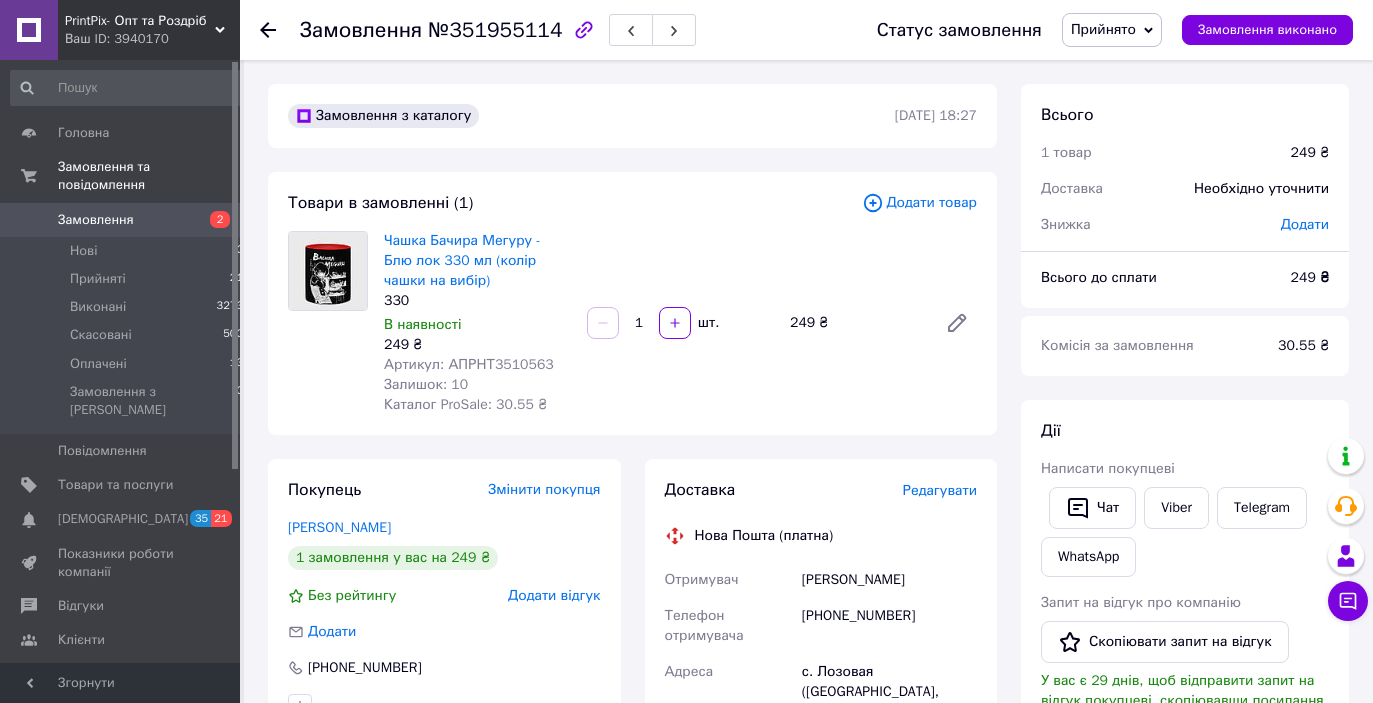 click on "Написати покупцеві" at bounding box center (1108, 468) 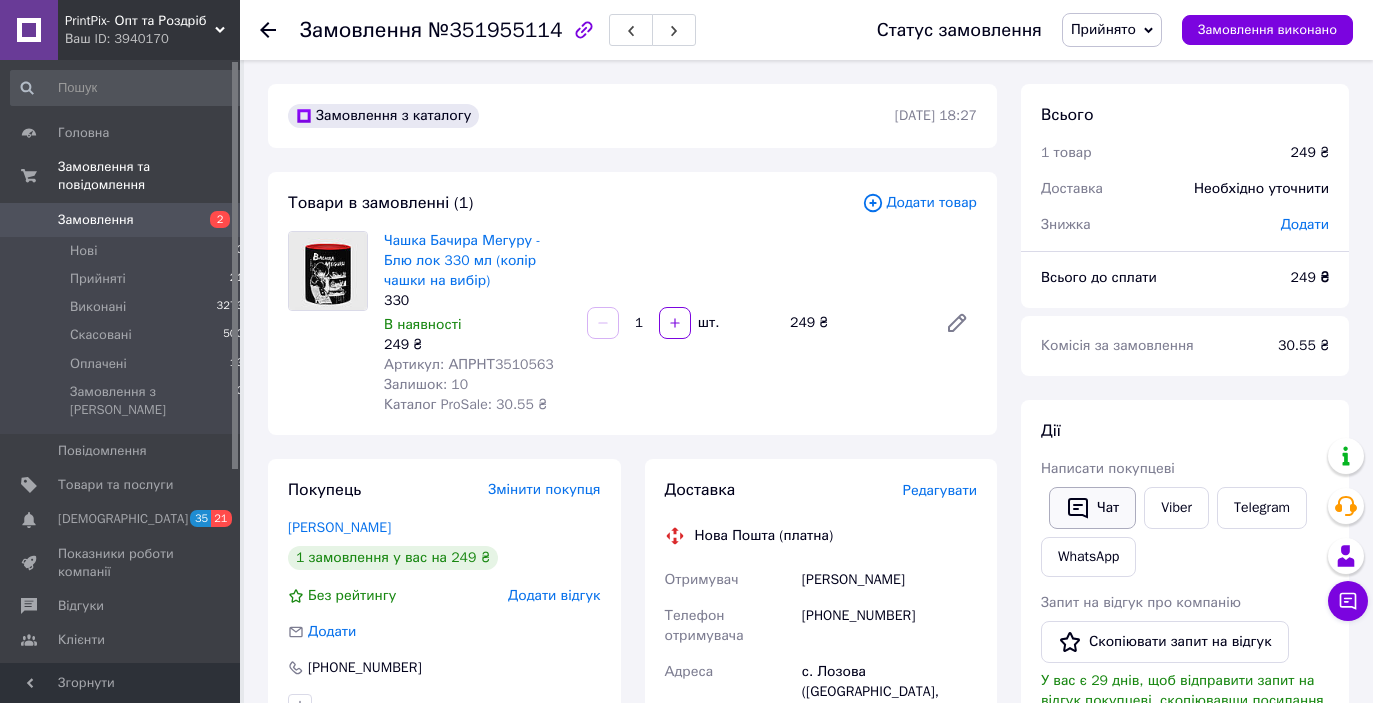 click on "Чат" at bounding box center (1092, 508) 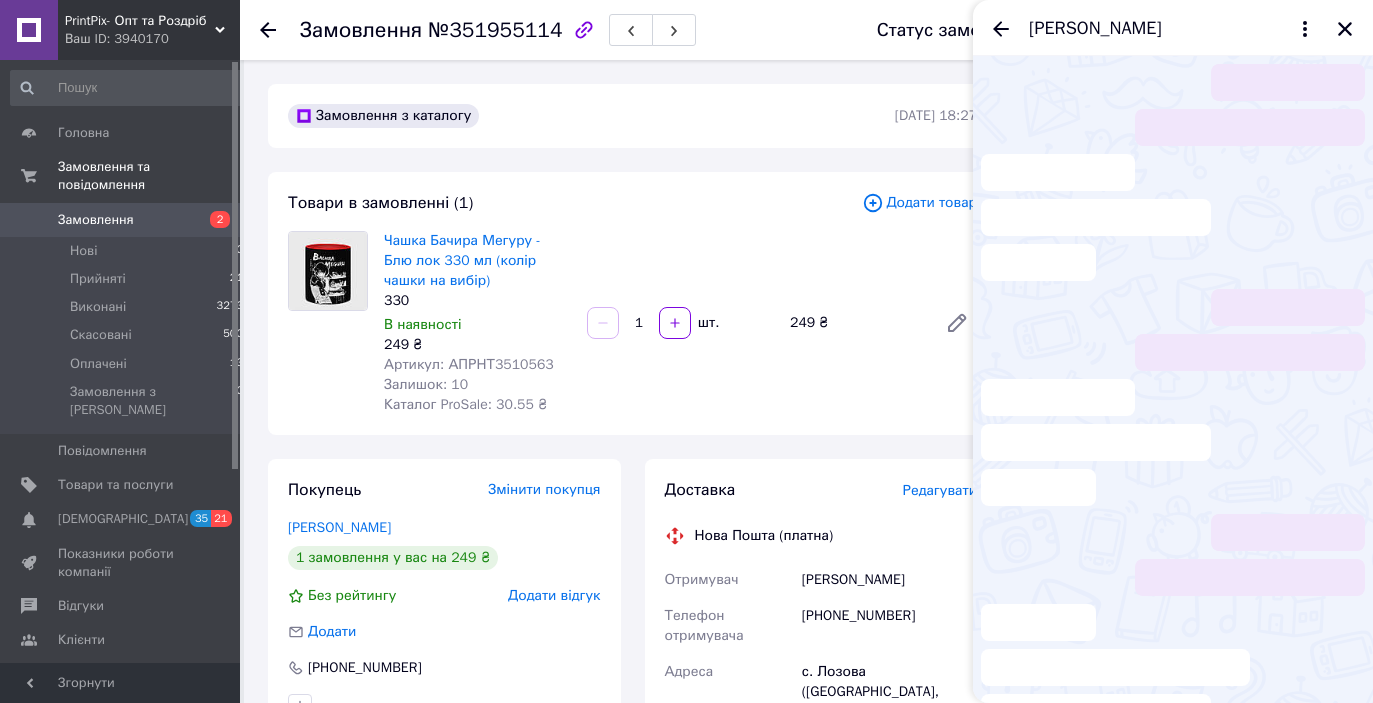 scroll, scrollTop: 187, scrollLeft: 0, axis: vertical 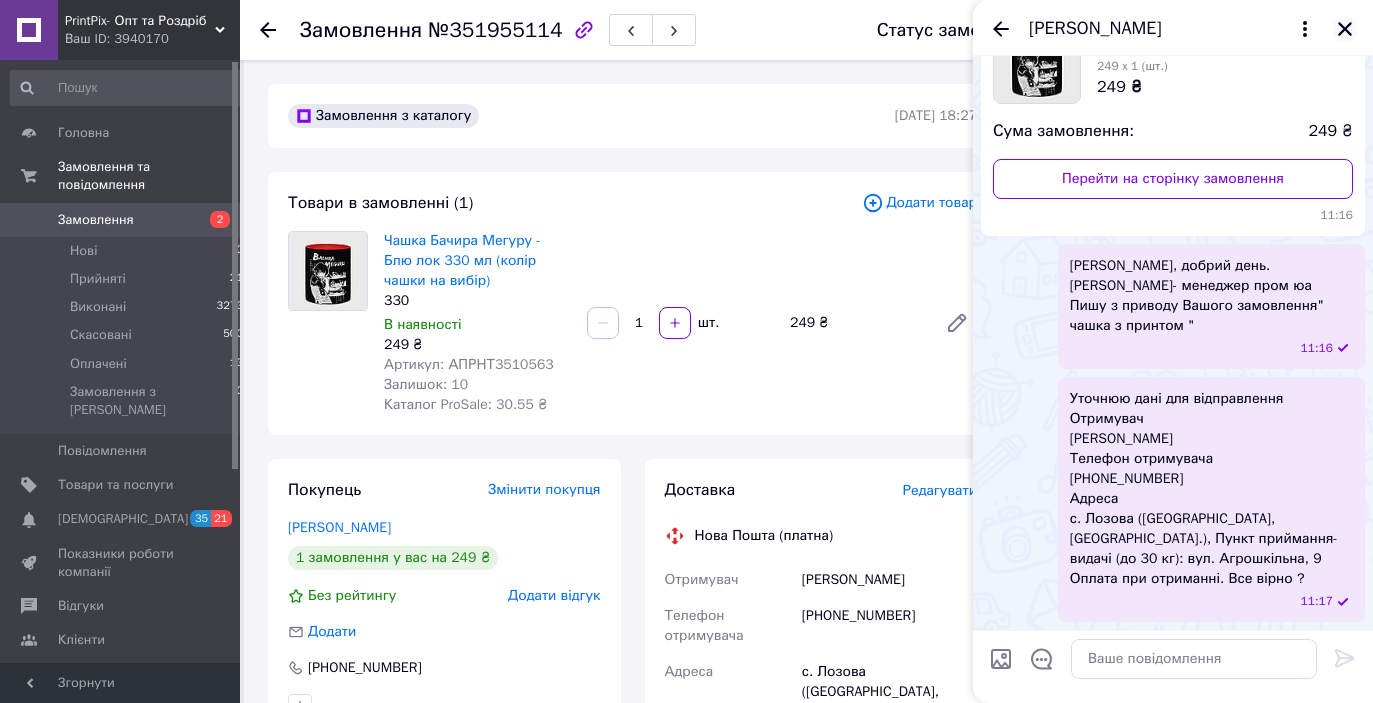 click 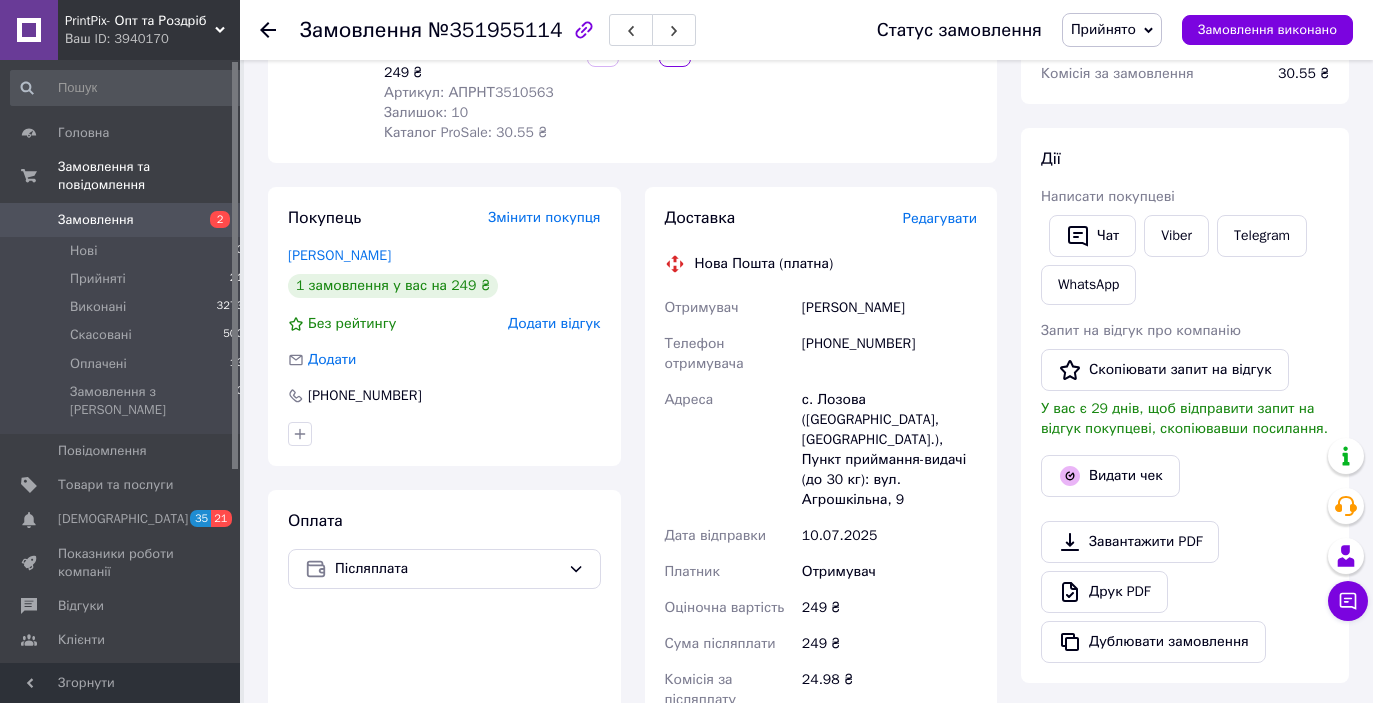 scroll, scrollTop: 736, scrollLeft: 0, axis: vertical 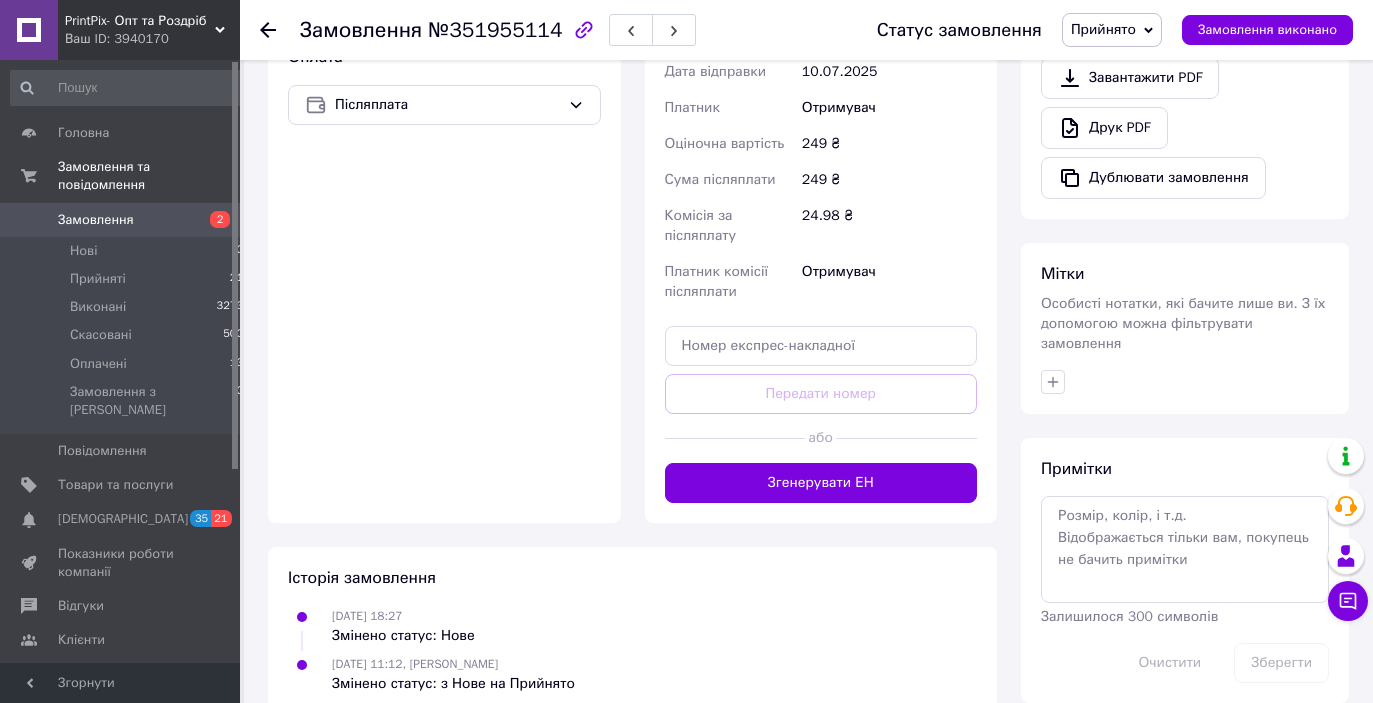 click on "Доставка Редагувати Нова Пошта (платна) Отримувач Андрієнко Евеліна Телефон отримувача +380660412059 Адреса с. Лозова (Харківська обл., Богодухівський р-н.), Пункт приймання-видачі (до 30 кг): вул. Агрошкільна, 9 Дата відправки 10.07.2025 Платник Отримувач Оціночна вартість 249 ₴ Сума післяплати 249 ₴ Комісія за післяплату 24.98 ₴ Платник комісії післяплати Отримувач Передати номер або Згенерувати ЕН Платник Отримувач Відправник Прізвище отримувача Андрієнко Ім'я отримувача Евеліна По батькові отримувача Телефон отримувача +380660412059 Тип доставки У відділенні Кур'єром 249" at bounding box center (821, 123) 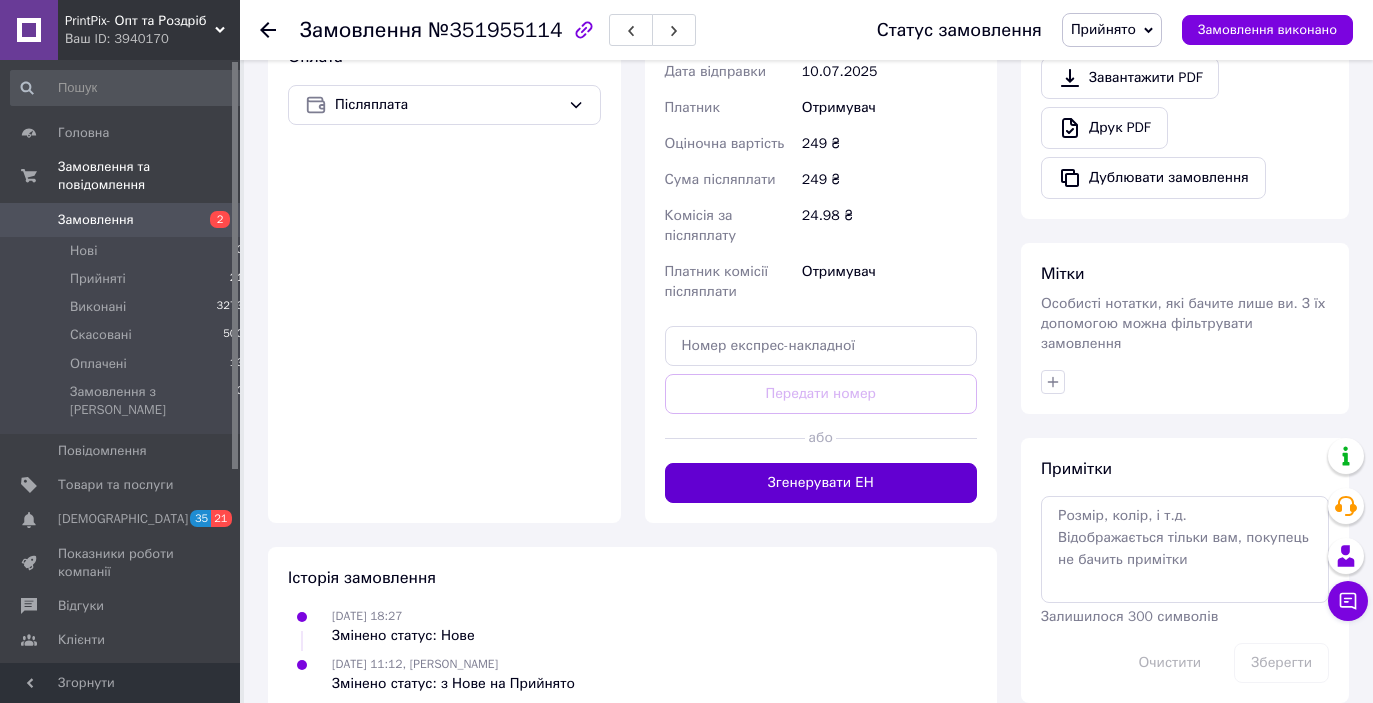 click on "Згенерувати ЕН" at bounding box center [821, 483] 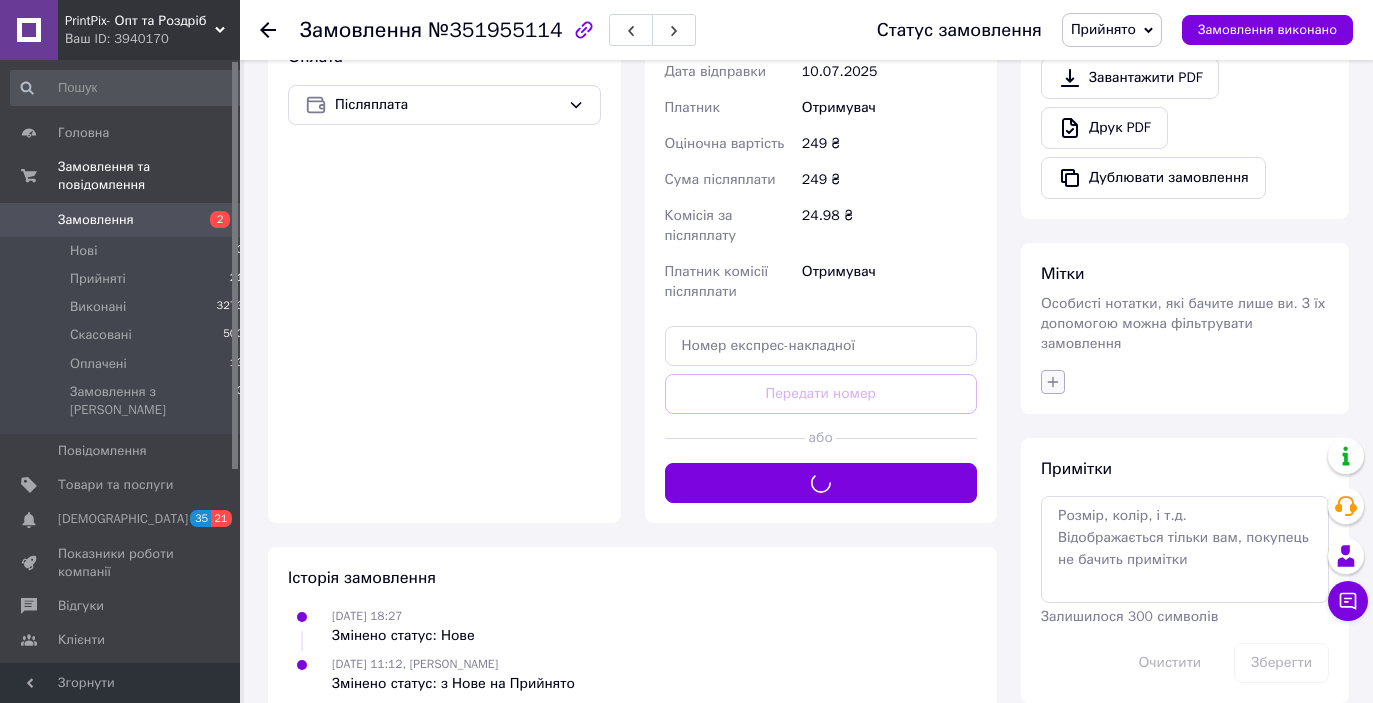 click 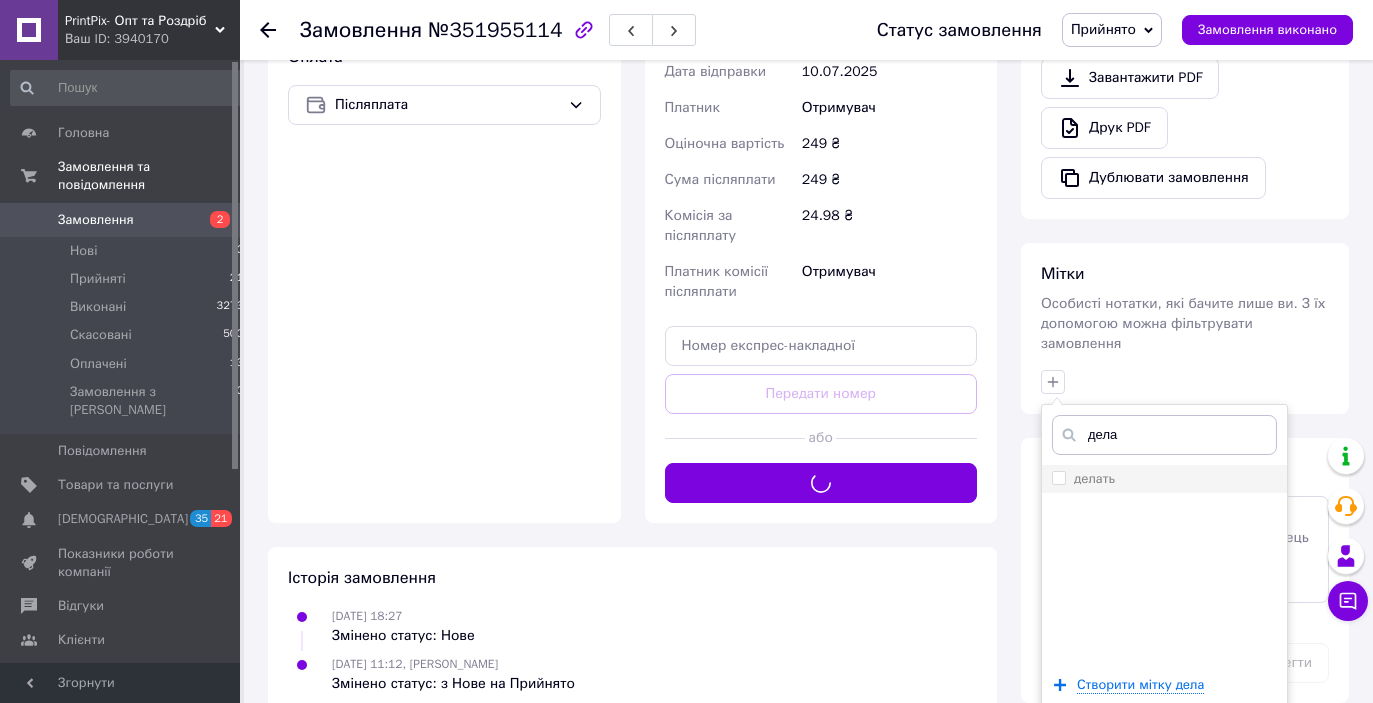 type on "дела" 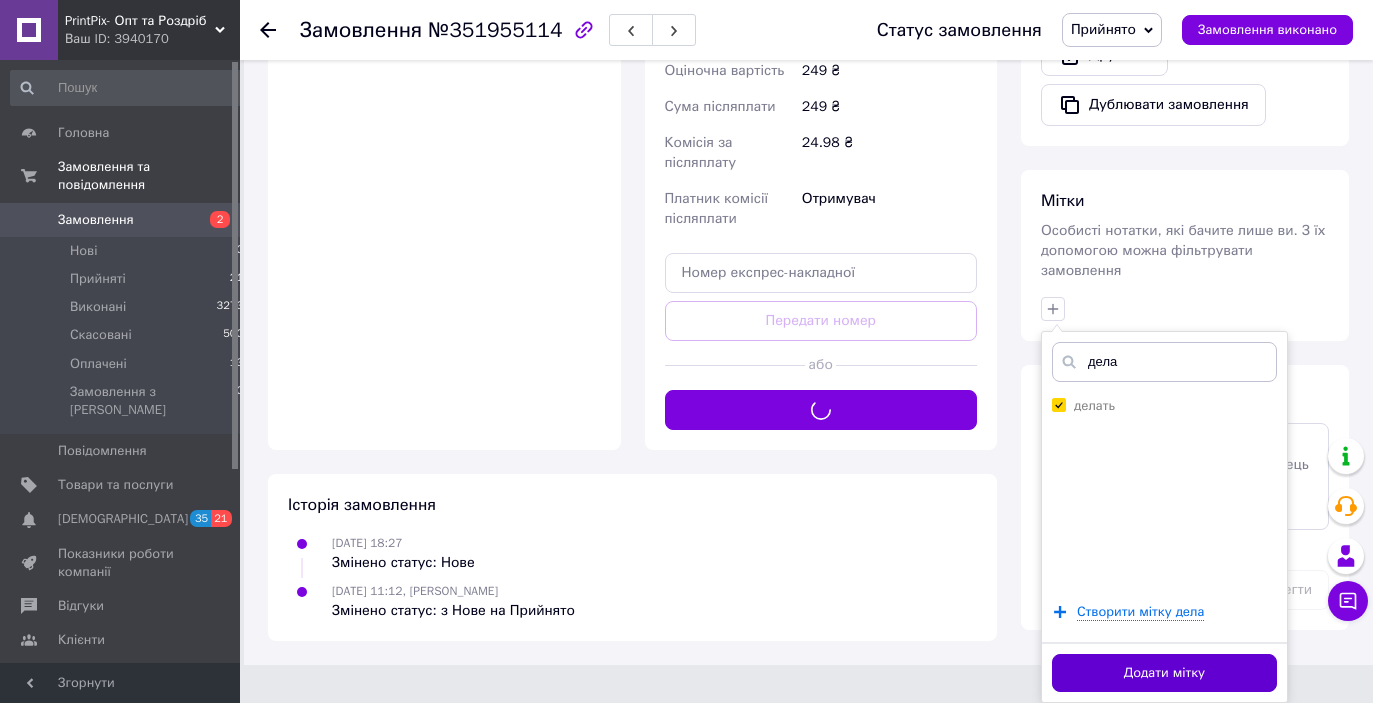 click on "Додати мітку" at bounding box center [1164, 673] 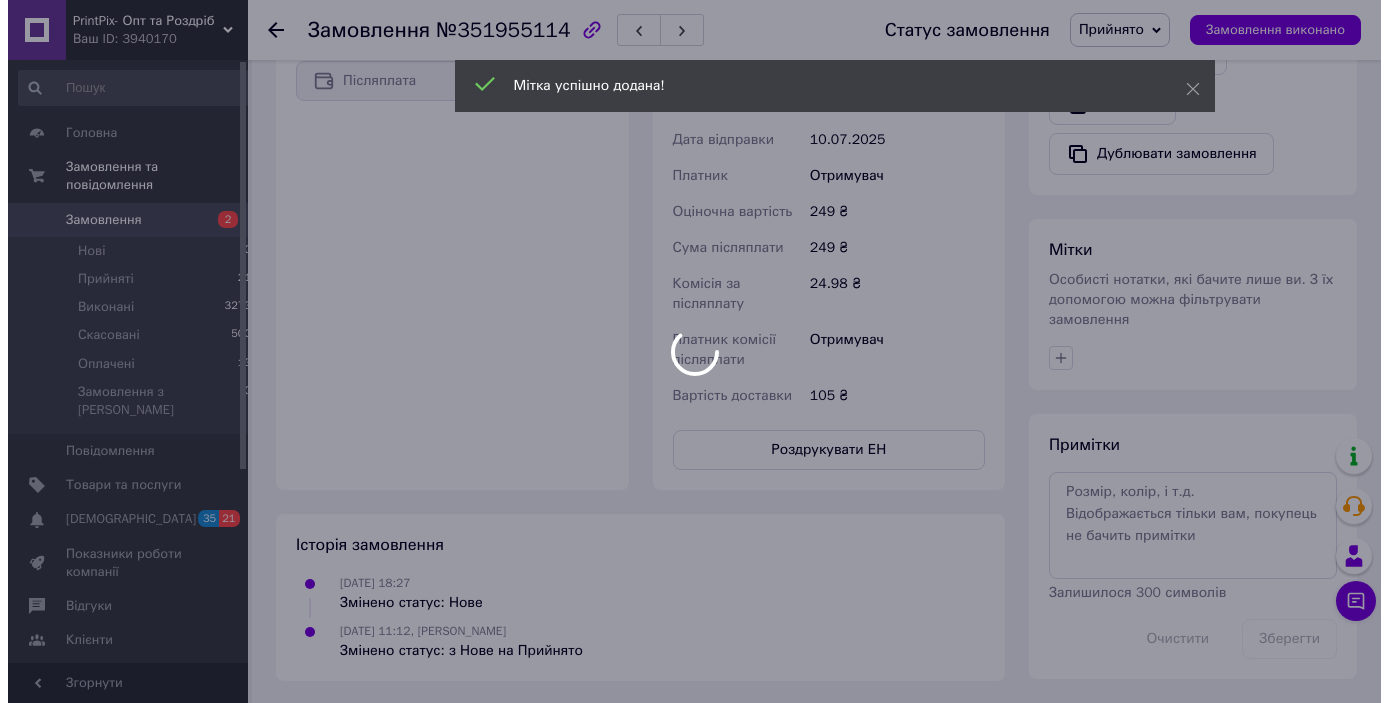 scroll, scrollTop: 568, scrollLeft: 0, axis: vertical 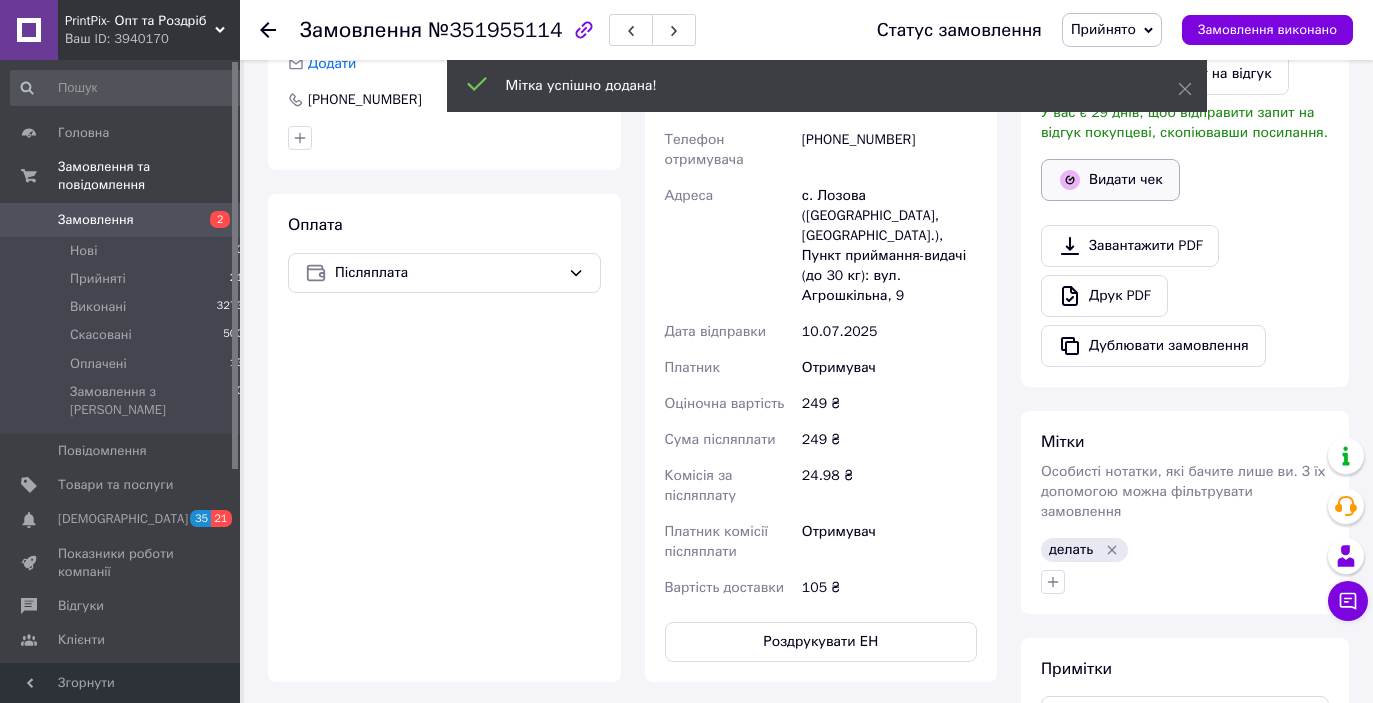 click on "Видати чек" at bounding box center (1110, 180) 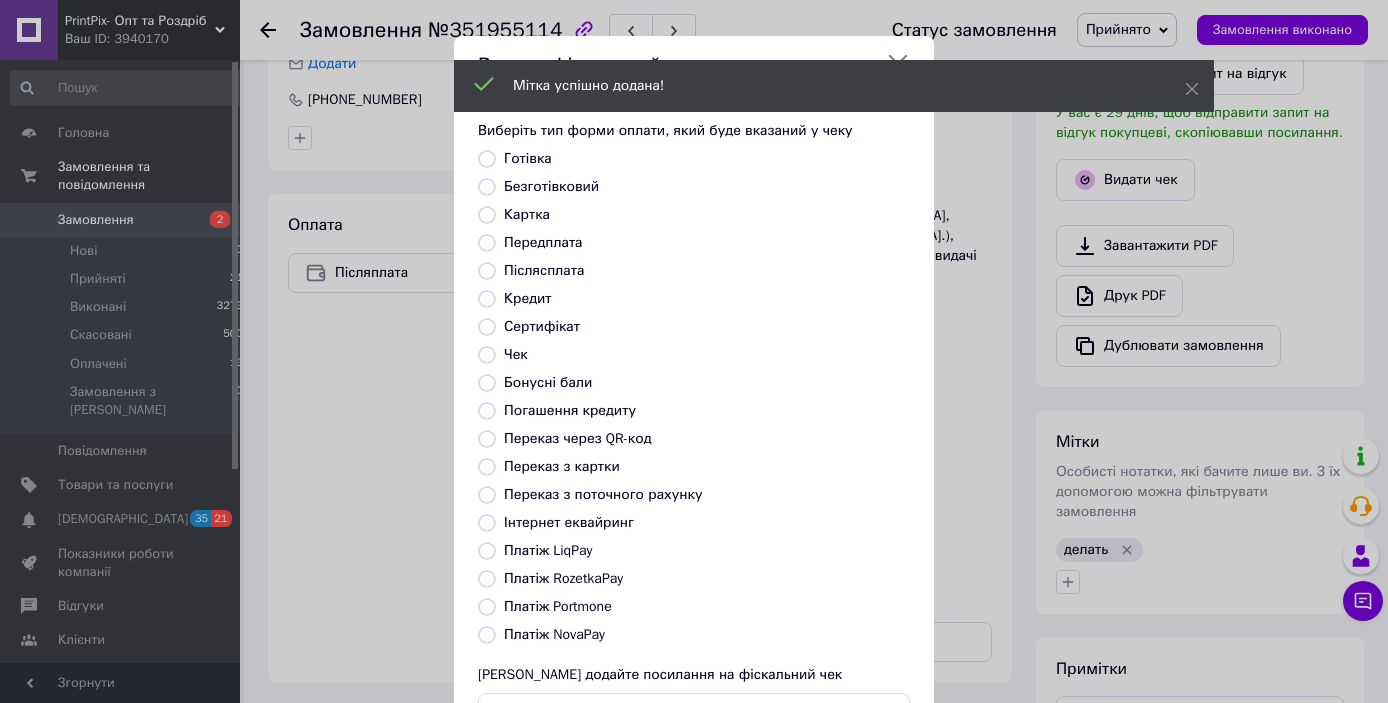 click on "Платіж NovaPay" at bounding box center (487, 635) 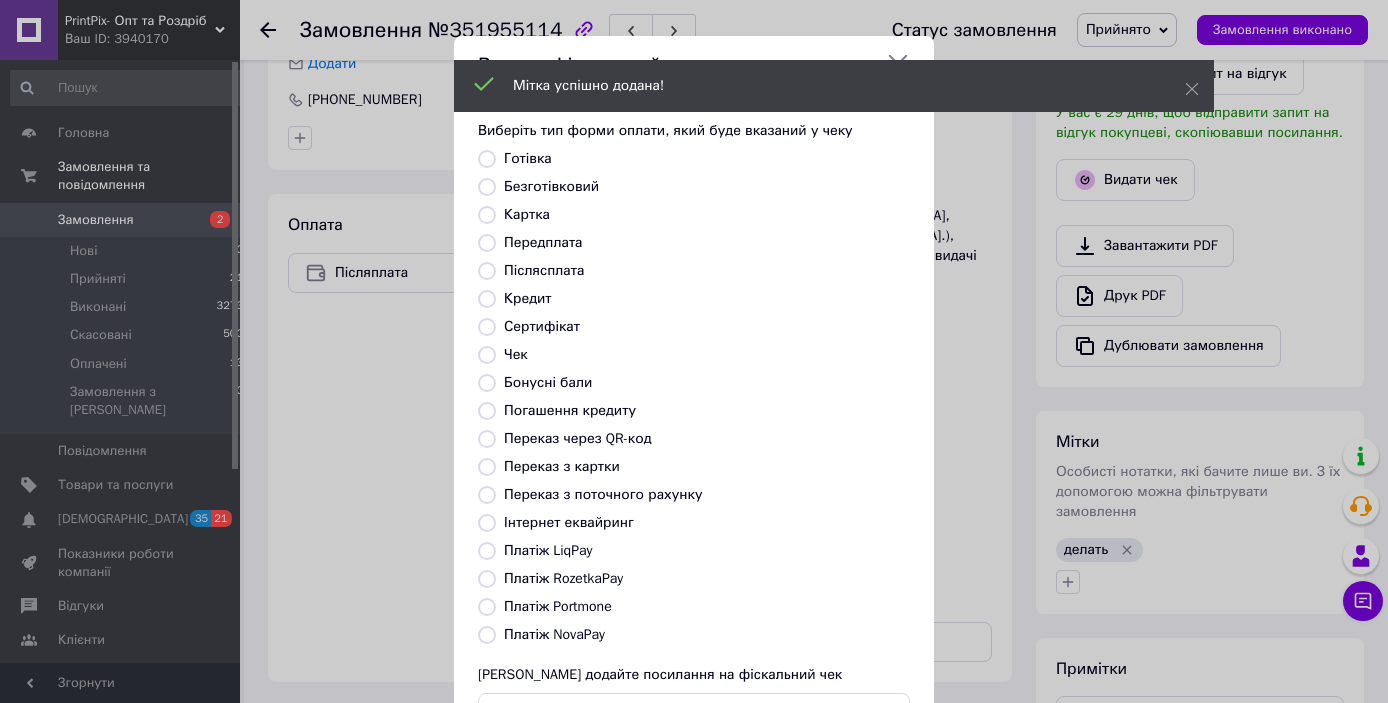 radio on "true" 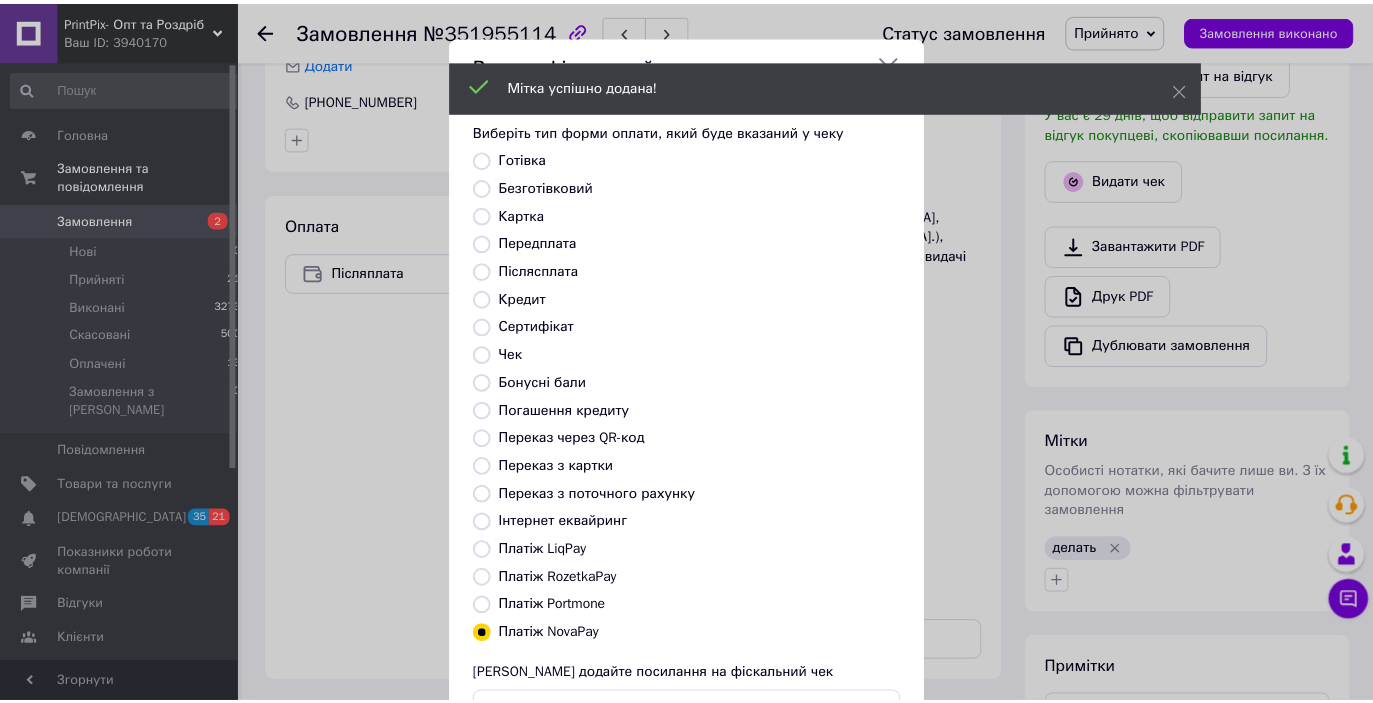 scroll, scrollTop: 119, scrollLeft: 0, axis: vertical 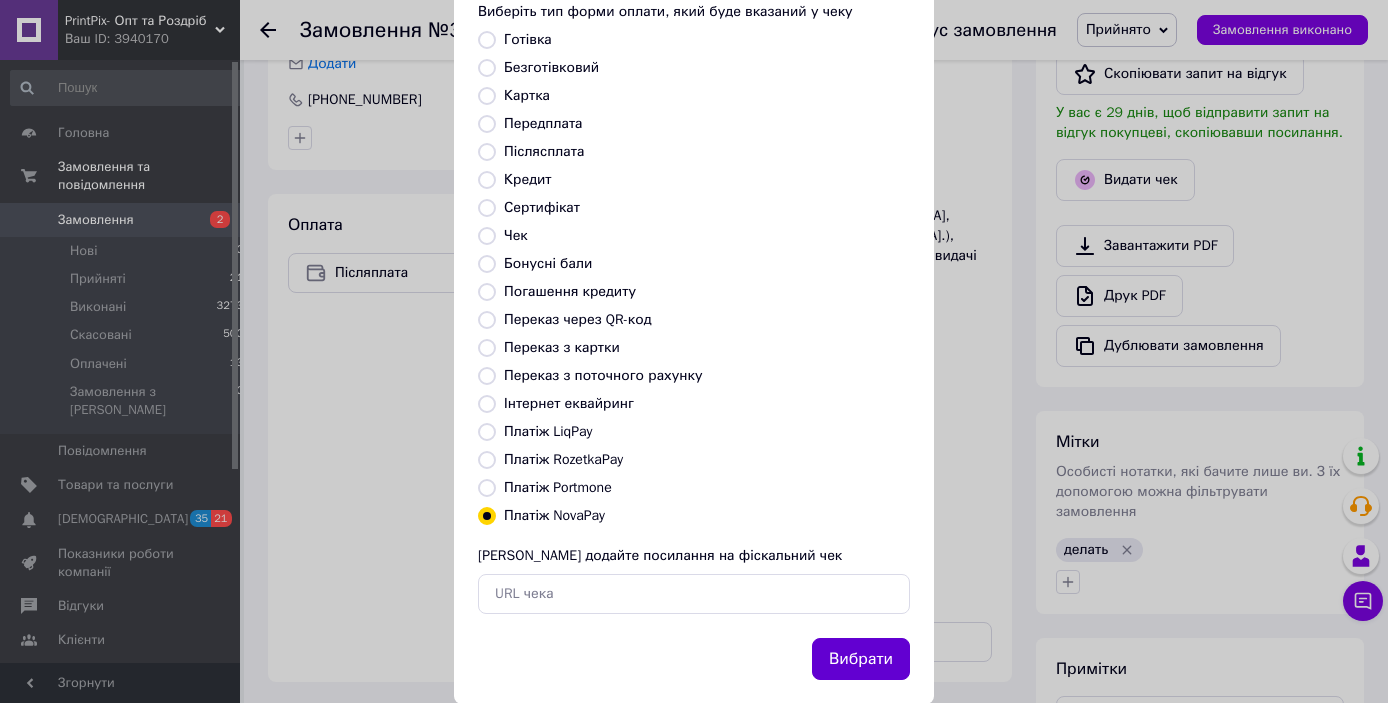 click on "Вибрати" at bounding box center [861, 659] 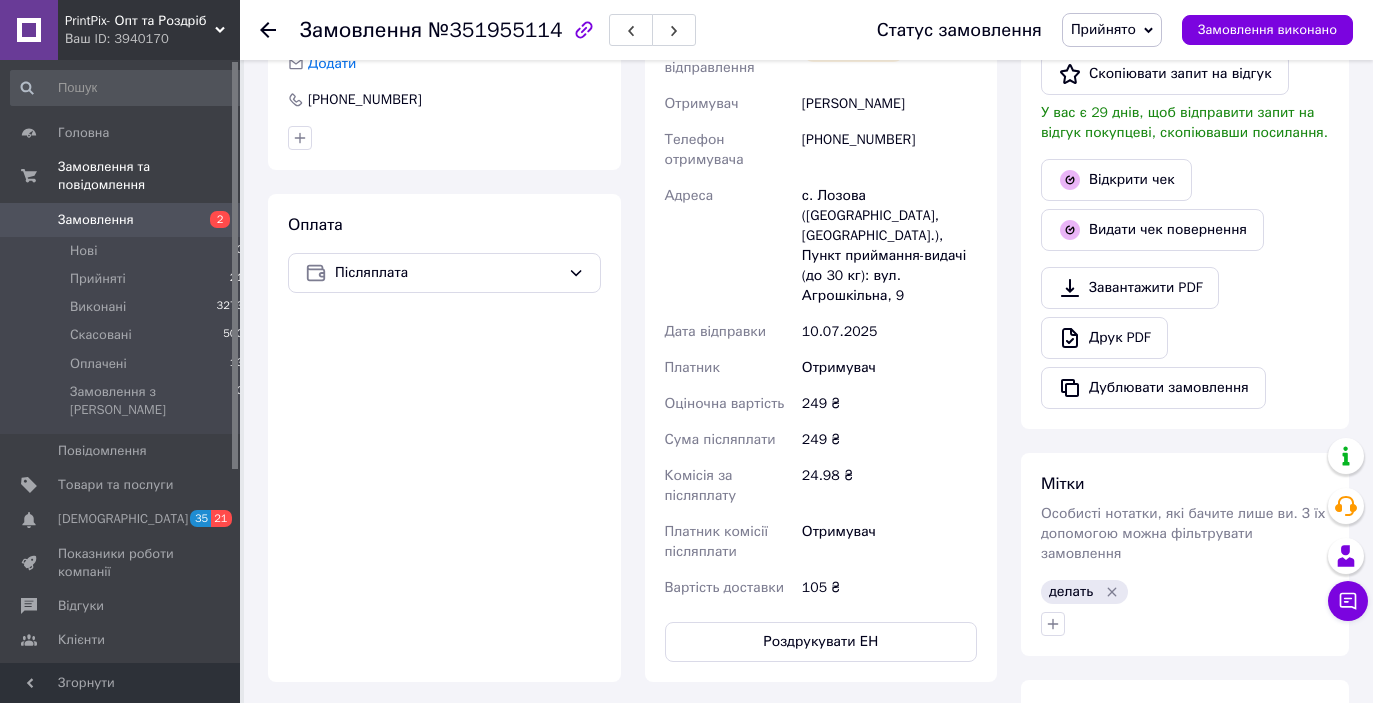 scroll, scrollTop: 0, scrollLeft: 0, axis: both 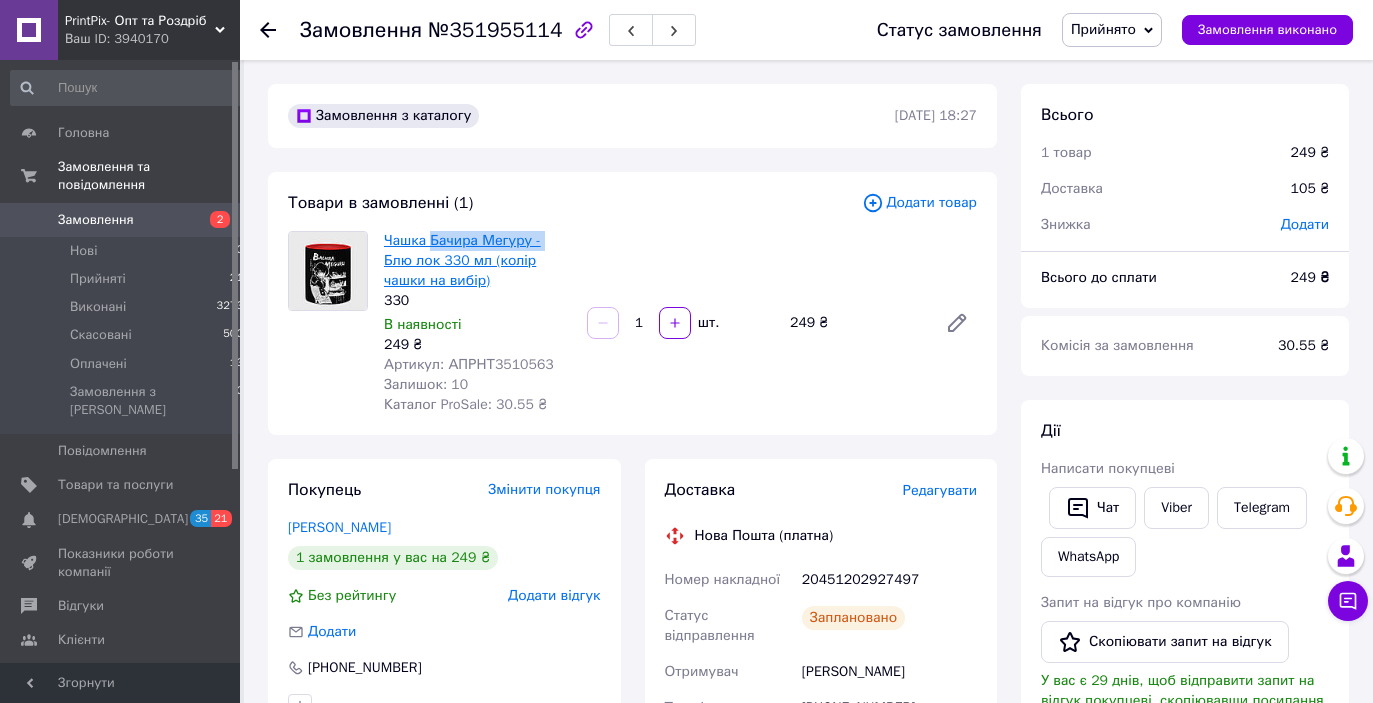 drag, startPoint x: 565, startPoint y: 241, endPoint x: 431, endPoint y: 241, distance: 134 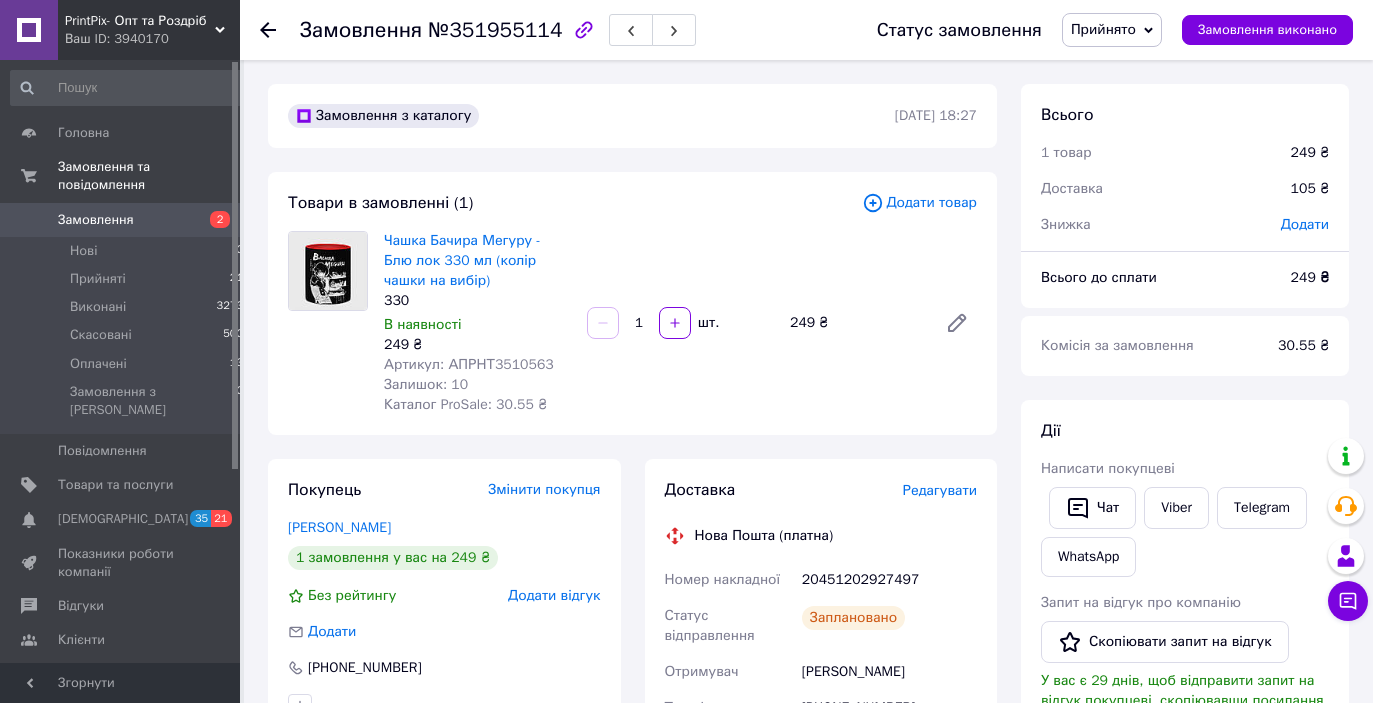 click on "Чашка  Бачира Мегуру - Блю лок 330 мл (колір чашки на вибір)" at bounding box center [477, 261] 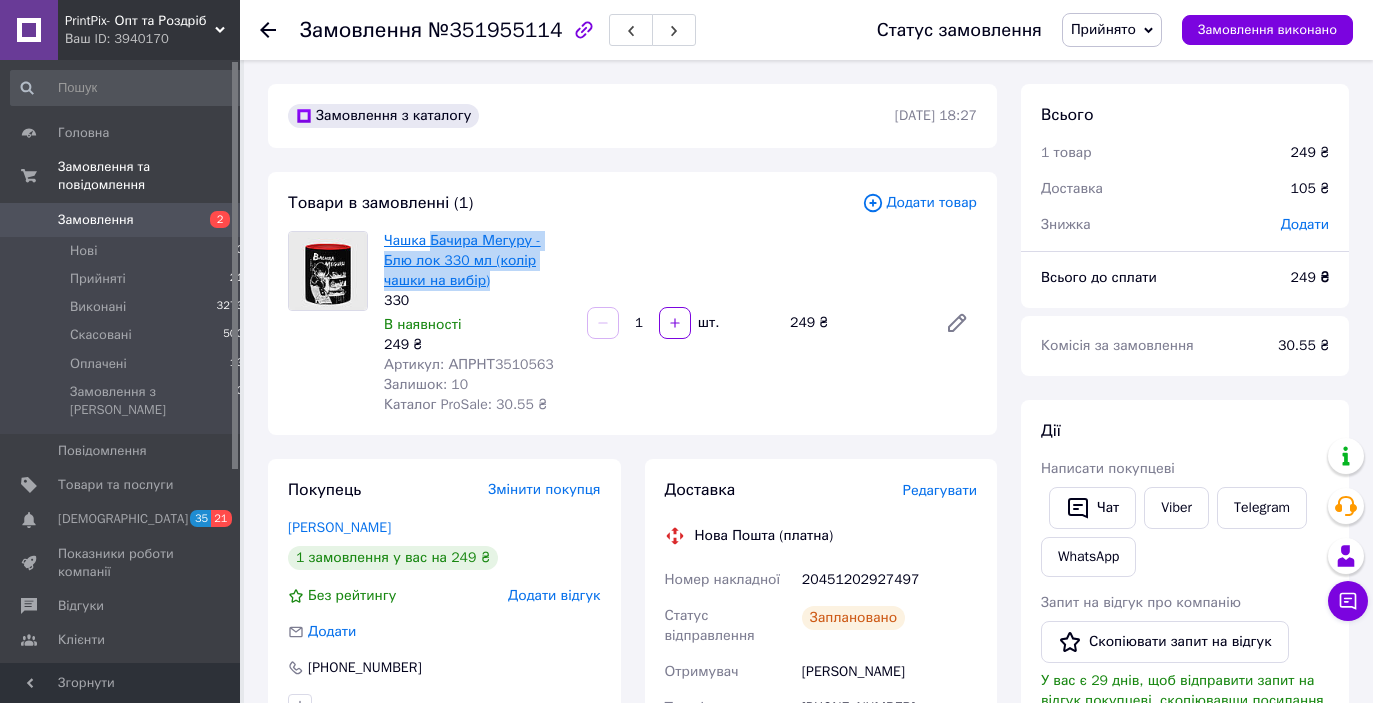 drag, startPoint x: 473, startPoint y: 267, endPoint x: 434, endPoint y: 241, distance: 46.872166 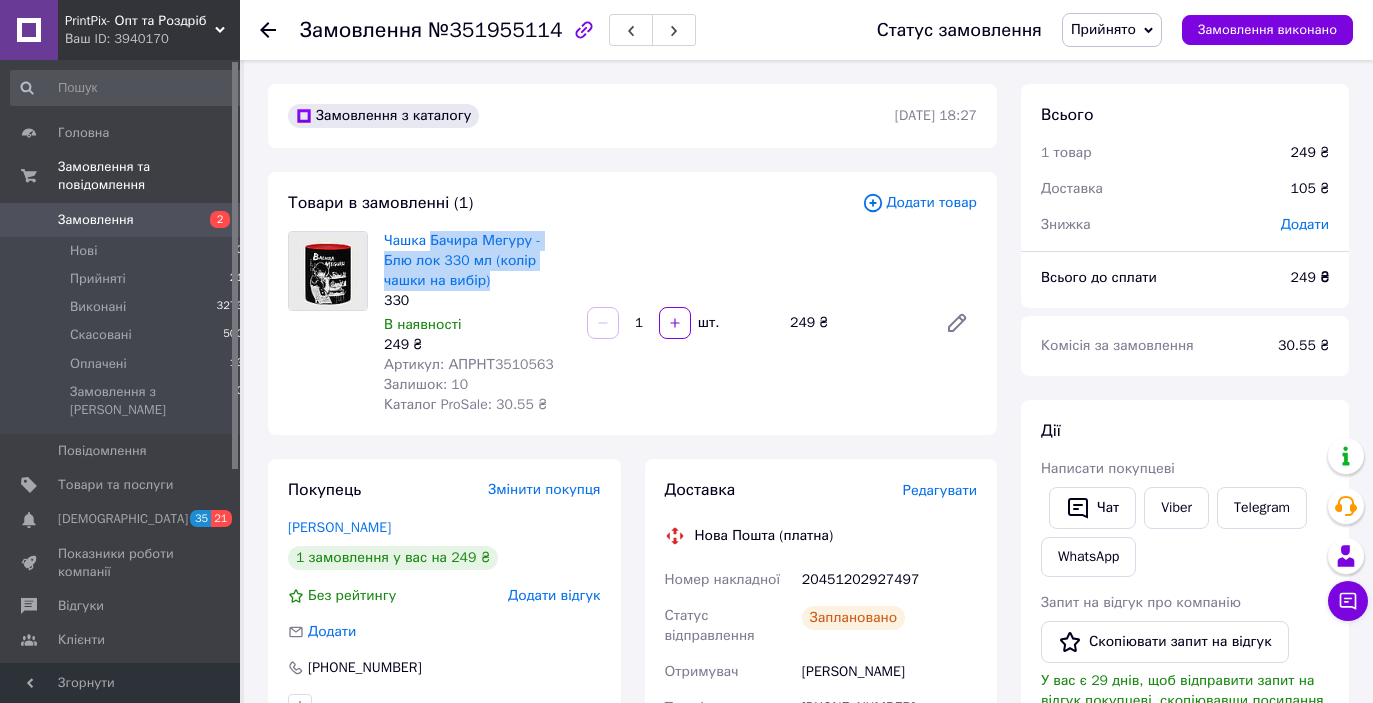 scroll, scrollTop: 304, scrollLeft: 0, axis: vertical 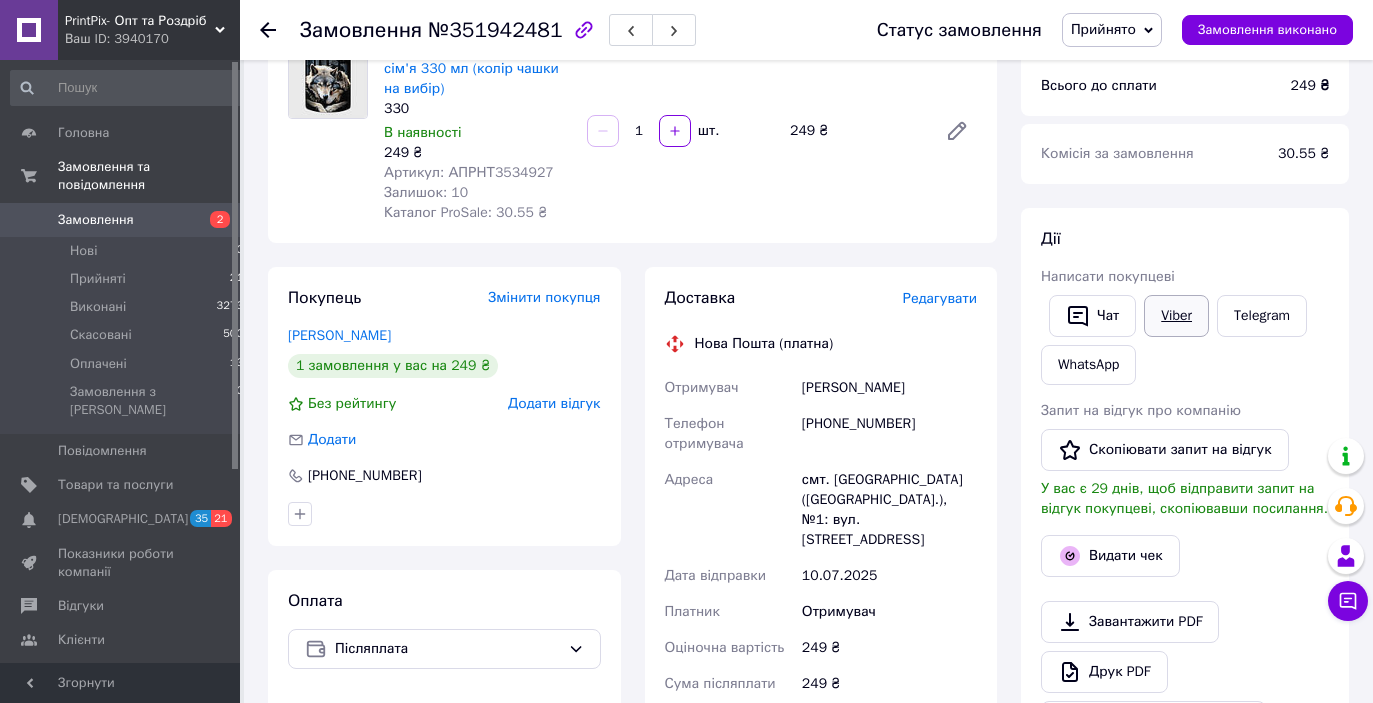 click on "Viber" at bounding box center (1176, 316) 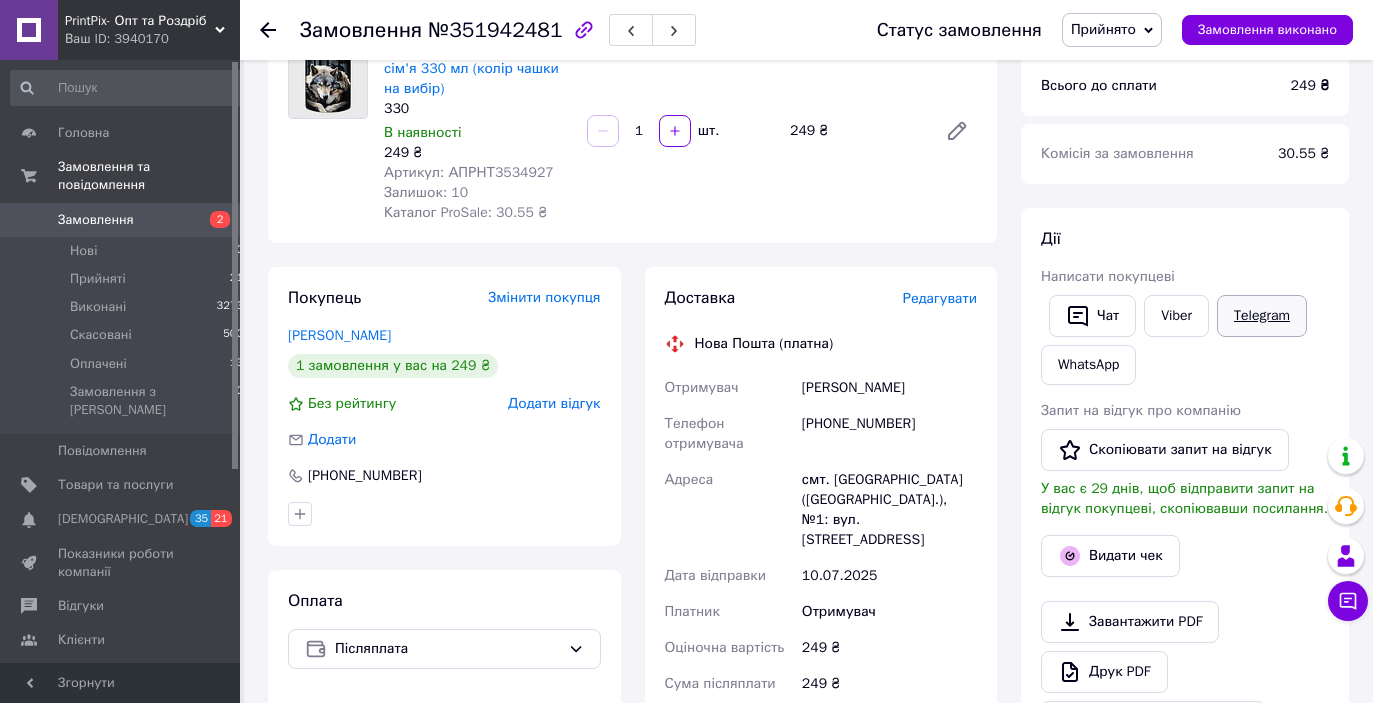 click on "Telegram" at bounding box center [1262, 316] 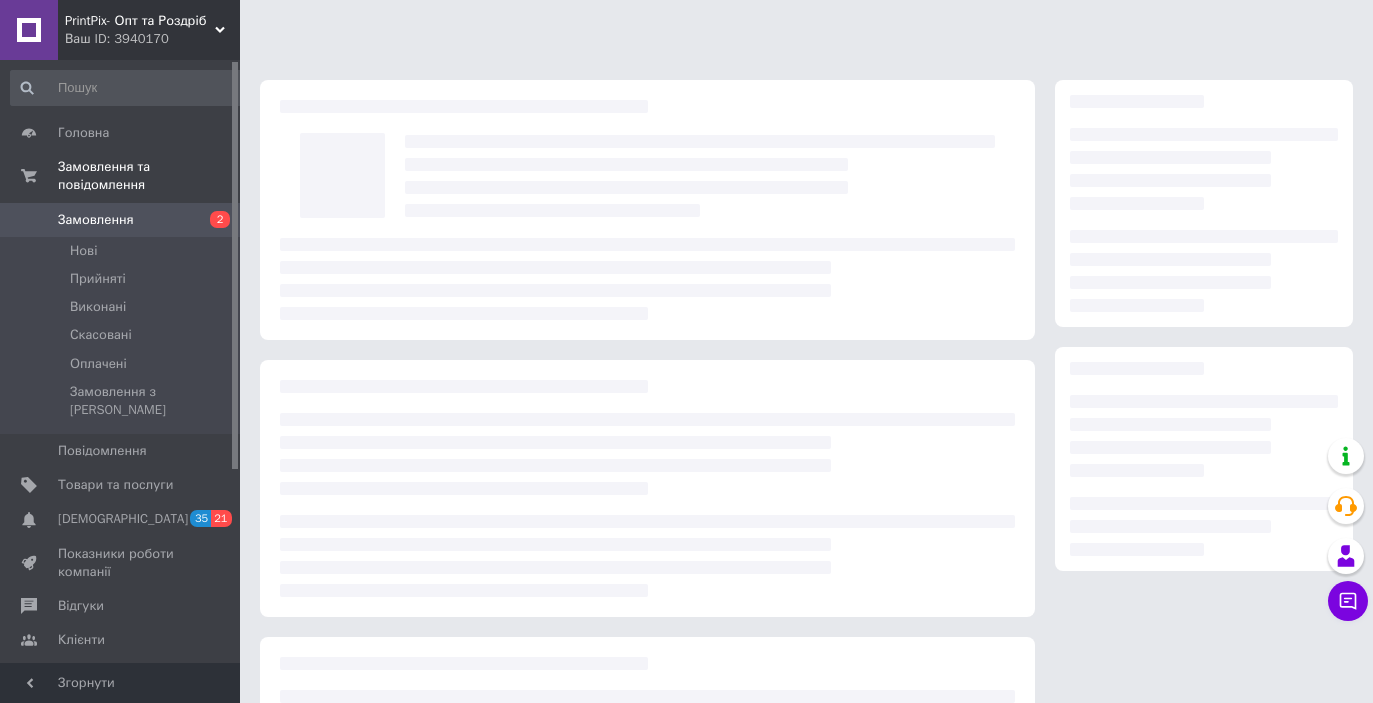 scroll, scrollTop: 0, scrollLeft: 0, axis: both 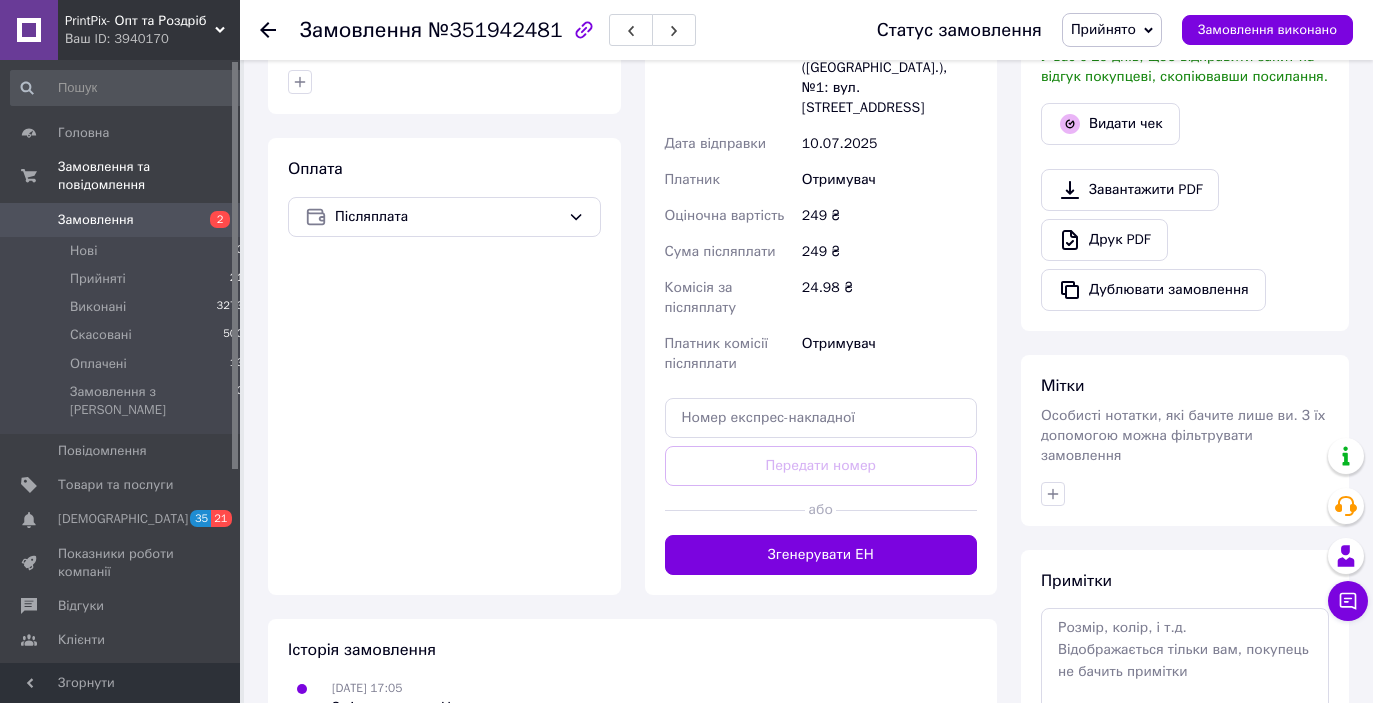 click on "Доставка Редагувати Нова Пошта (платна) Отримувач [PERSON_NAME] Телефон отримувача [PHONE_NUMBER] [GEOGRAPHIC_DATA] смт. [GEOGRAPHIC_DATA] ([GEOGRAPHIC_DATA].), №1: вул. [STREET_ADDRESS] Дата відправки [DATE] Платник Отримувач Оціночна вартість 249 ₴ Сума післяплати 249 ₴ Комісія за післяплату 24.98 ₴ Платник комісії післяплати Отримувач Передати номер або Згенерувати ЕН Платник Отримувач Відправник Прізвище отримувача [PERSON_NAME] Ім'я отримувача [PERSON_NAME] батькові отримувача Телефон отримувача [PHONE_NUMBER] Тип доставки У відділенні Кур'єром В поштоматі Місто Відділення Місце відправки 249 <" at bounding box center (821, 215) 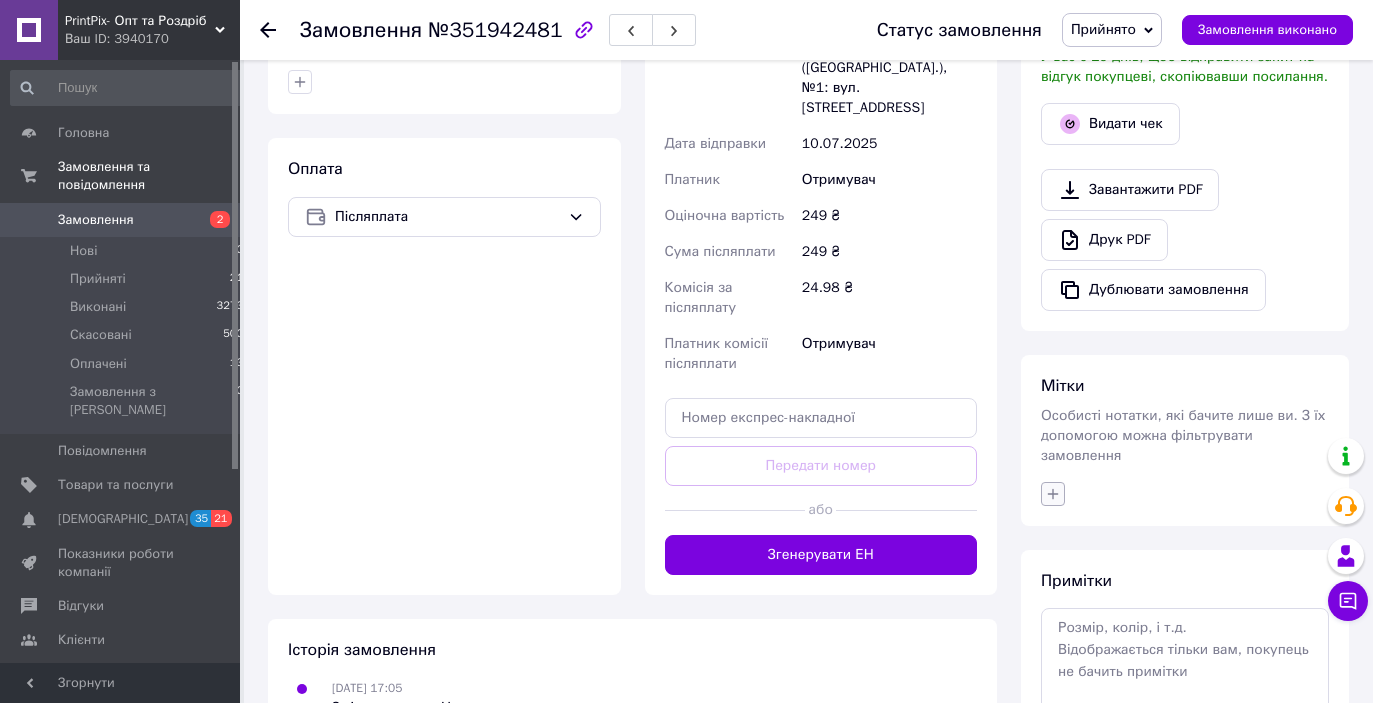 click 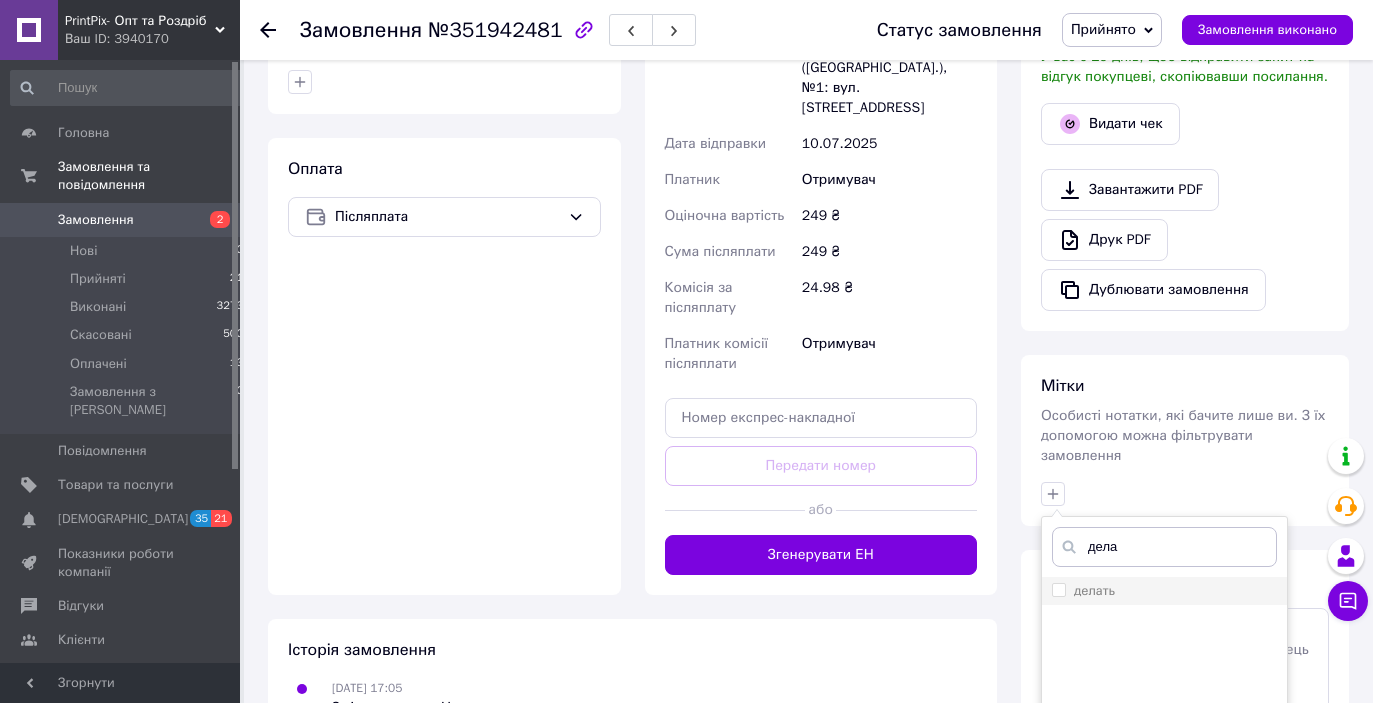 type on "дела" 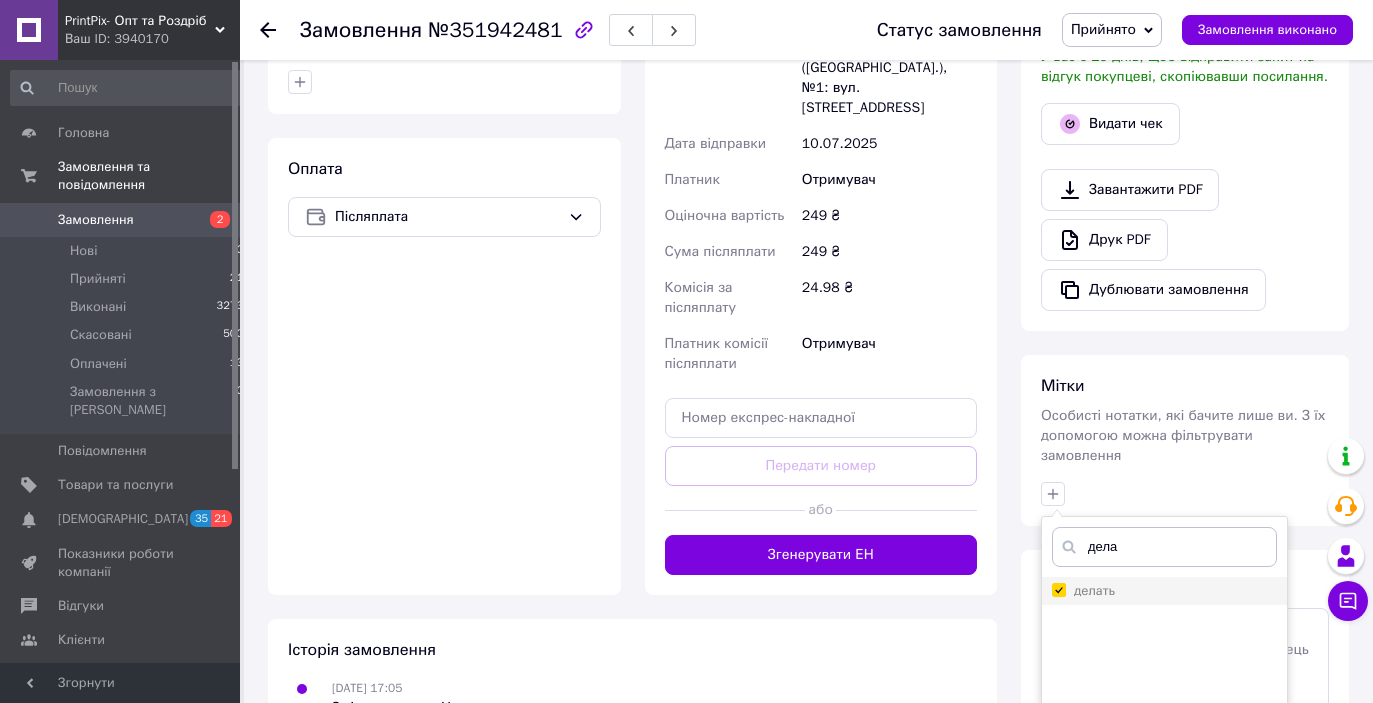 checkbox on "true" 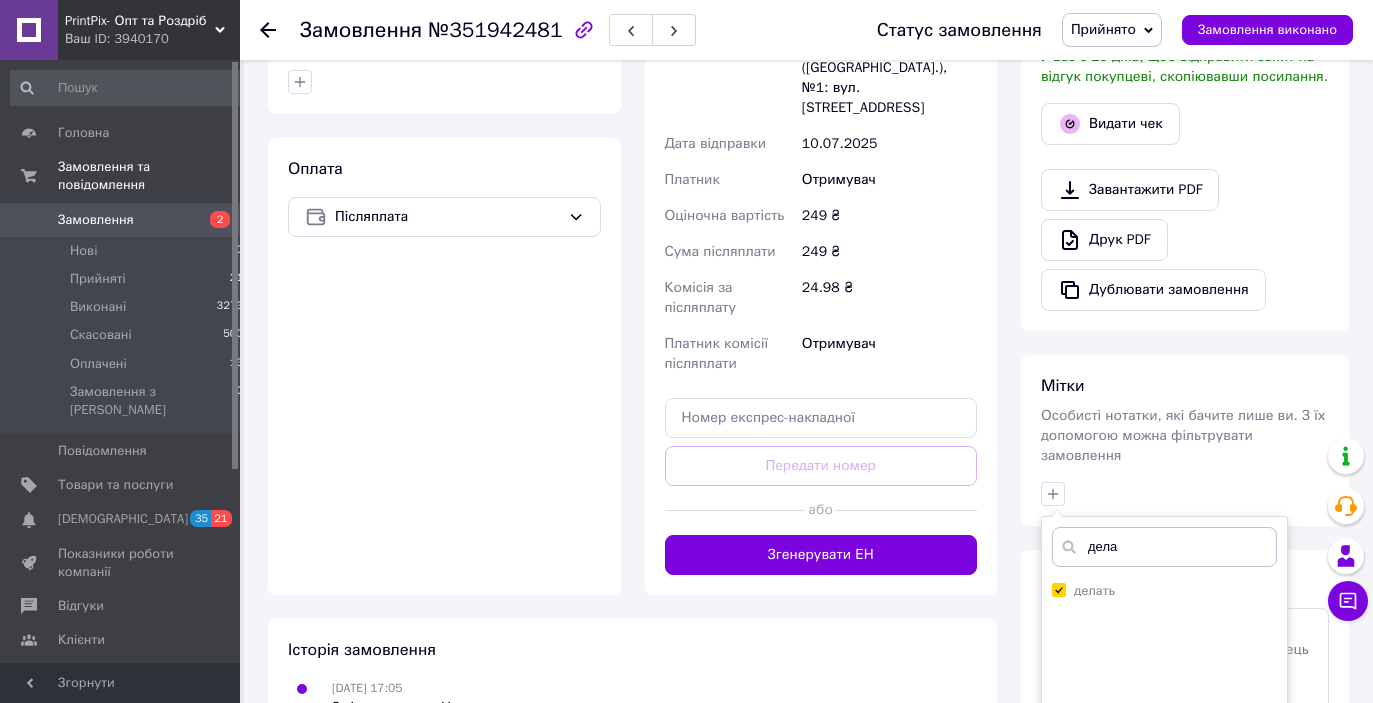 scroll, scrollTop: 816, scrollLeft: 0, axis: vertical 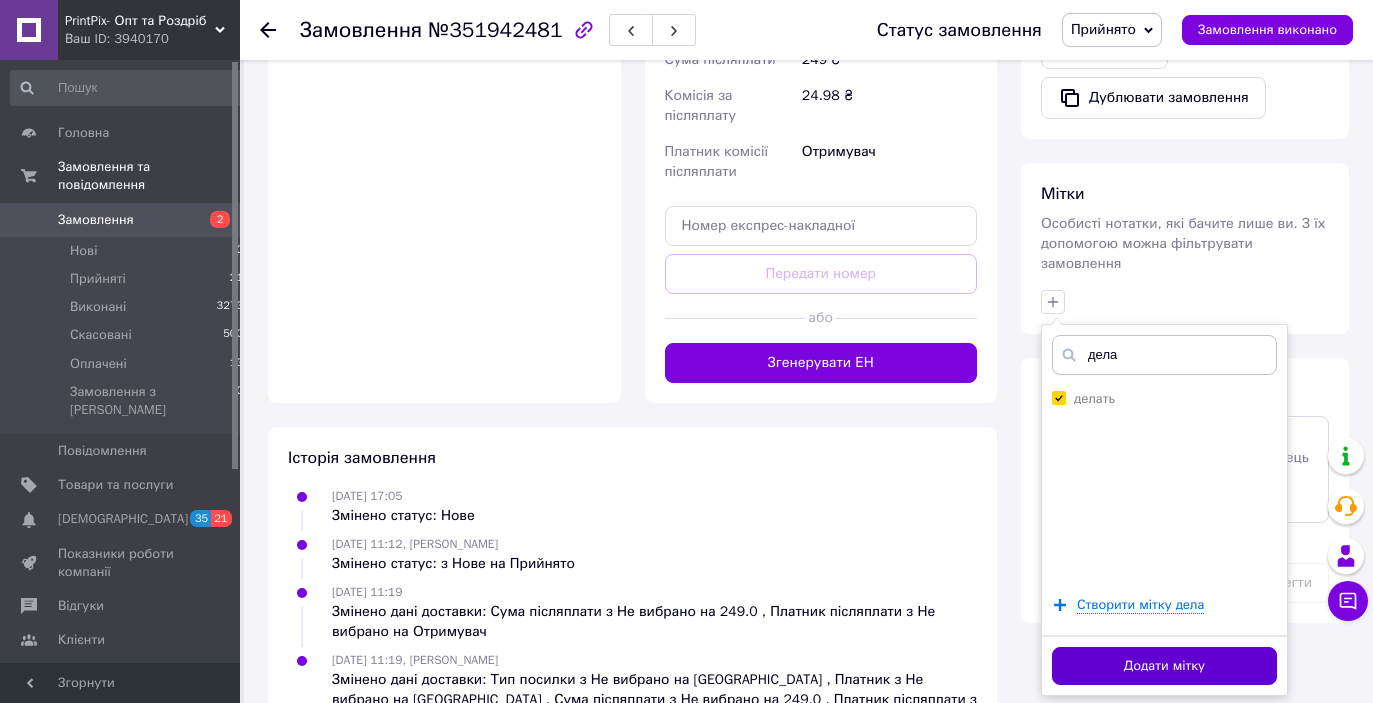 click on "Додати мітку" at bounding box center [1164, 666] 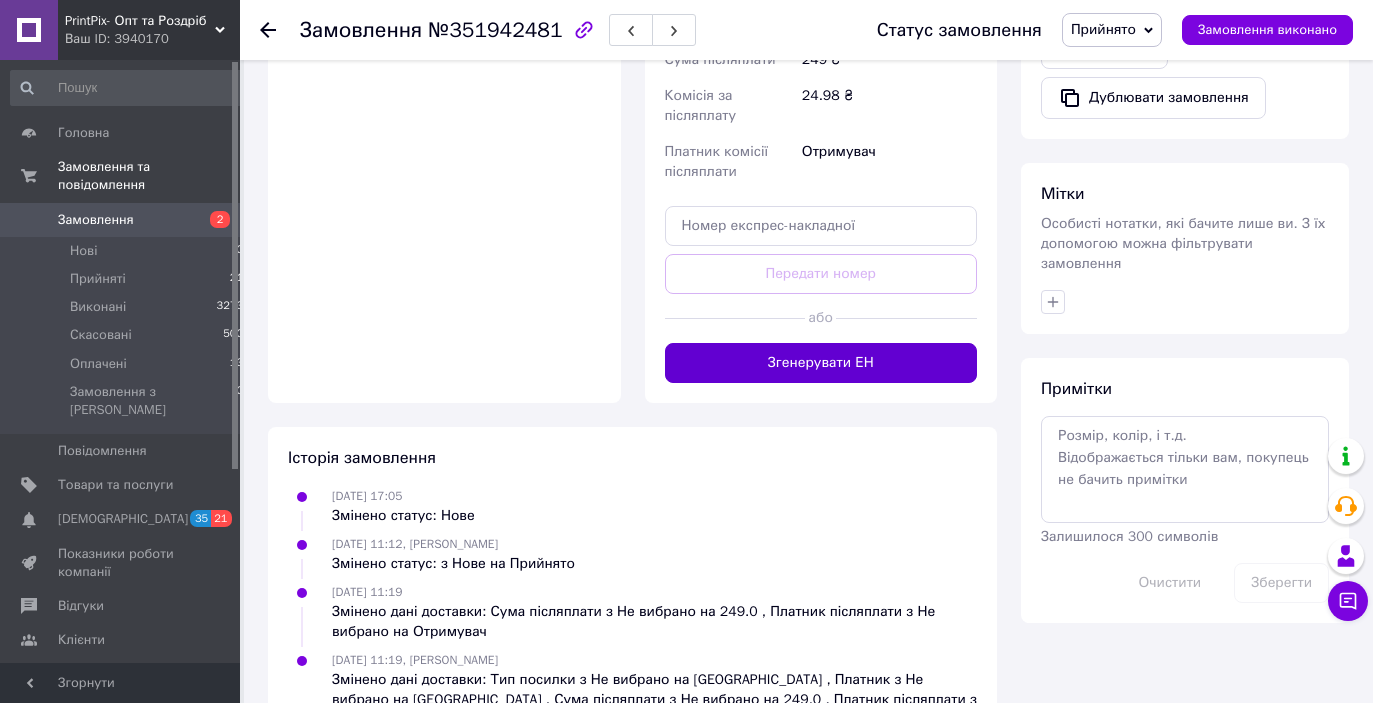 click on "Згенерувати ЕН" at bounding box center [821, 363] 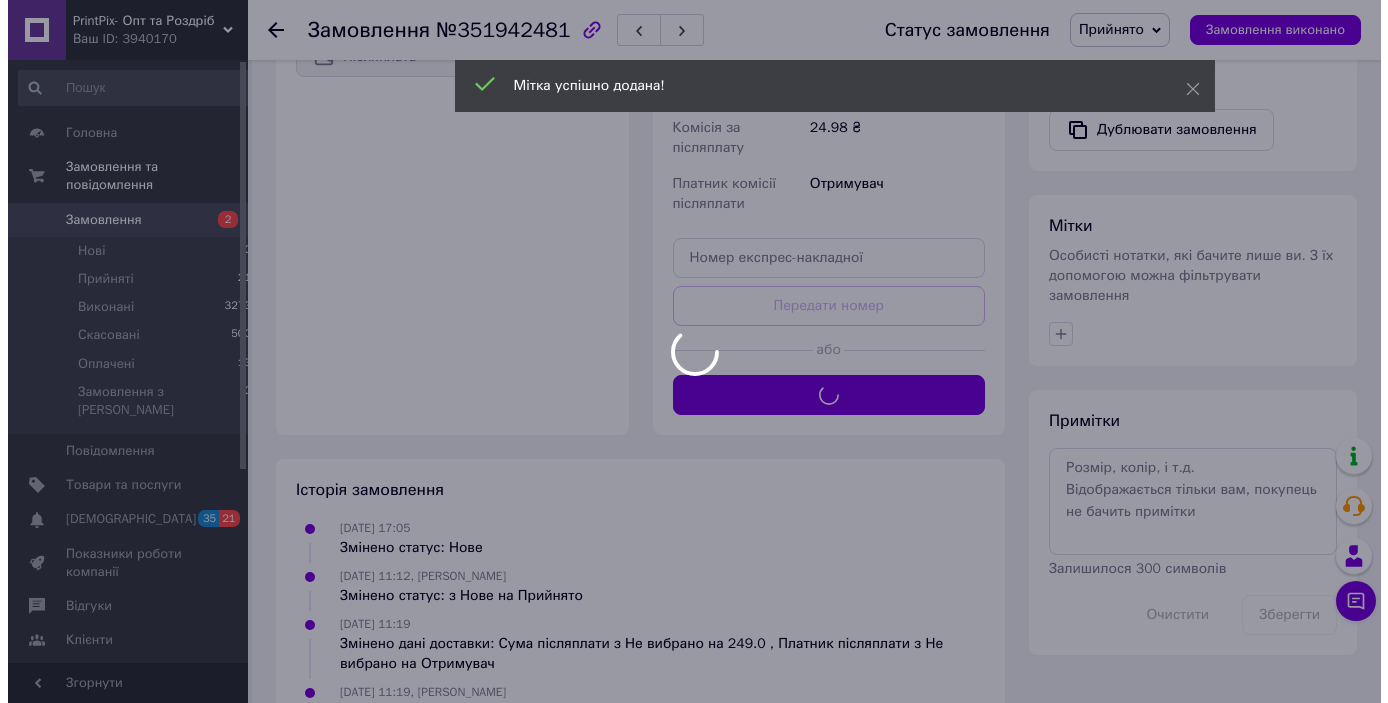 scroll, scrollTop: 480, scrollLeft: 0, axis: vertical 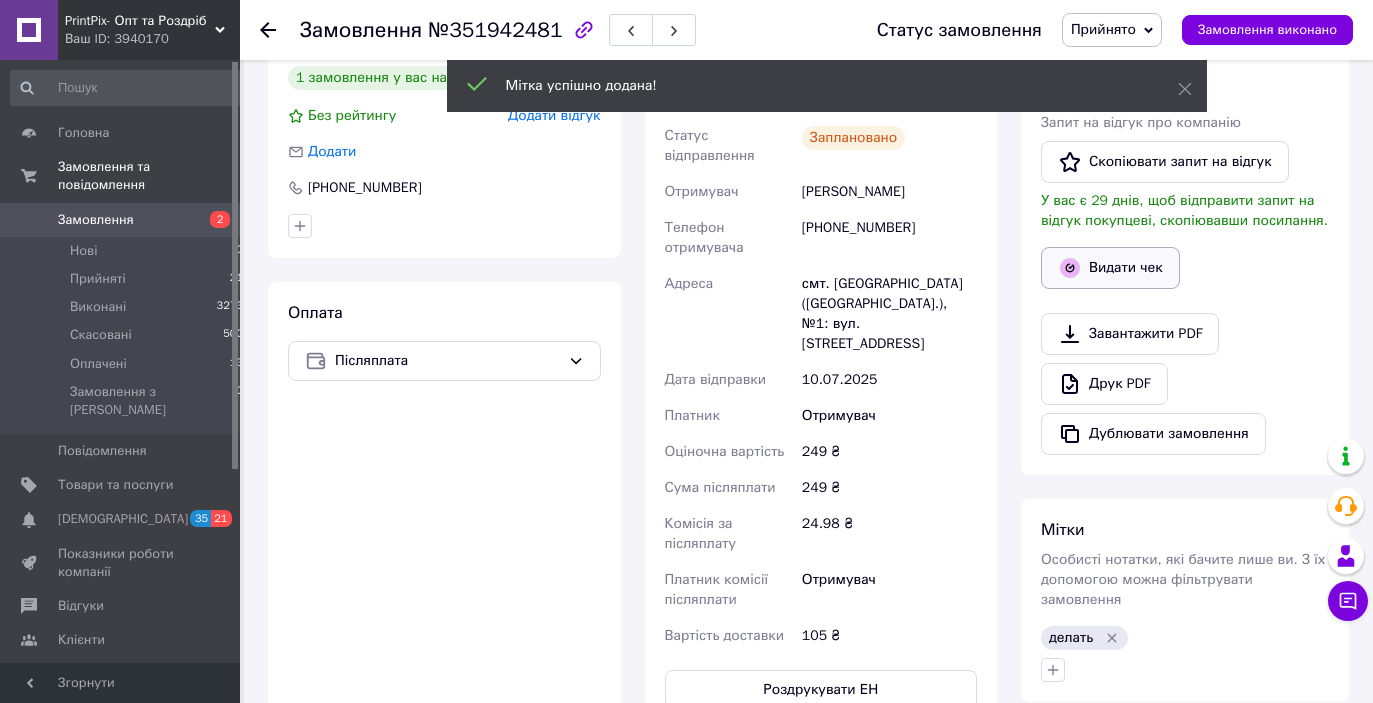 click on "Видати чек" at bounding box center (1110, 268) 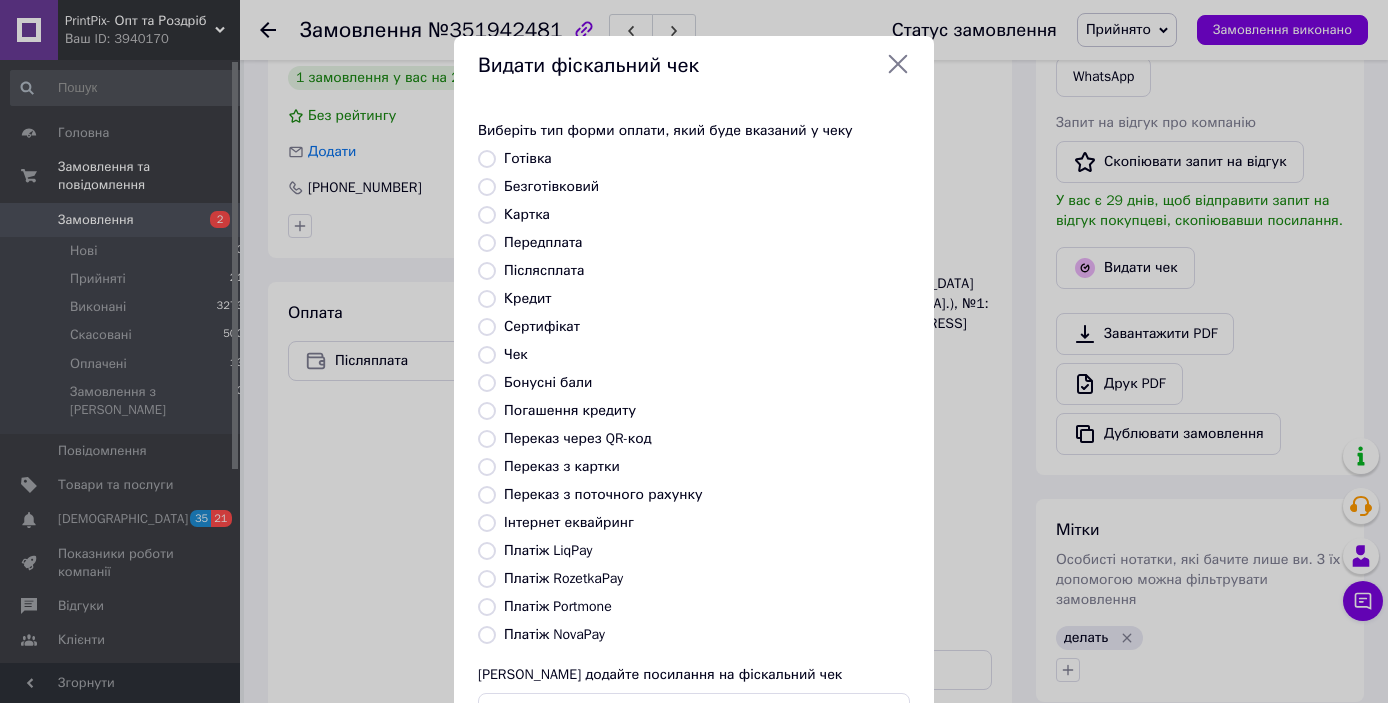 click on "Платіж NovaPay" at bounding box center [487, 635] 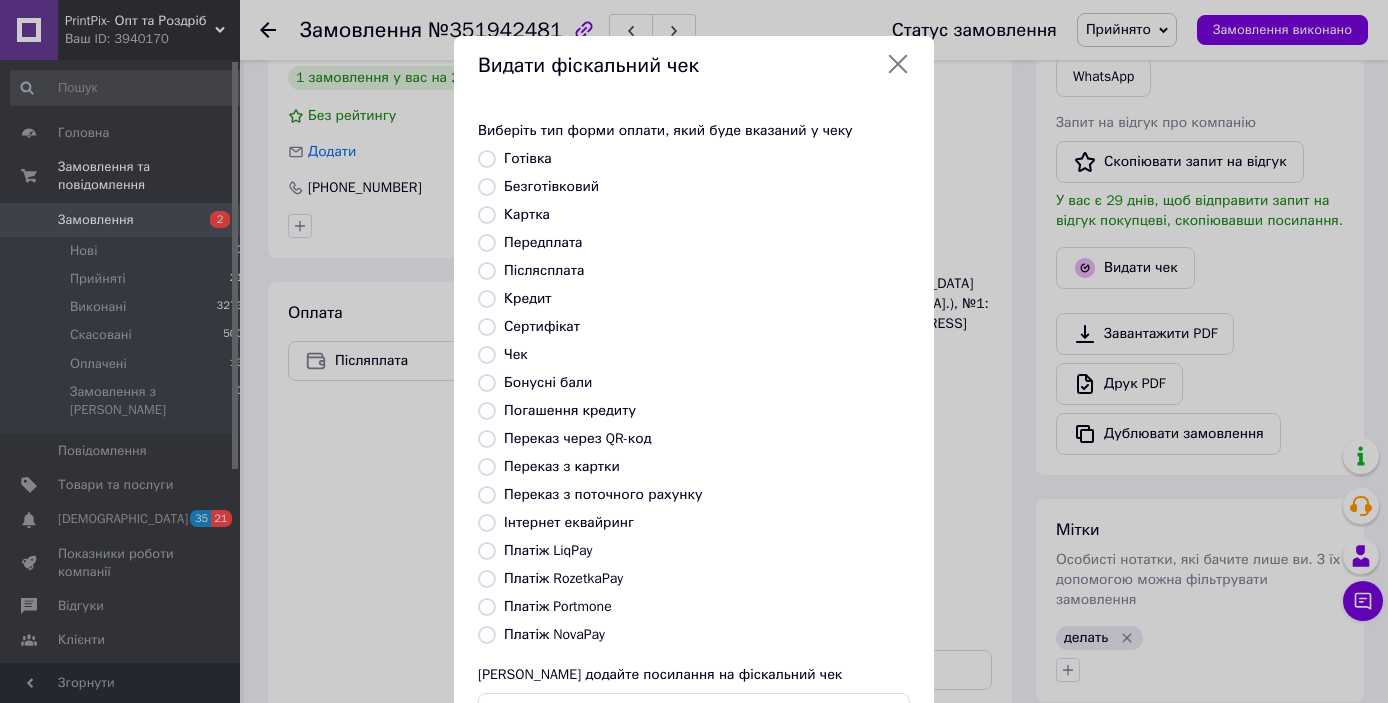 radio on "true" 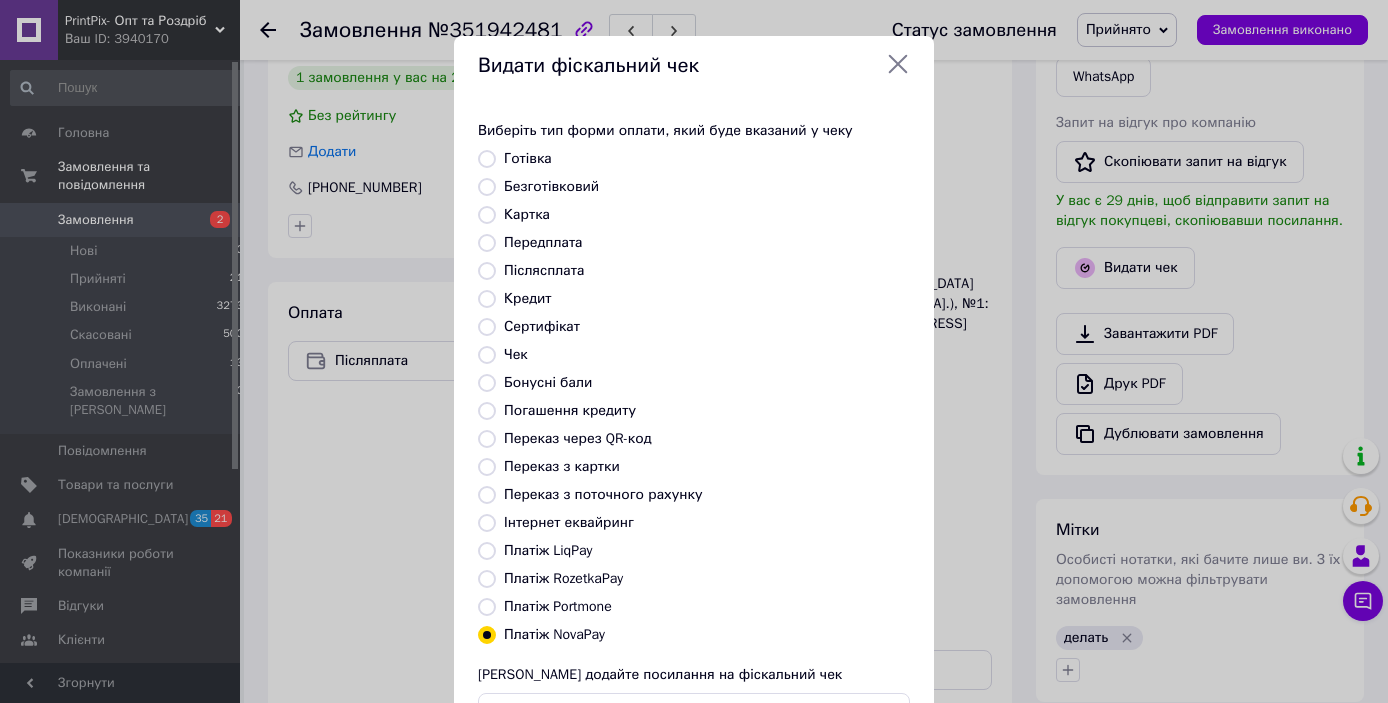 scroll, scrollTop: 102, scrollLeft: 0, axis: vertical 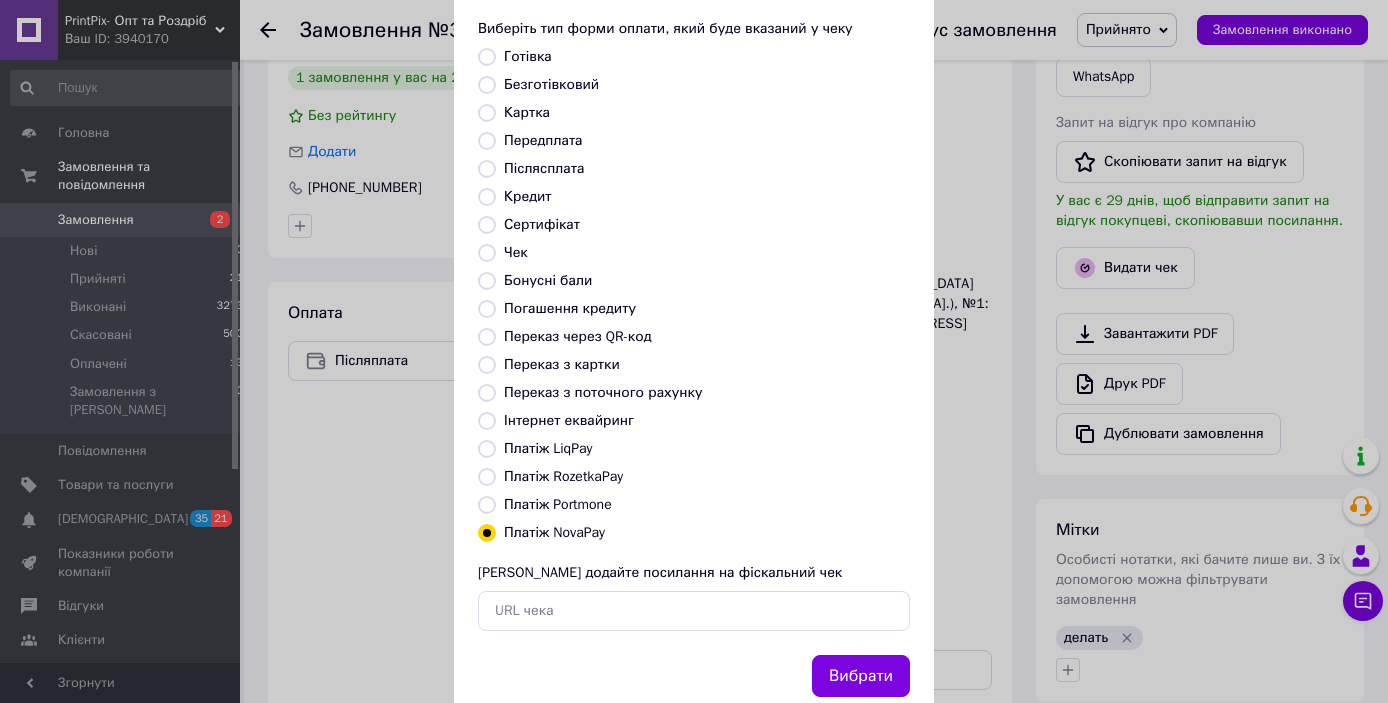 click on "Вибрати" at bounding box center (861, 676) 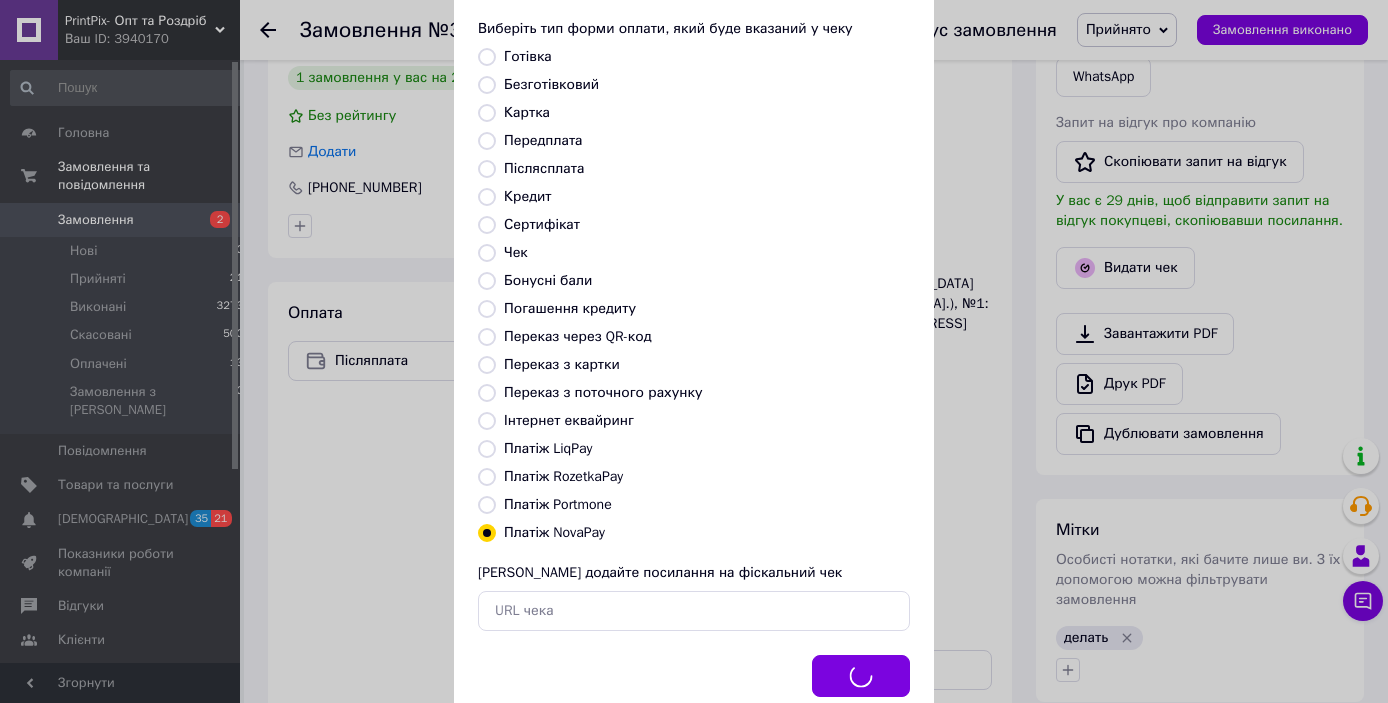 scroll, scrollTop: 0, scrollLeft: 0, axis: both 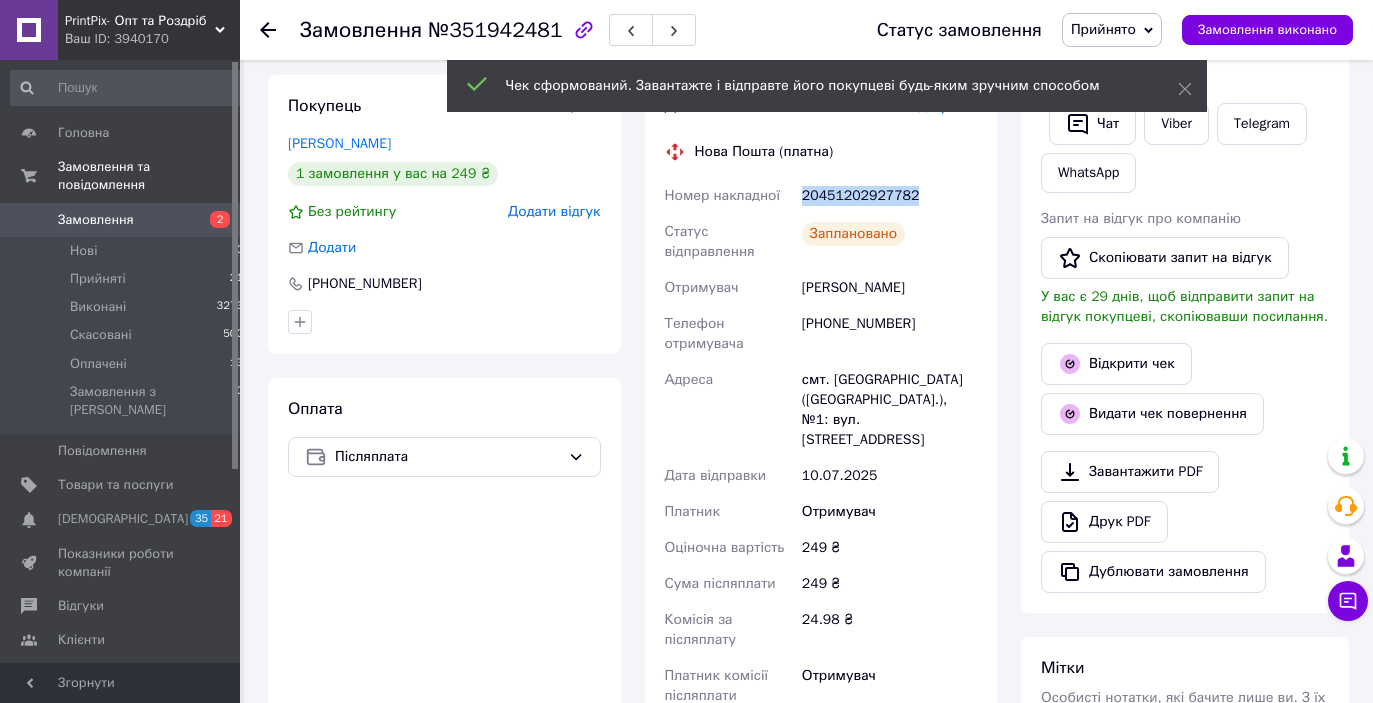 drag, startPoint x: 921, startPoint y: 204, endPoint x: 787, endPoint y: 197, distance: 134.18271 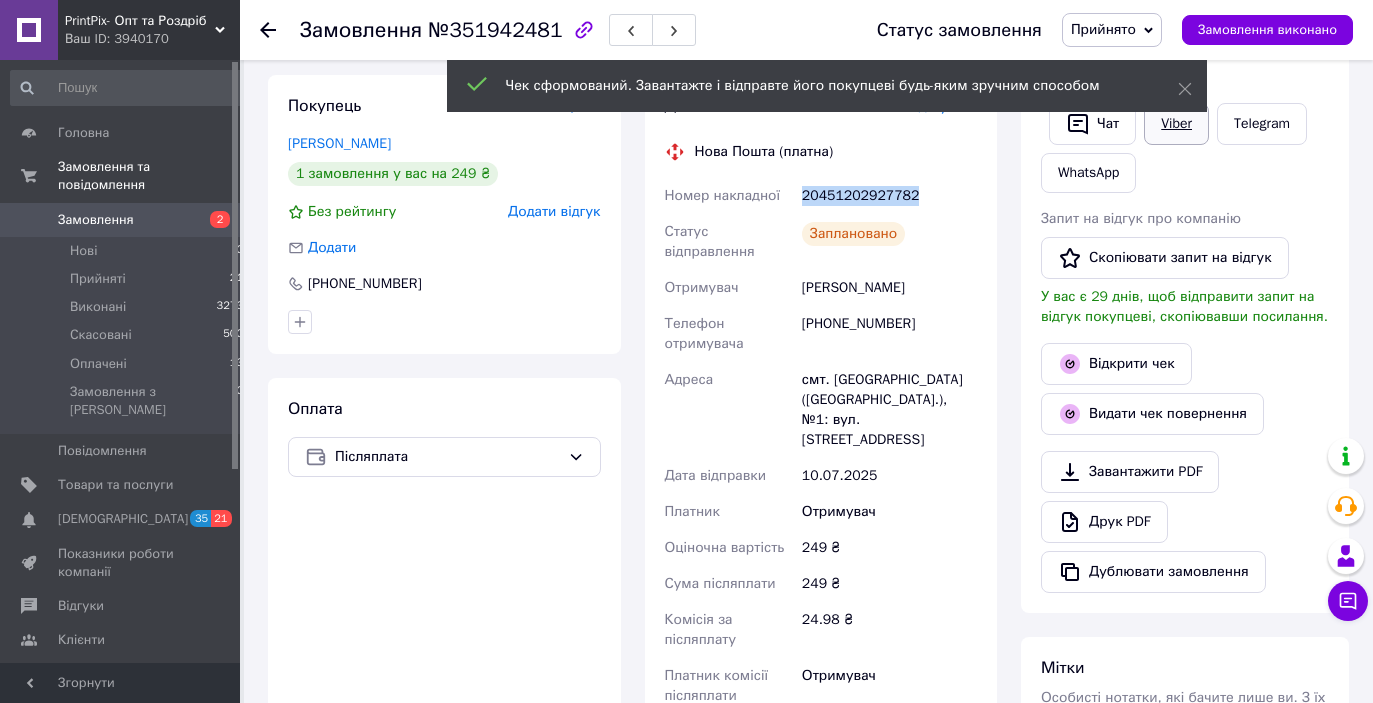 click on "Viber" at bounding box center (1176, 124) 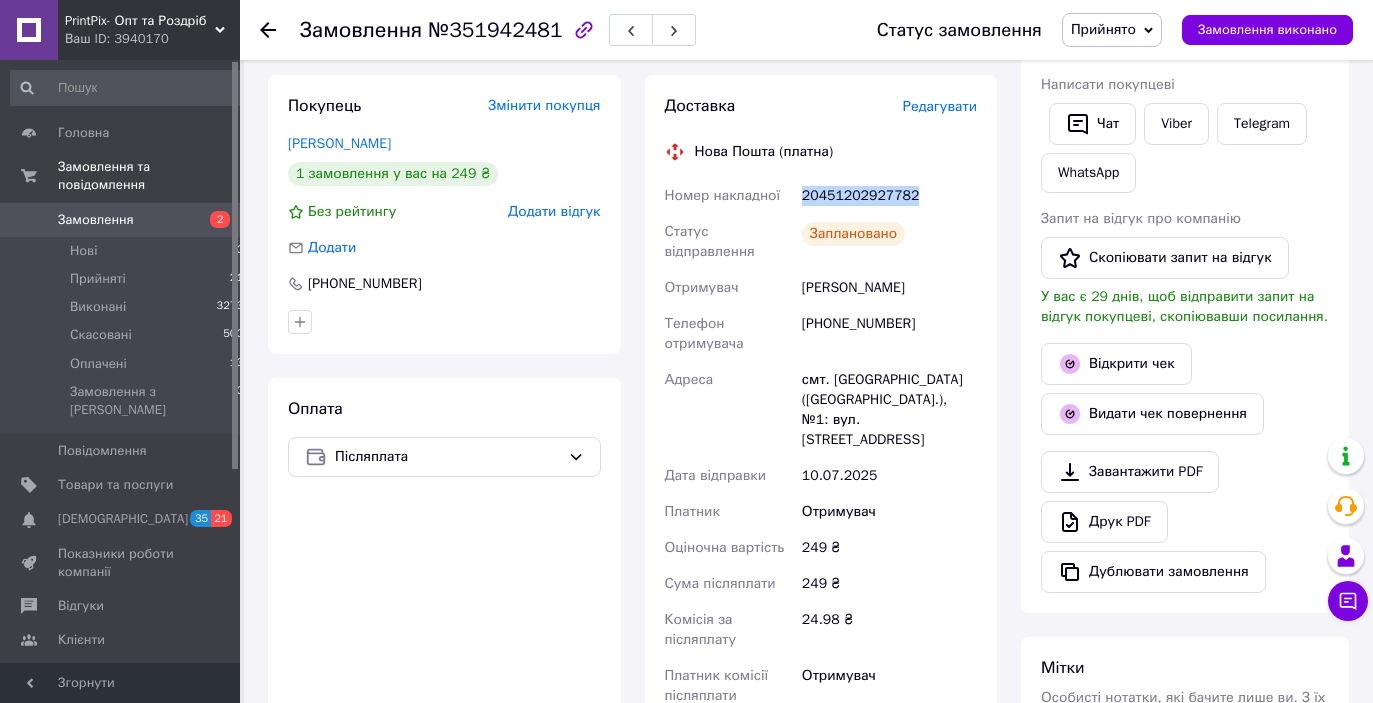 scroll, scrollTop: 112, scrollLeft: 0, axis: vertical 